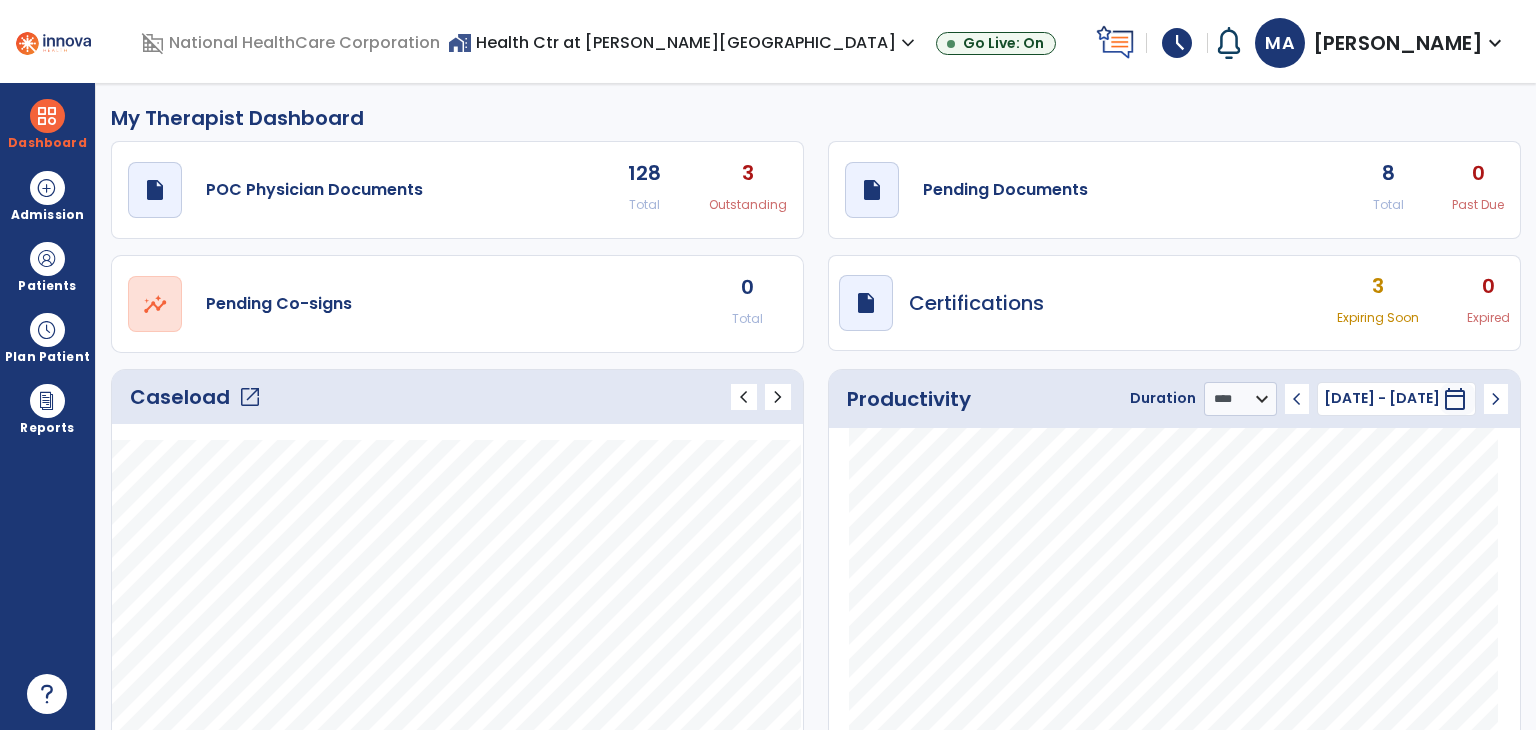 select on "****" 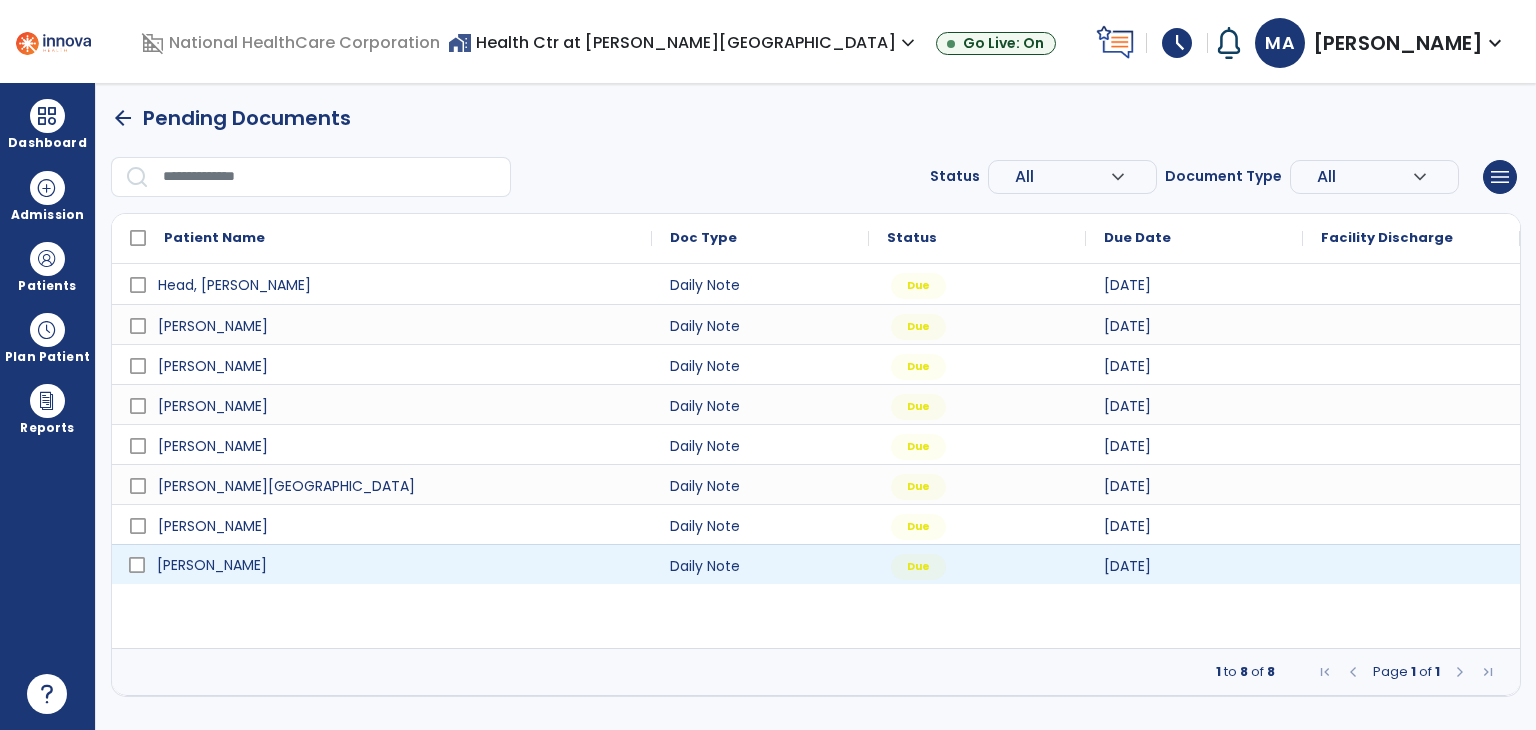 click on "[PERSON_NAME]" at bounding box center [396, 565] 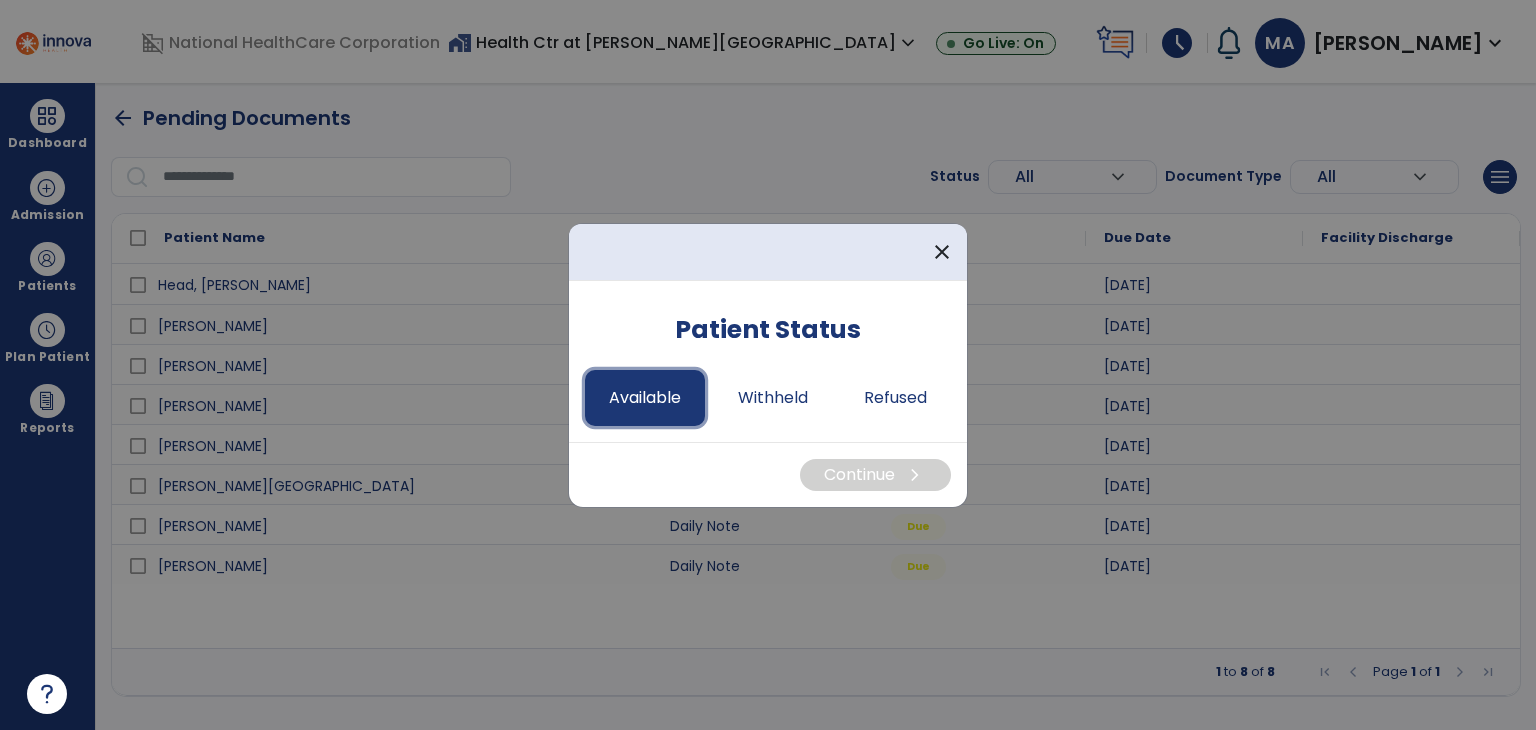 click on "Available" at bounding box center [645, 398] 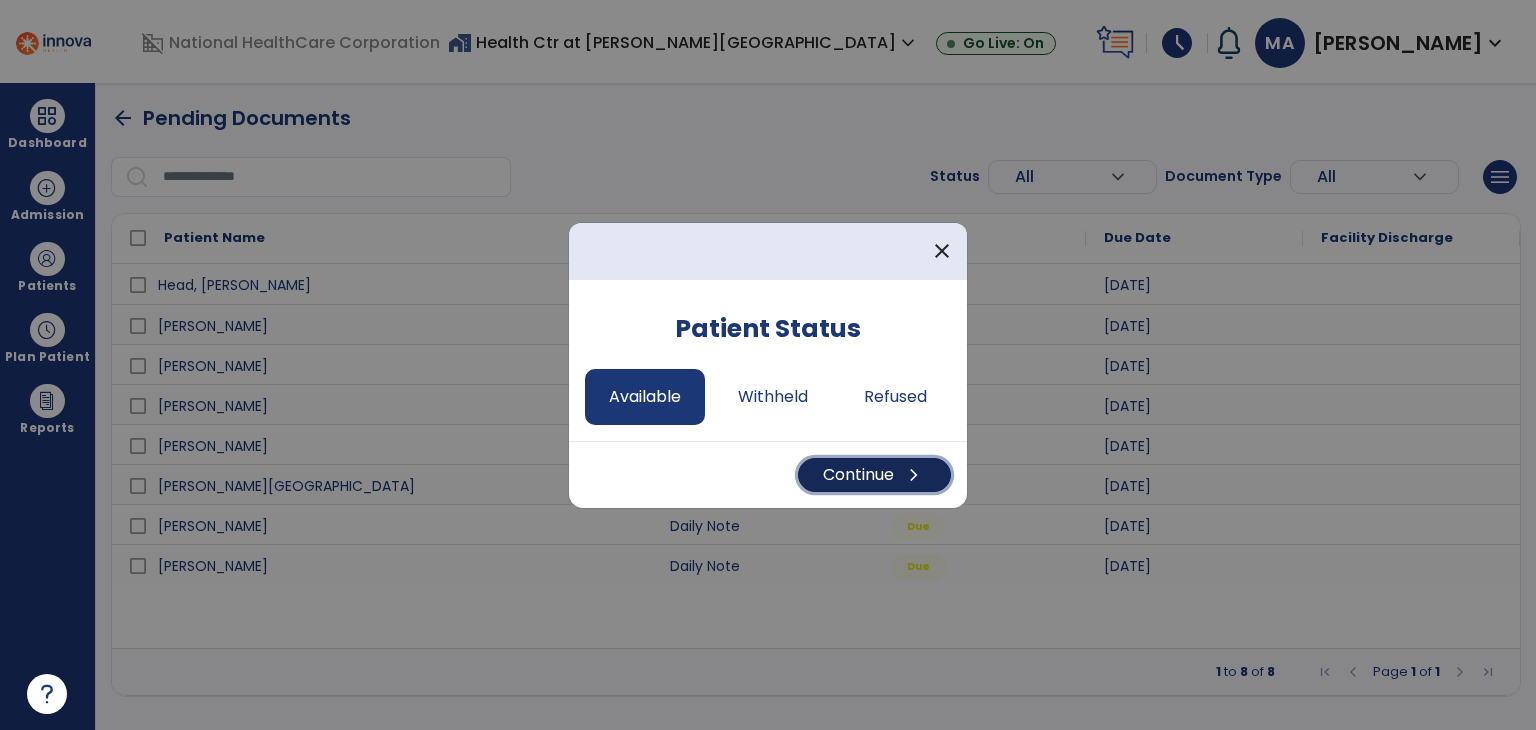 click on "Continue   chevron_right" at bounding box center [874, 475] 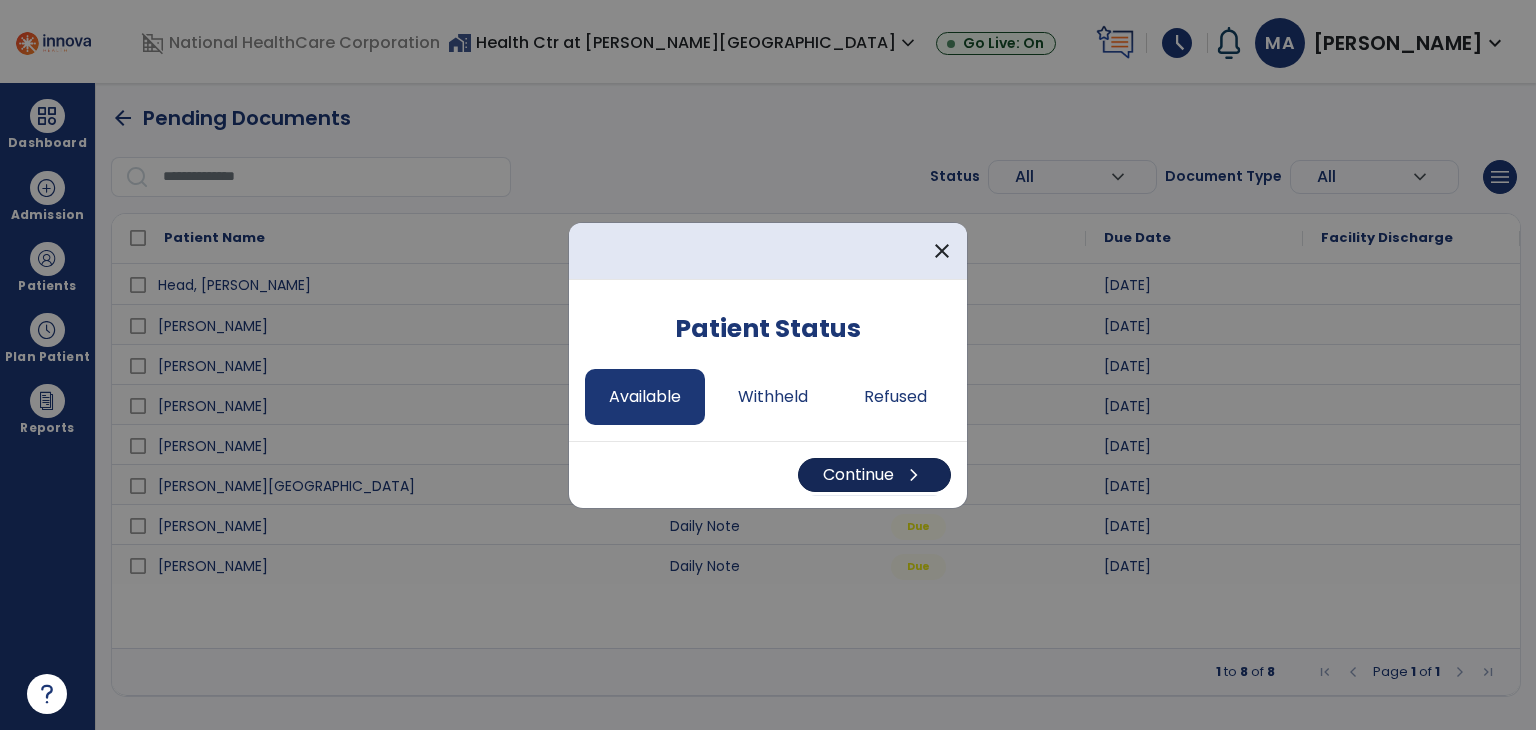 select on "*" 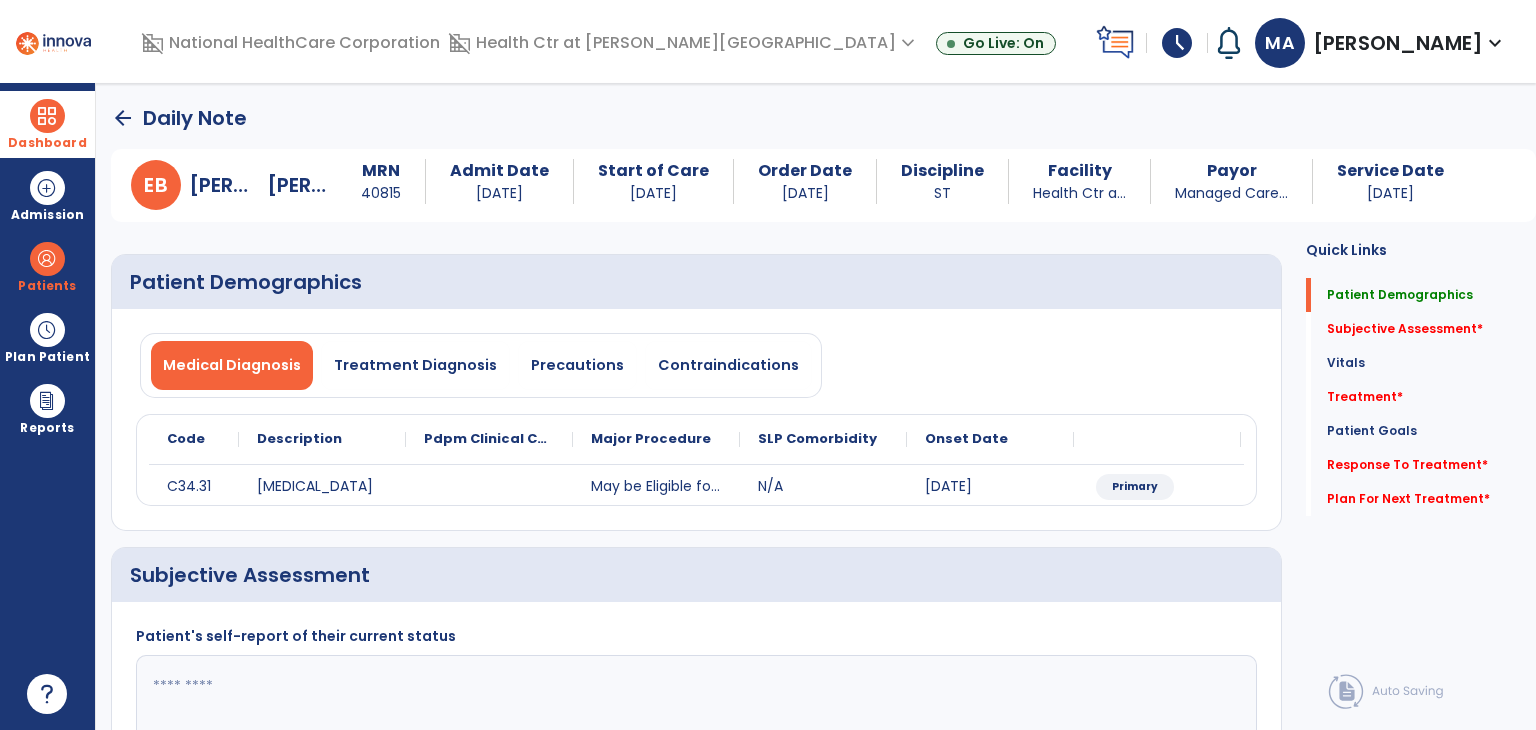 drag, startPoint x: 31, startPoint y: 129, endPoint x: 147, endPoint y: 146, distance: 117.239075 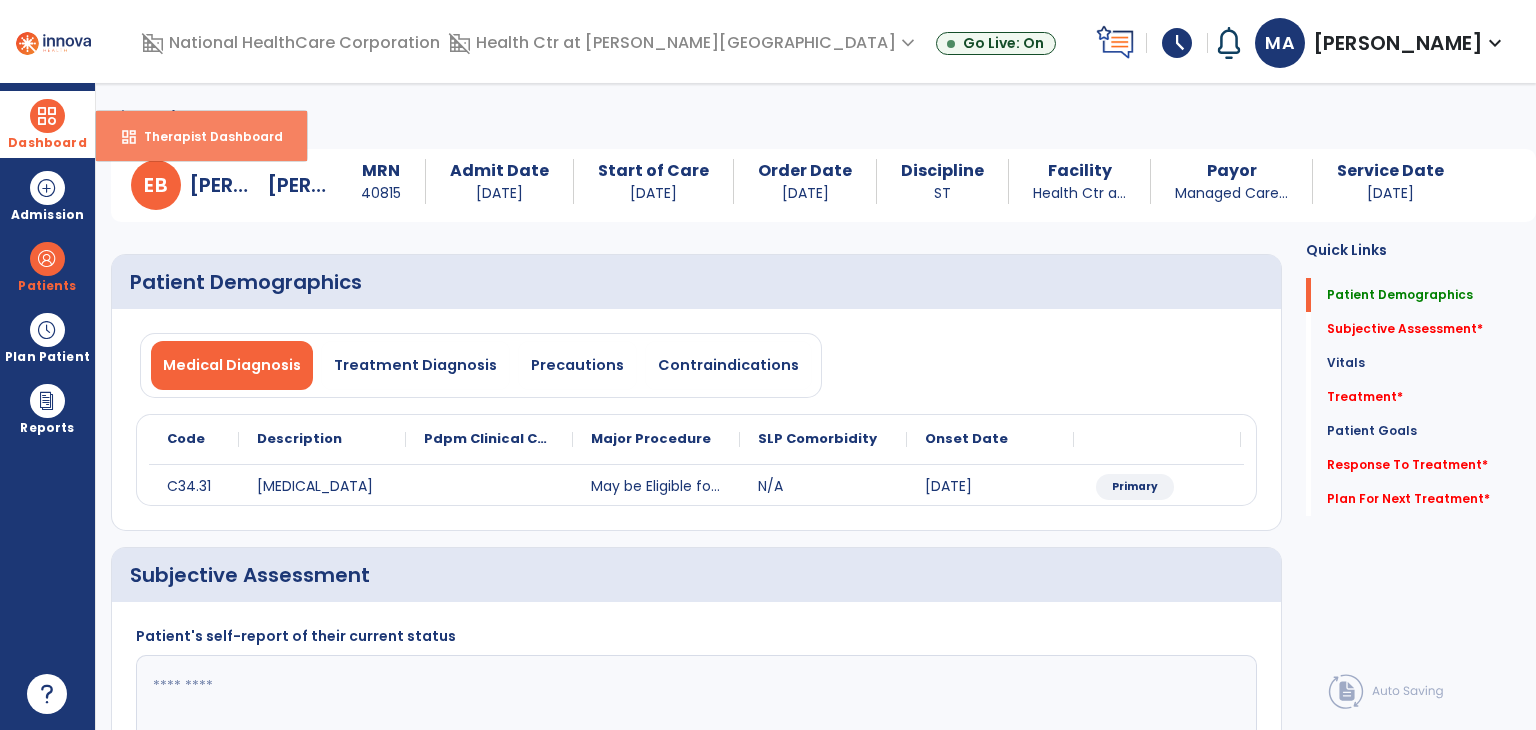 click on "dashboard  Therapist Dashboard" at bounding box center [201, 136] 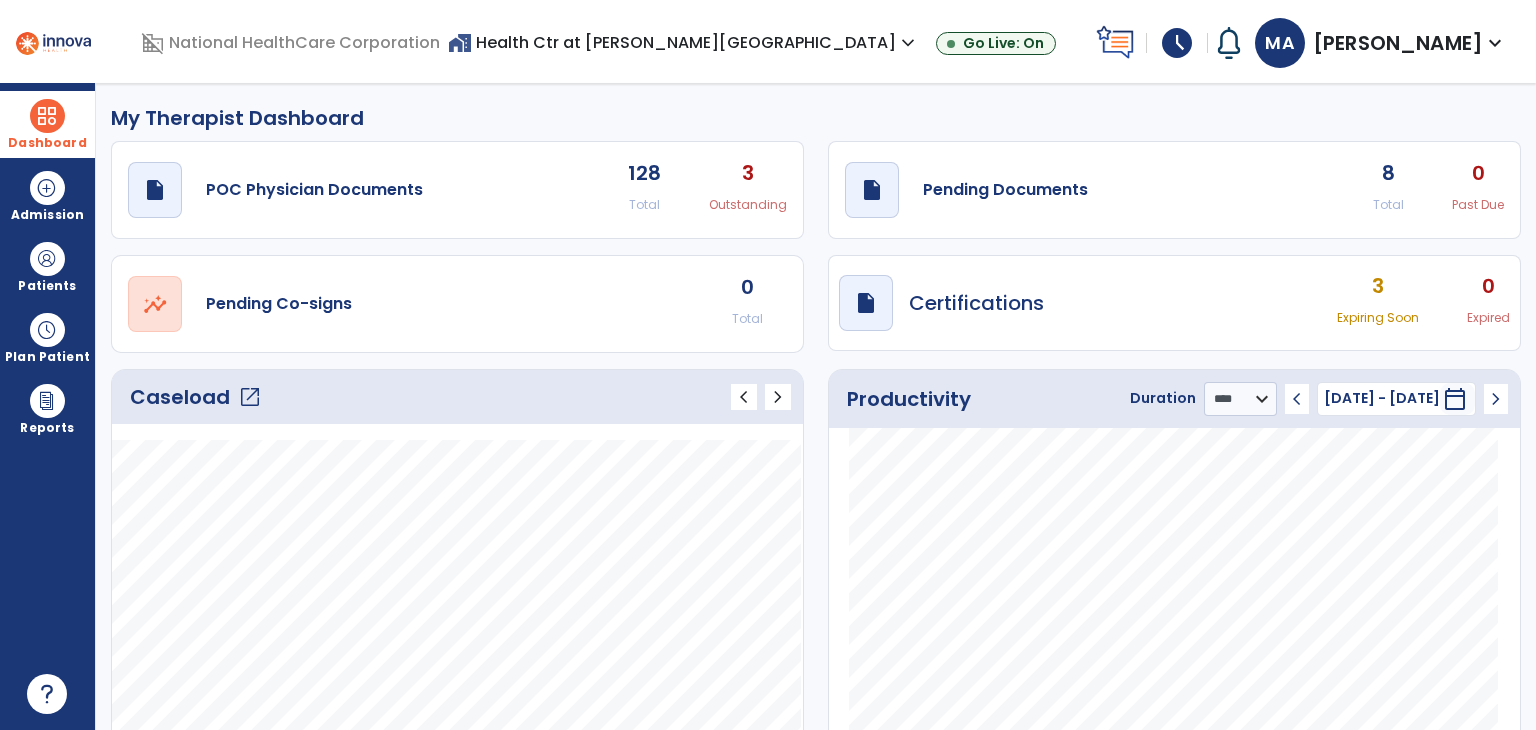 click on "draft   open_in_new  Pending Documents 8 Total 0 Past Due" 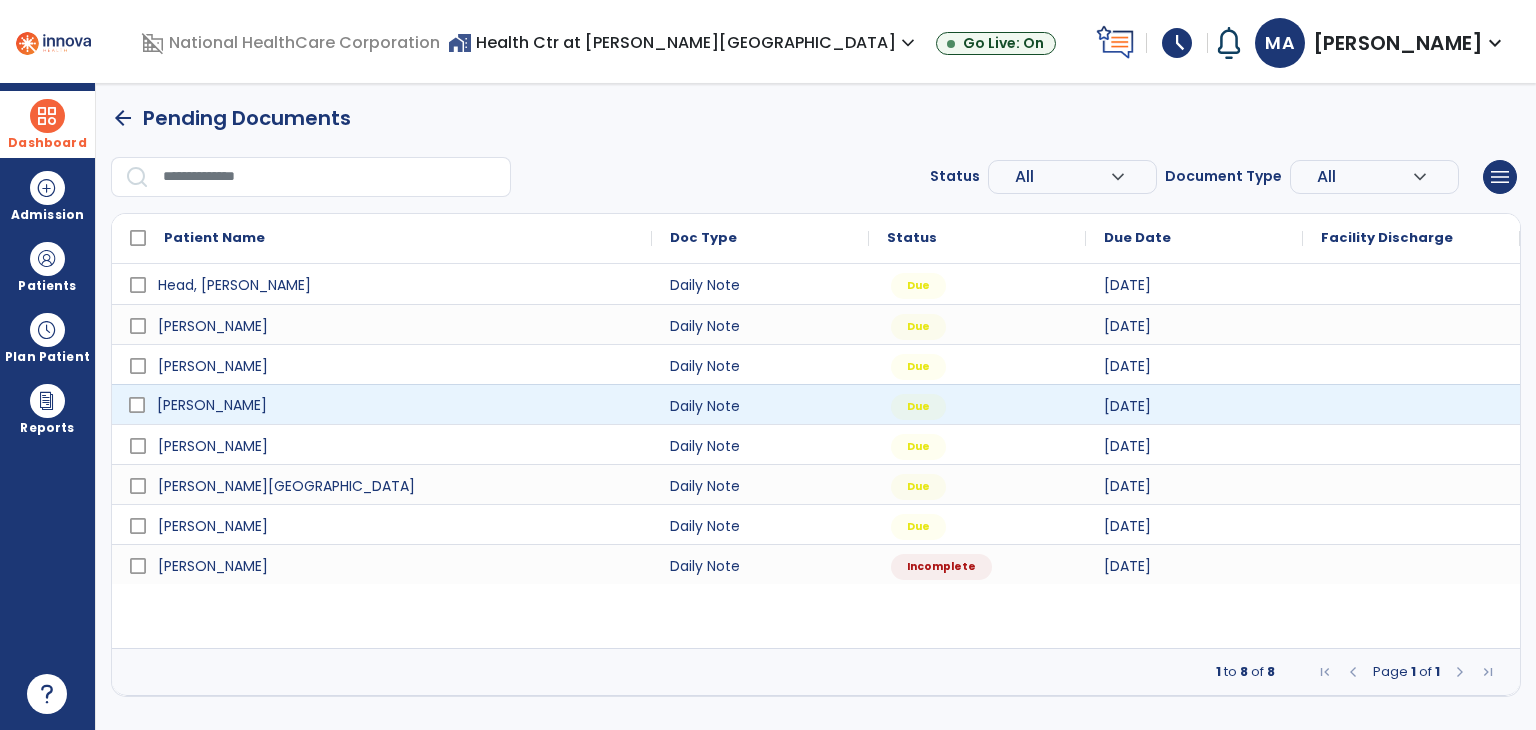 click on "[PERSON_NAME]" at bounding box center [396, 405] 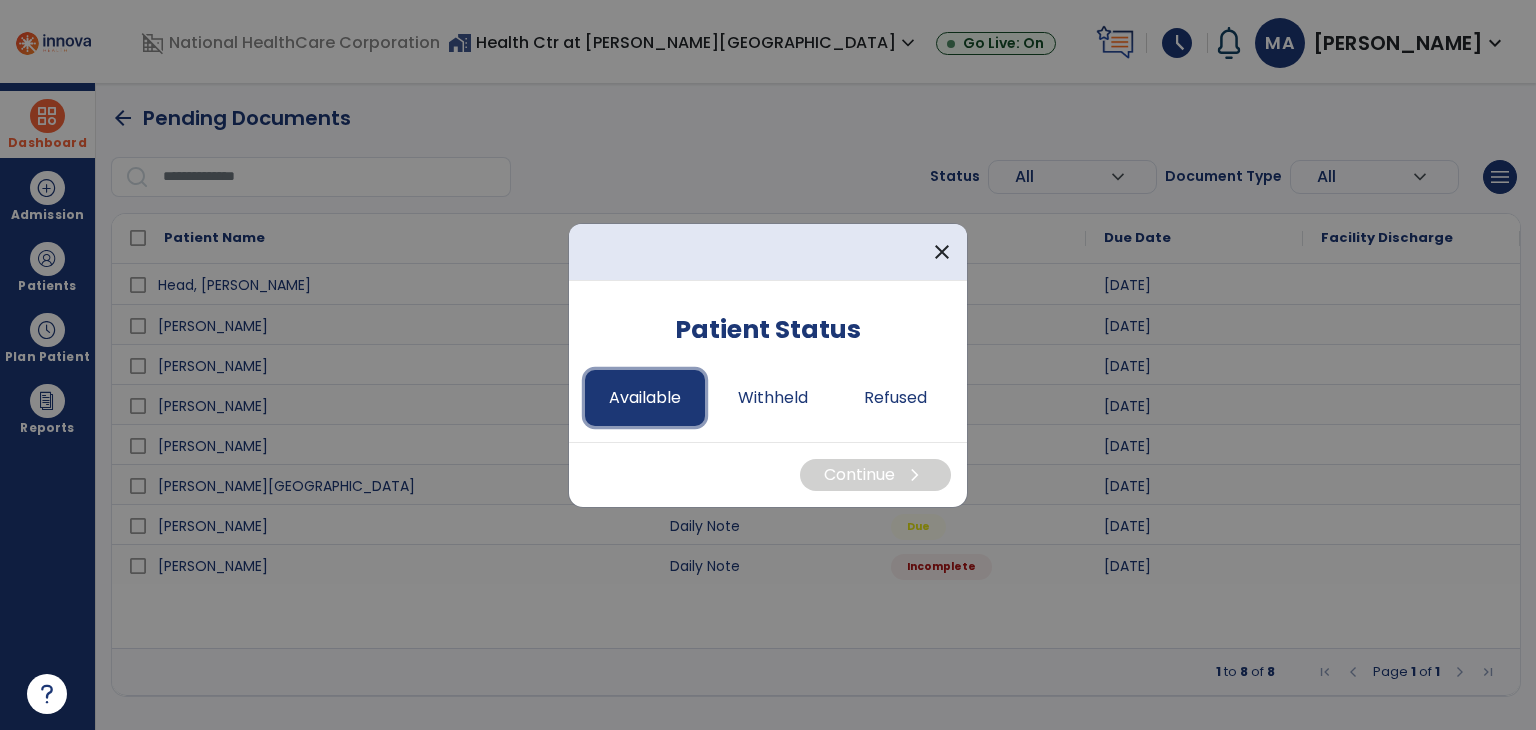 click on "Available" at bounding box center [645, 398] 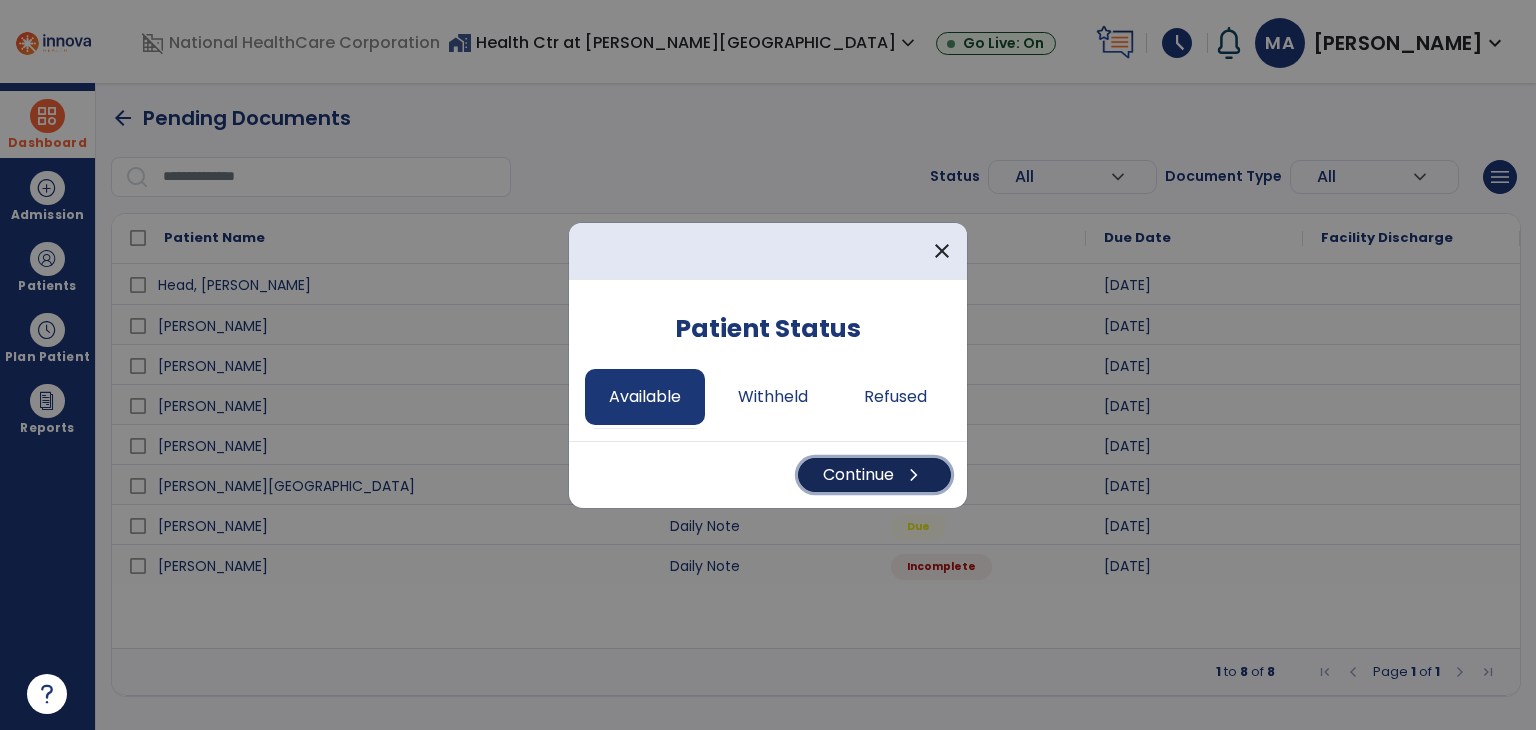 click on "Continue   chevron_right" at bounding box center (874, 475) 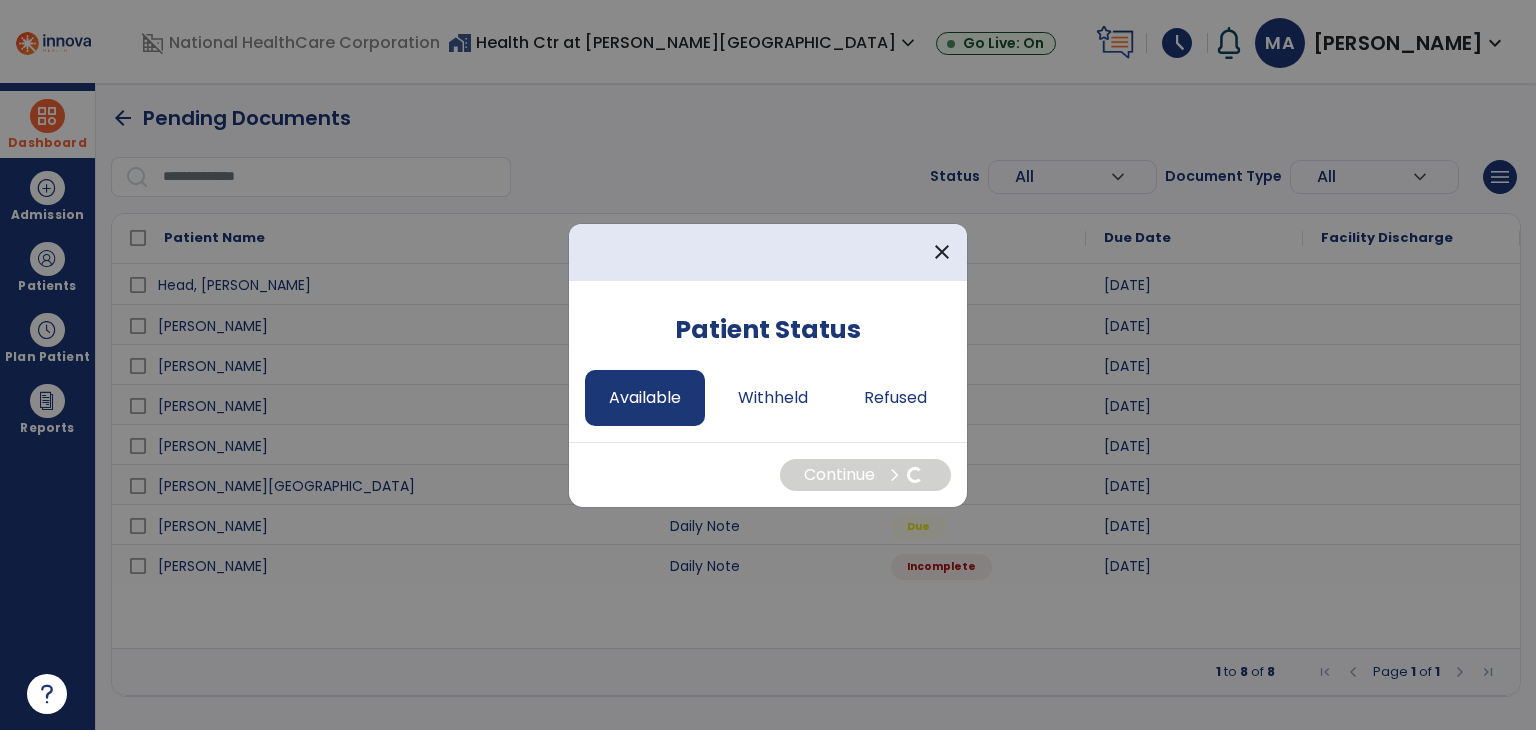 select on "*" 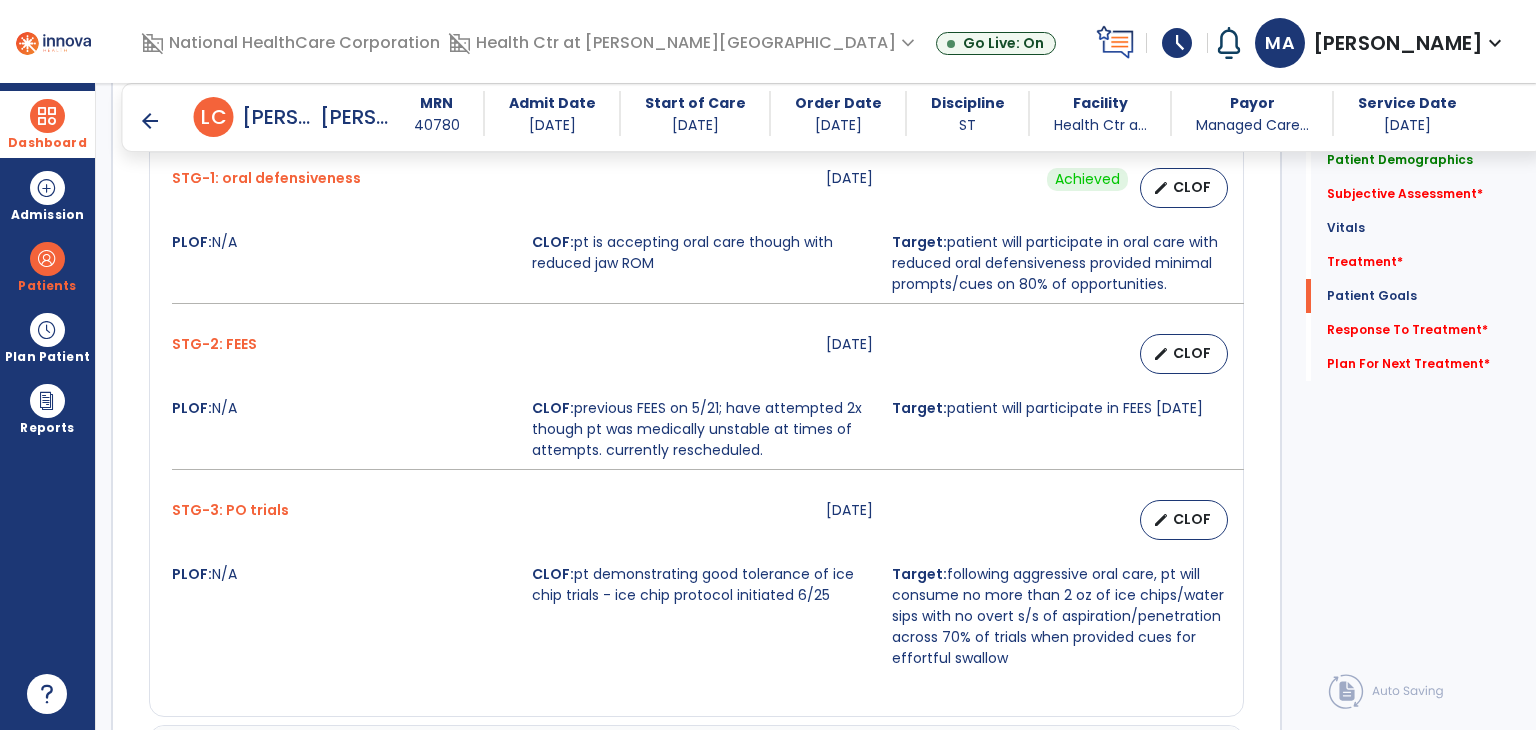scroll, scrollTop: 1700, scrollLeft: 0, axis: vertical 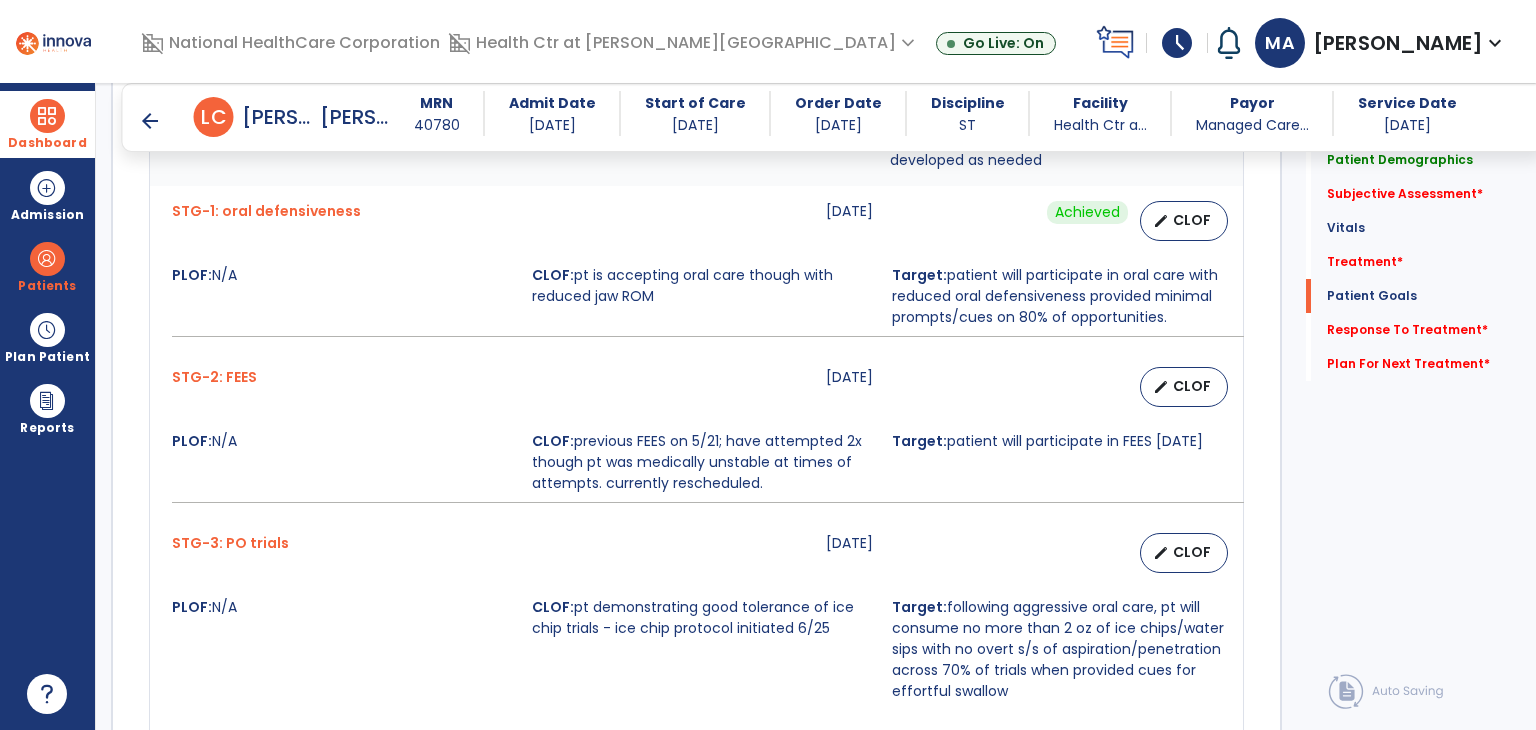 drag, startPoint x: 1006, startPoint y: 605, endPoint x: 1148, endPoint y: 677, distance: 159.21056 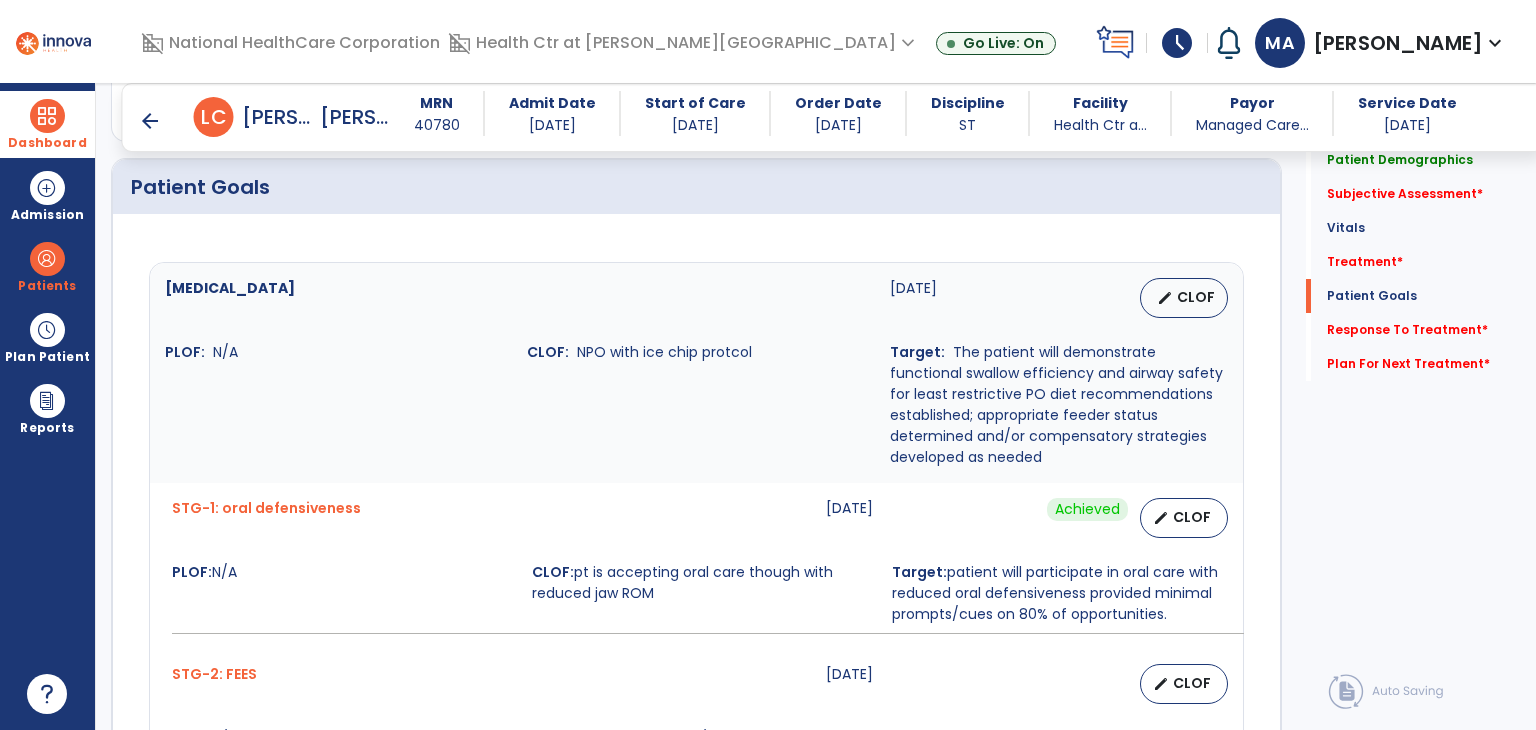 scroll, scrollTop: 1400, scrollLeft: 0, axis: vertical 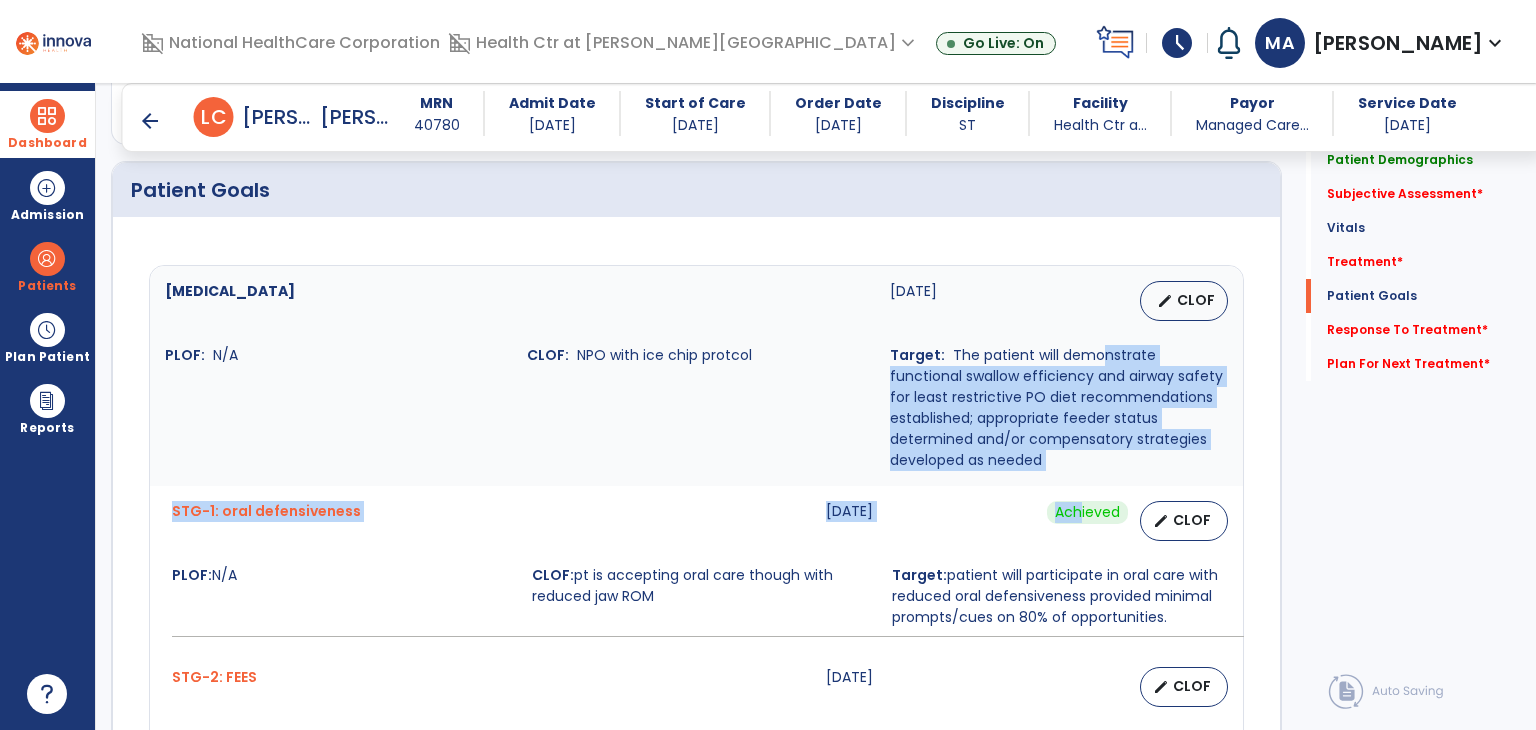 drag, startPoint x: 1096, startPoint y: 353, endPoint x: 1071, endPoint y: 514, distance: 162.92943 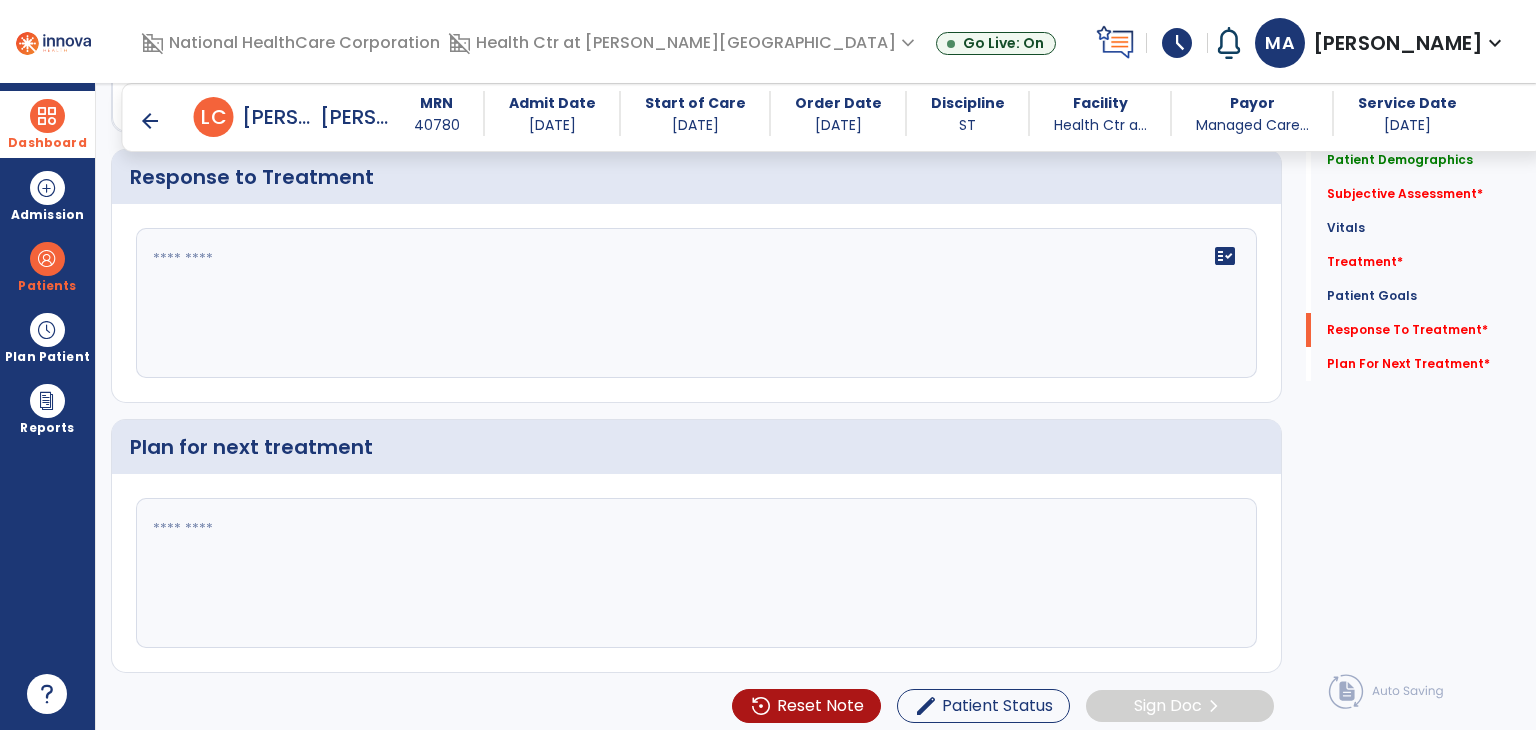 scroll, scrollTop: 3087, scrollLeft: 0, axis: vertical 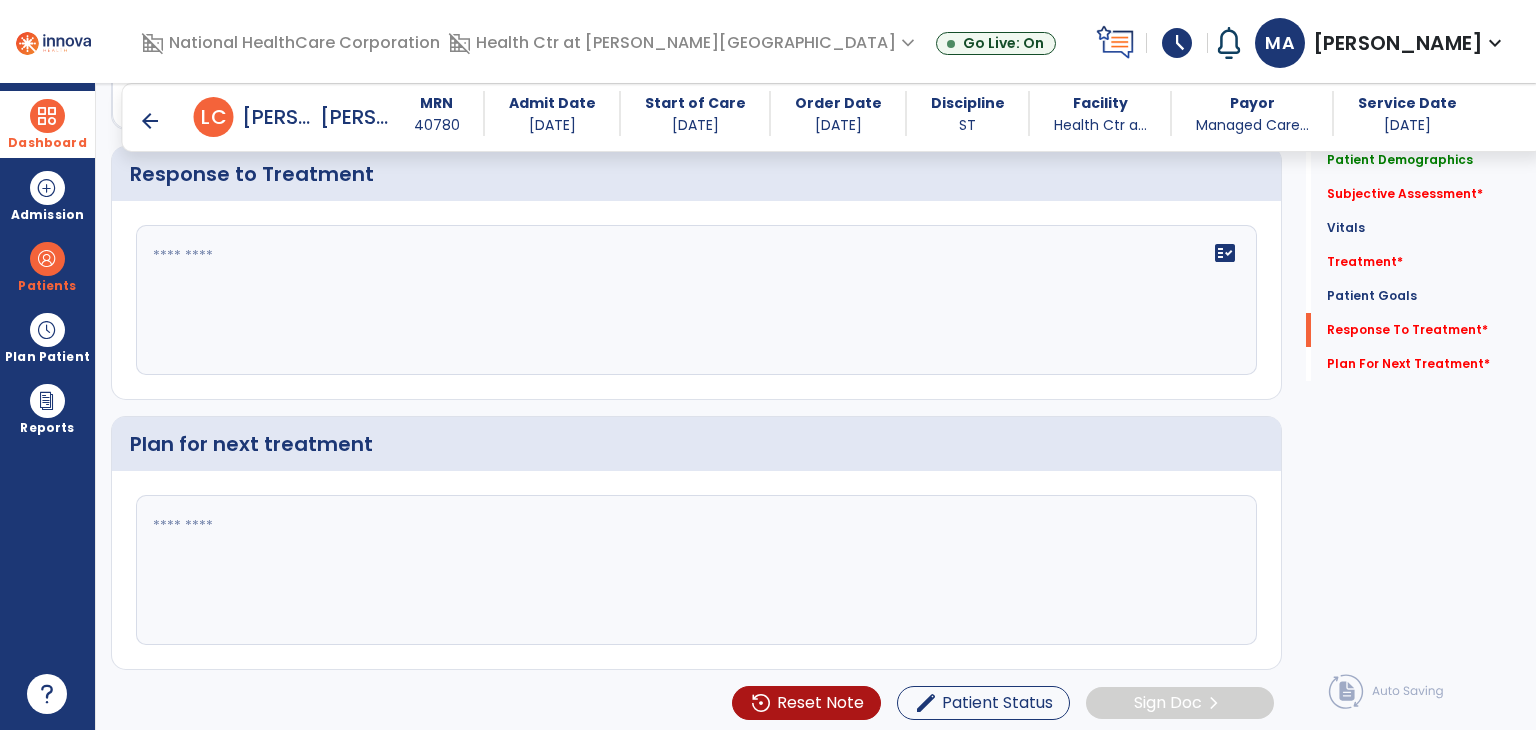 click on "Patient Demographics  Medical Diagnosis   Treatment Diagnosis   Precautions   Contraindications
Code
Description
Pdpm Clinical Category
J96.01" 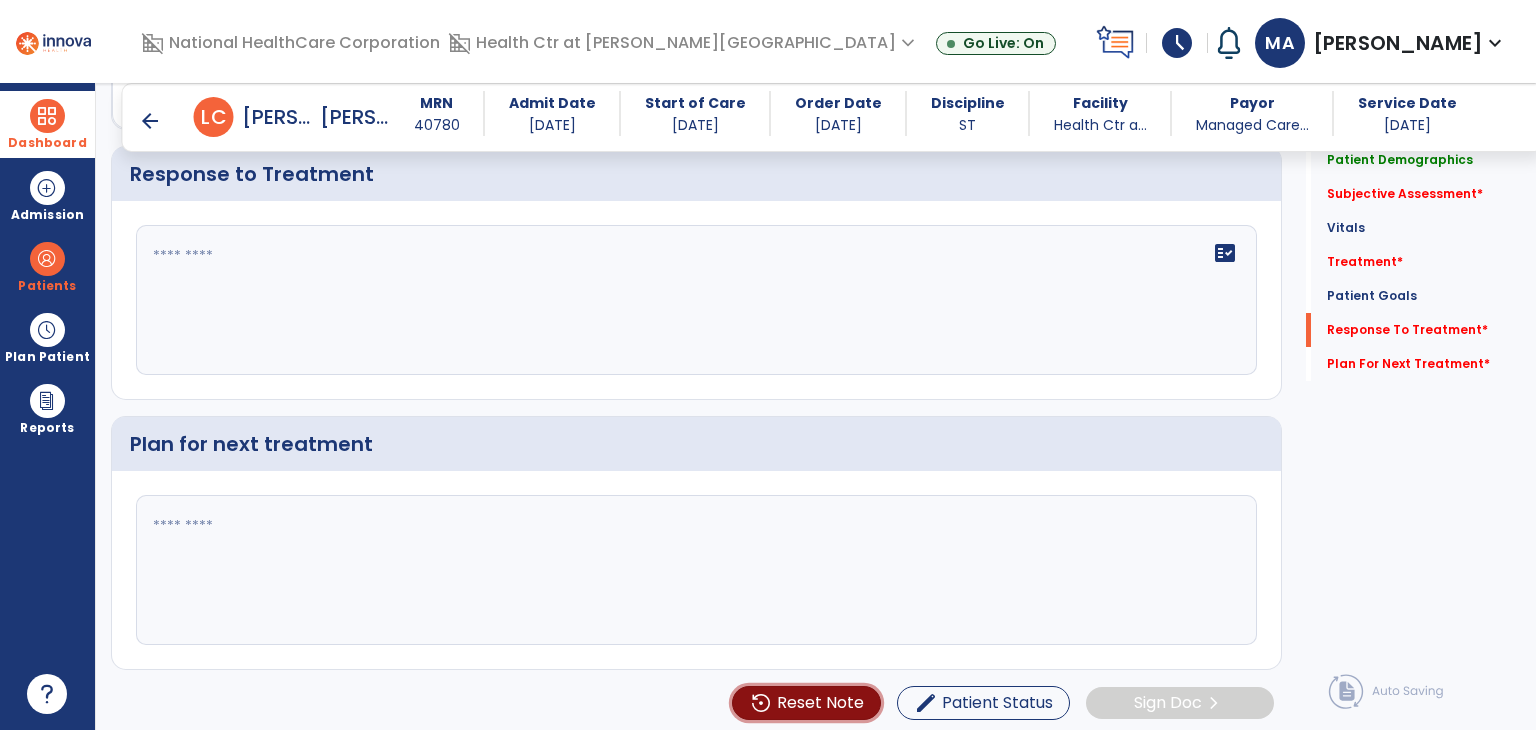 click on "Reset Note" 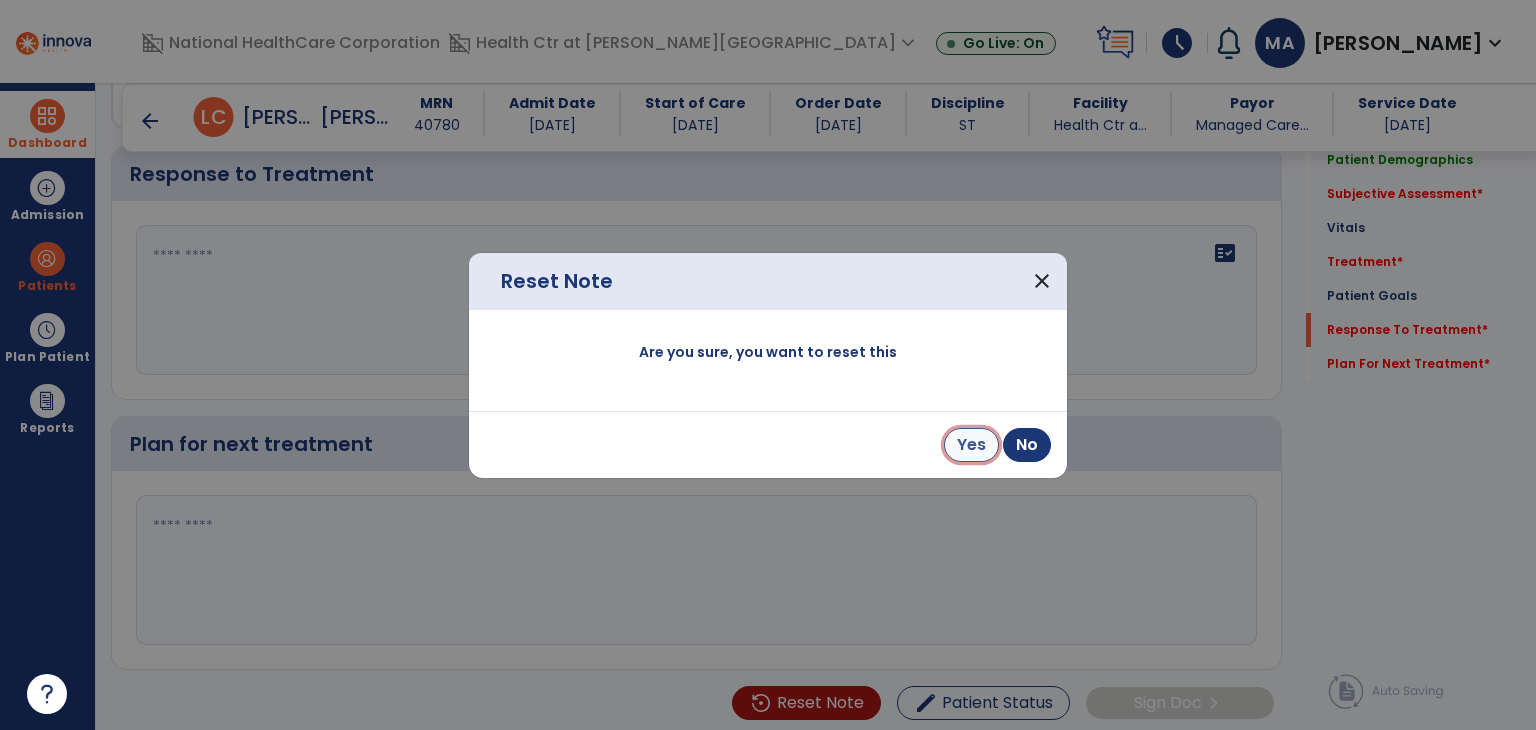 click on "Yes" at bounding box center (971, 445) 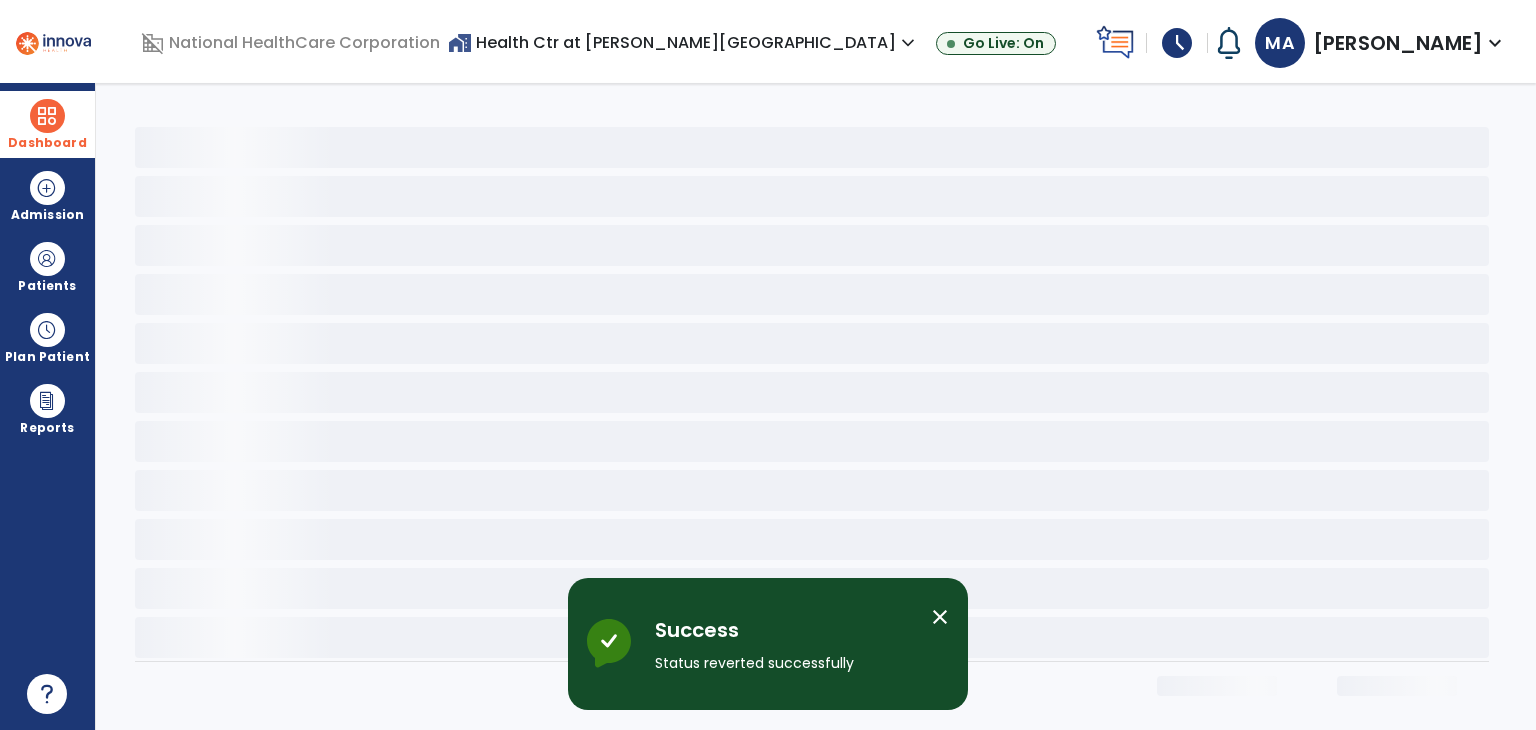 scroll, scrollTop: 0, scrollLeft: 0, axis: both 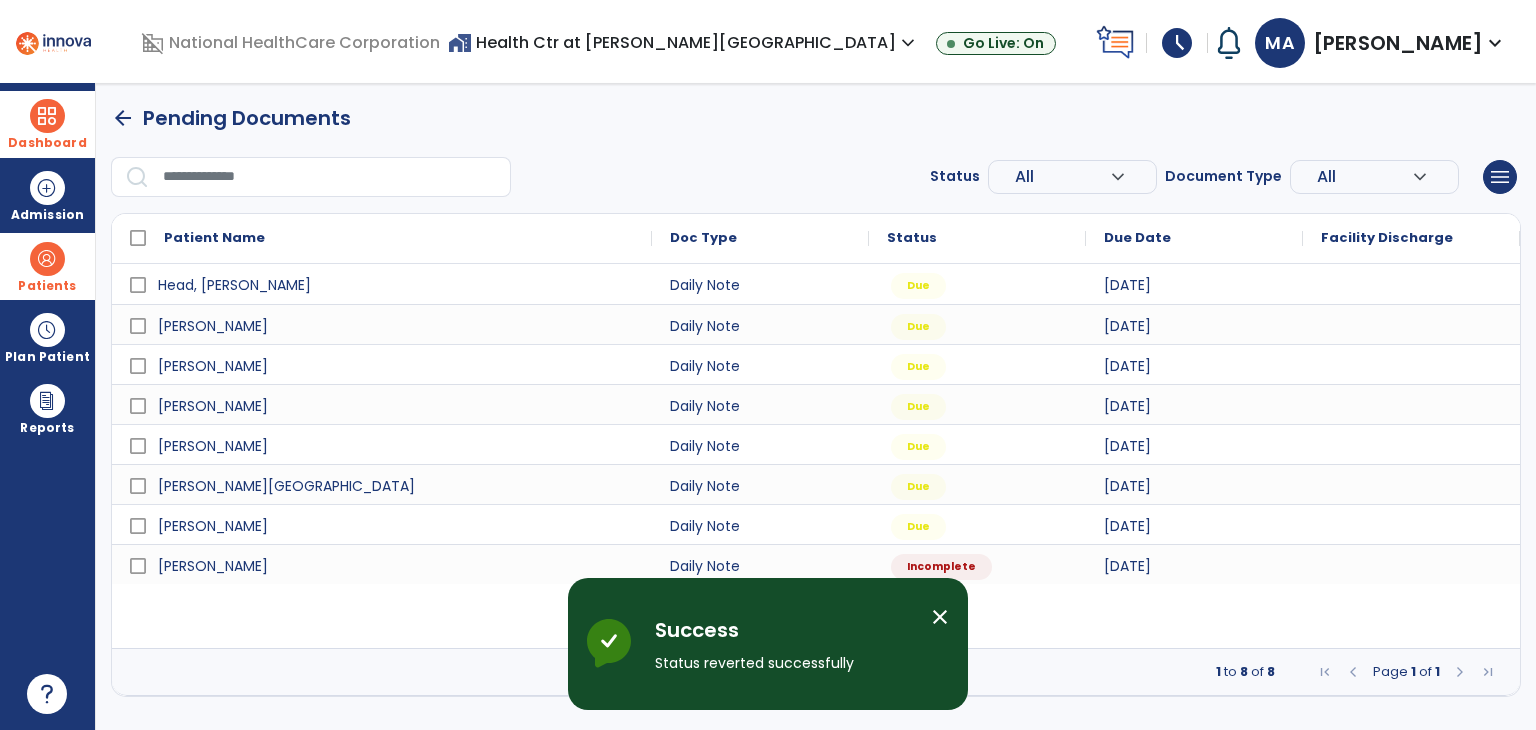 click at bounding box center (47, 259) 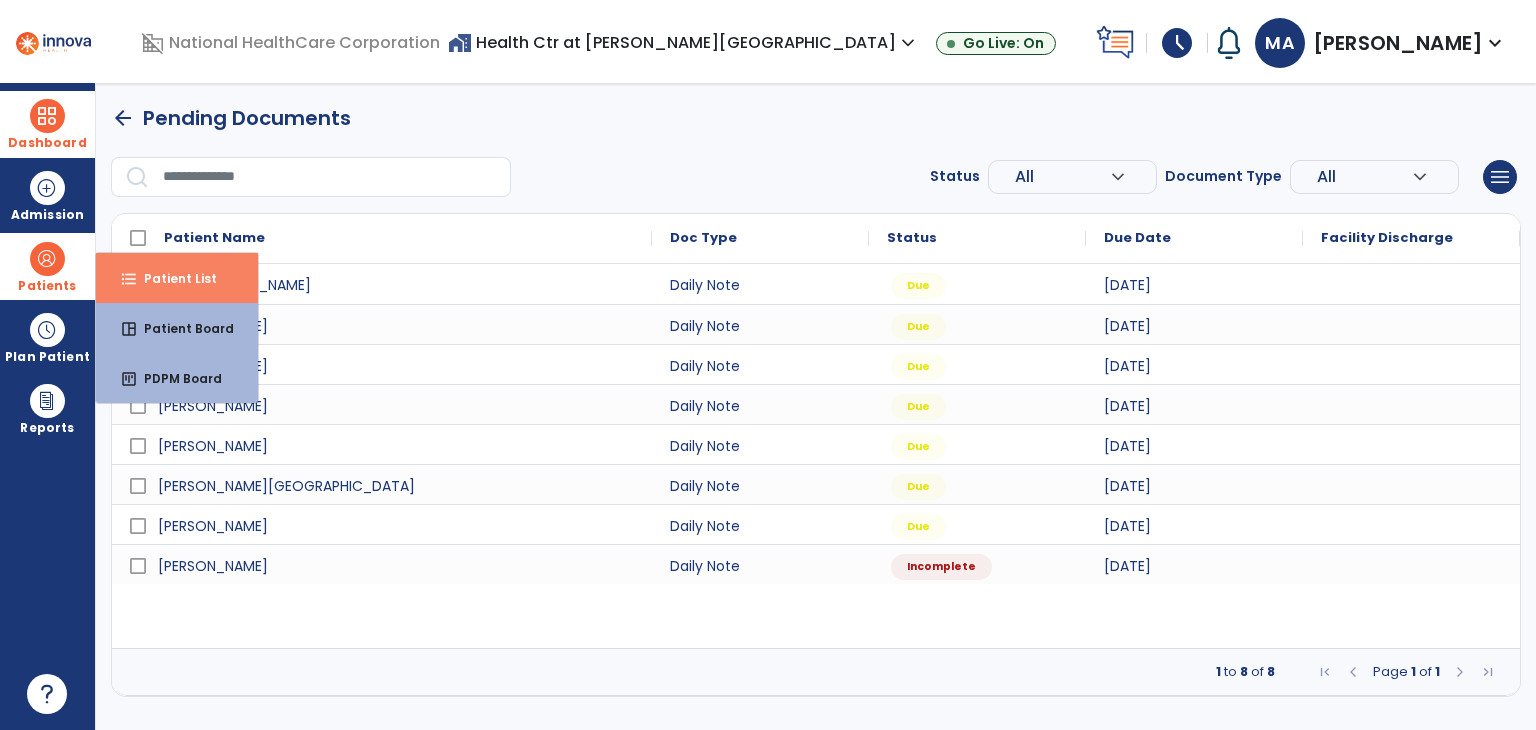 click on "format_list_bulleted" at bounding box center [129, 279] 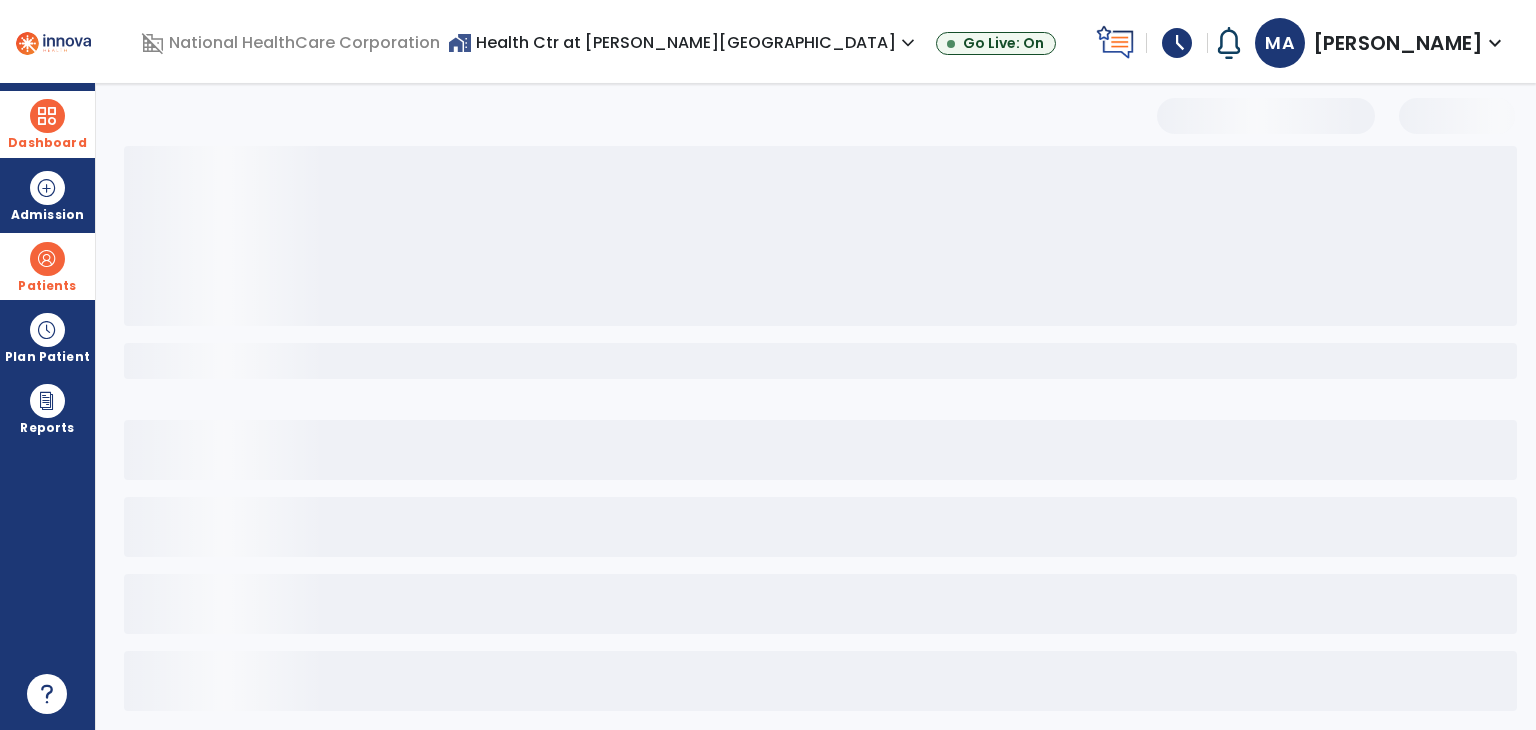 select on "***" 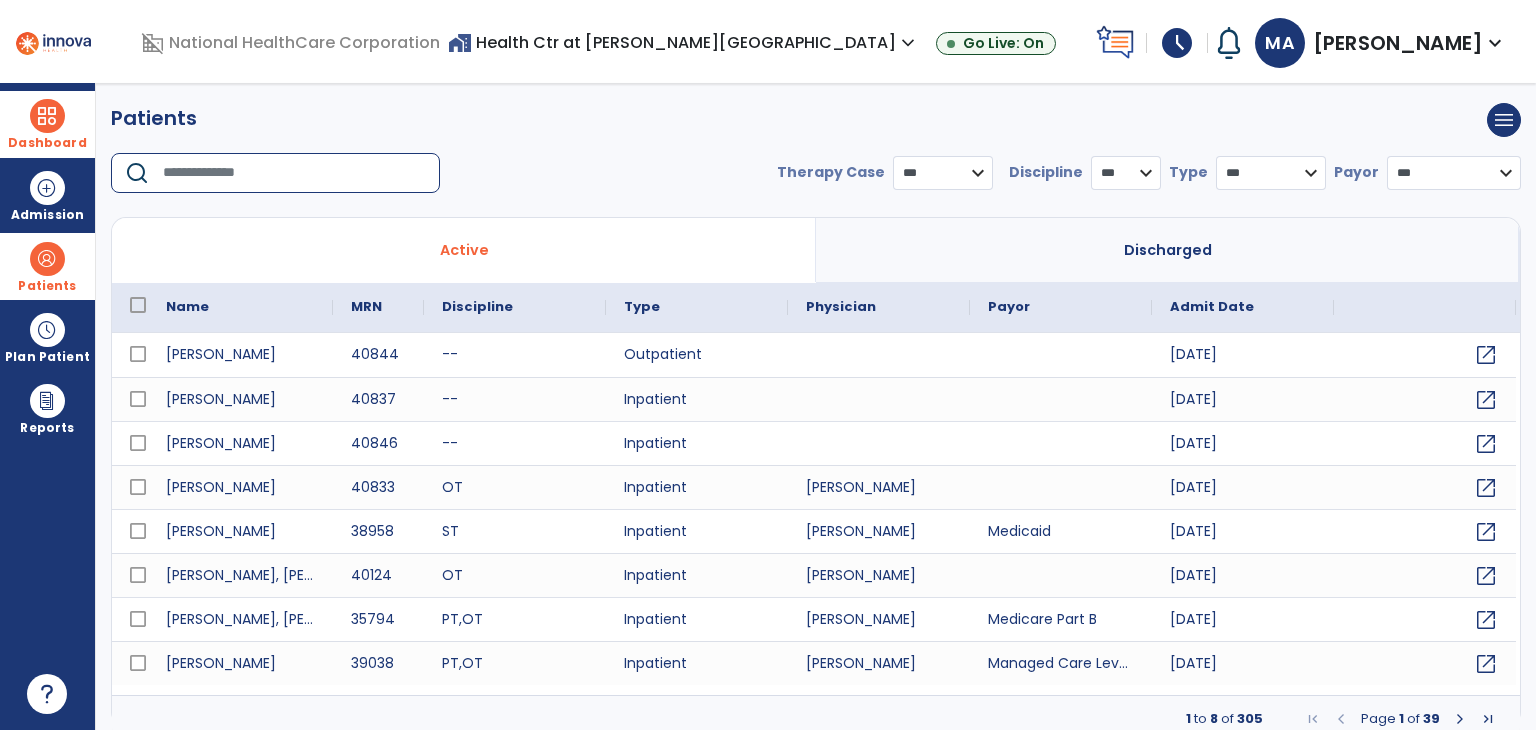 click at bounding box center [294, 173] 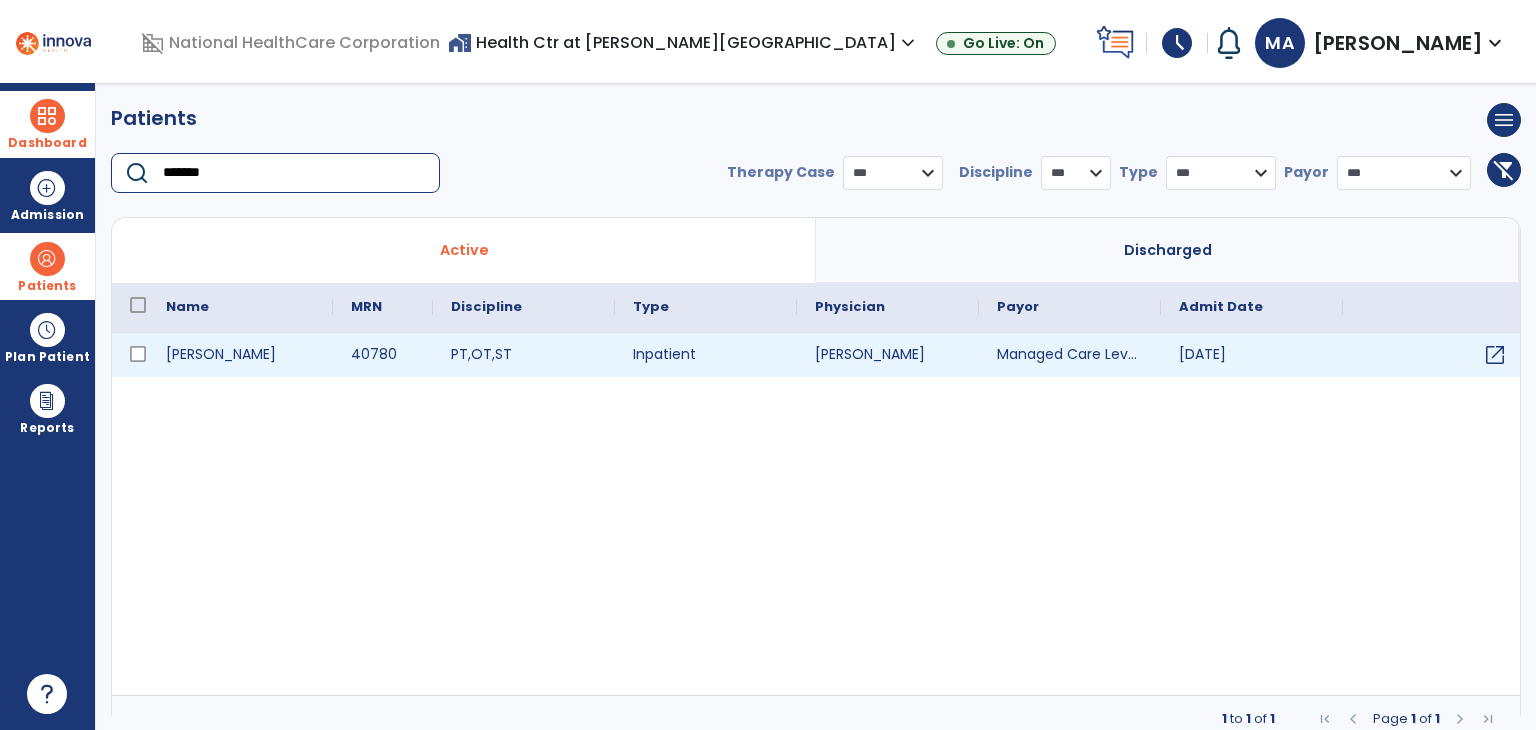 type on "*******" 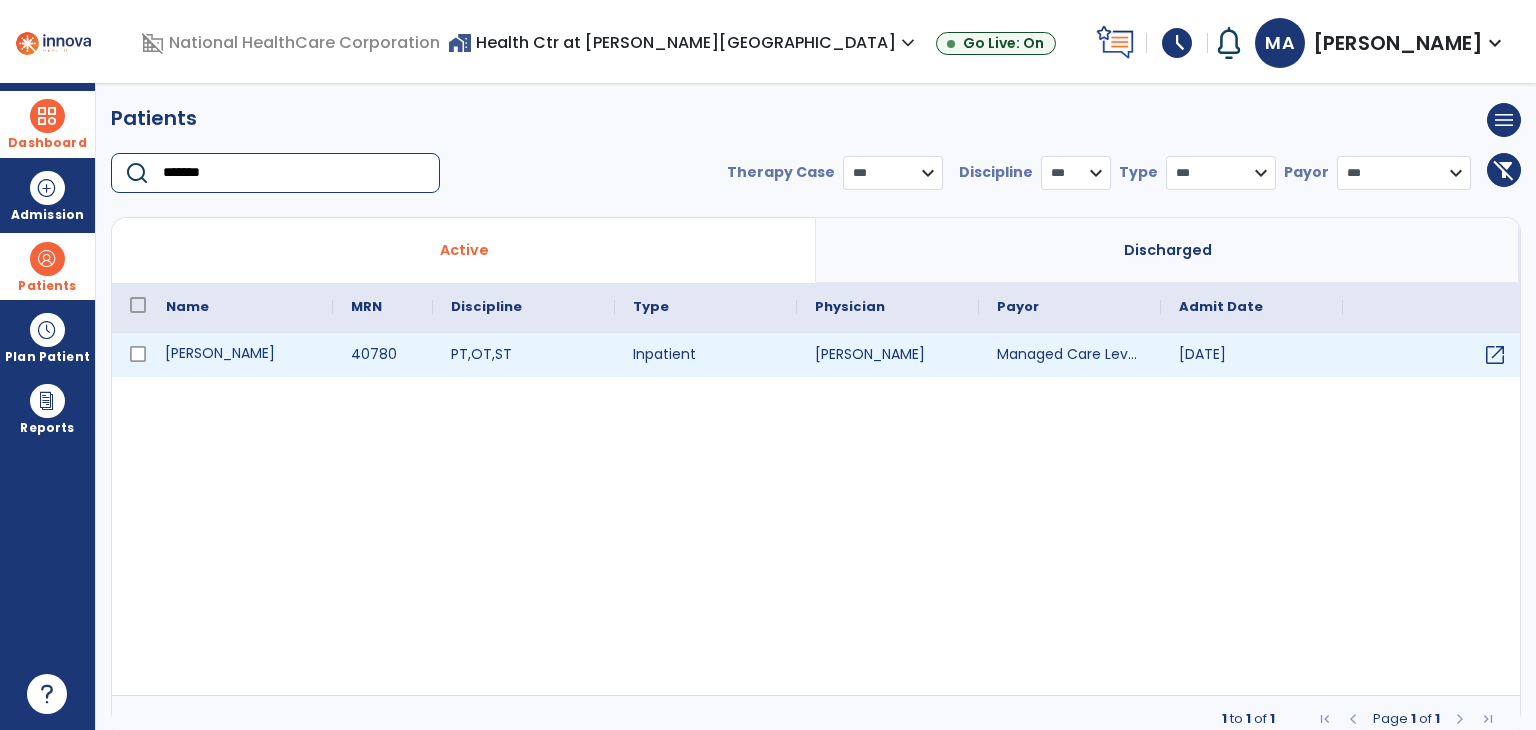 click on "[PERSON_NAME]" at bounding box center (240, 355) 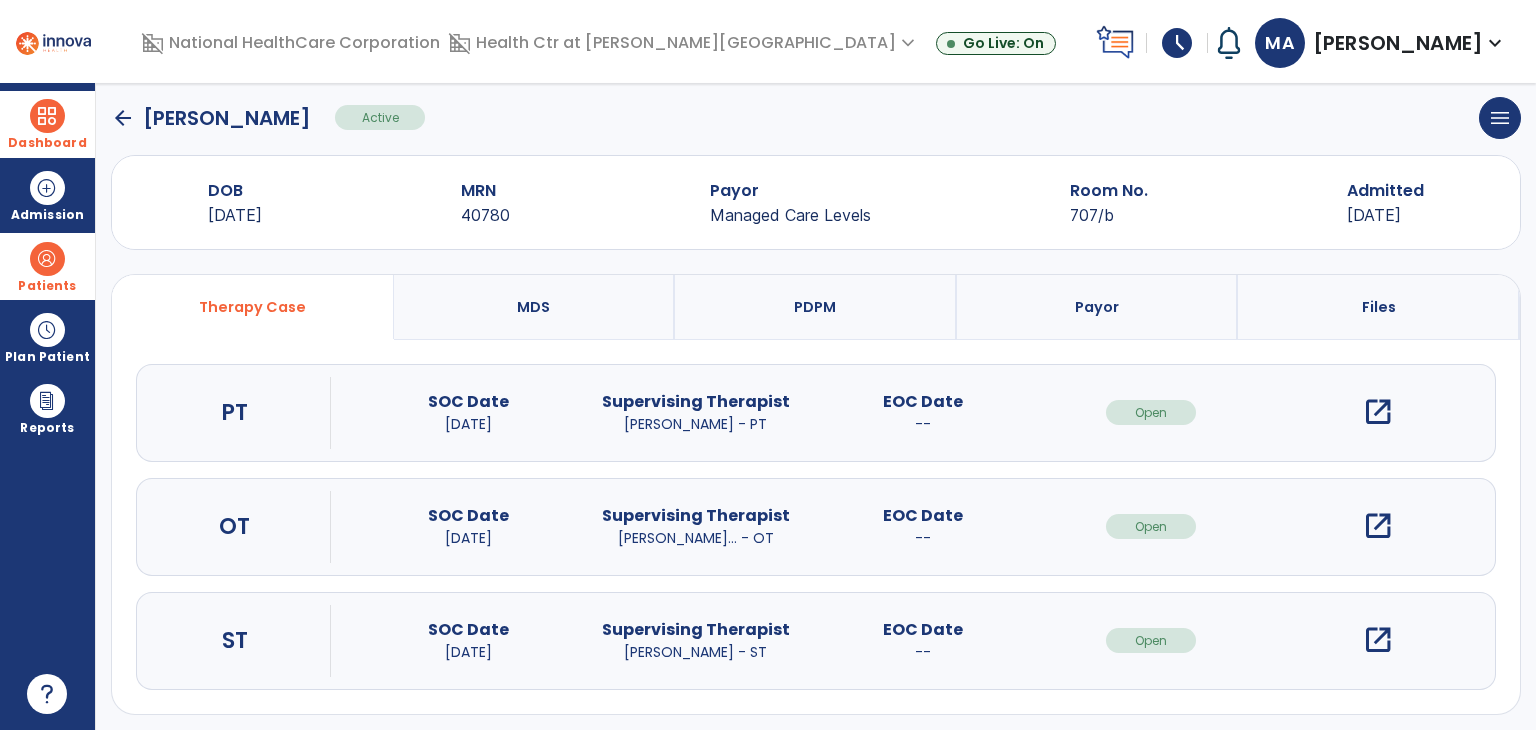scroll, scrollTop: 28, scrollLeft: 0, axis: vertical 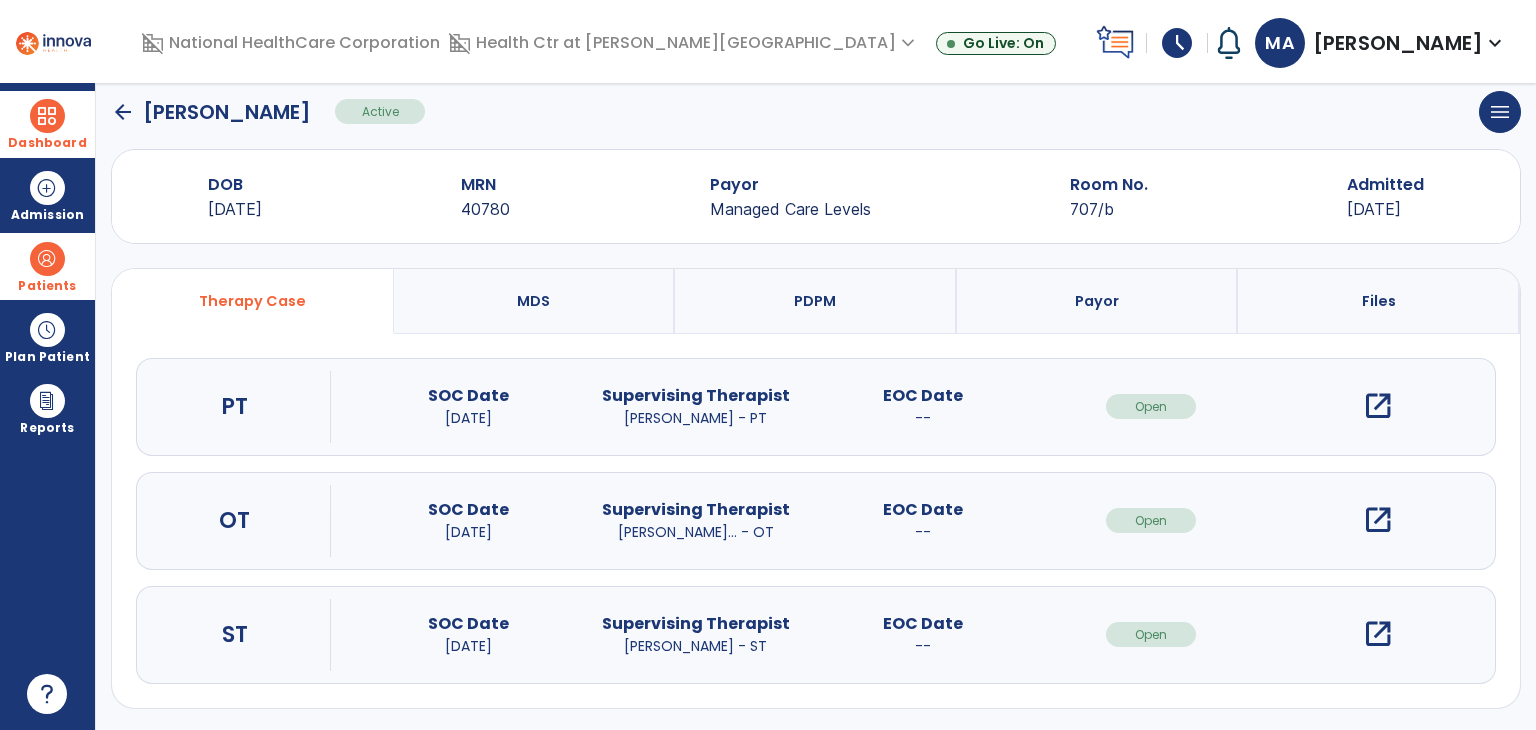 click on "open_in_new" at bounding box center [1378, 634] 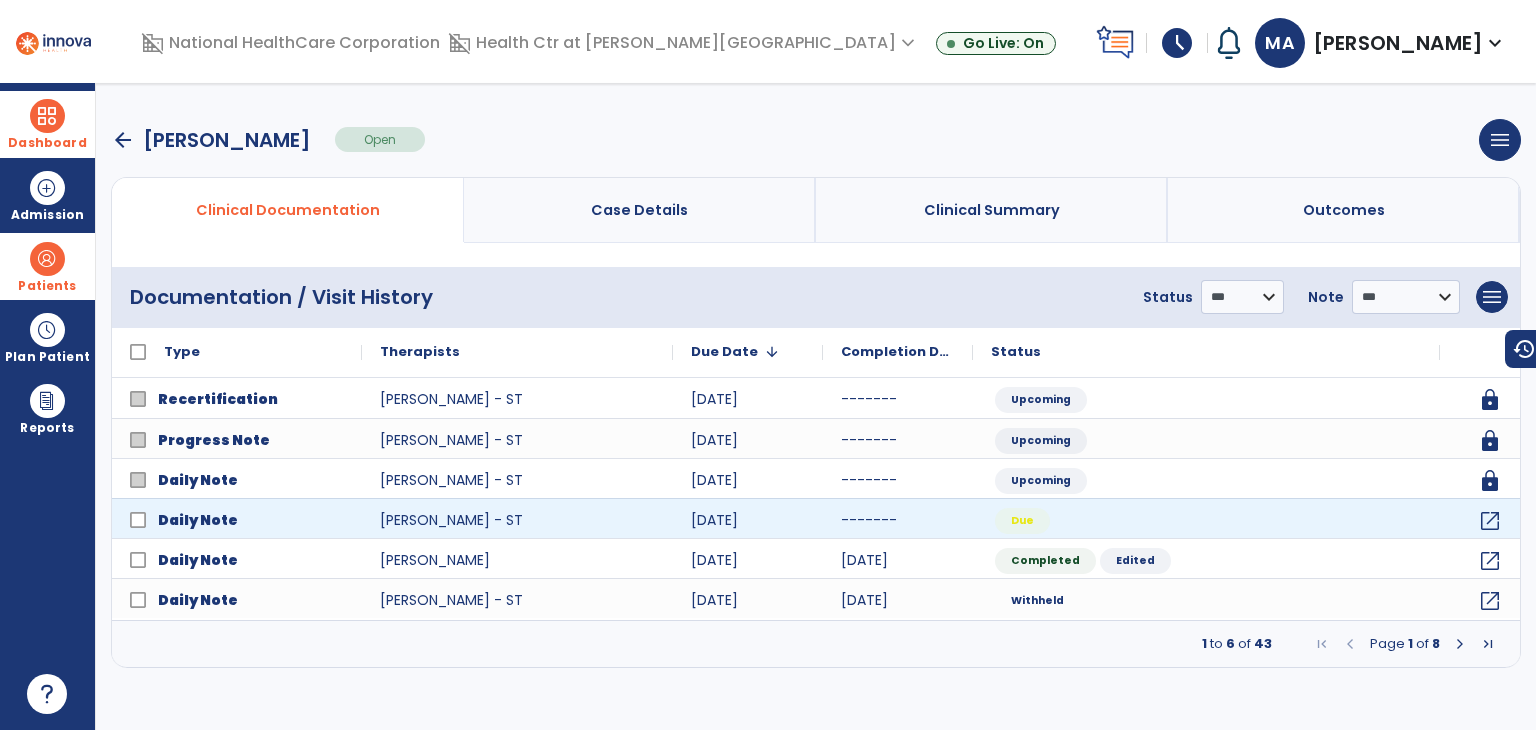 scroll, scrollTop: 0, scrollLeft: 0, axis: both 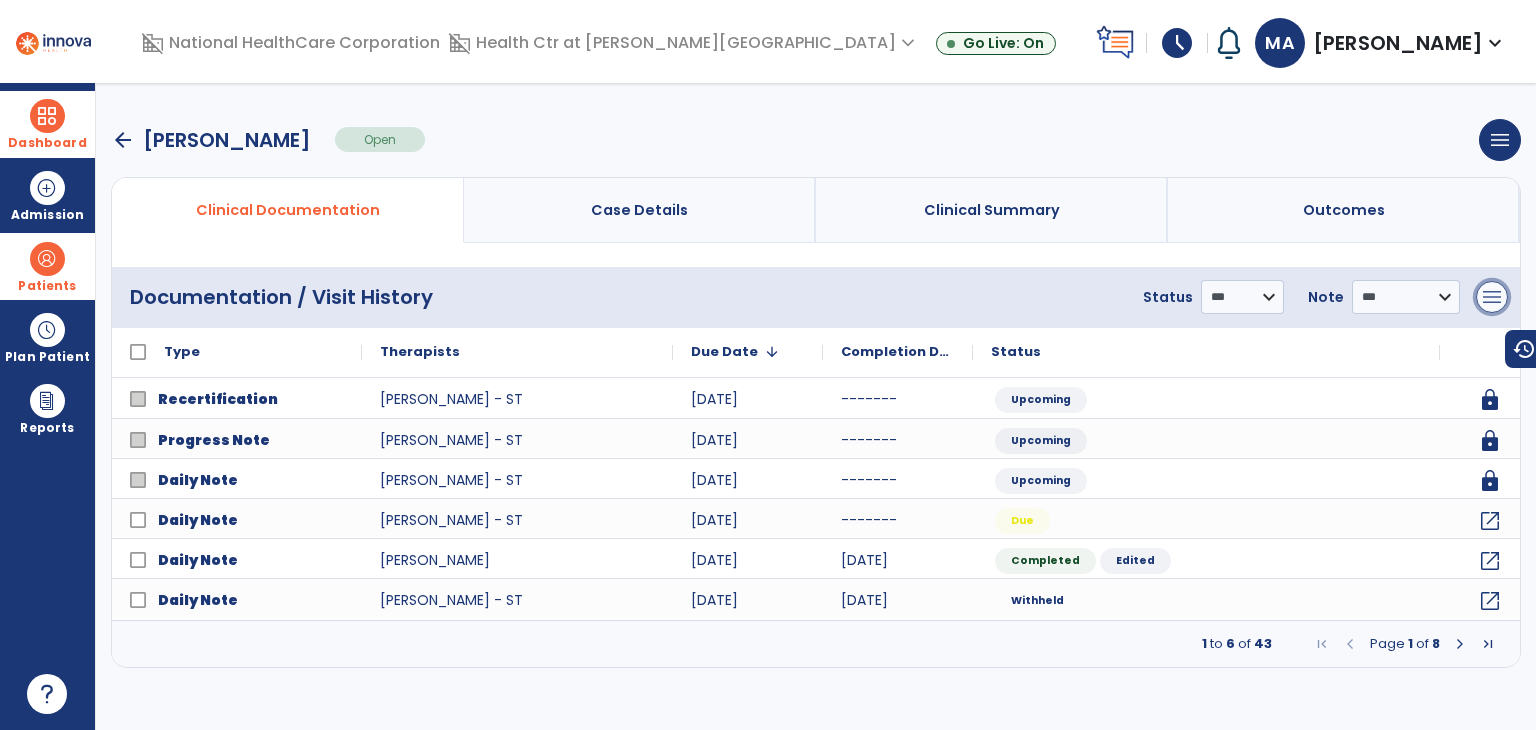 click on "menu" at bounding box center (1492, 297) 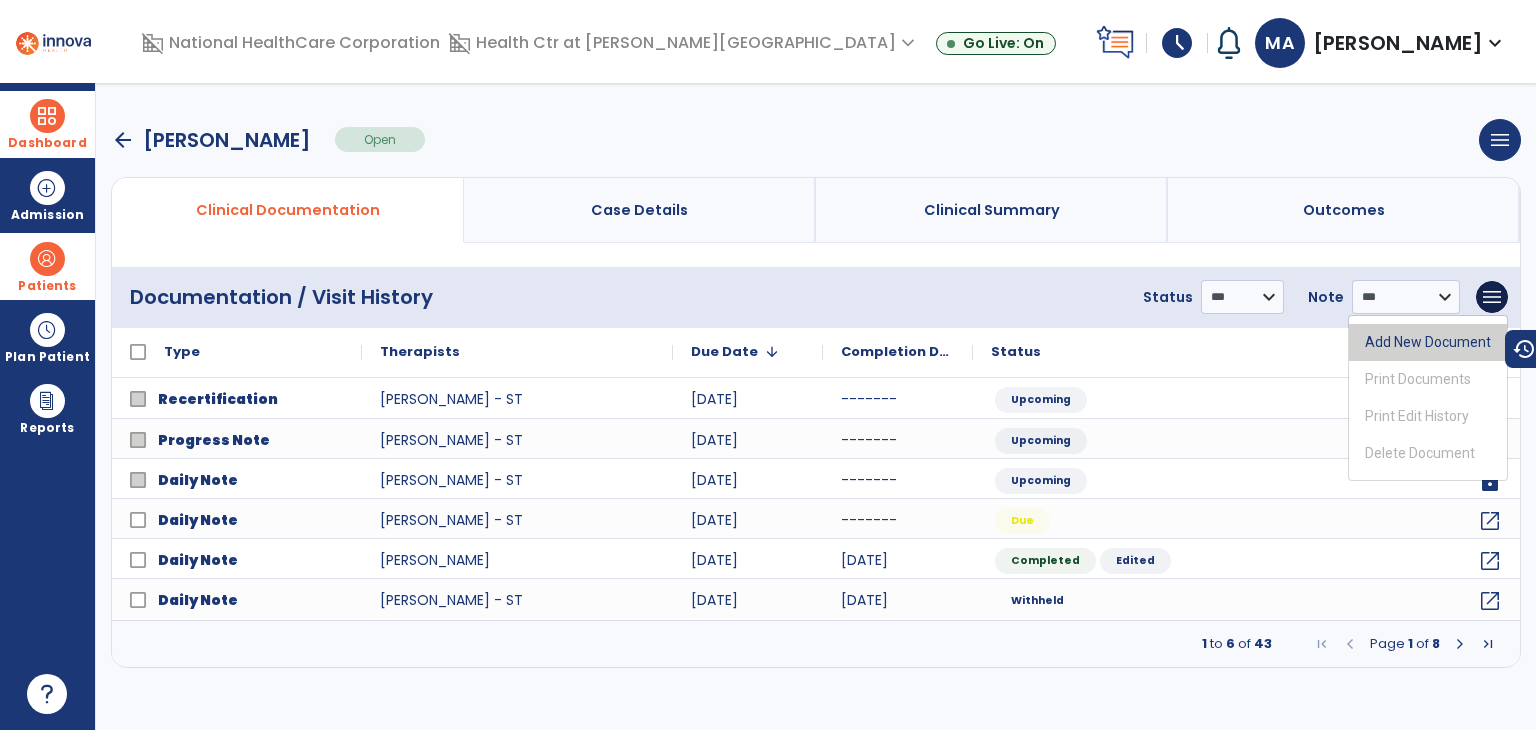 click on "Add New Document" at bounding box center (1428, 342) 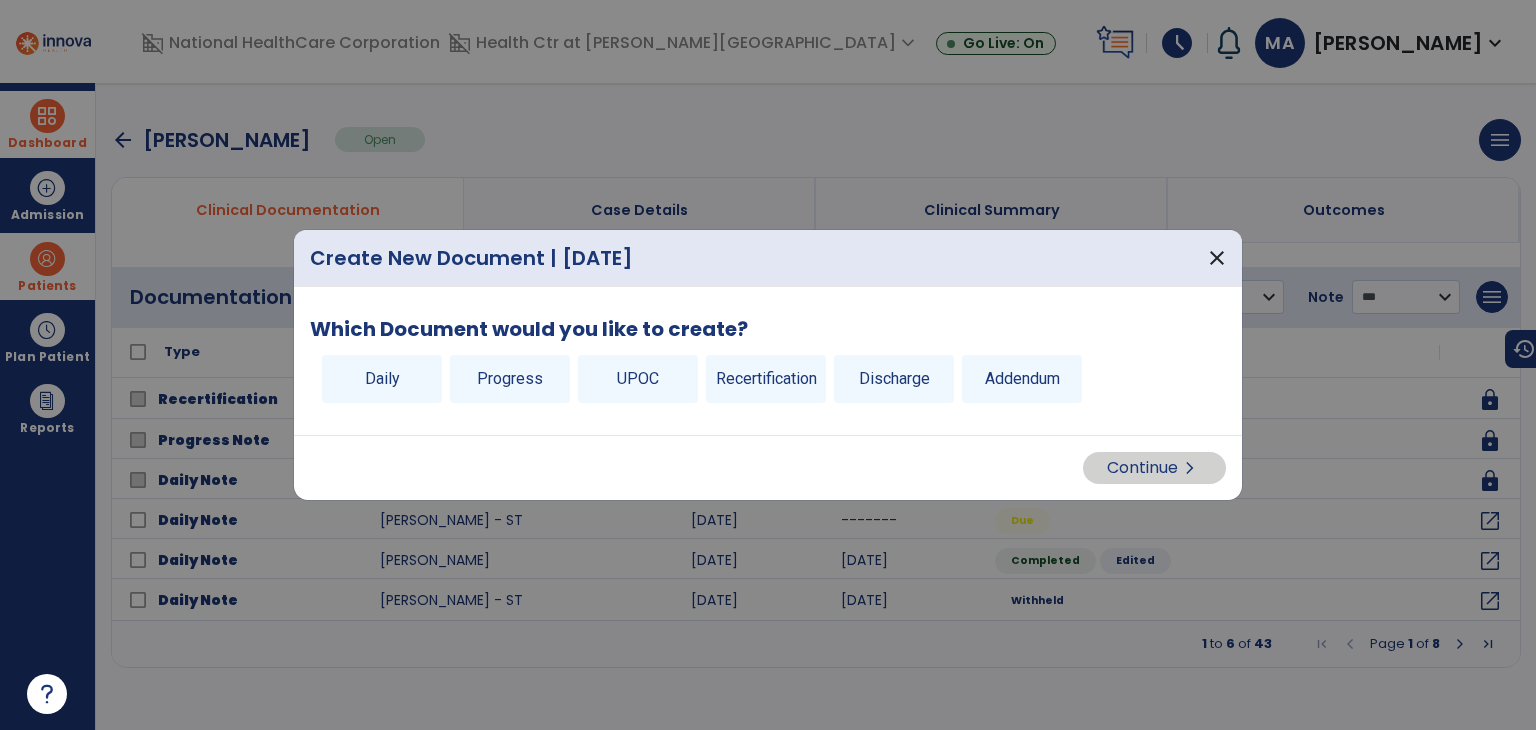 click on "UPOC" at bounding box center (638, 379) 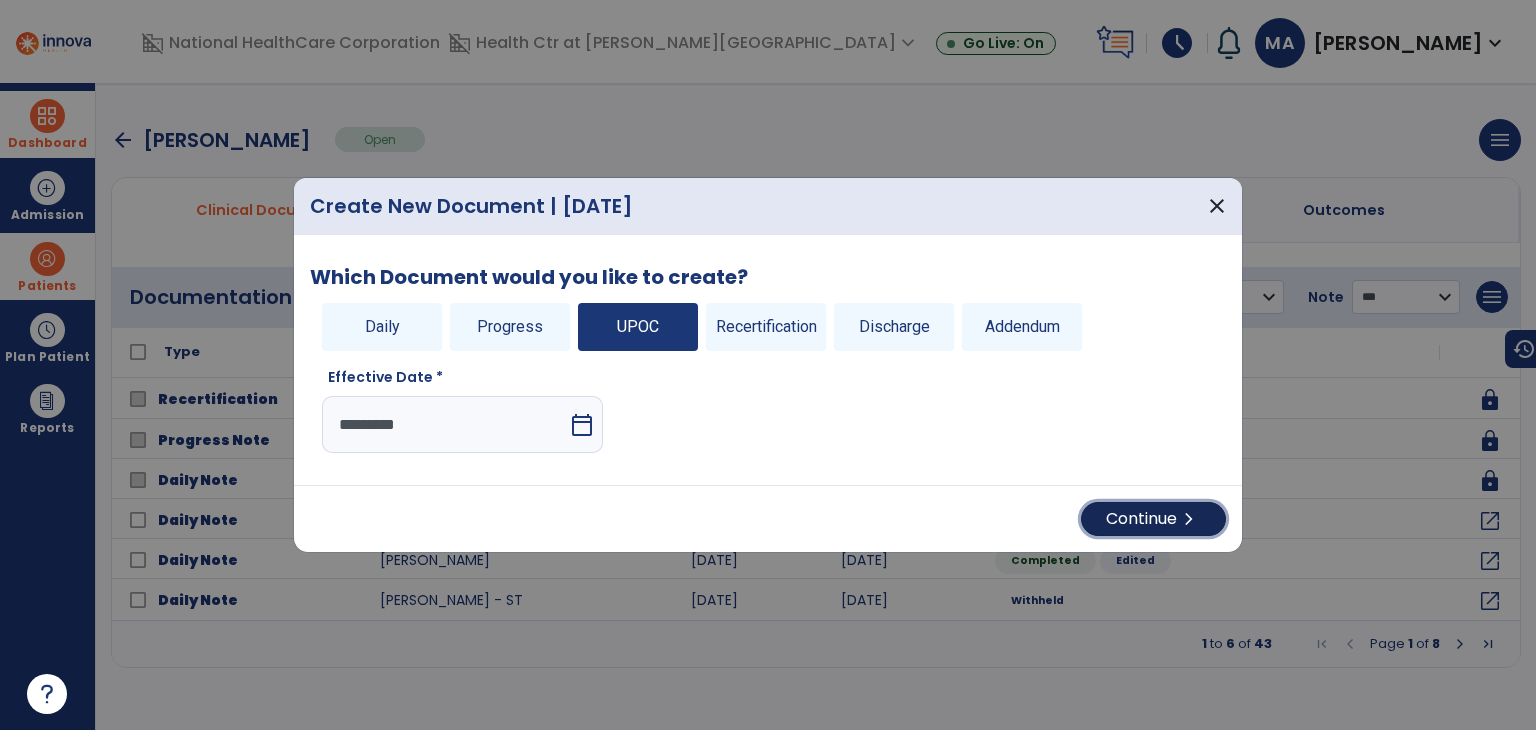click on "Continue   chevron_right" at bounding box center [1153, 519] 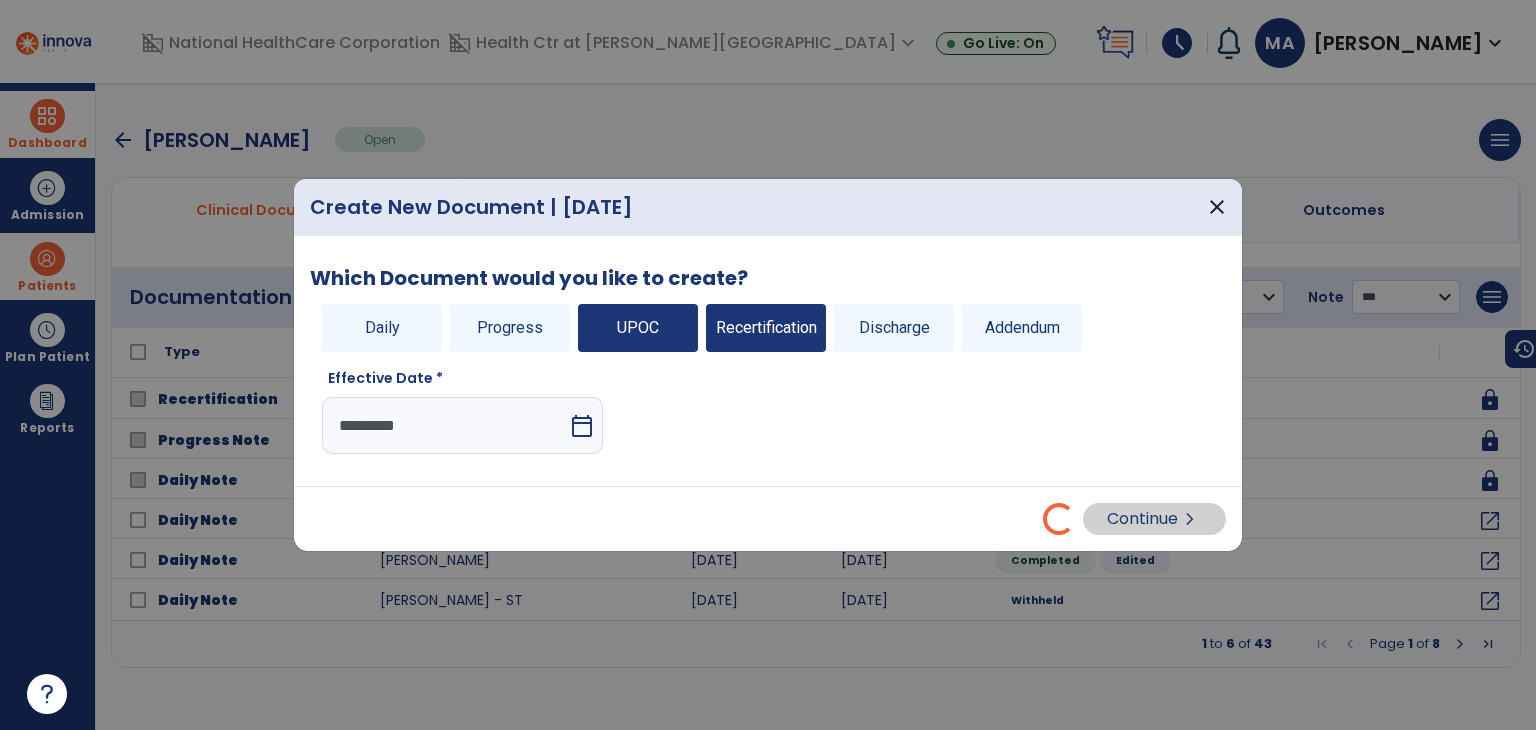 select on "**" 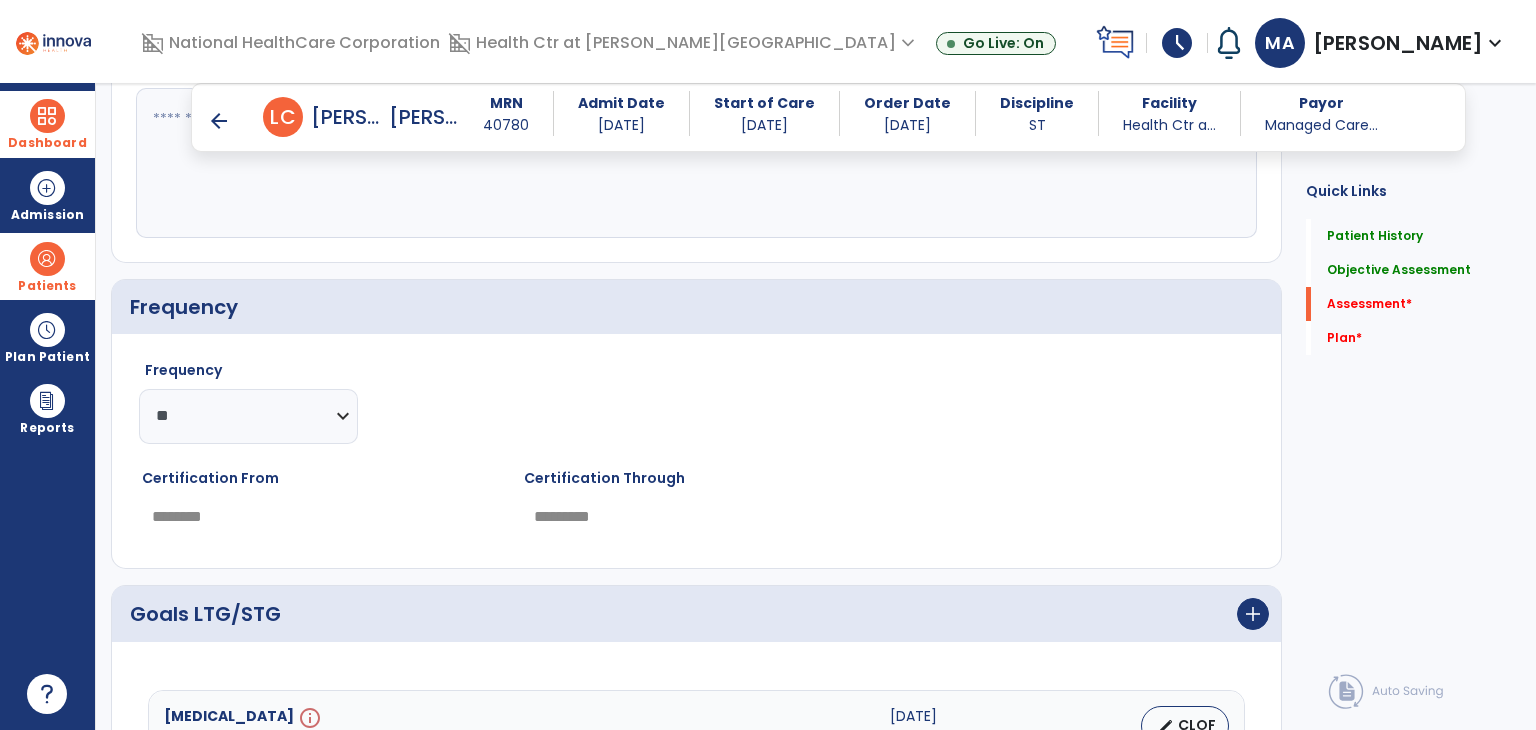 scroll, scrollTop: 4600, scrollLeft: 0, axis: vertical 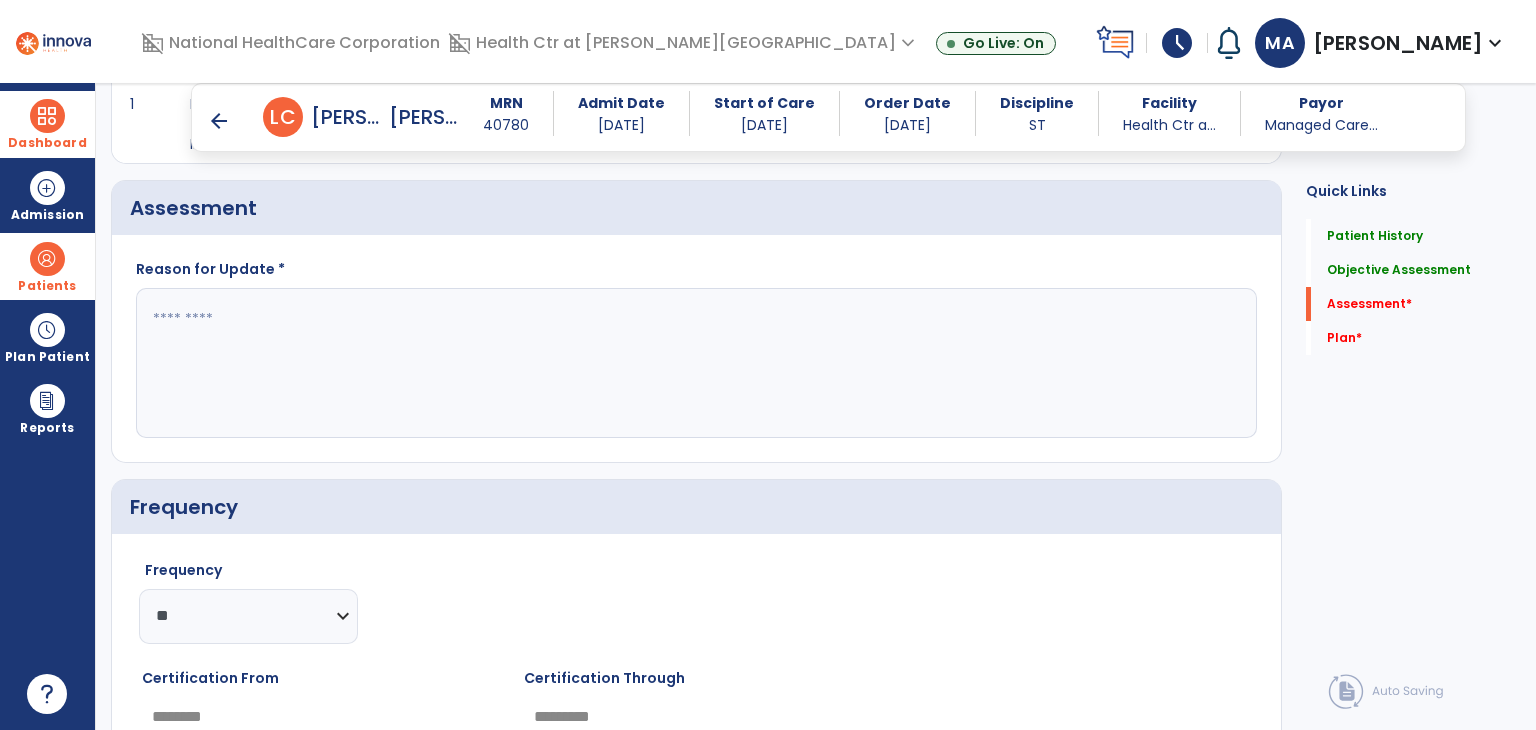 drag, startPoint x: 650, startPoint y: 333, endPoint x: 497, endPoint y: 355, distance: 154.57361 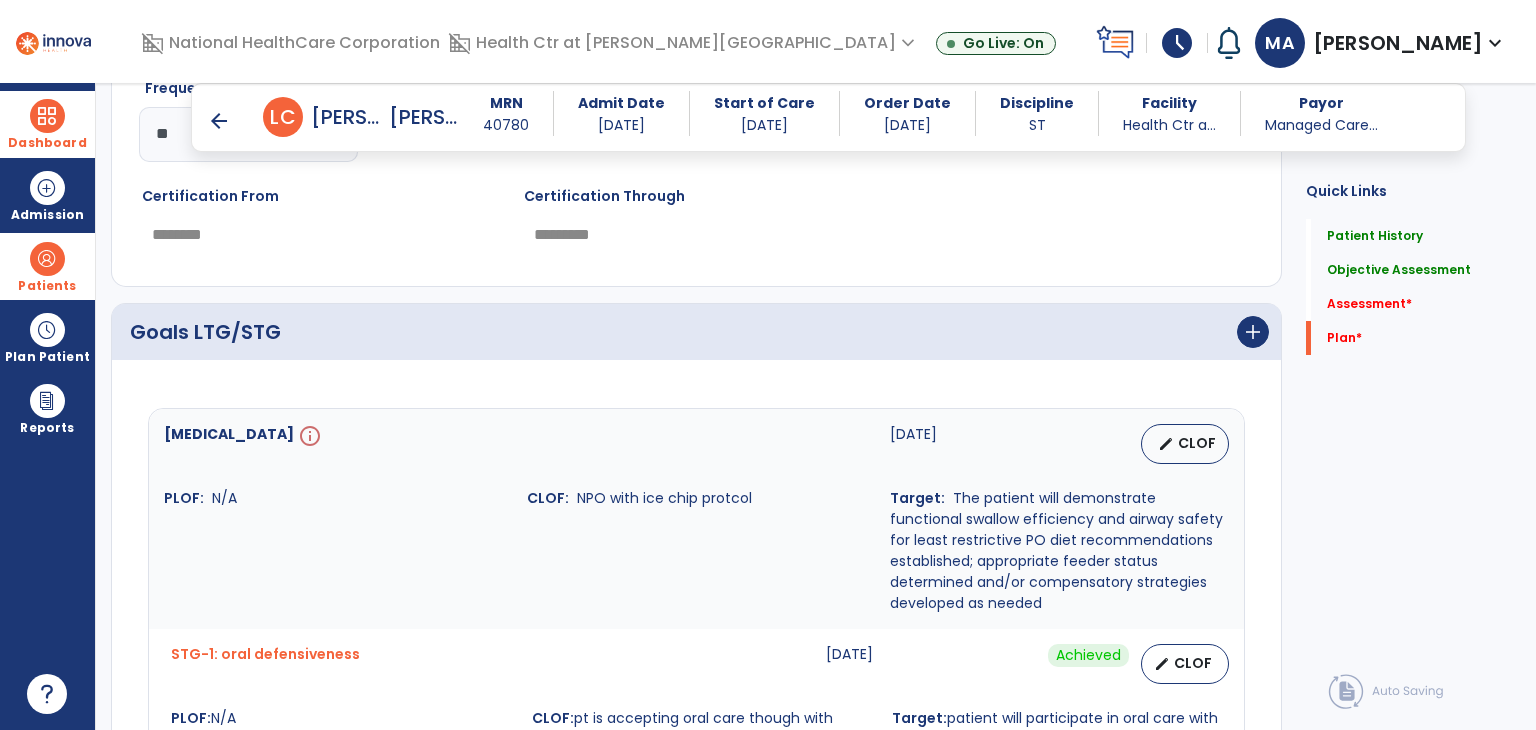 scroll, scrollTop: 5200, scrollLeft: 0, axis: vertical 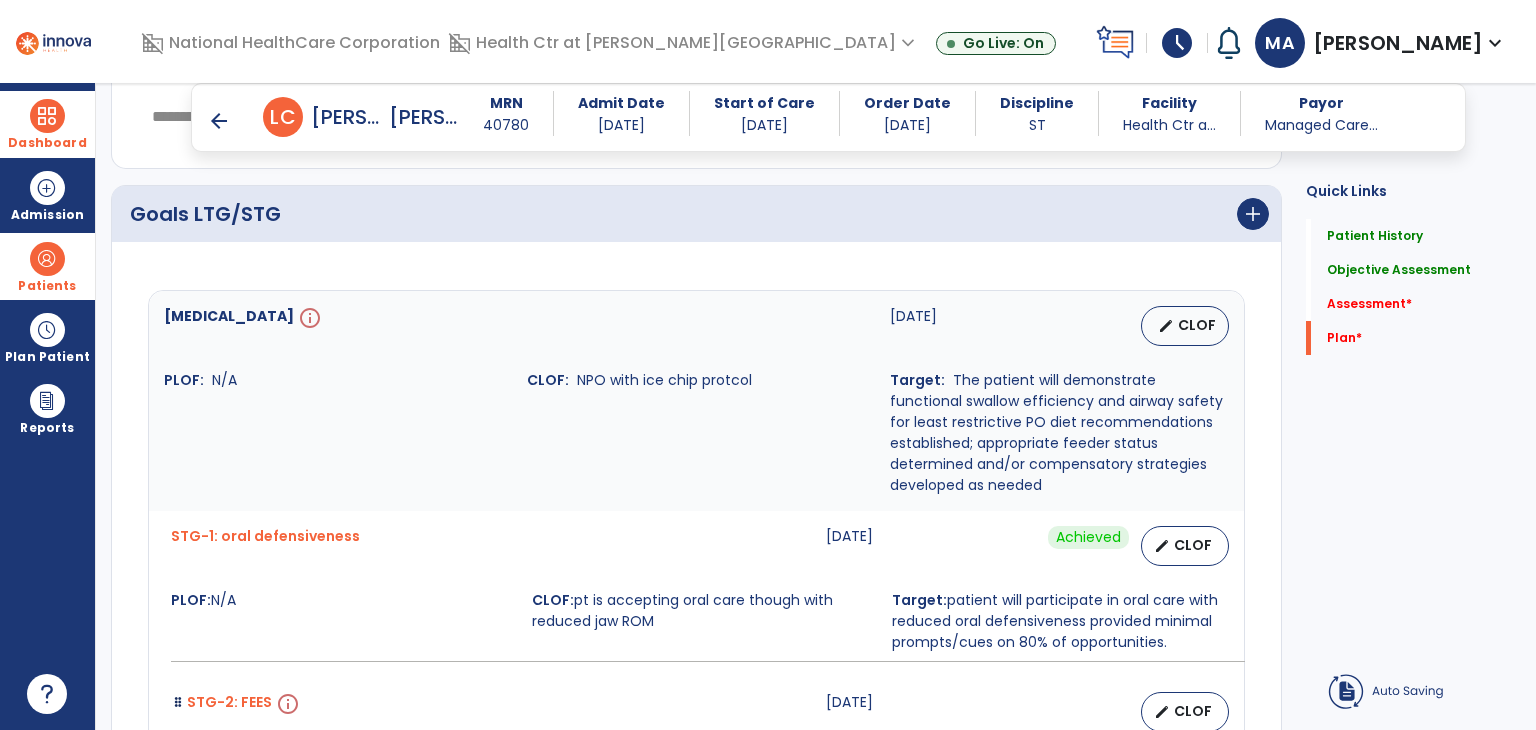type on "**********" 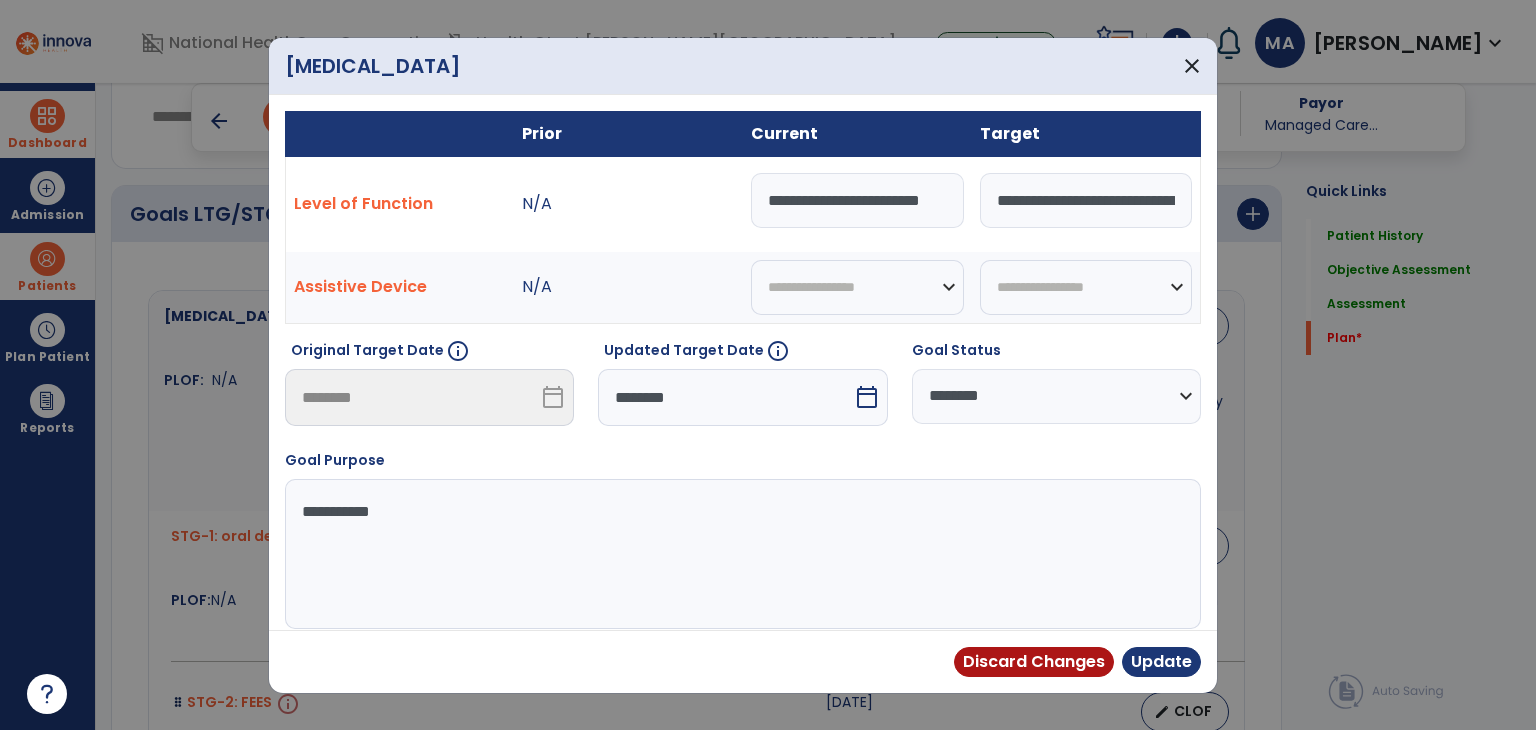 click on "********" at bounding box center [725, 397] 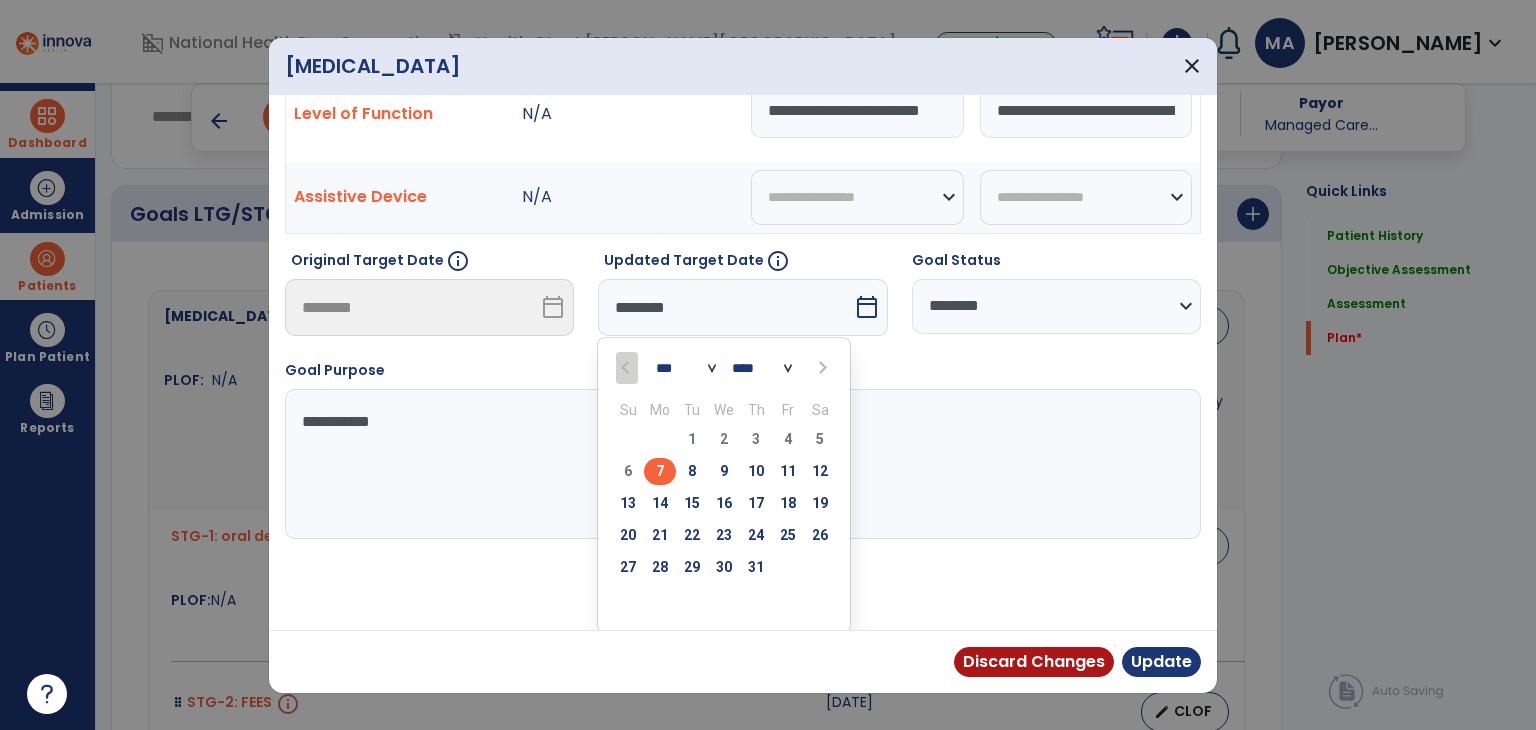 scroll, scrollTop: 91, scrollLeft: 0, axis: vertical 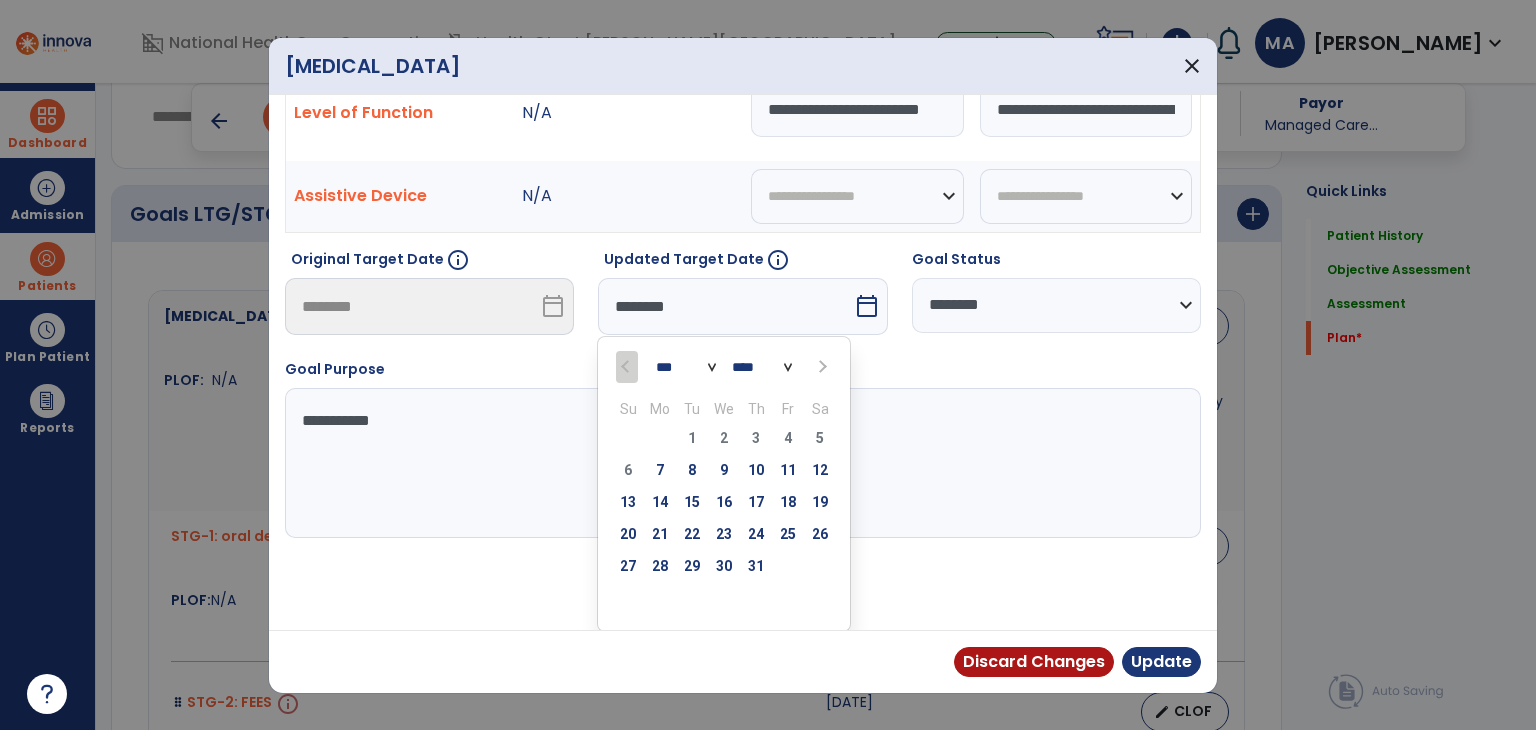 click at bounding box center [822, 367] 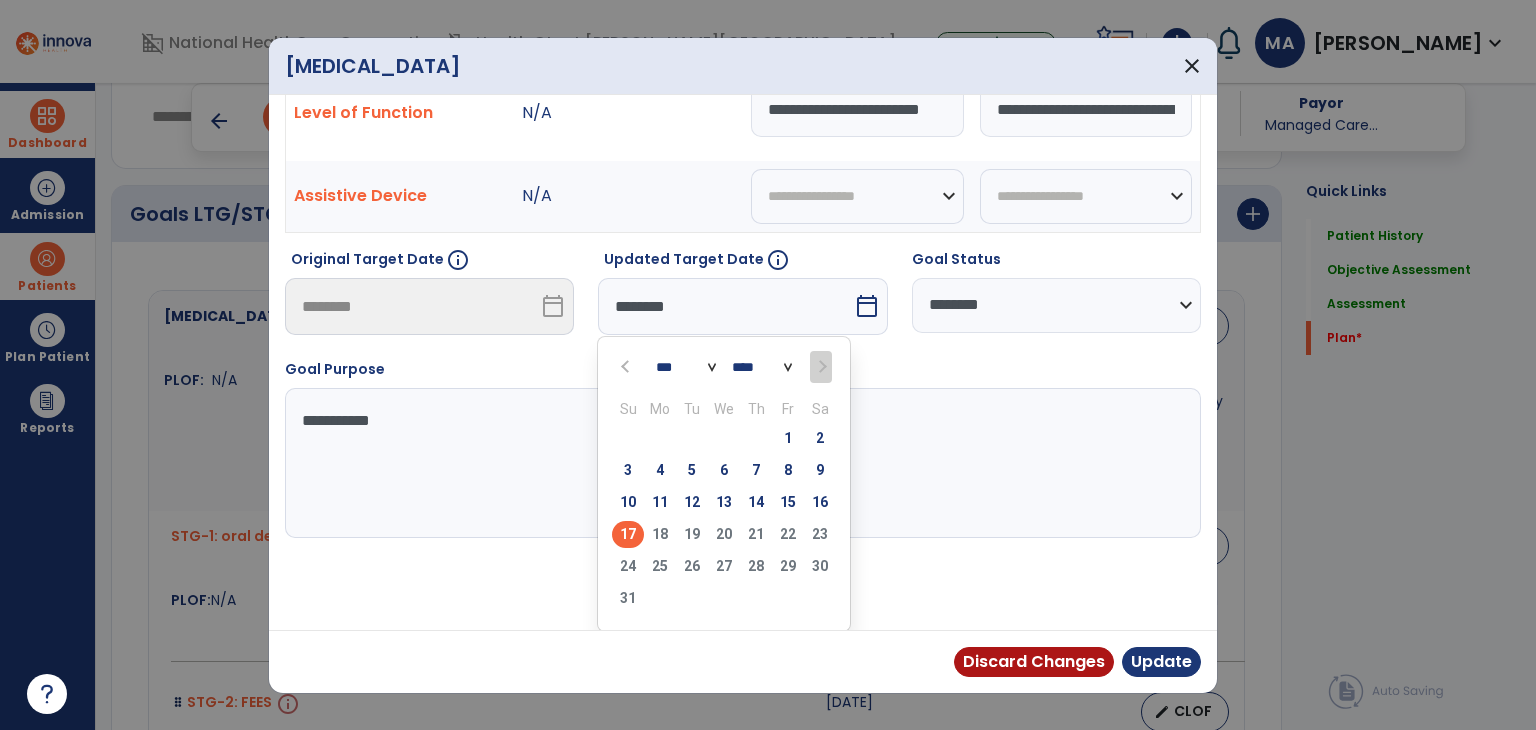 click on "17" at bounding box center [628, 534] 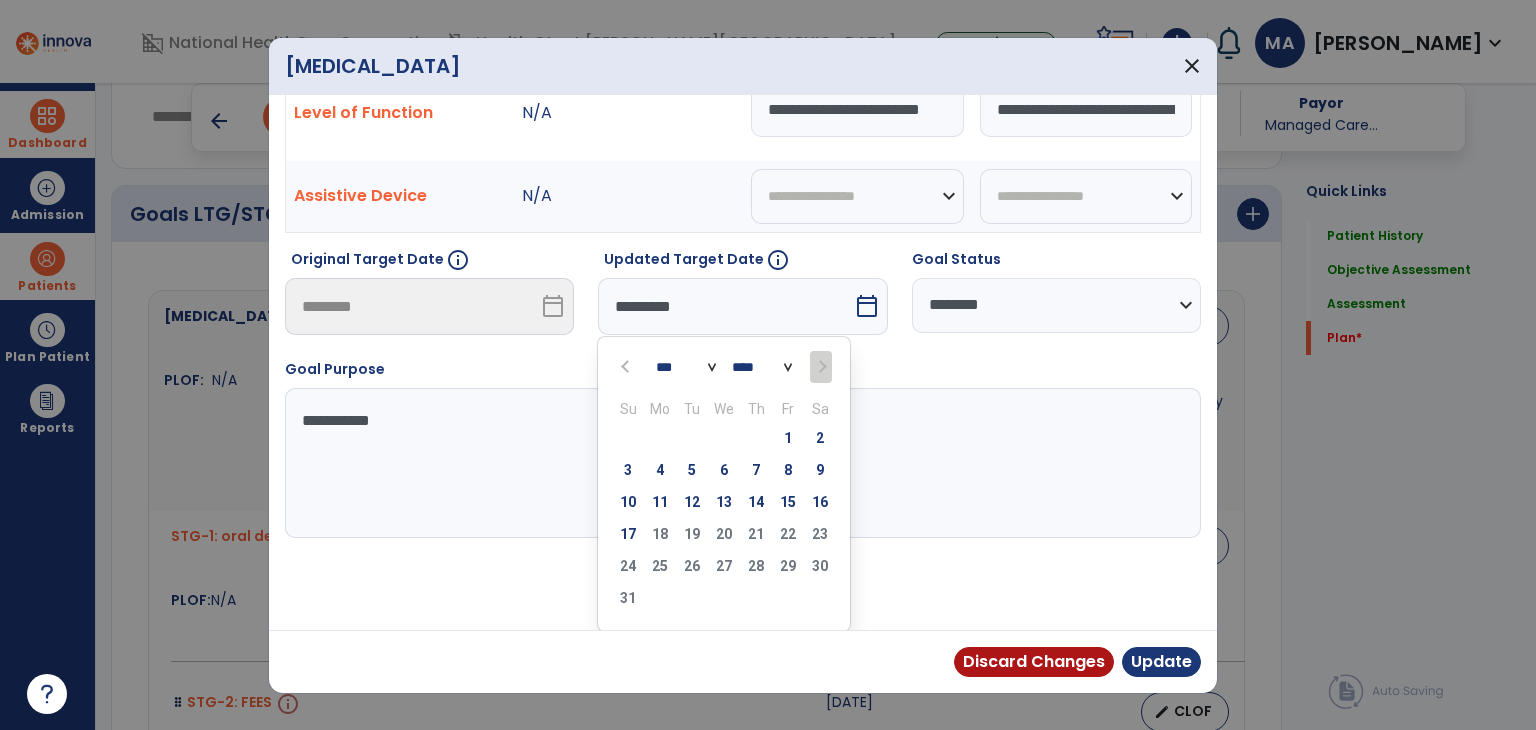 scroll, scrollTop: 12, scrollLeft: 0, axis: vertical 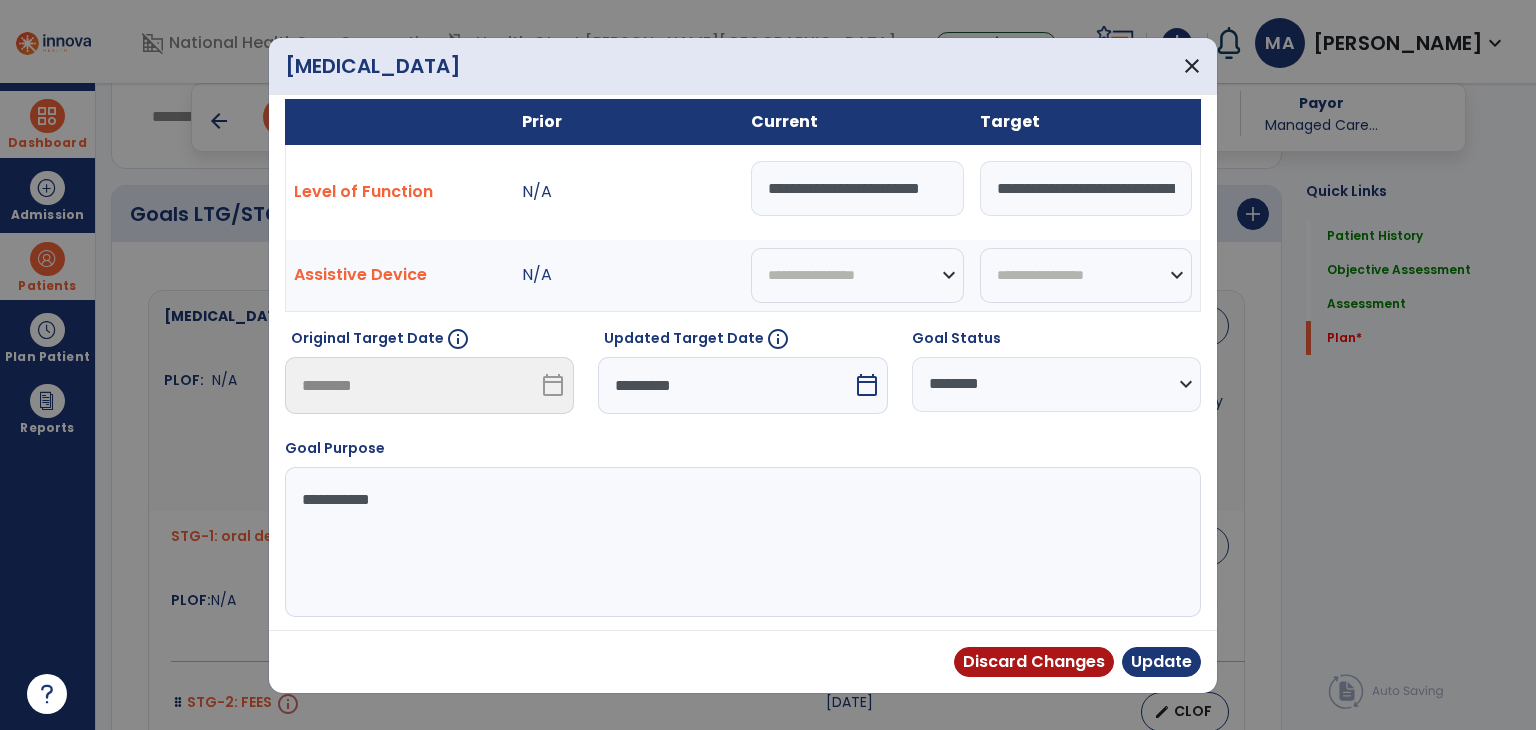 click on "**********" at bounding box center (741, 542) 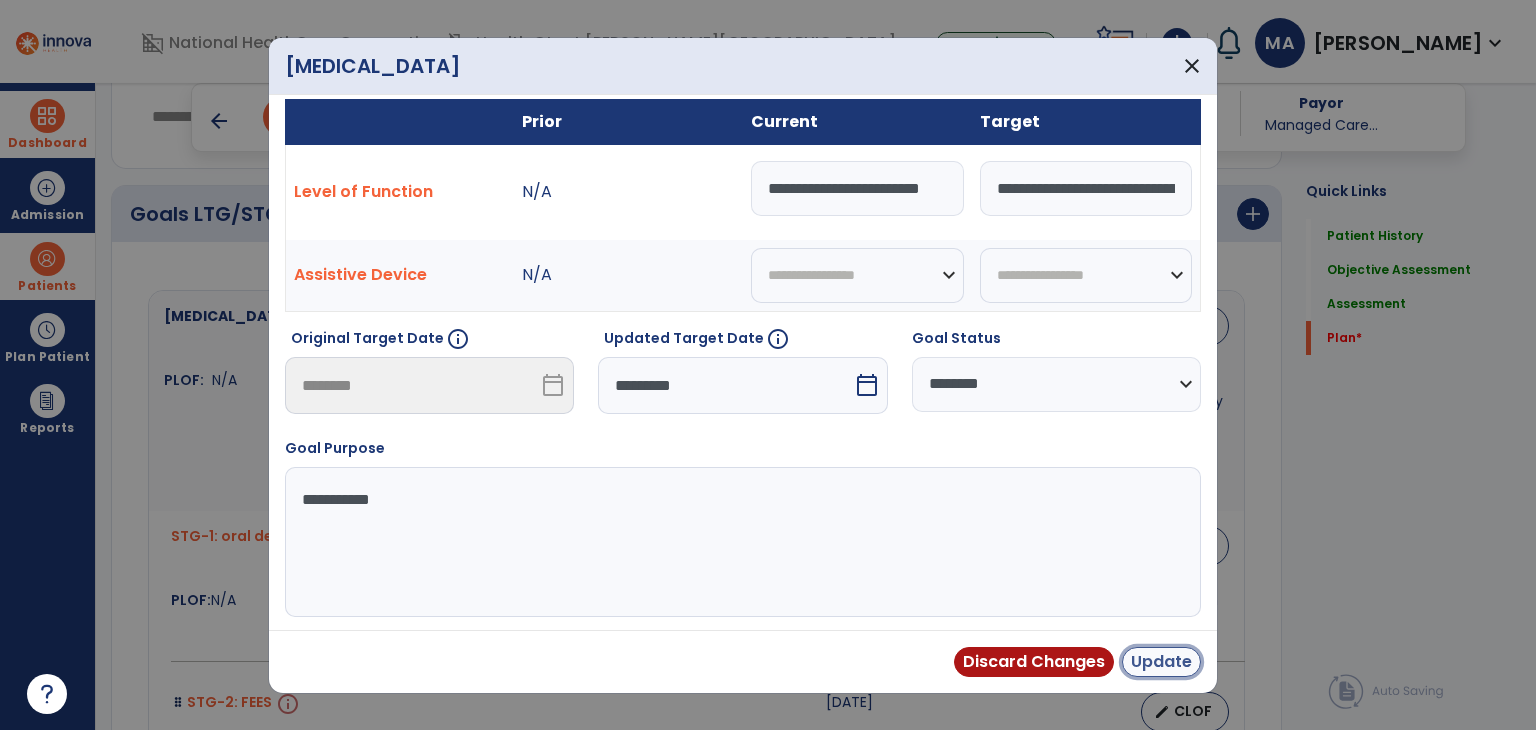 click on "Update" at bounding box center [1161, 662] 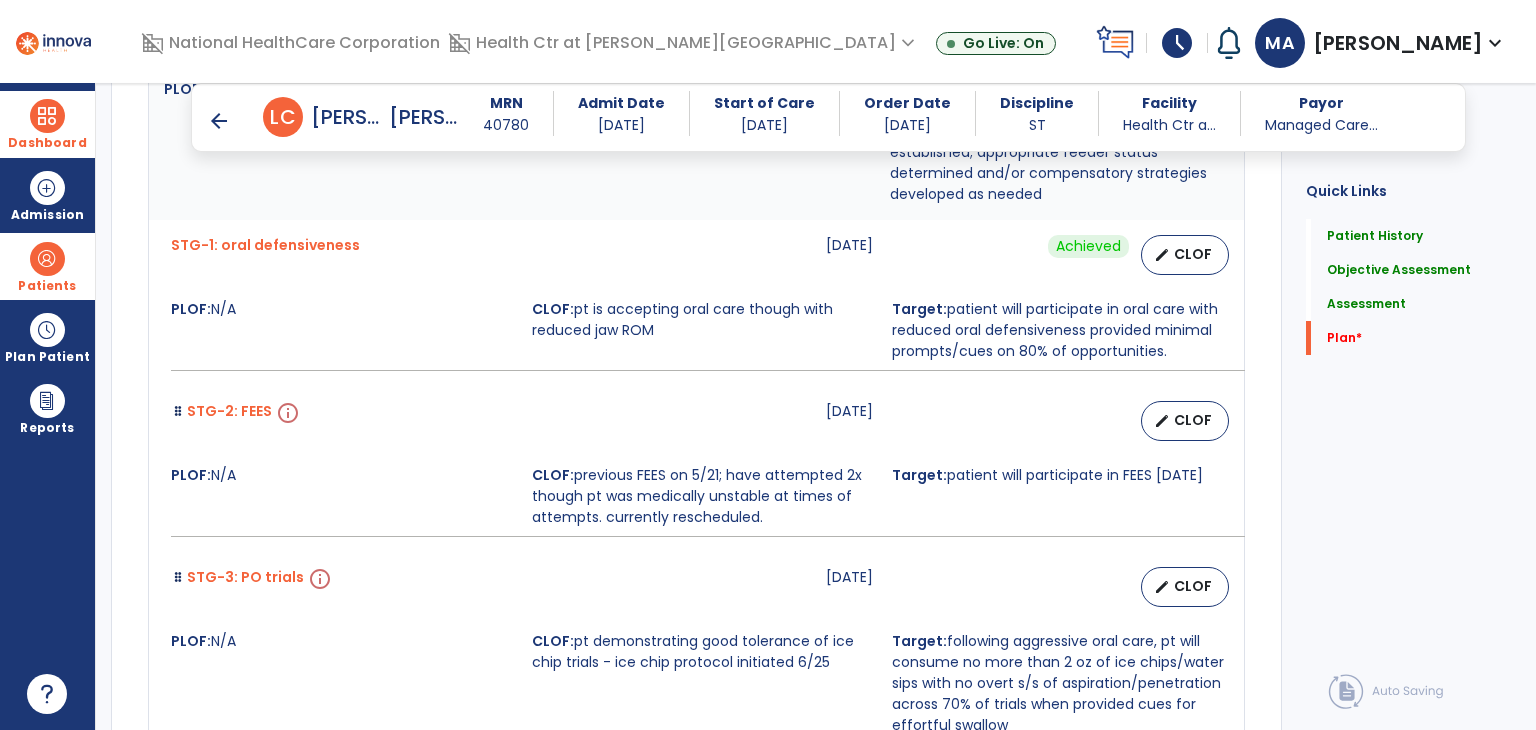 scroll, scrollTop: 5500, scrollLeft: 0, axis: vertical 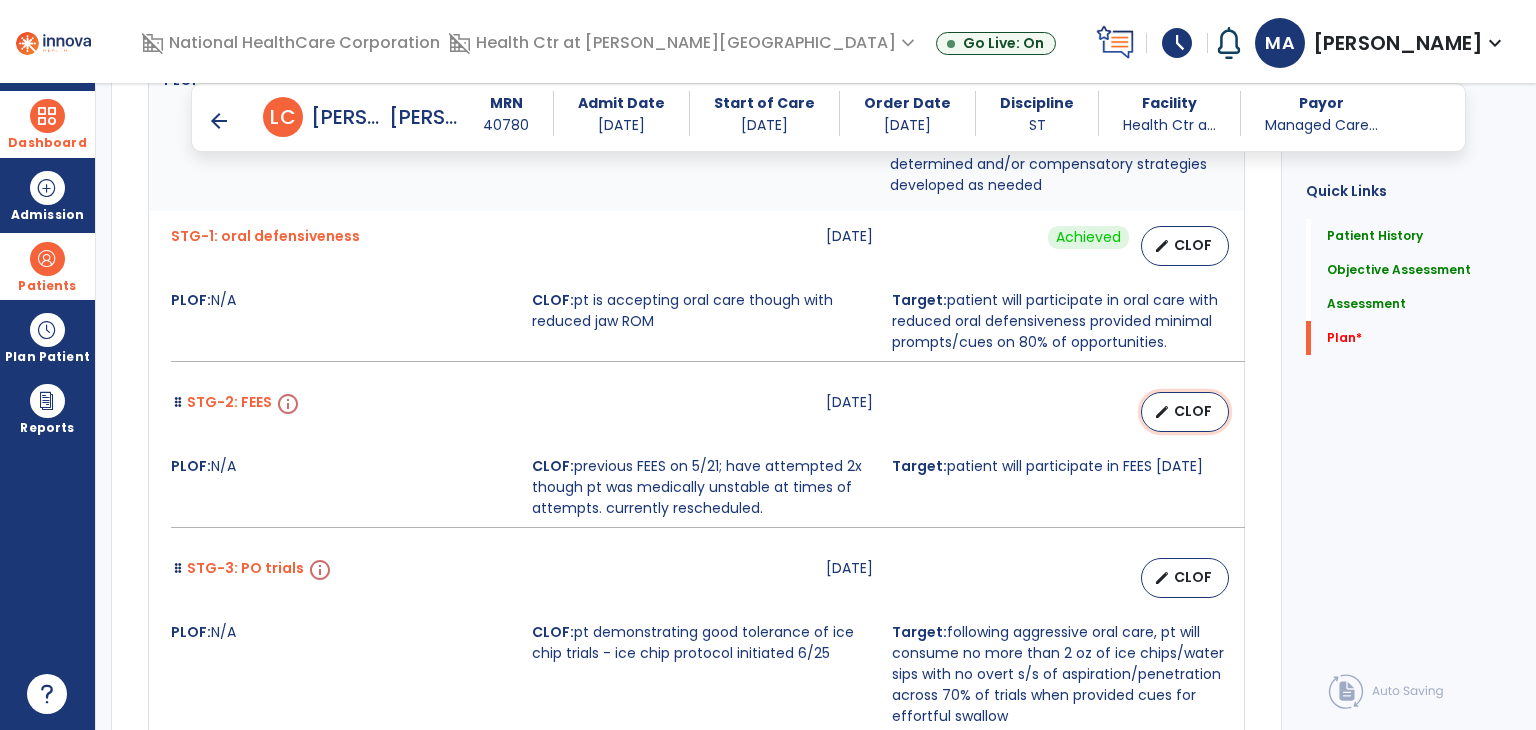 click on "edit   CLOF" at bounding box center (1185, 412) 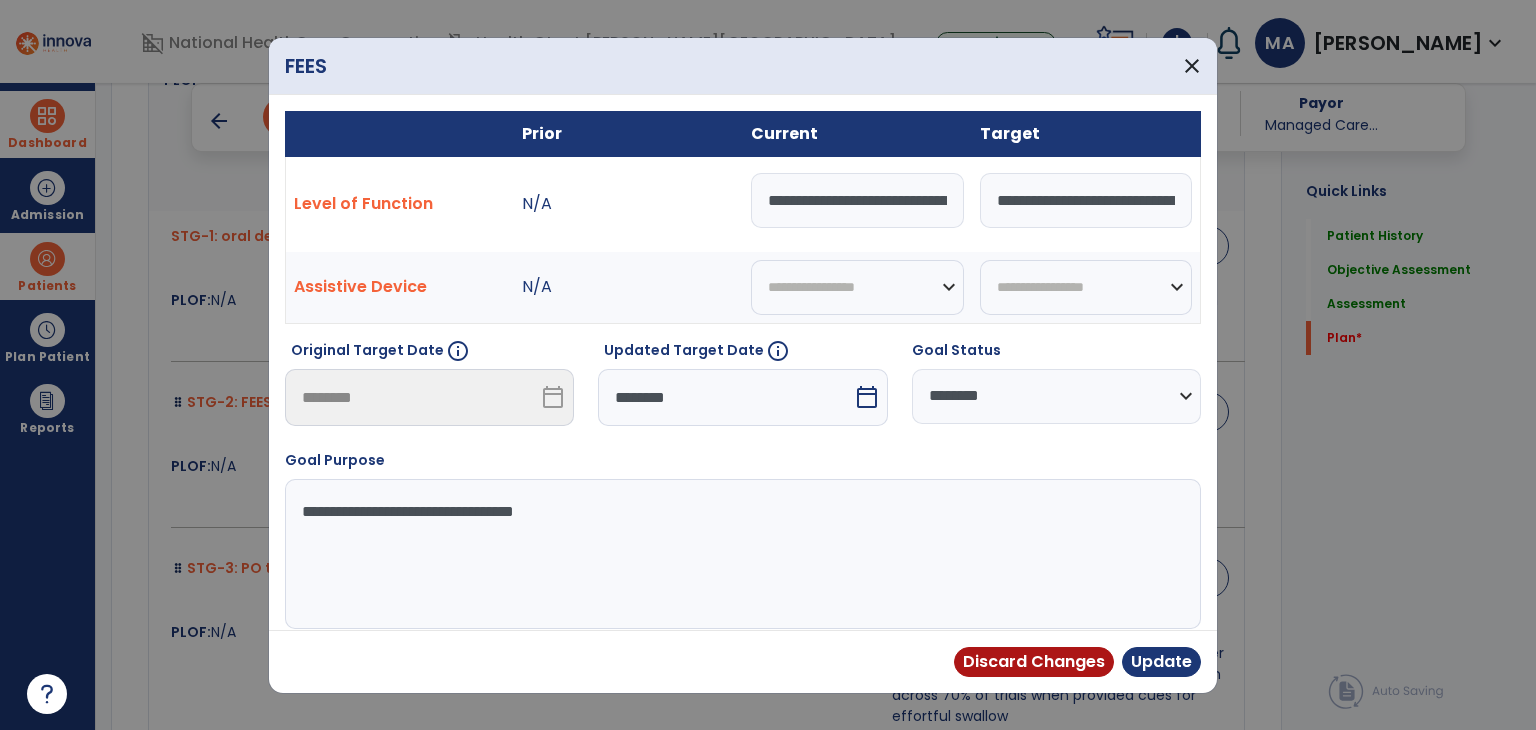 drag, startPoint x: 989, startPoint y: 389, endPoint x: 980, endPoint y: 417, distance: 29.410883 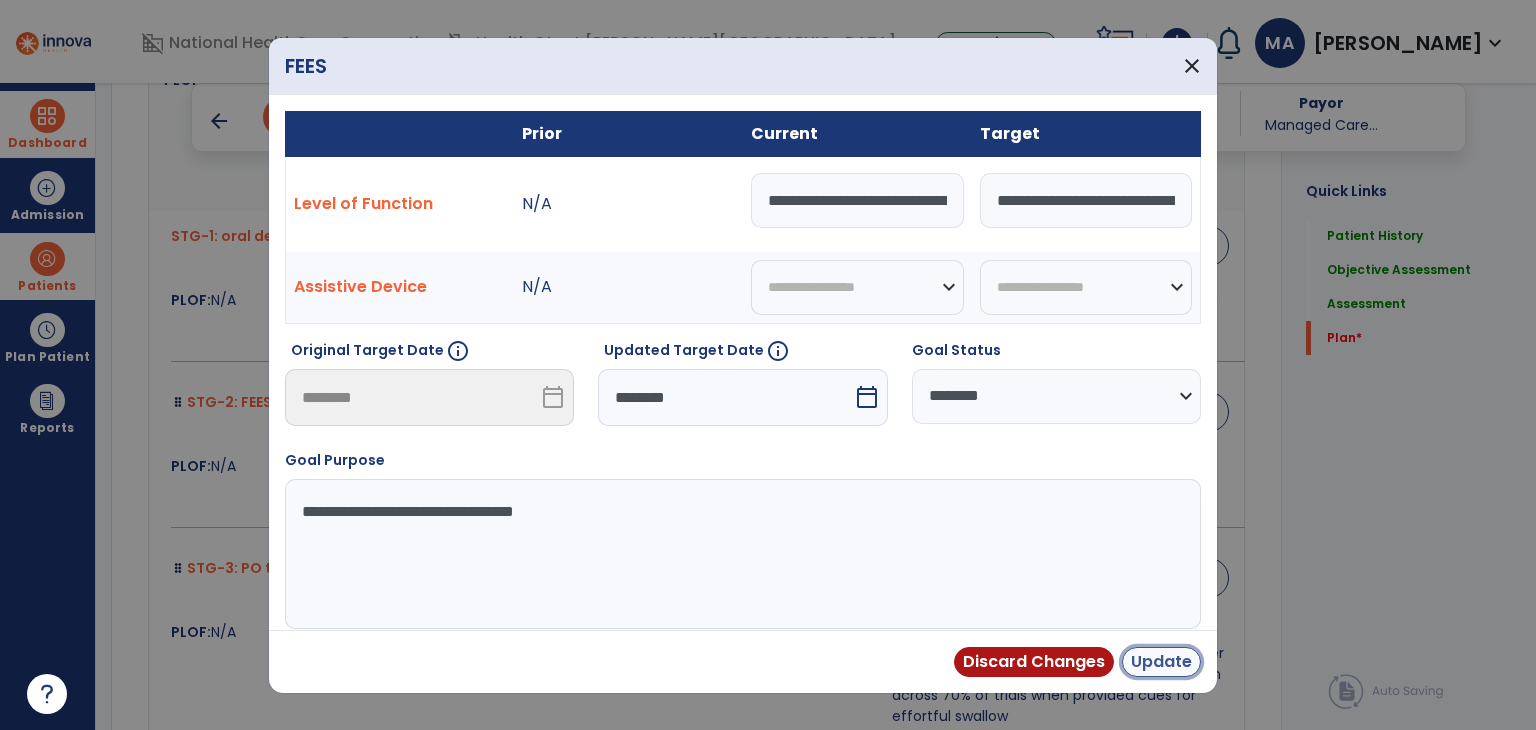 click on "Update" at bounding box center [1161, 662] 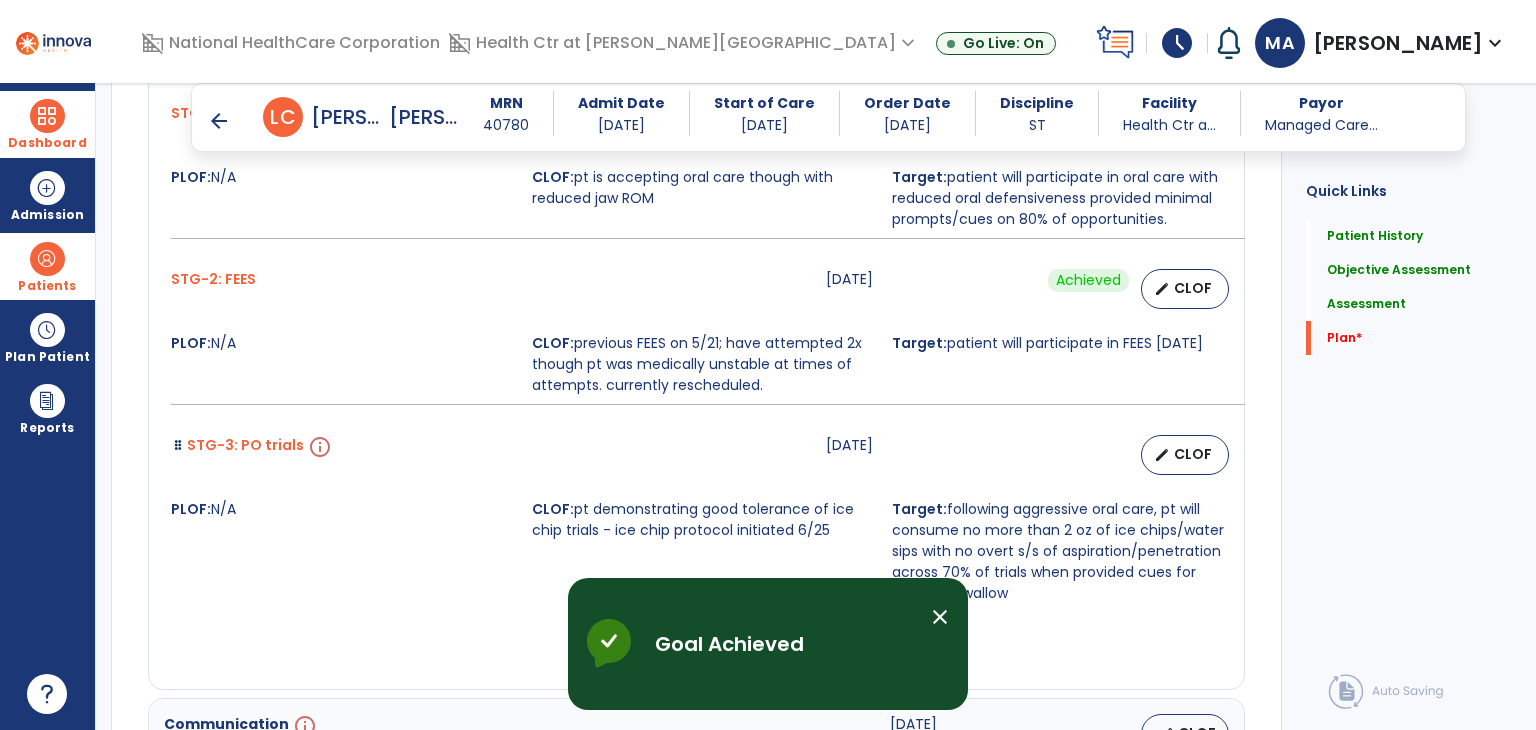 scroll, scrollTop: 5700, scrollLeft: 0, axis: vertical 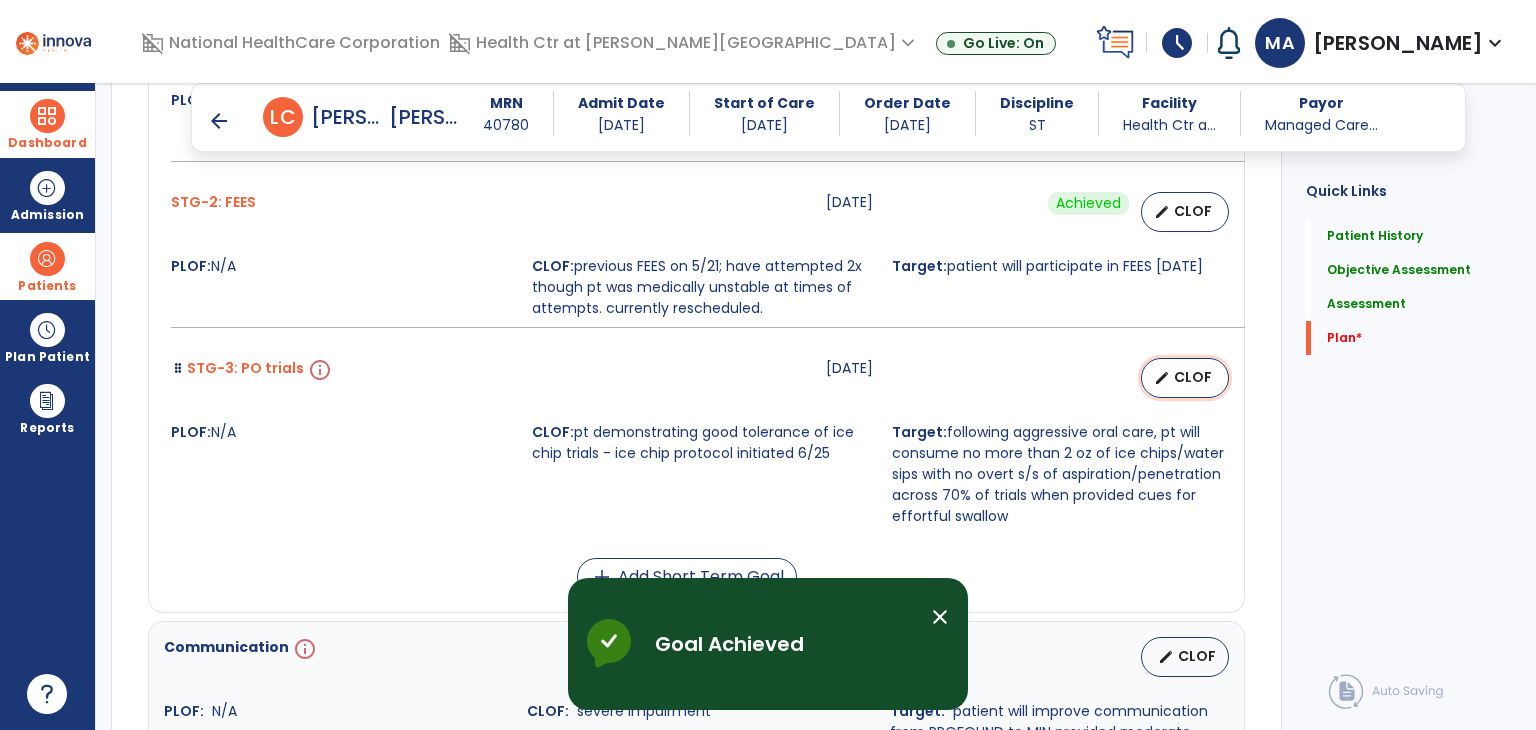 click on "CLOF" at bounding box center [1193, 377] 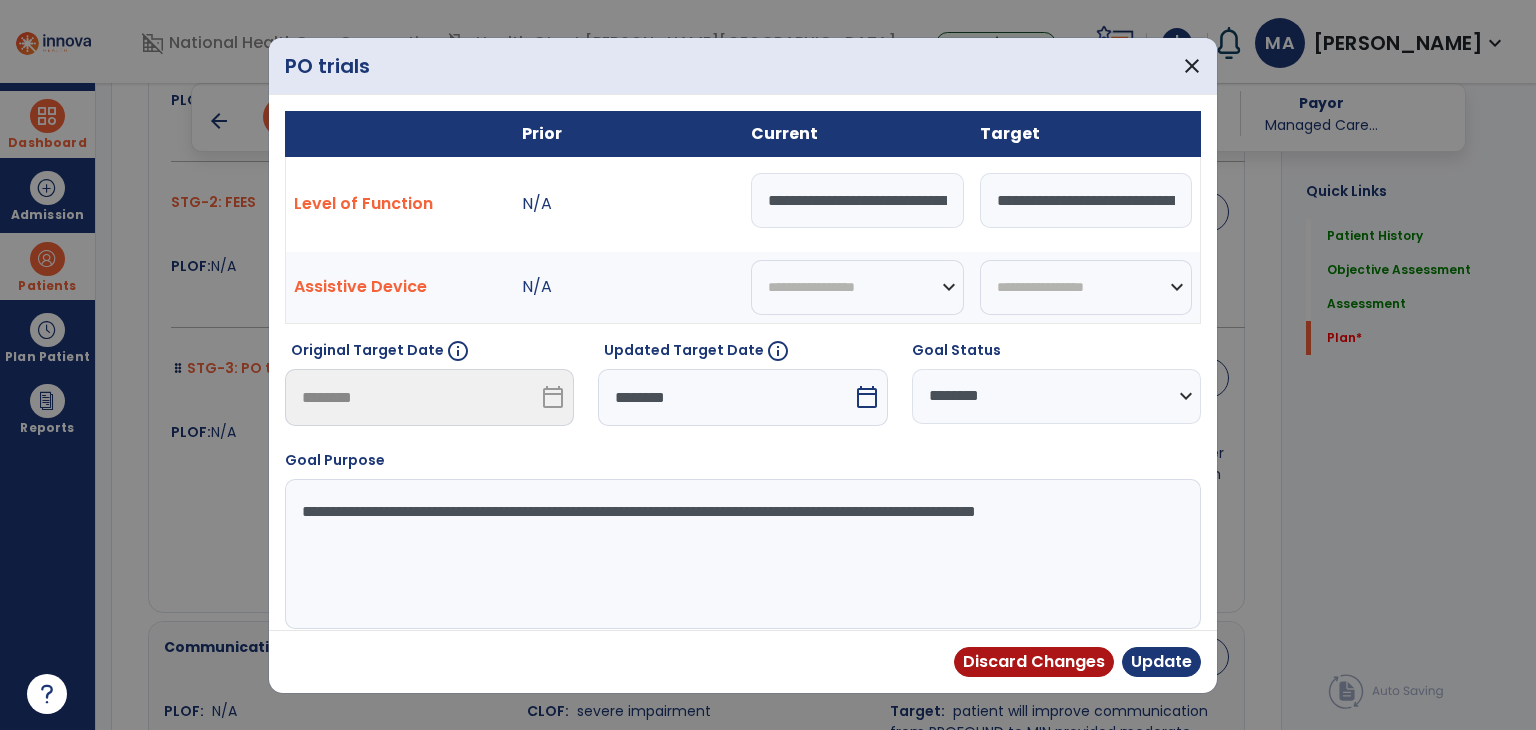click on "**********" at bounding box center [1056, 396] 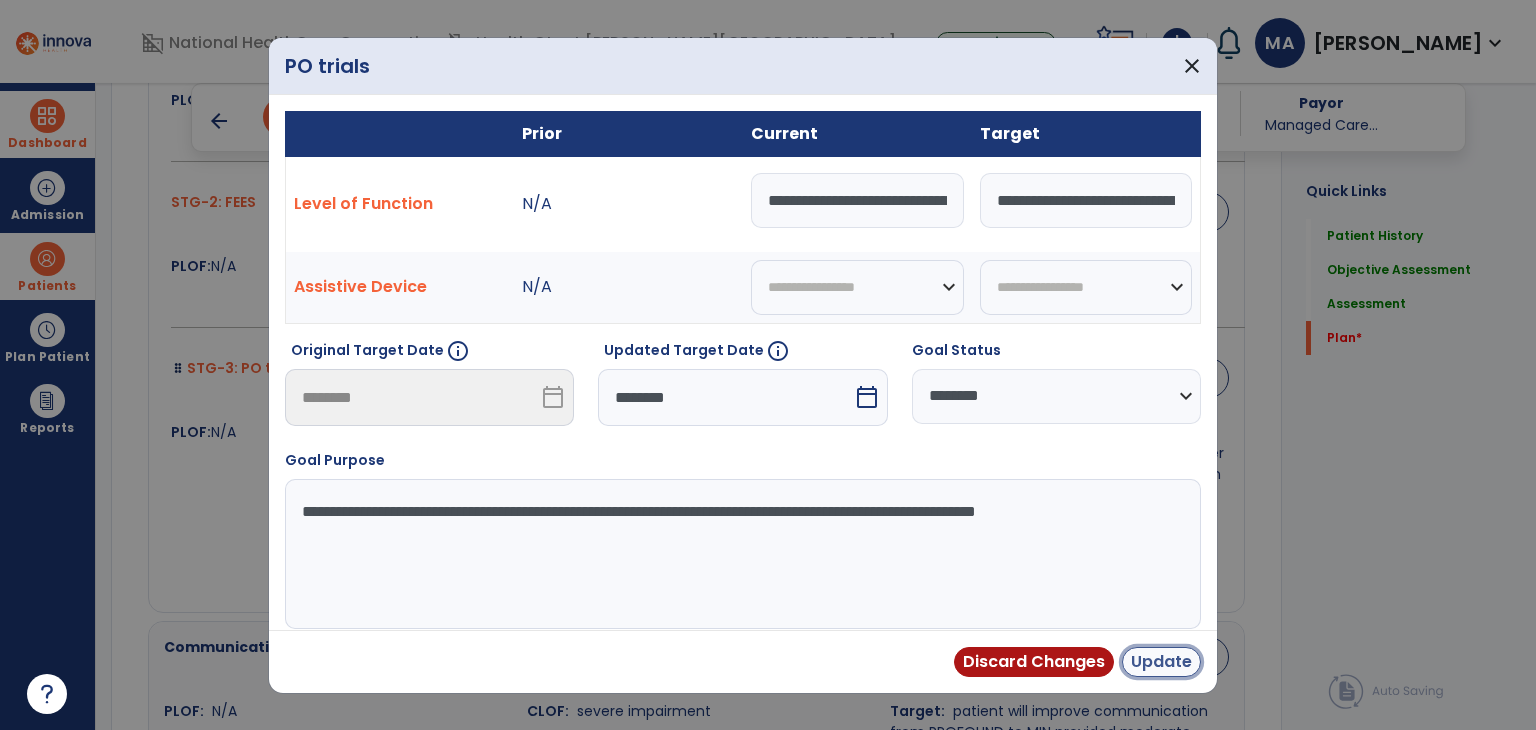 click on "Update" at bounding box center (1161, 662) 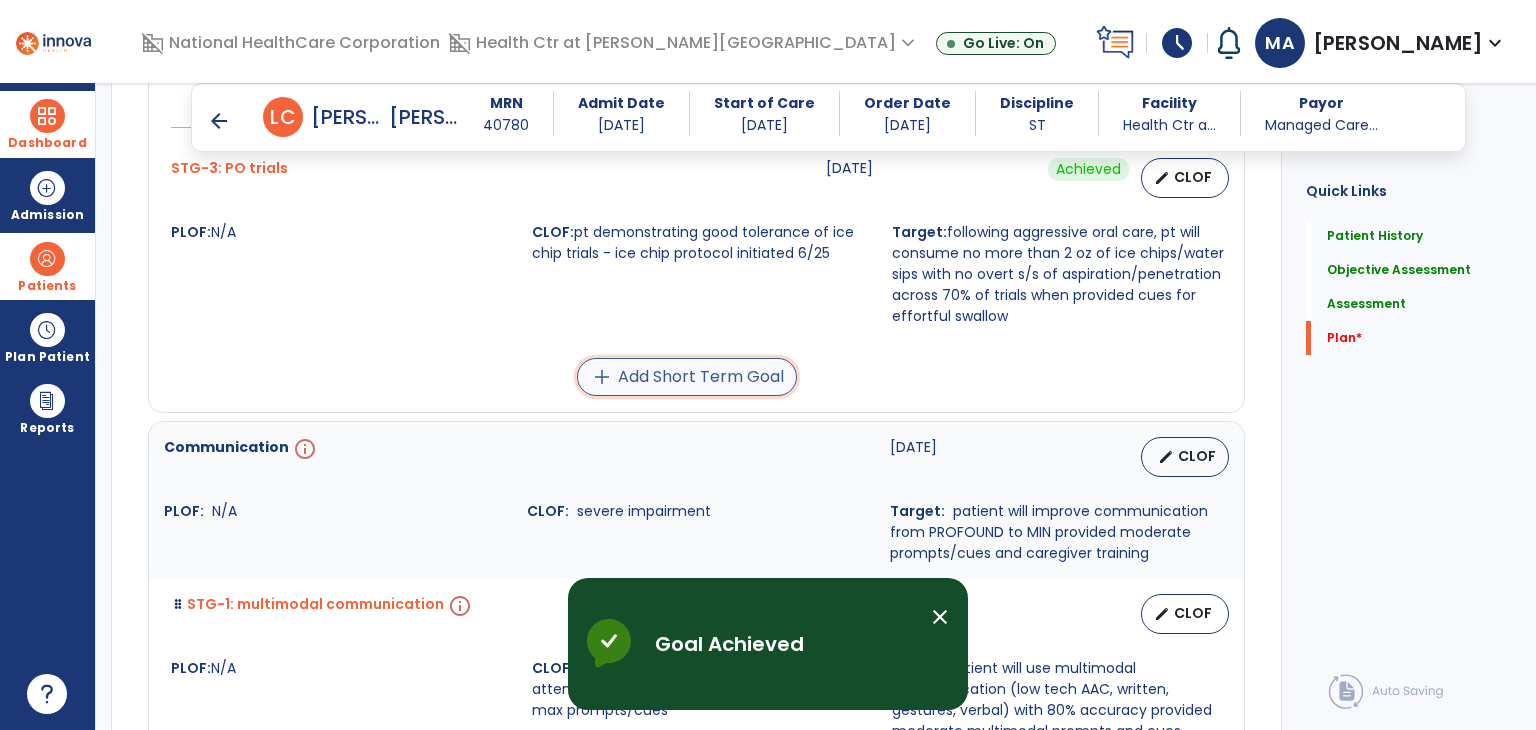 click on "add  Add Short Term Goal" at bounding box center (687, 377) 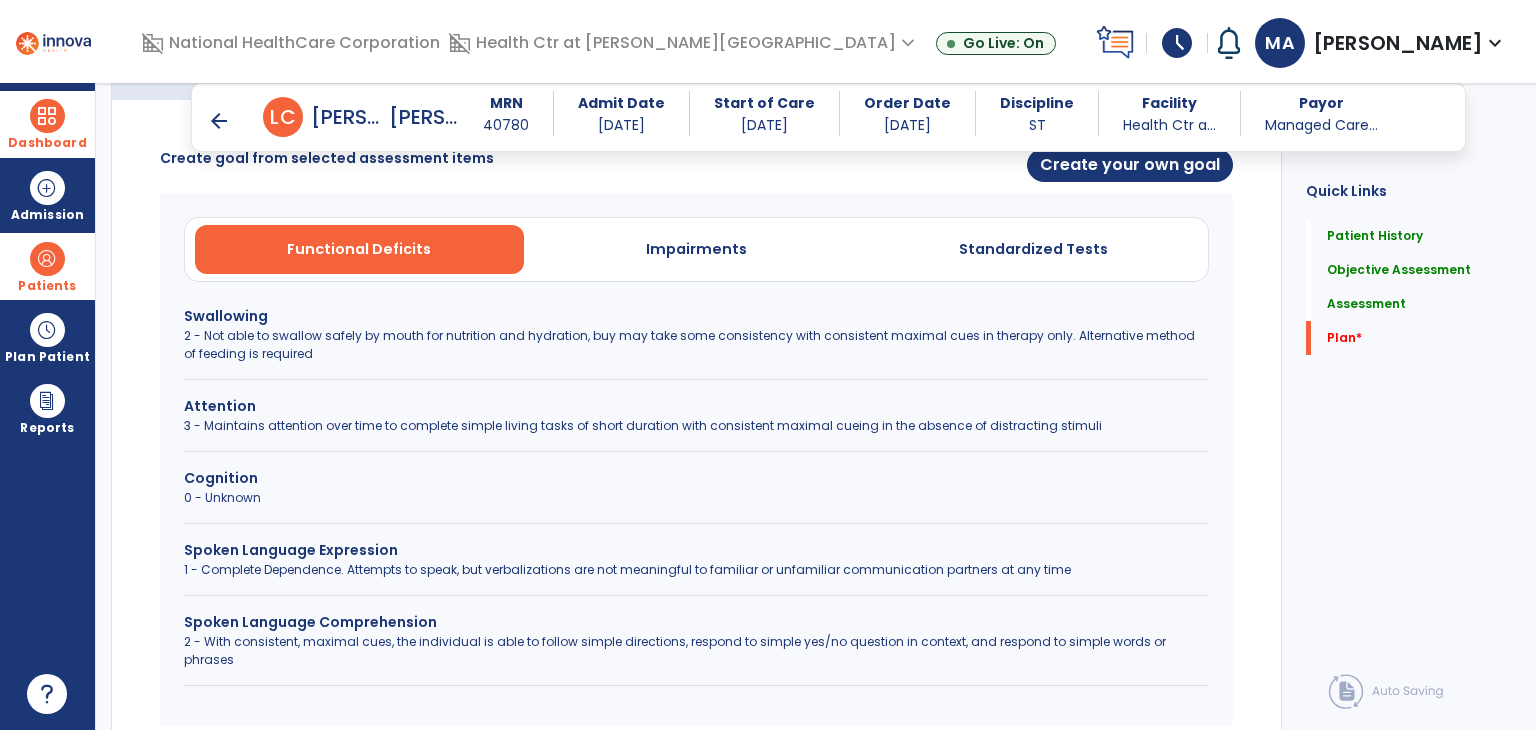 scroll, scrollTop: 5140, scrollLeft: 0, axis: vertical 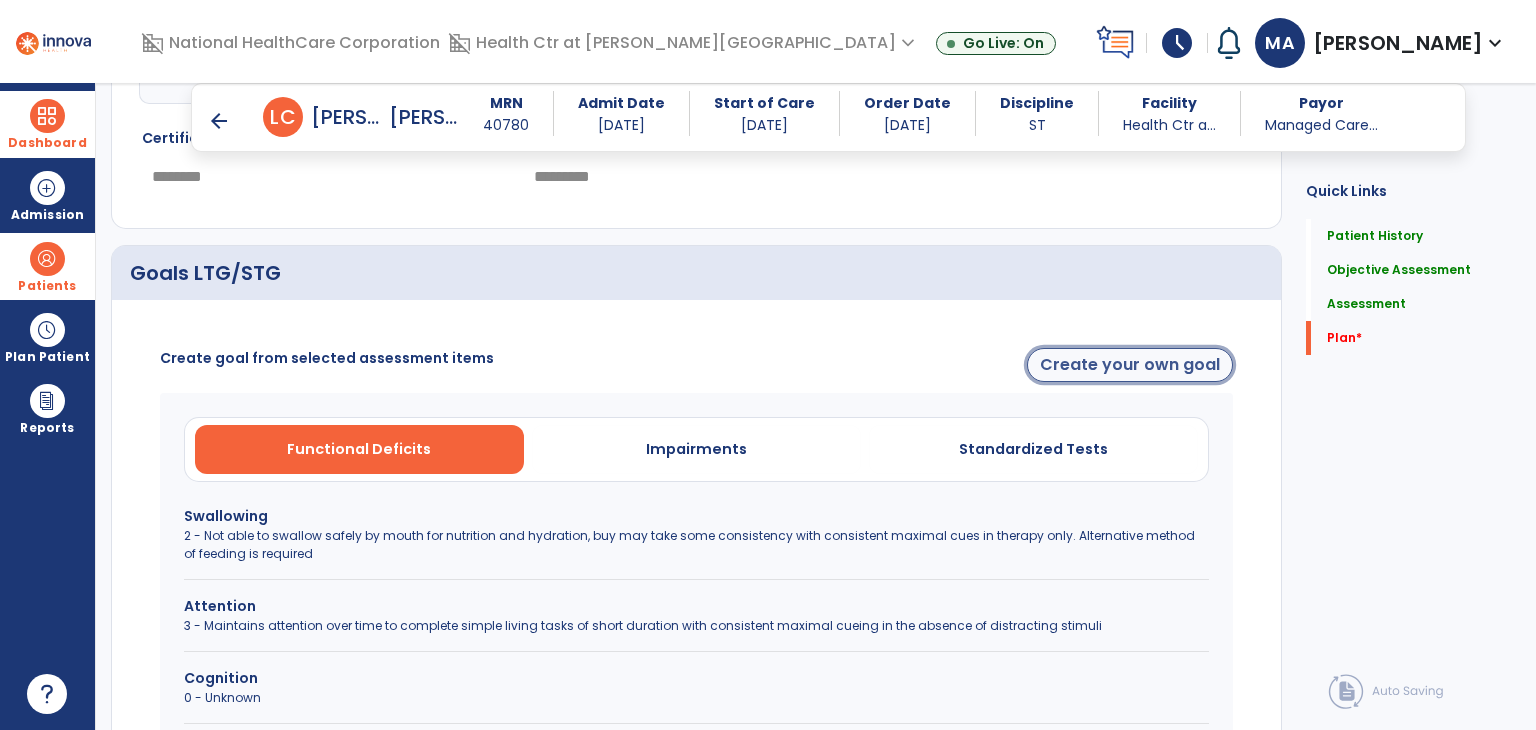 click on "Create your own goal" 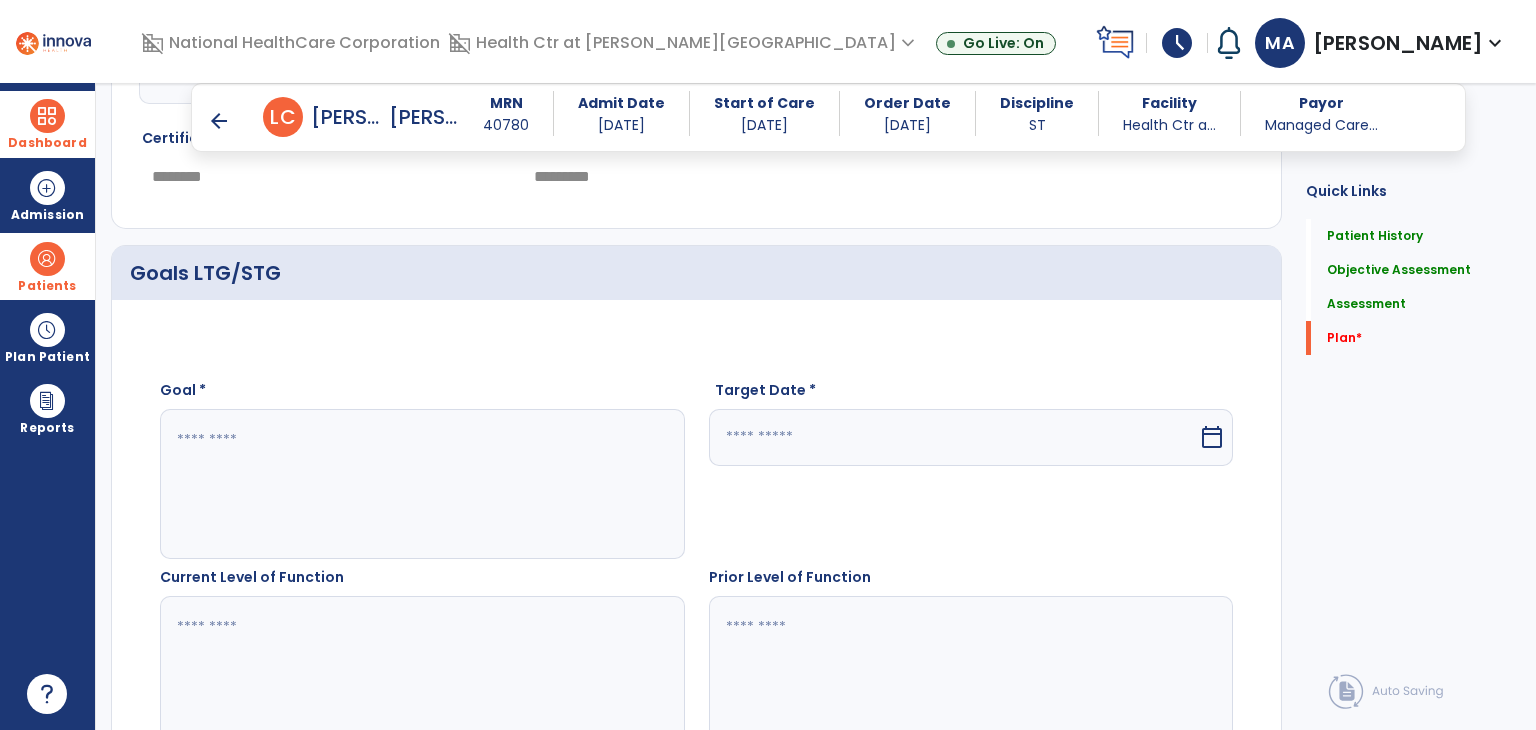 click 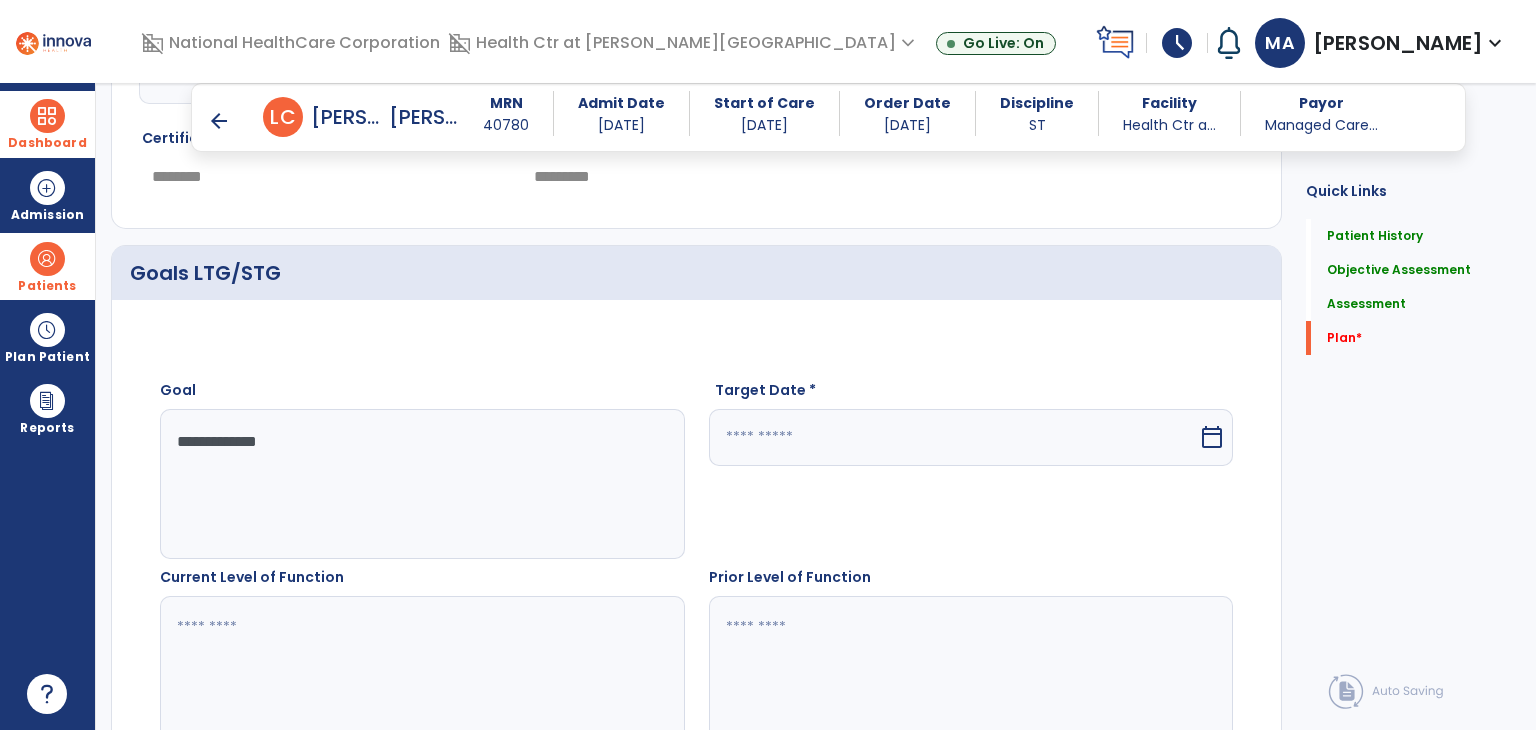 click on "Patient Demographics  Medical Diagnosis   Treatment Diagnosis   Precautions   Contraindications  Medical Diagnosis      menu   Add Medical Diagnosis   Delete Medical Diagnosis
Code
Description
Pdpm Clinical Category
to" 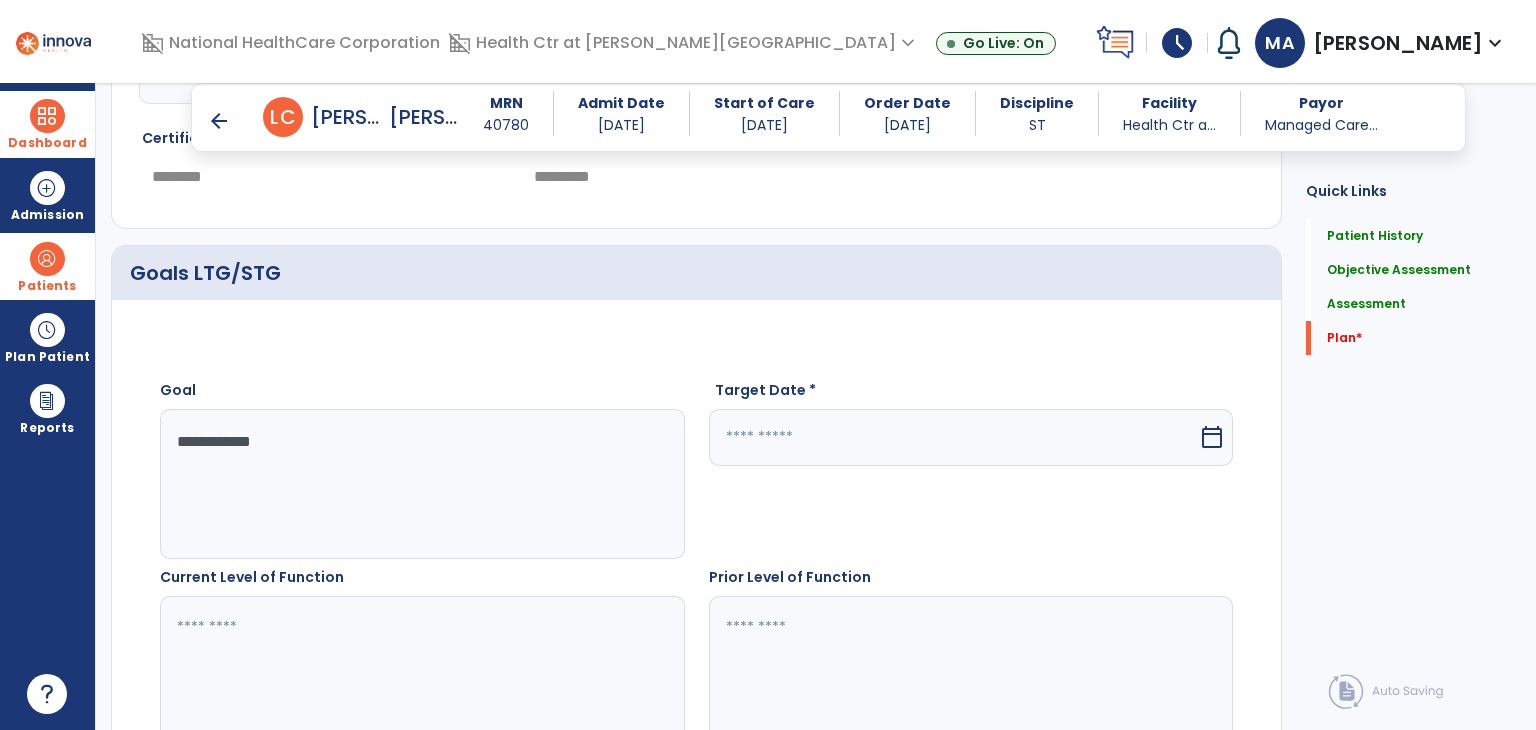 type on "**********" 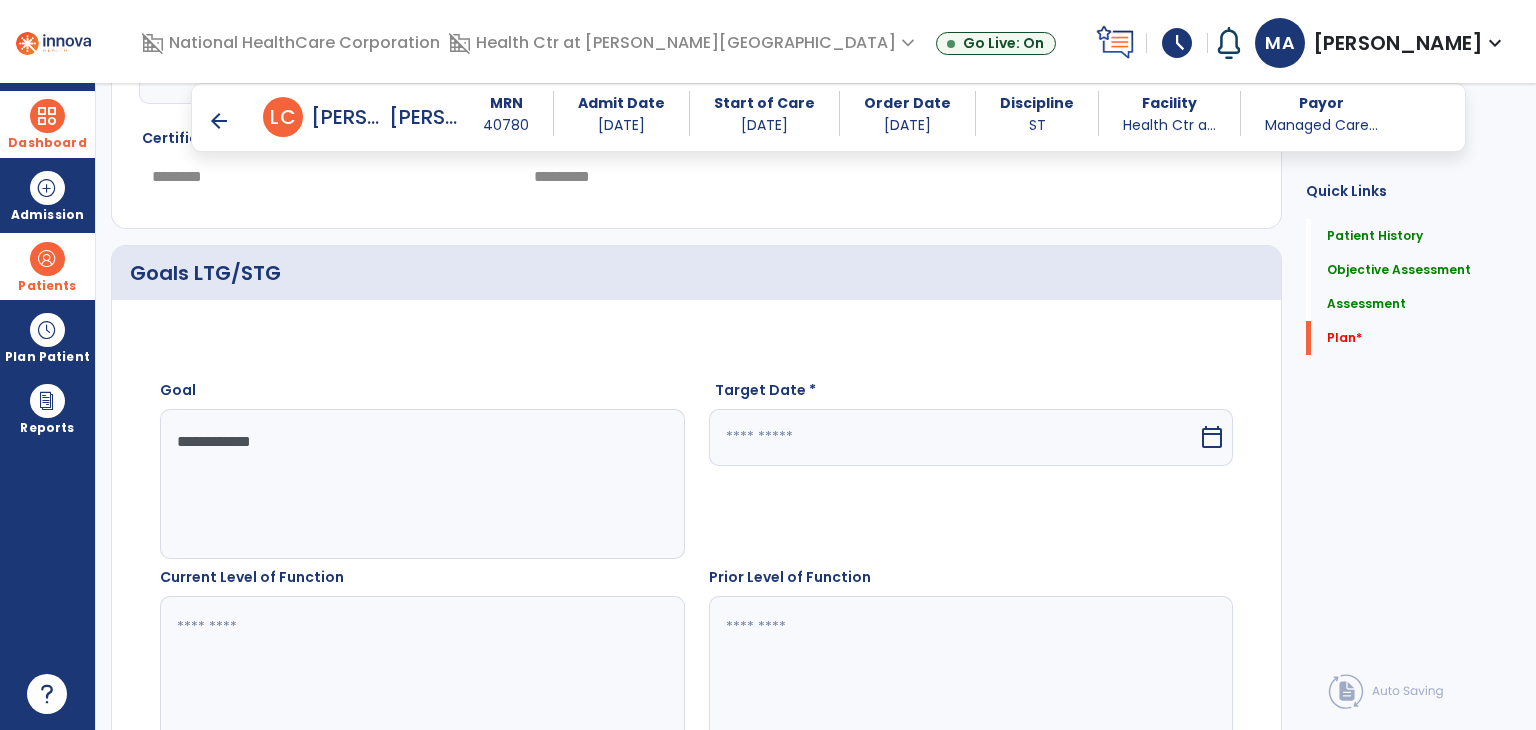 click at bounding box center [954, 437] 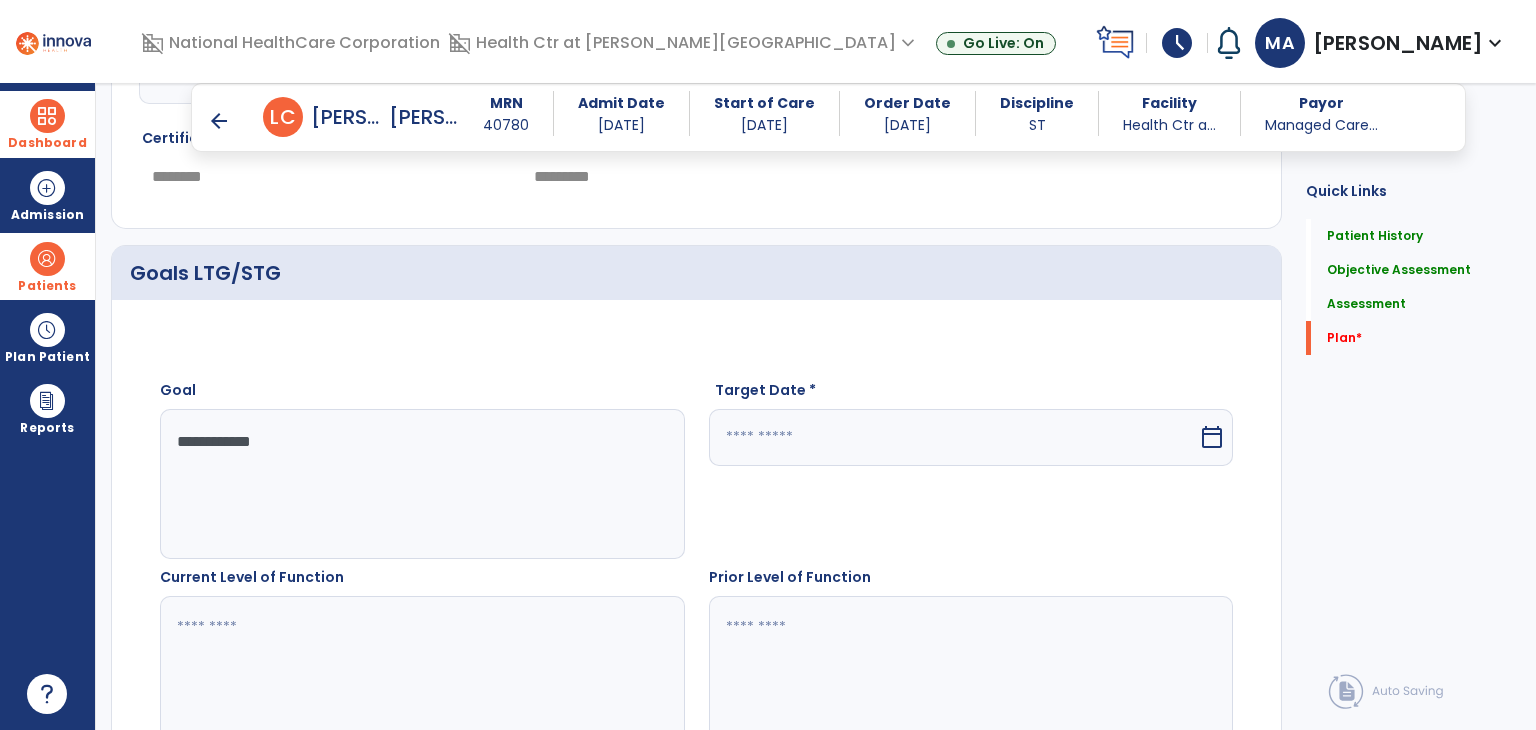 select on "*" 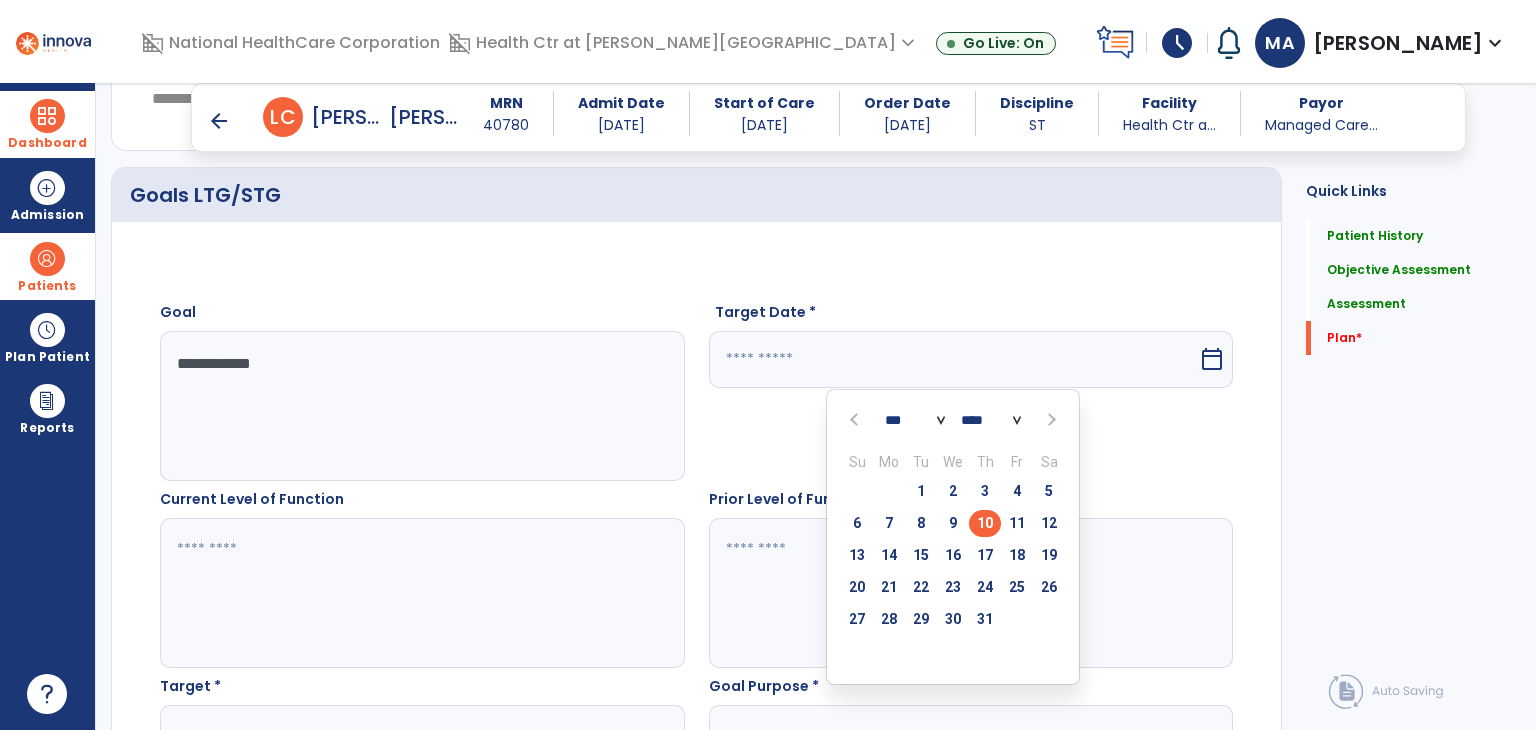 scroll, scrollTop: 5240, scrollLeft: 0, axis: vertical 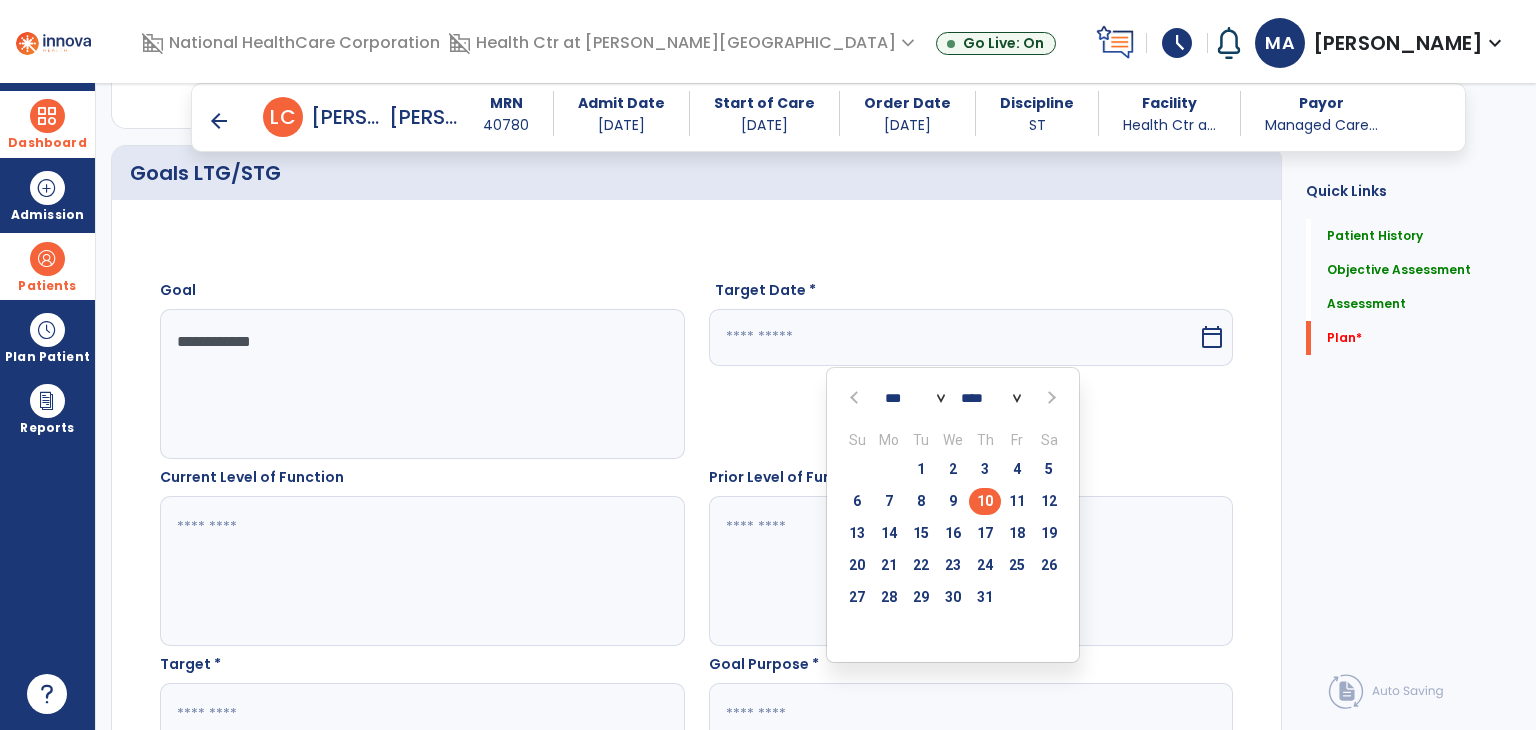 click at bounding box center (1049, 397) 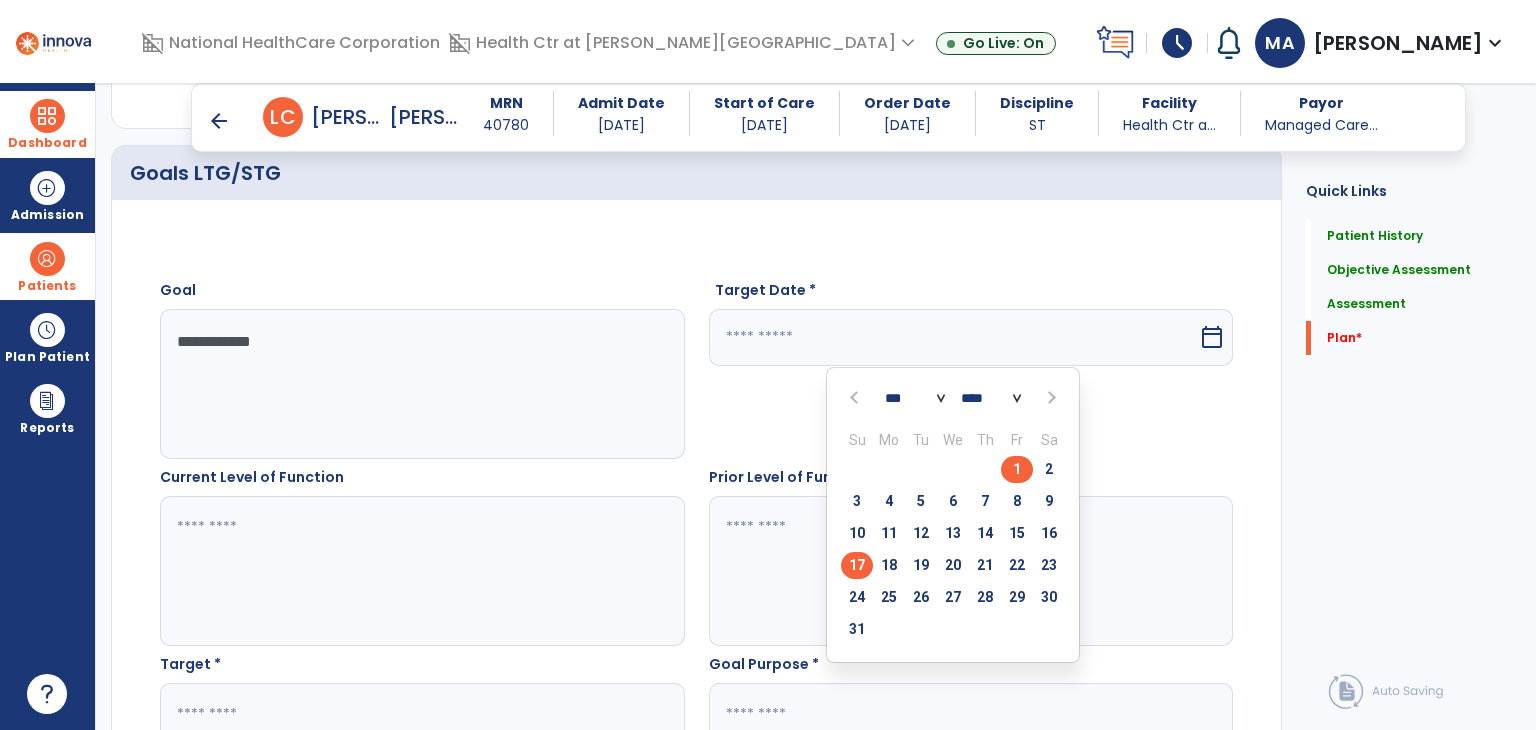 click on "17" at bounding box center (857, 565) 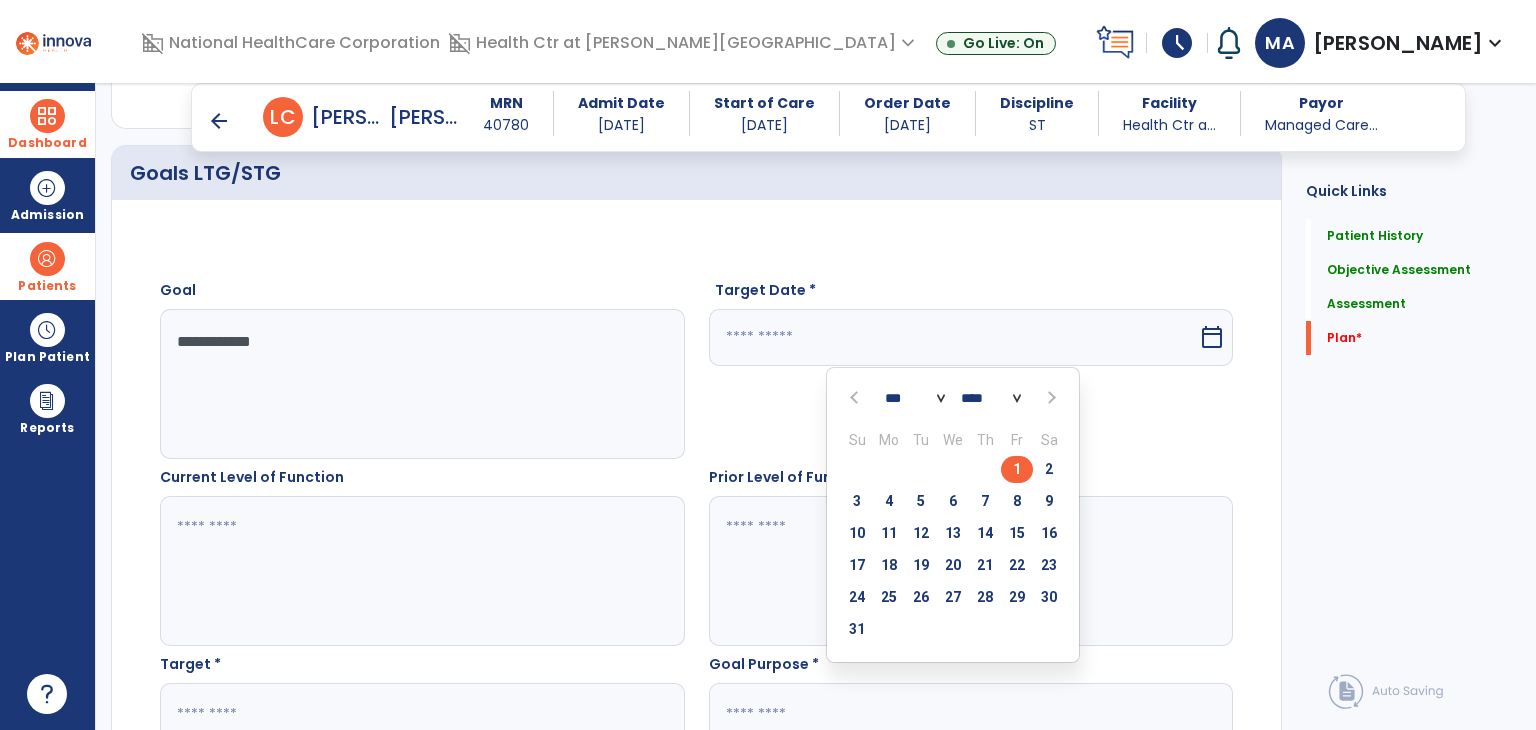 type on "*********" 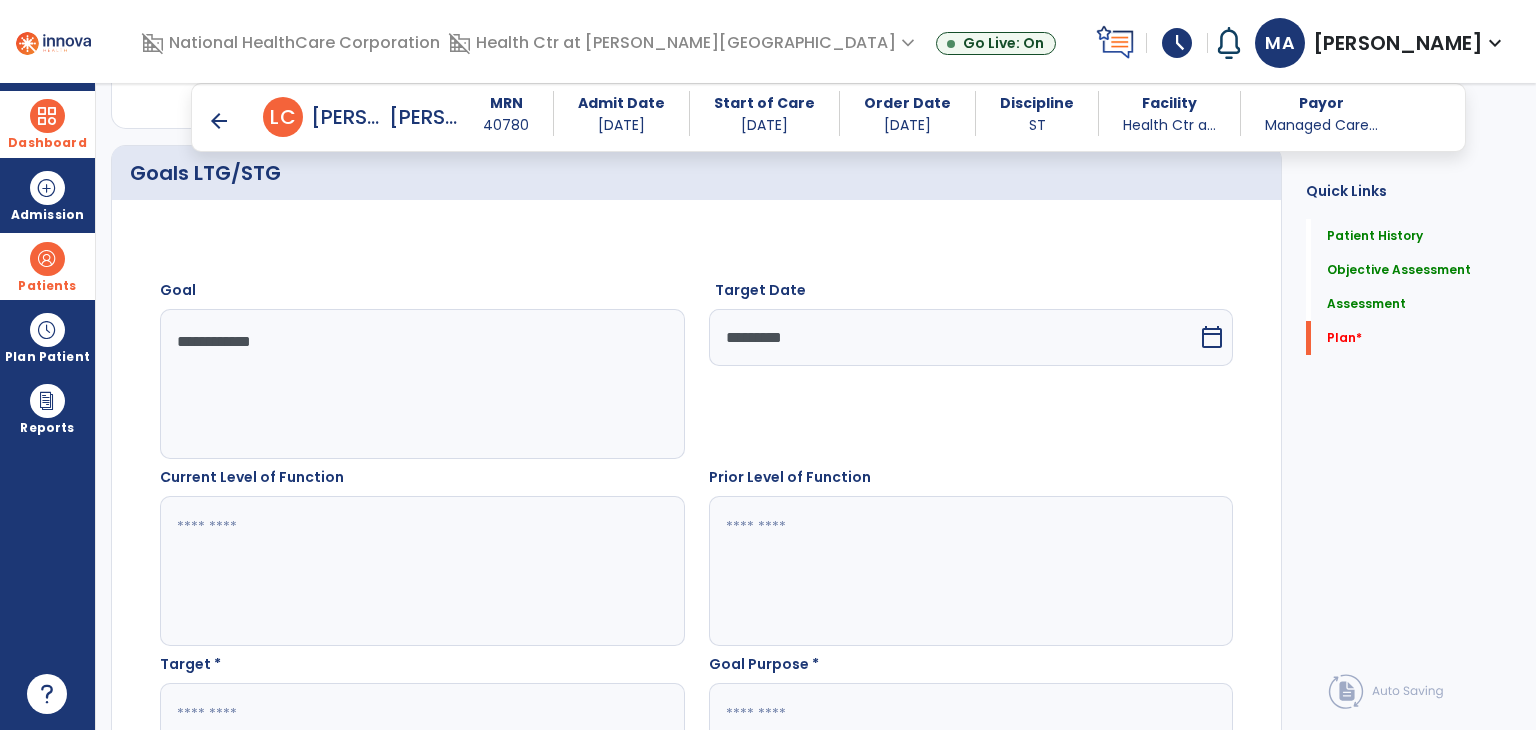 click 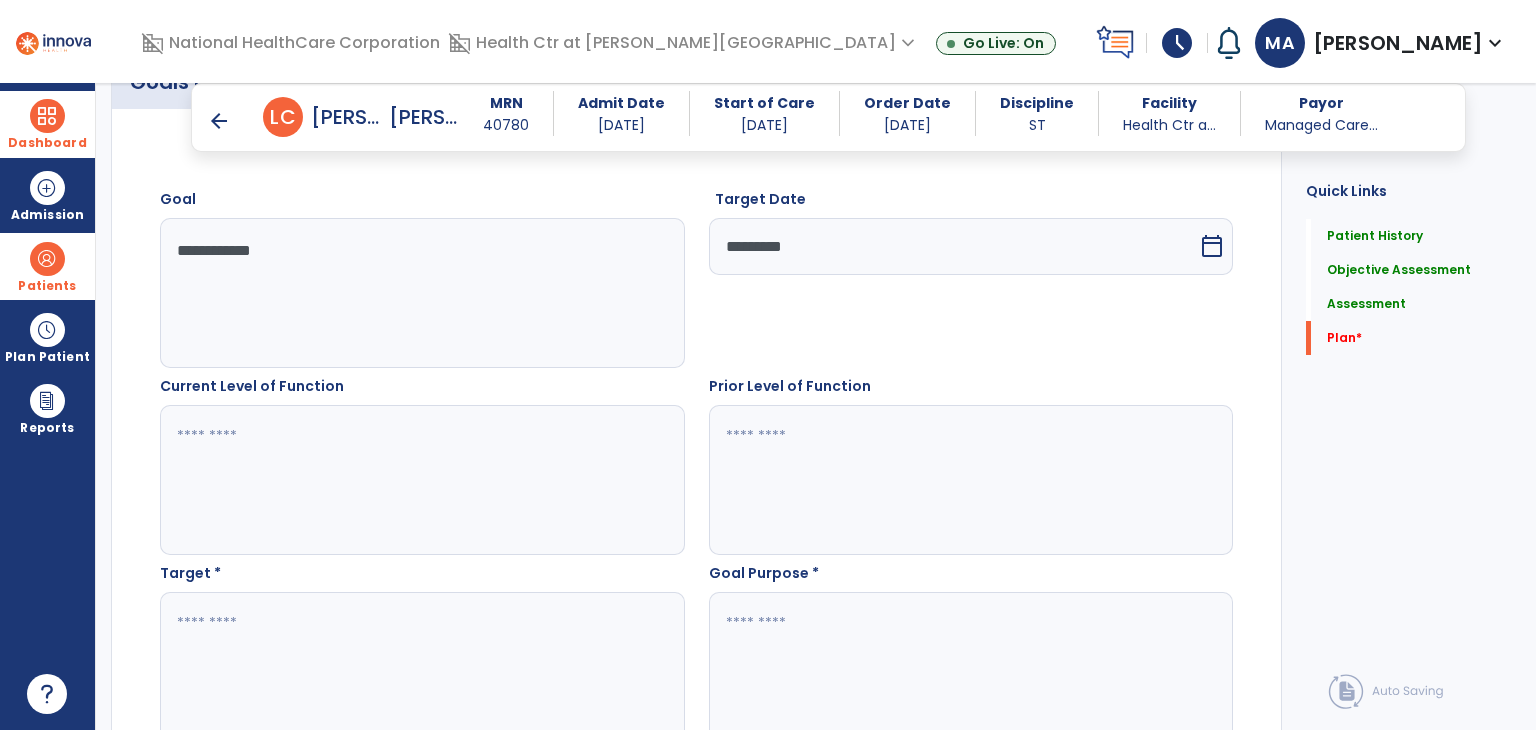 scroll, scrollTop: 5440, scrollLeft: 0, axis: vertical 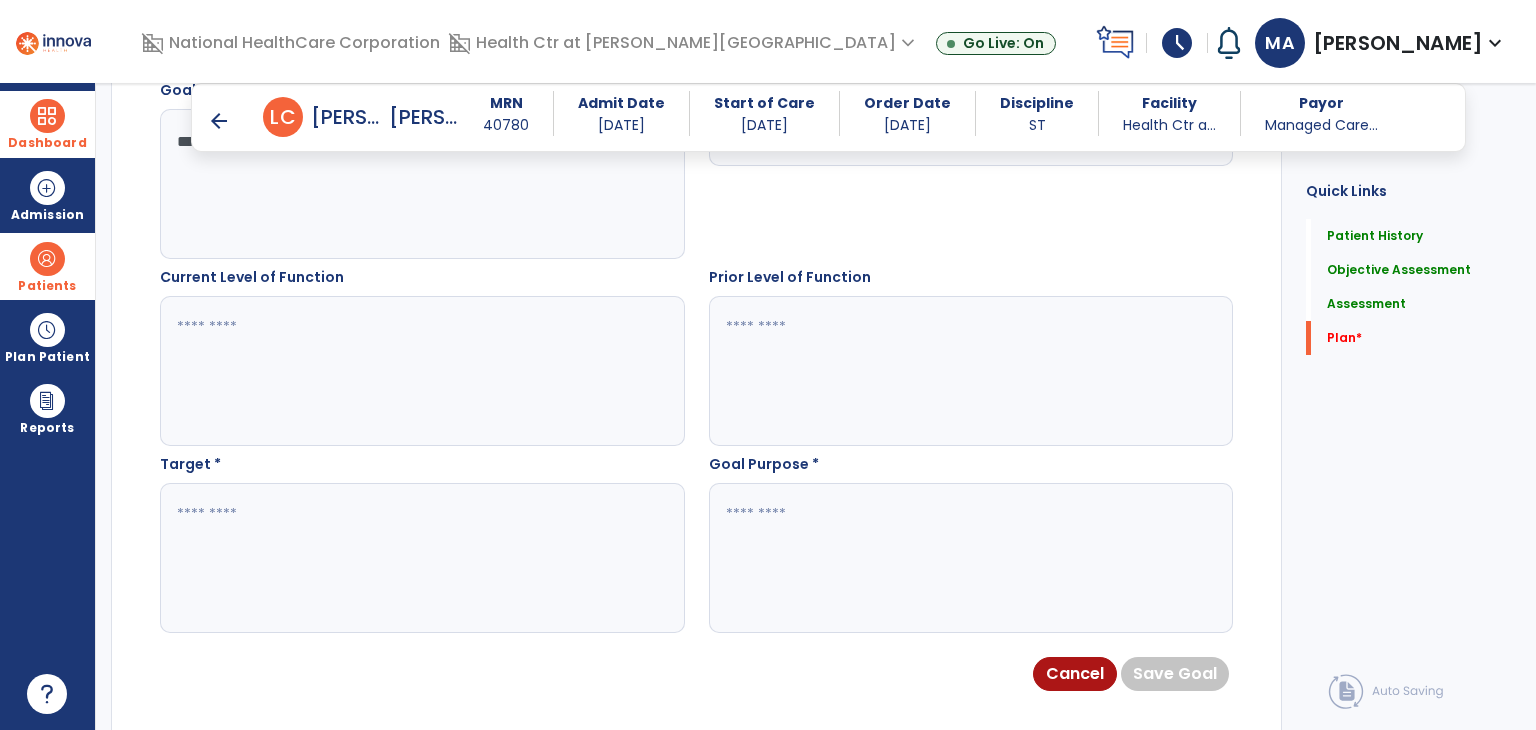 click 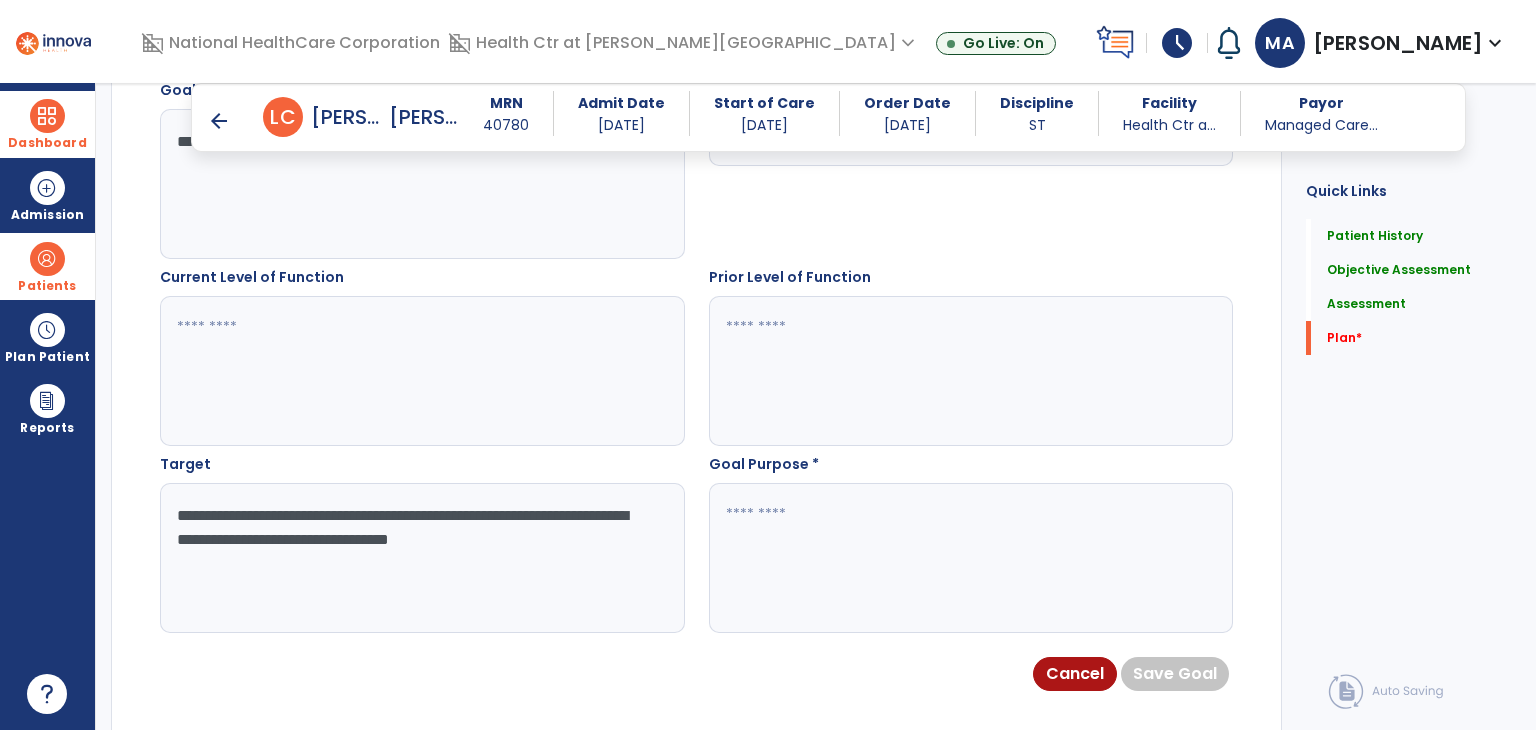 type on "**********" 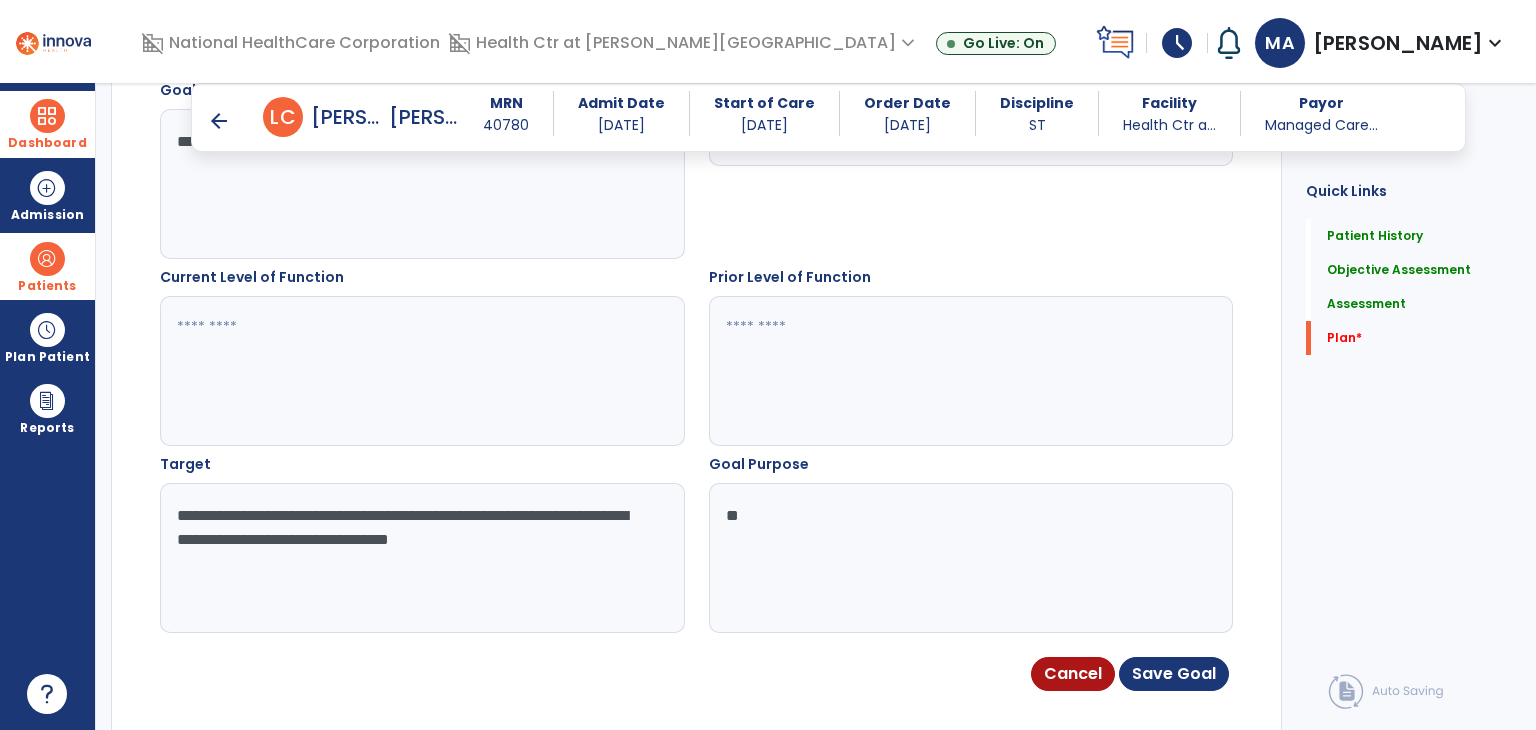 type on "*" 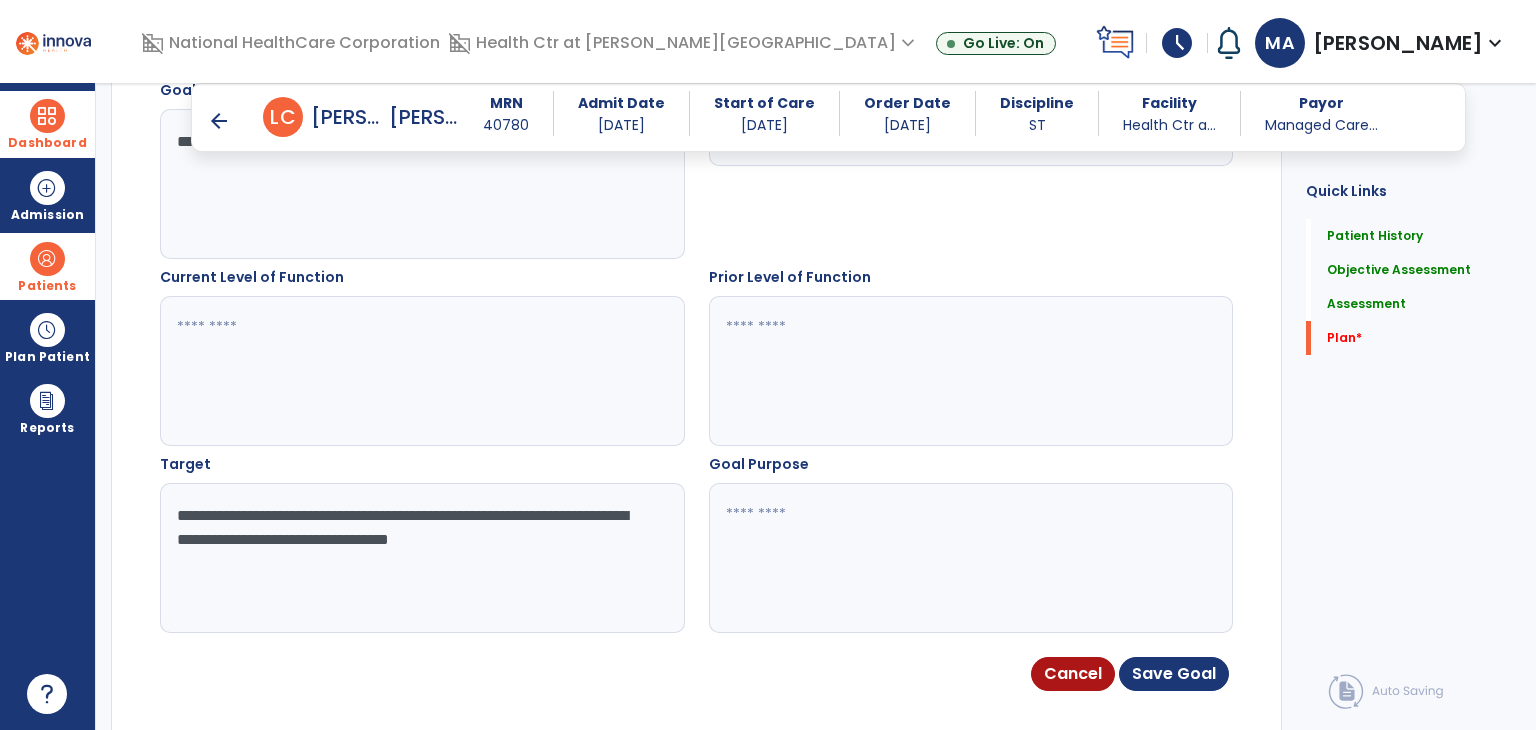 type on "*" 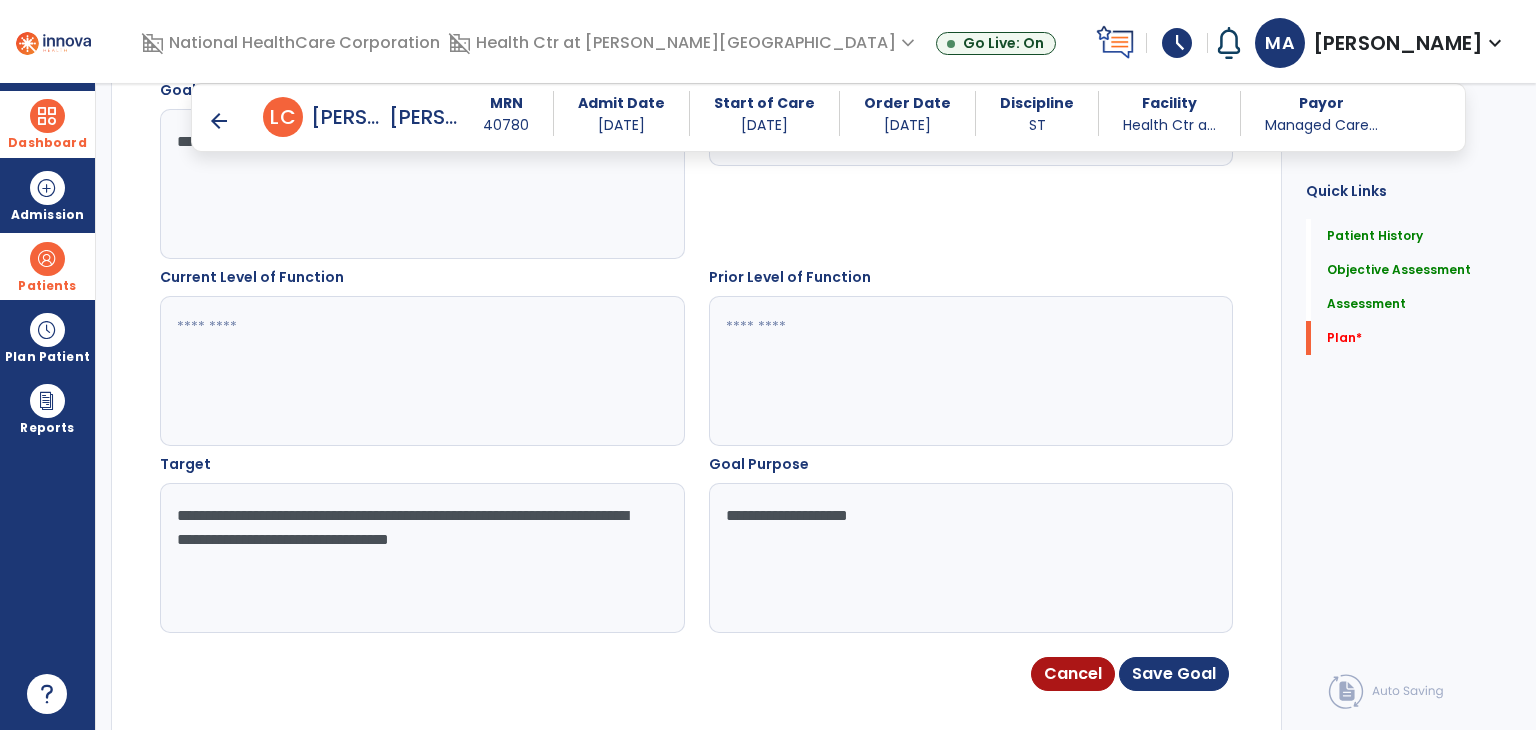 type on "**********" 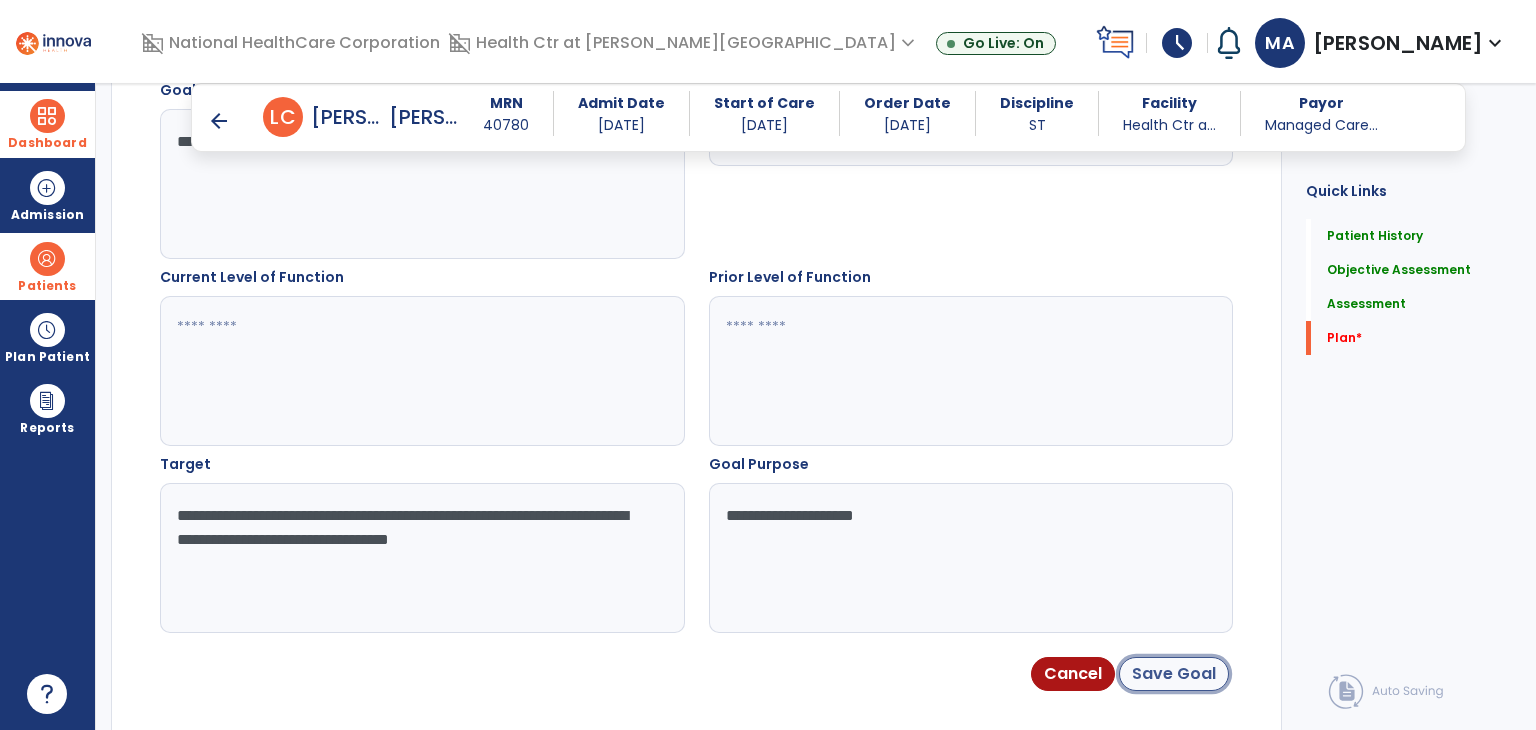click on "Save Goal" 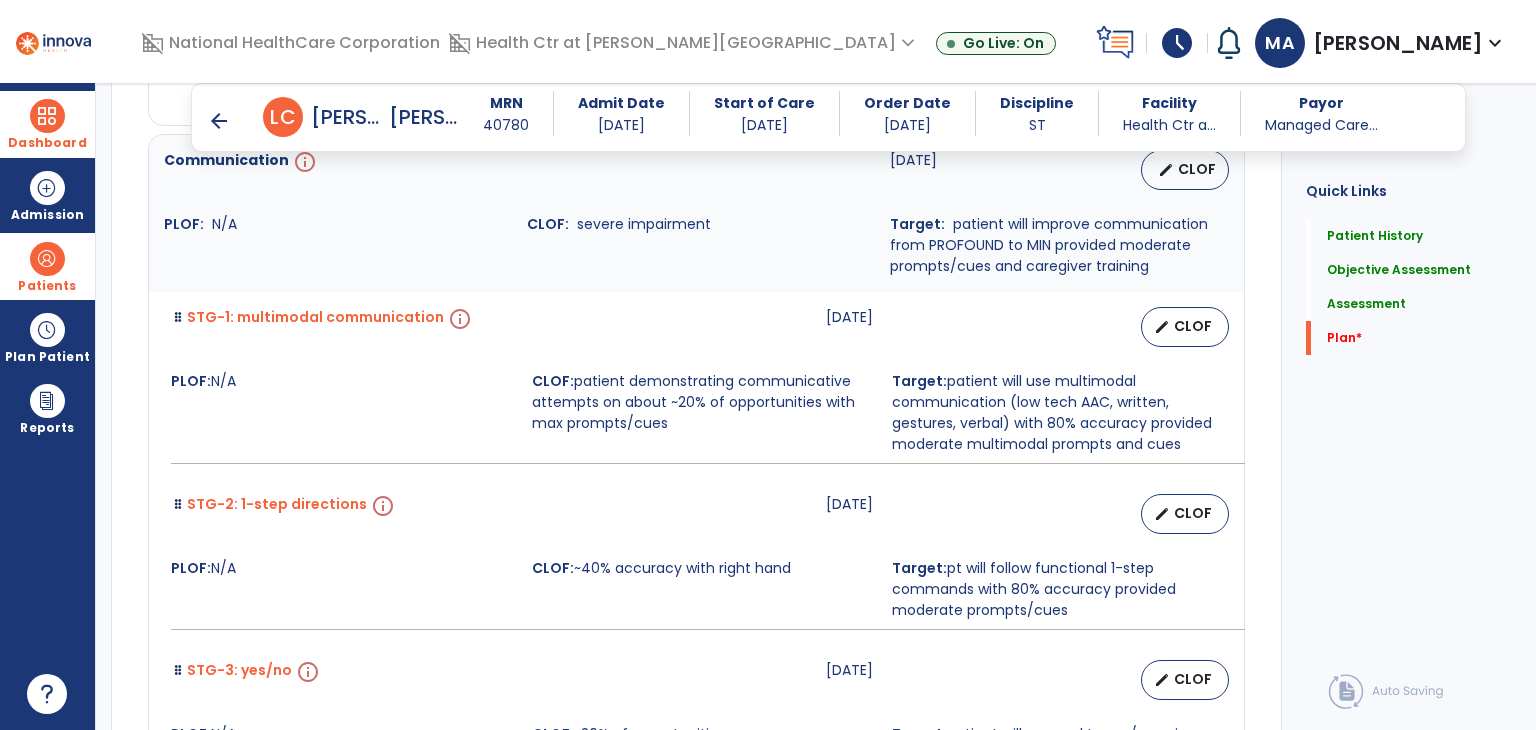 scroll, scrollTop: 6236, scrollLeft: 0, axis: vertical 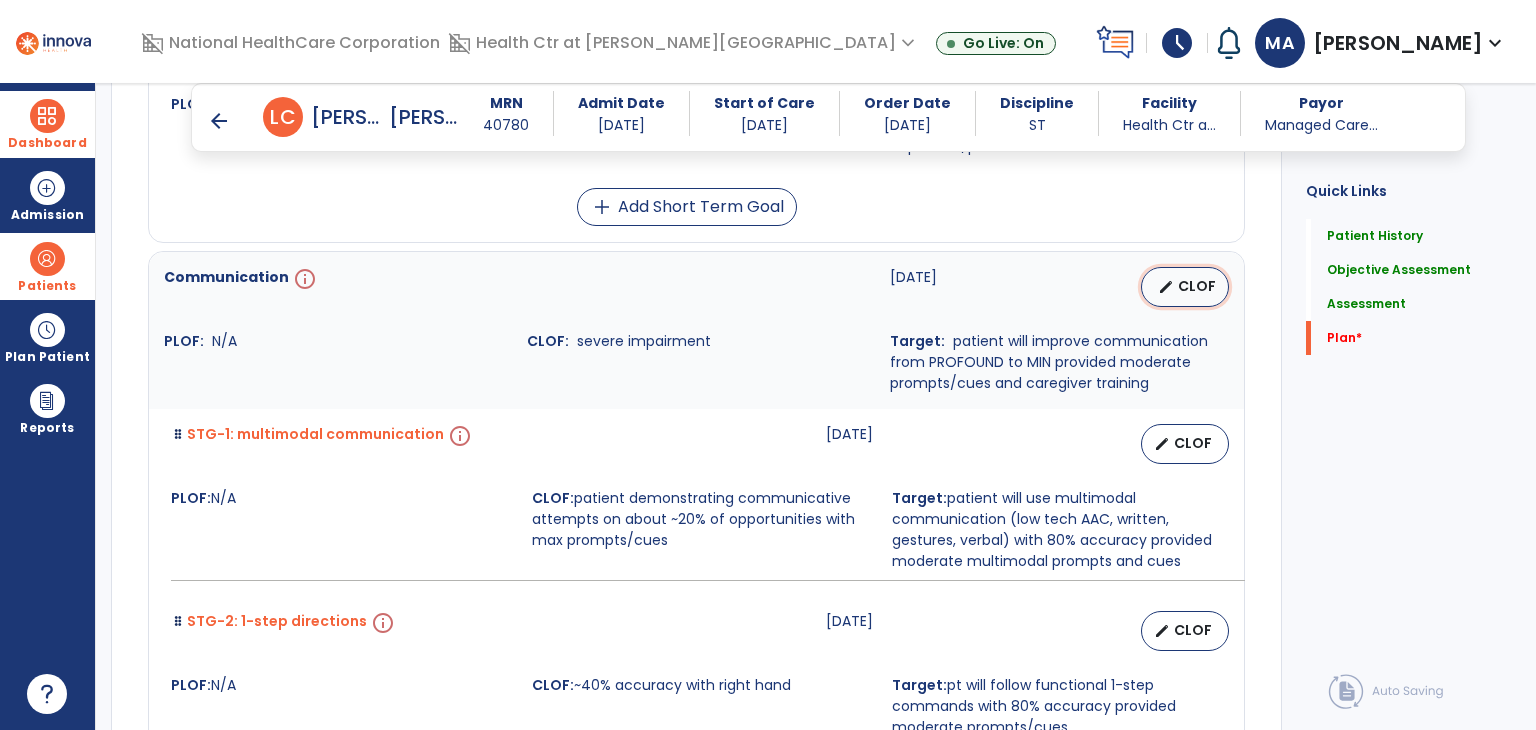 click on "edit   CLOF" at bounding box center (1185, 287) 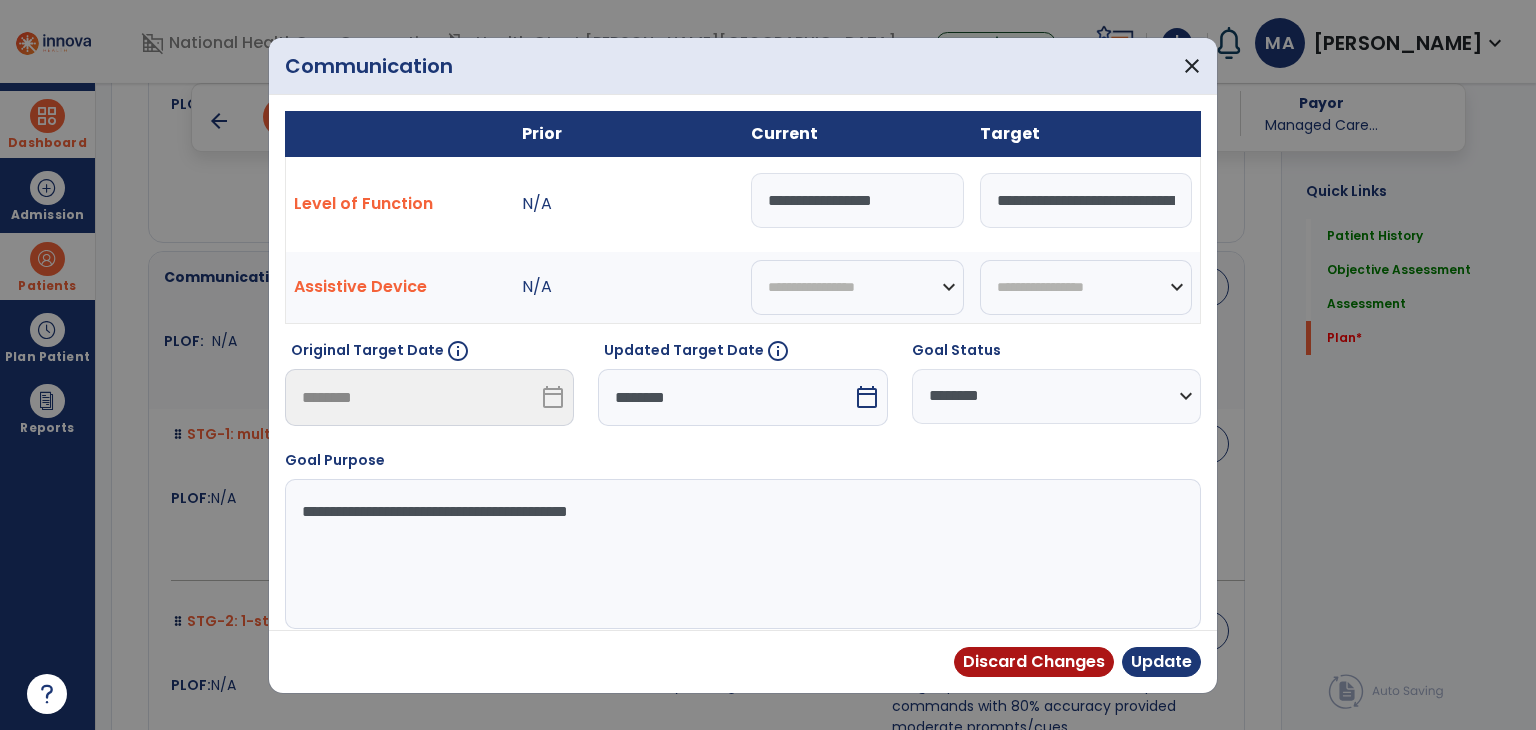drag, startPoint x: 971, startPoint y: 393, endPoint x: 952, endPoint y: 421, distance: 33.83785 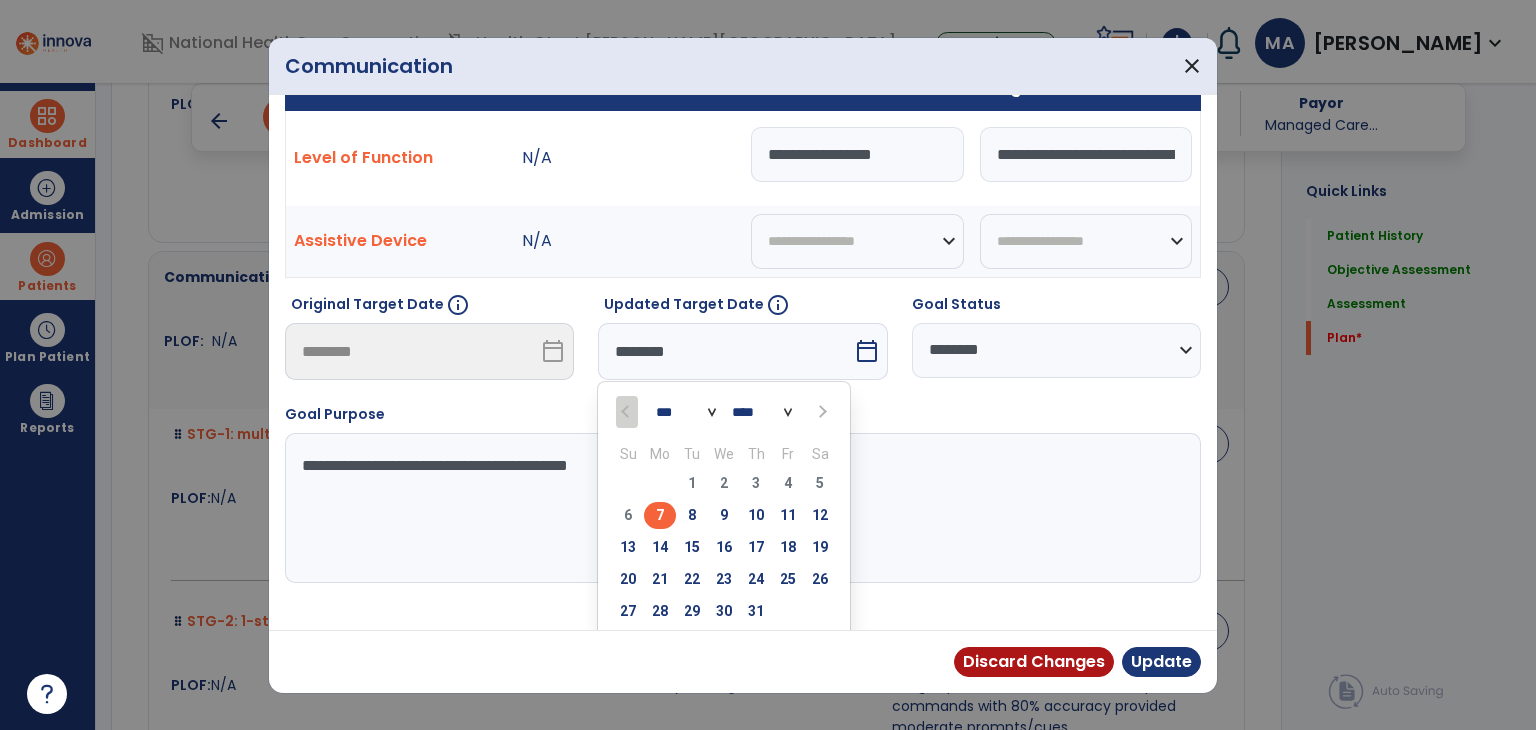 scroll, scrollTop: 91, scrollLeft: 0, axis: vertical 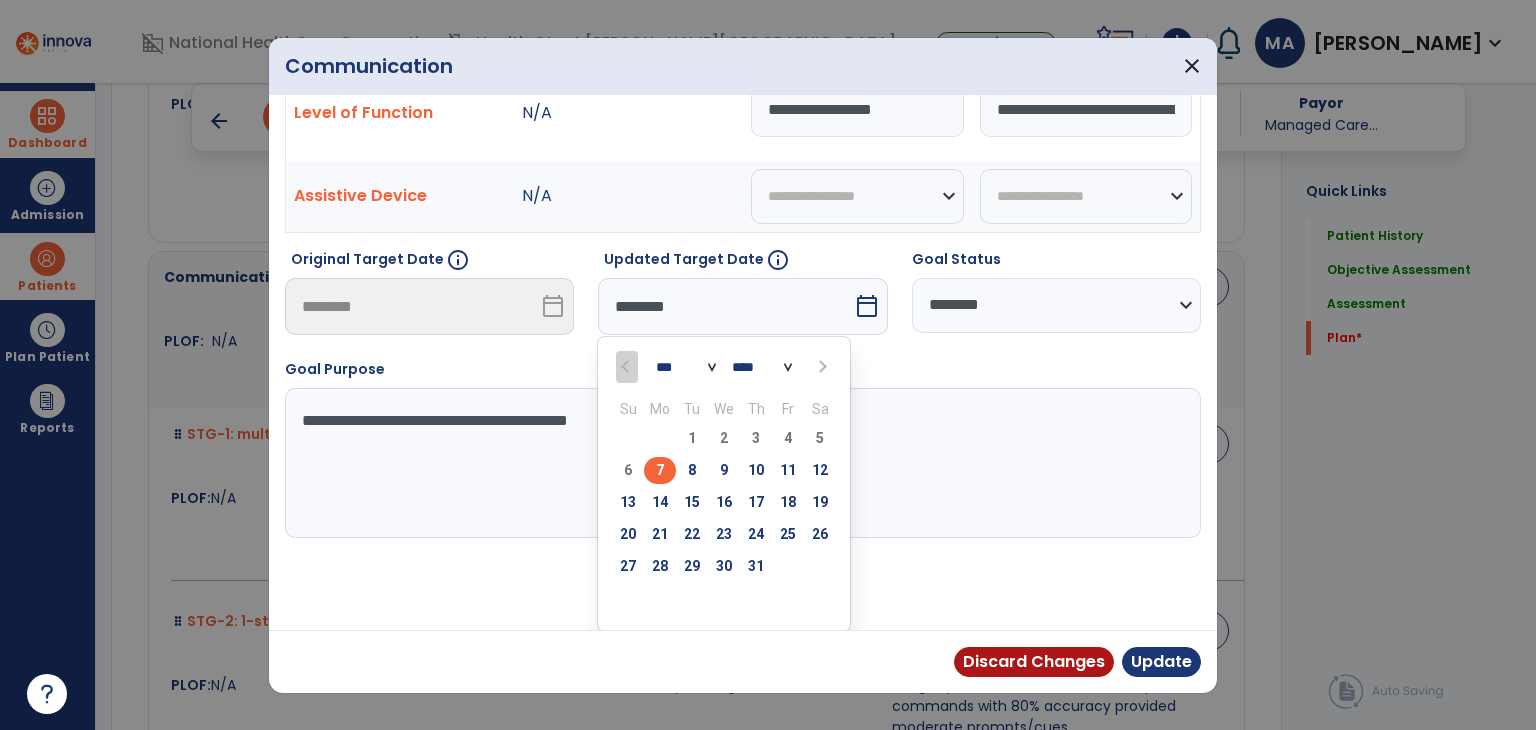click at bounding box center (820, 366) 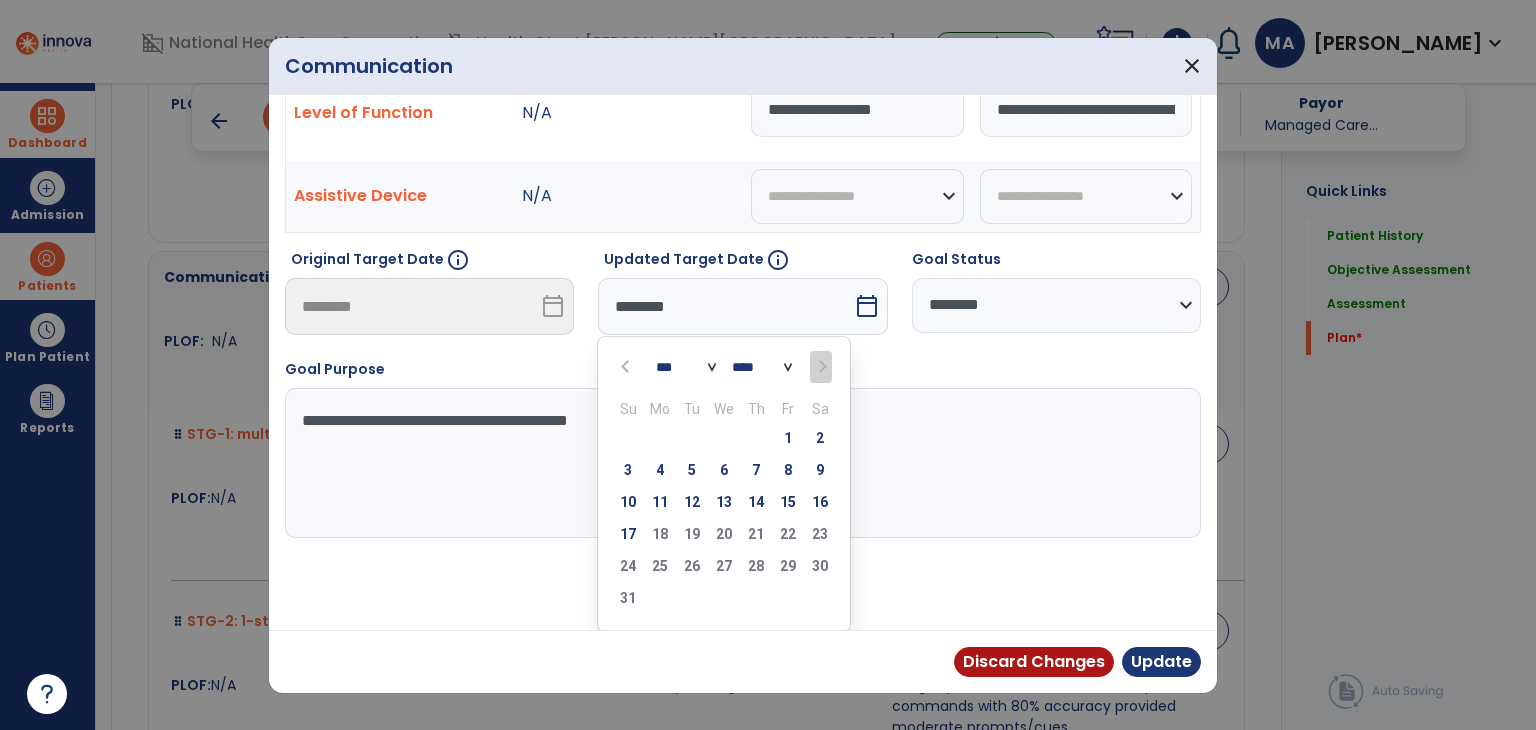 drag, startPoint x: 635, startPoint y: 537, endPoint x: 904, endPoint y: 566, distance: 270.5587 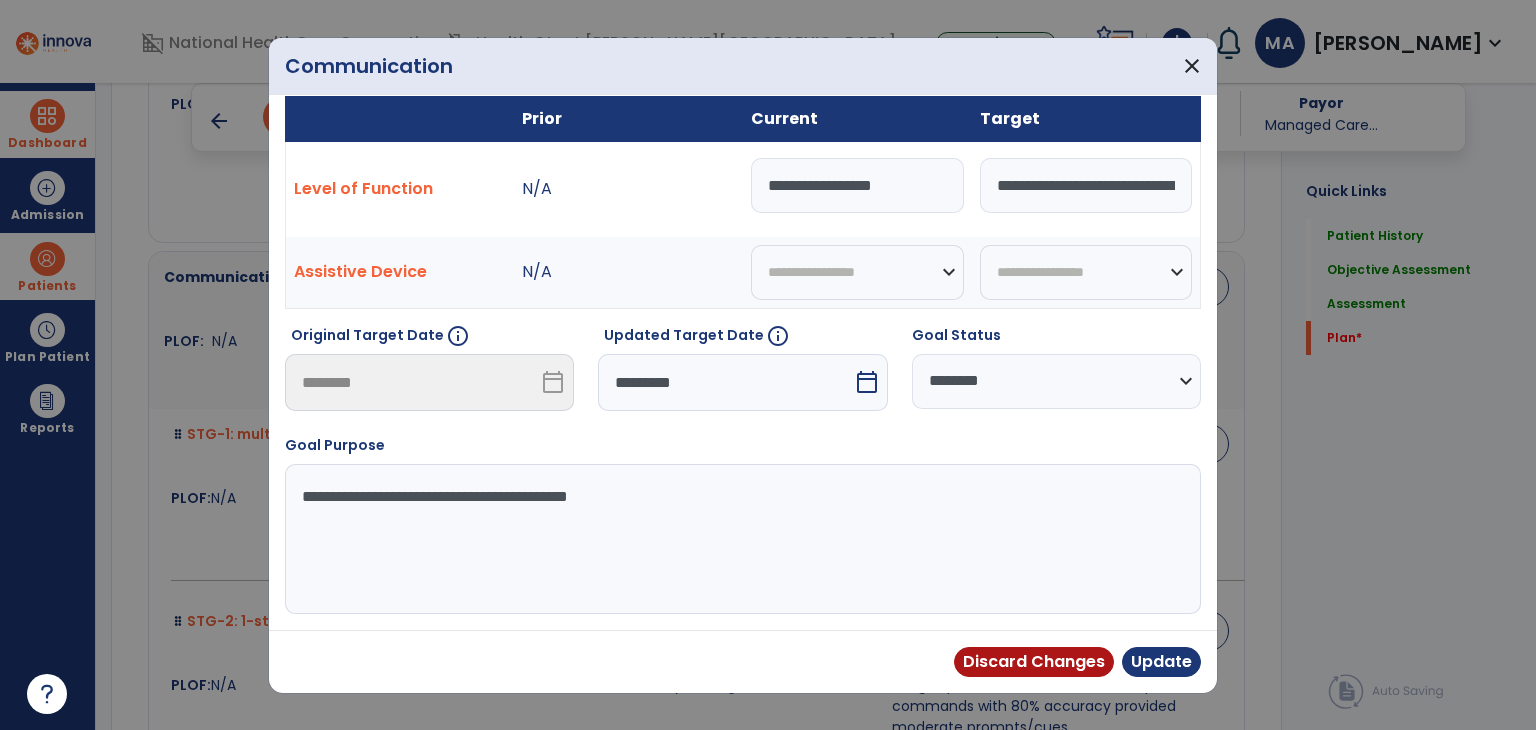 scroll, scrollTop: 12, scrollLeft: 0, axis: vertical 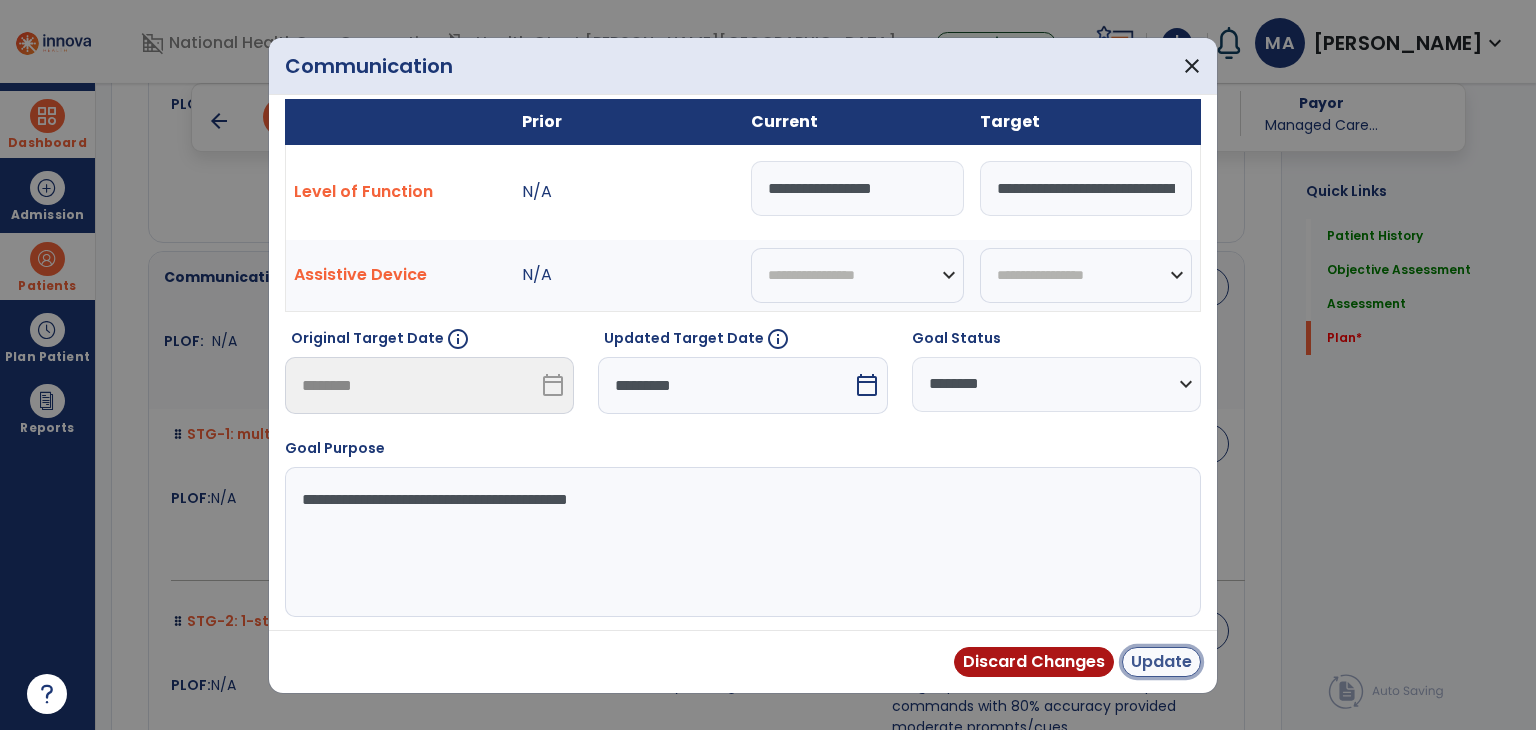 click on "Update" at bounding box center (1161, 662) 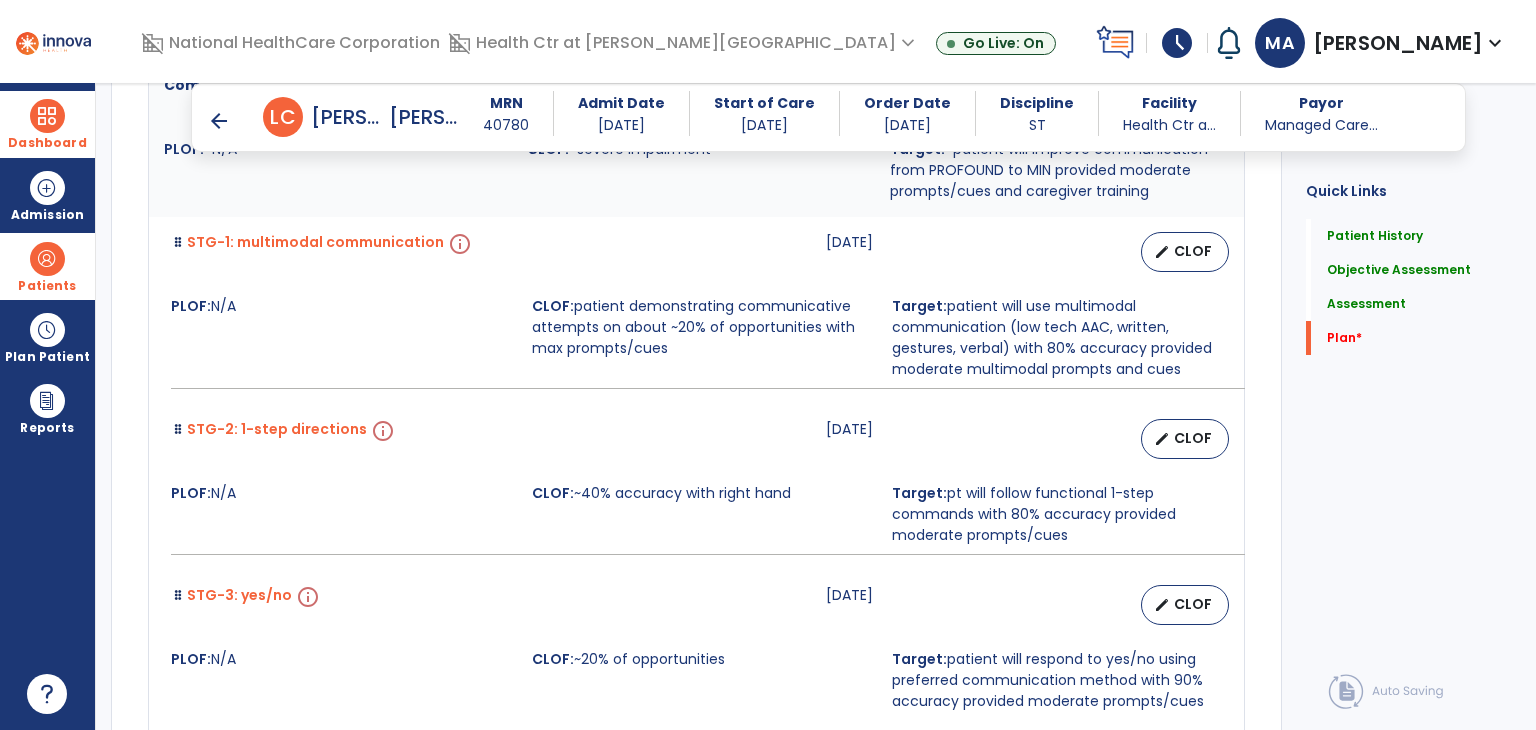 scroll, scrollTop: 6436, scrollLeft: 0, axis: vertical 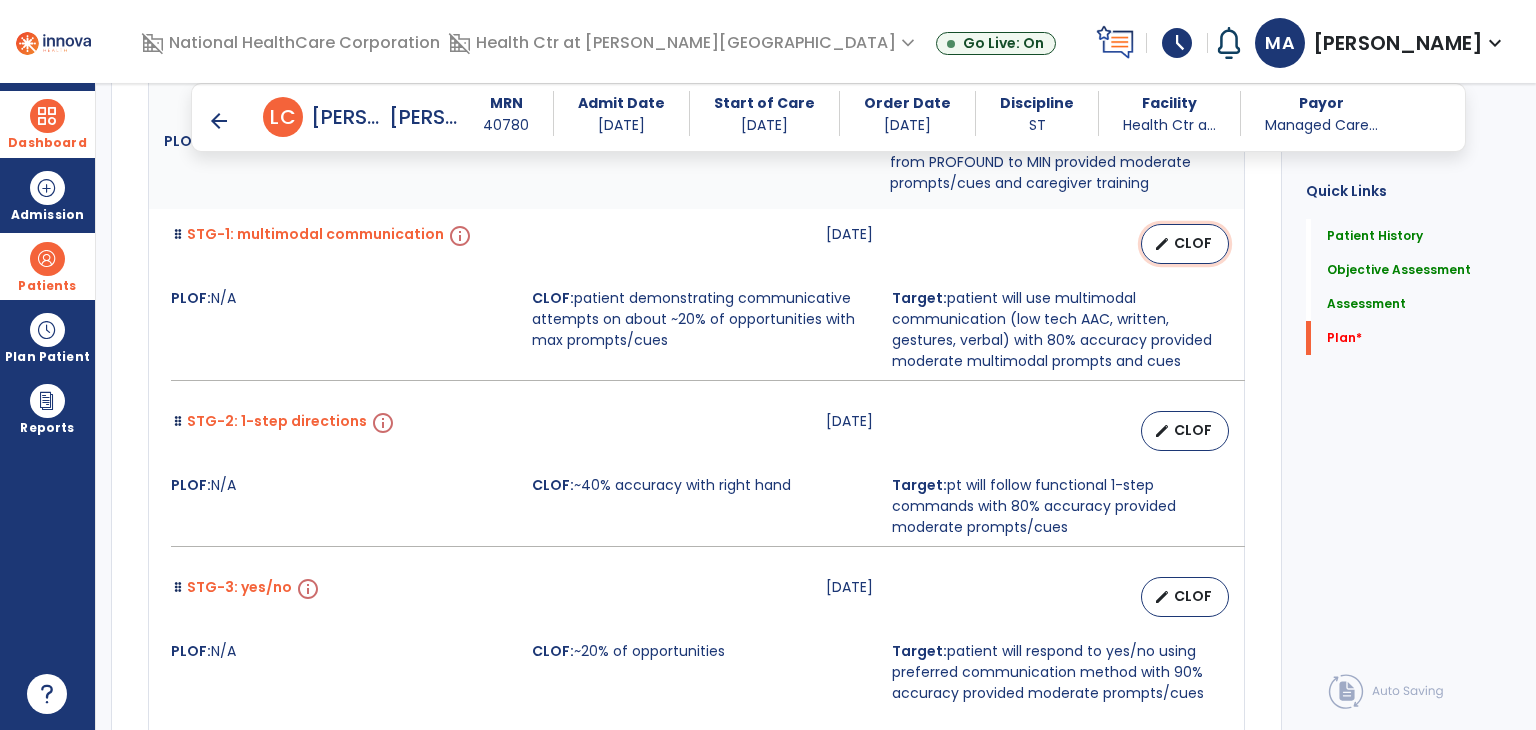 click on "CLOF" at bounding box center [1193, 243] 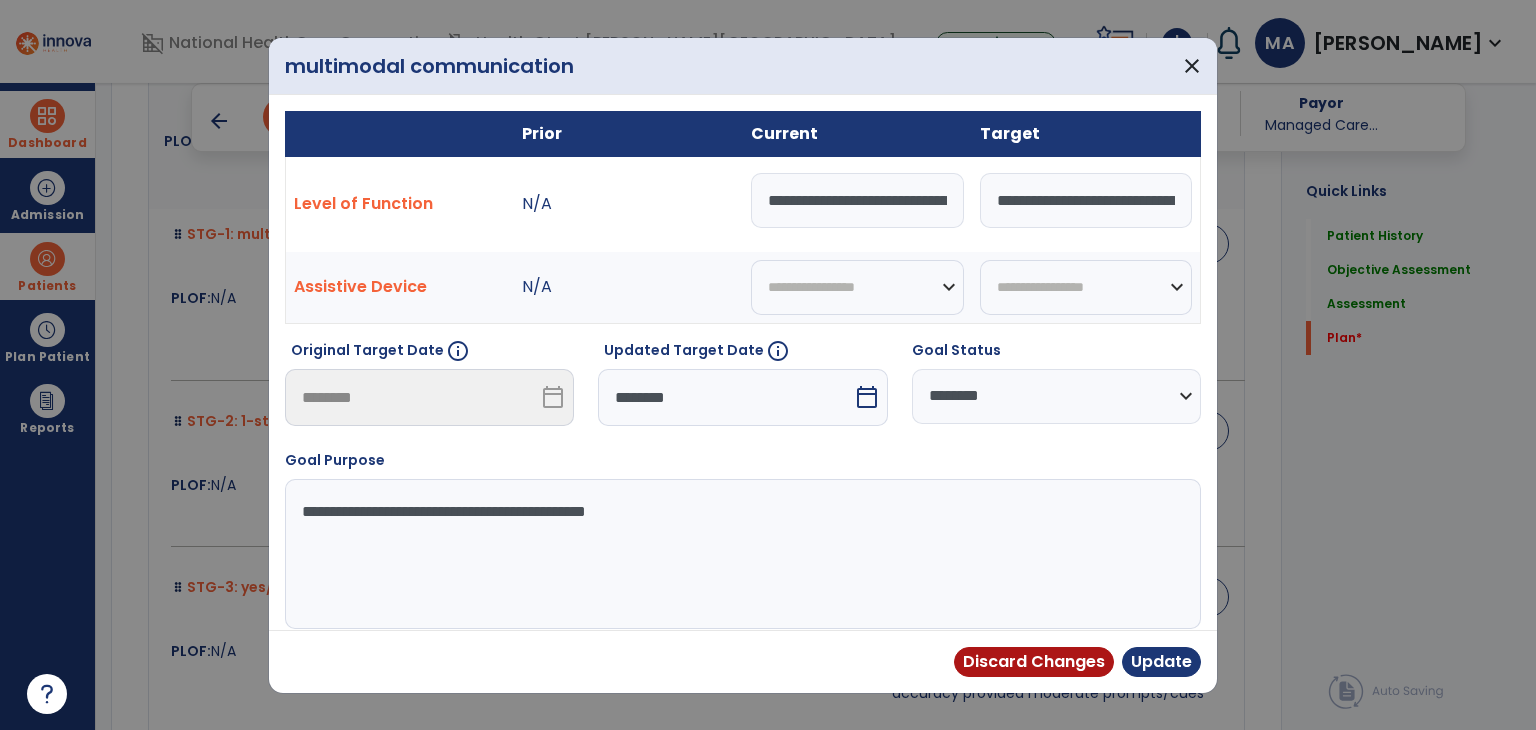 drag, startPoint x: 1036, startPoint y: 403, endPoint x: 1035, endPoint y: 413, distance: 10.049875 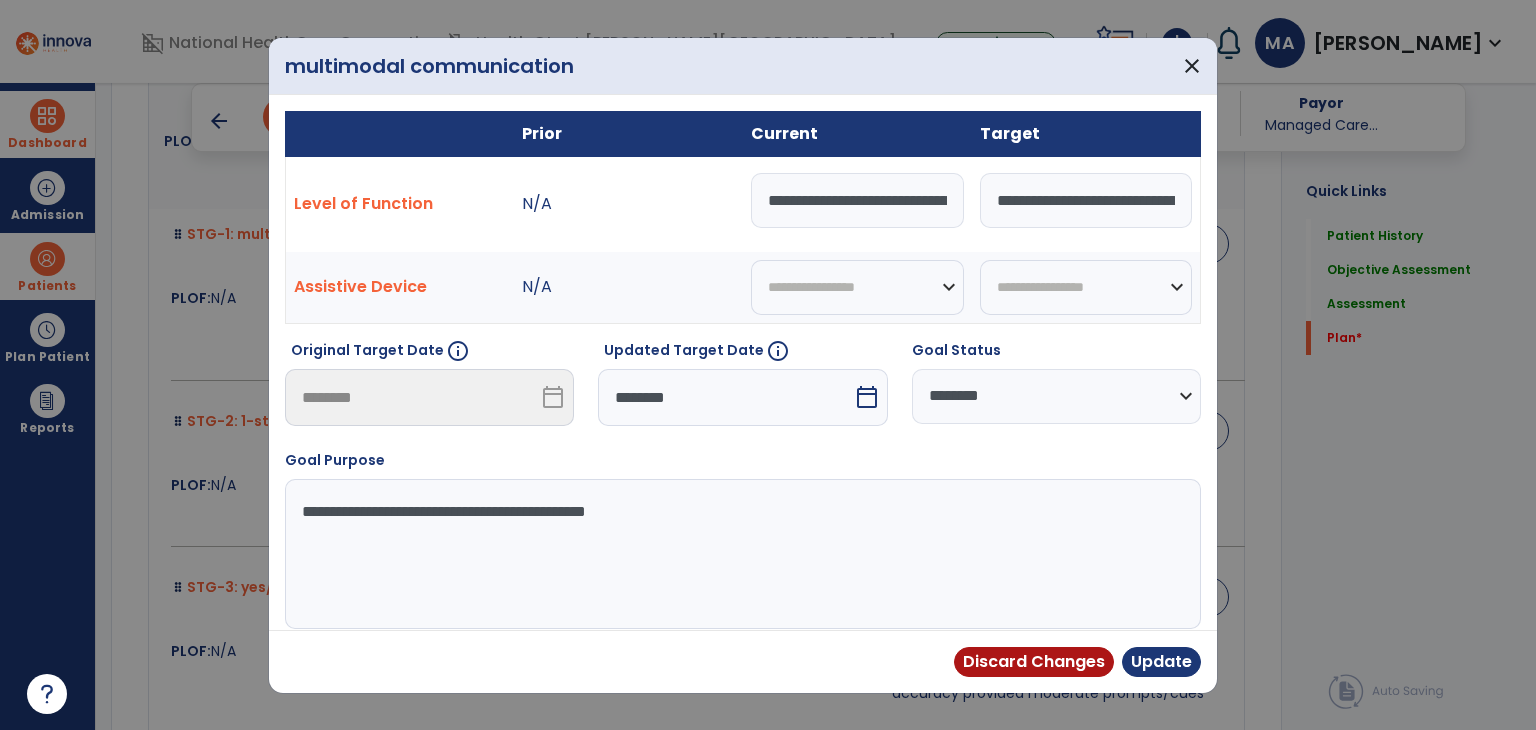 click on "********" at bounding box center [725, 397] 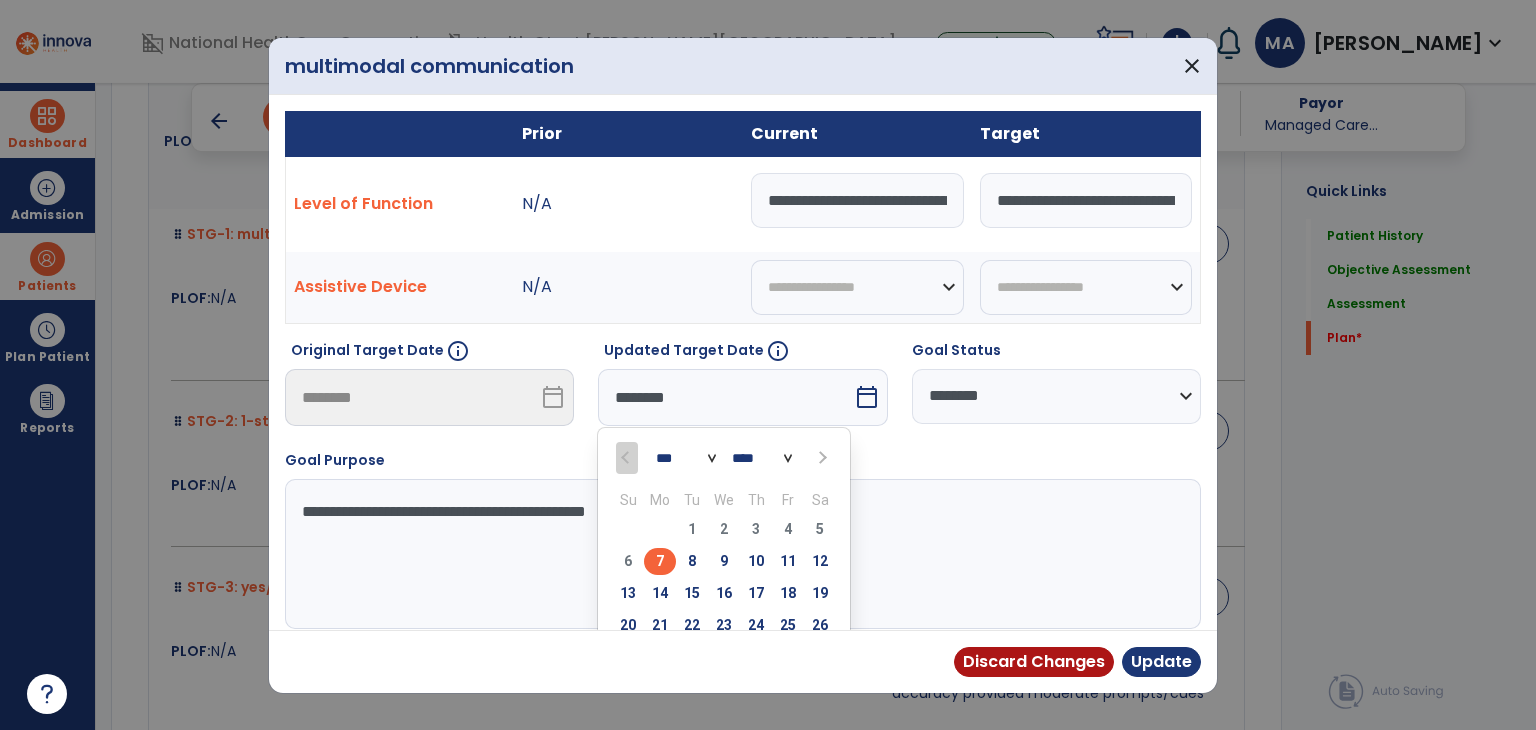 click at bounding box center (822, 458) 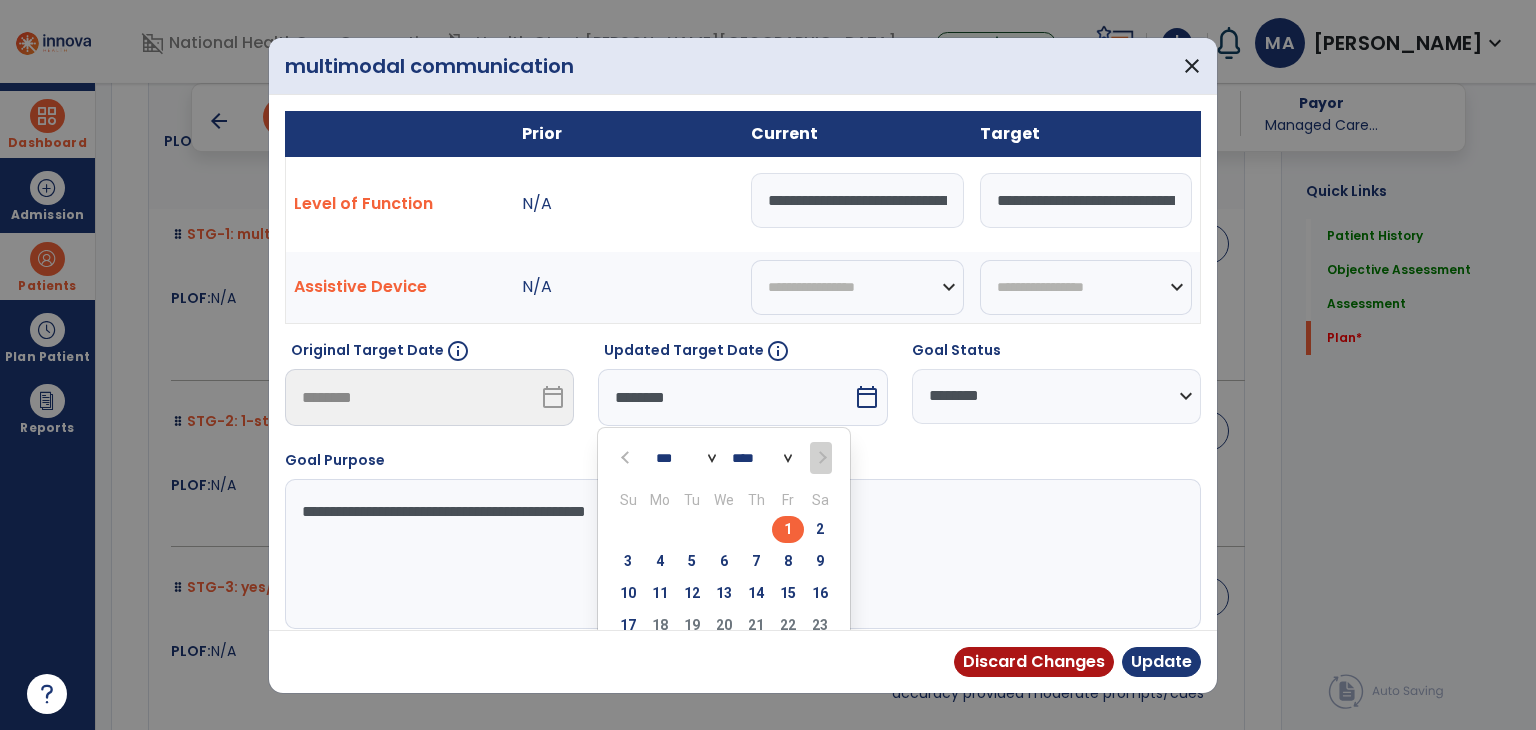 drag, startPoint x: 624, startPoint y: 622, endPoint x: 636, endPoint y: 609, distance: 17.691807 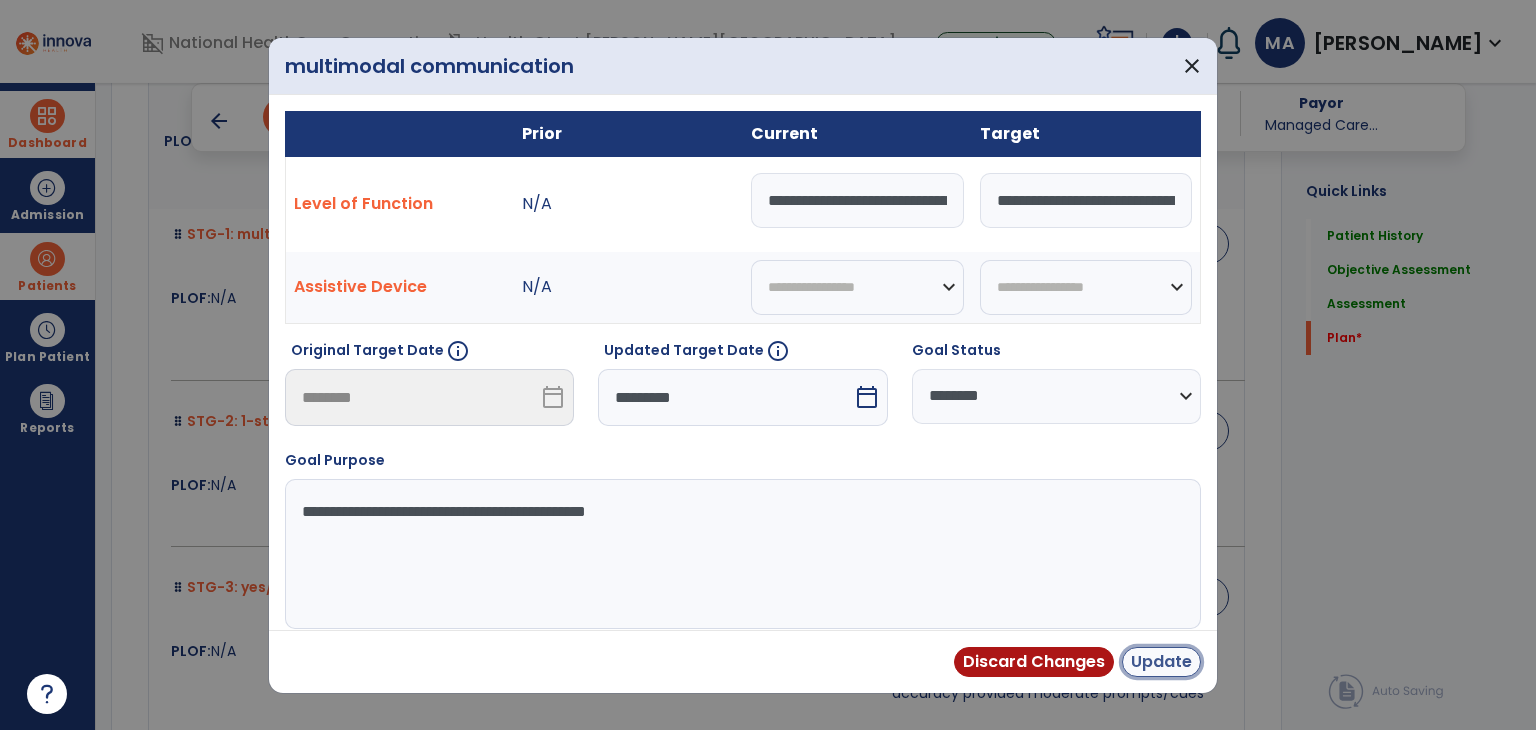 click on "Update" at bounding box center (1161, 662) 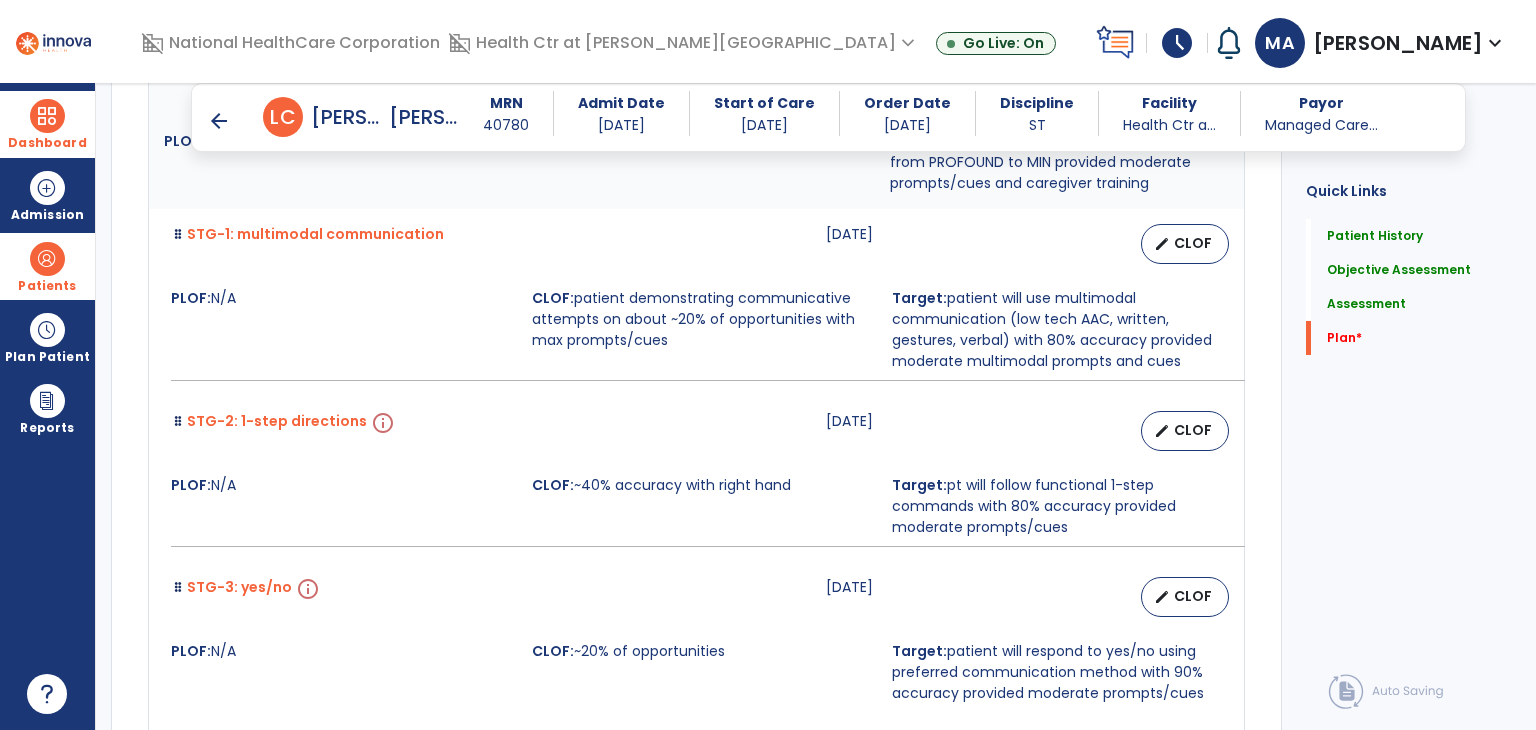 scroll, scrollTop: 6636, scrollLeft: 0, axis: vertical 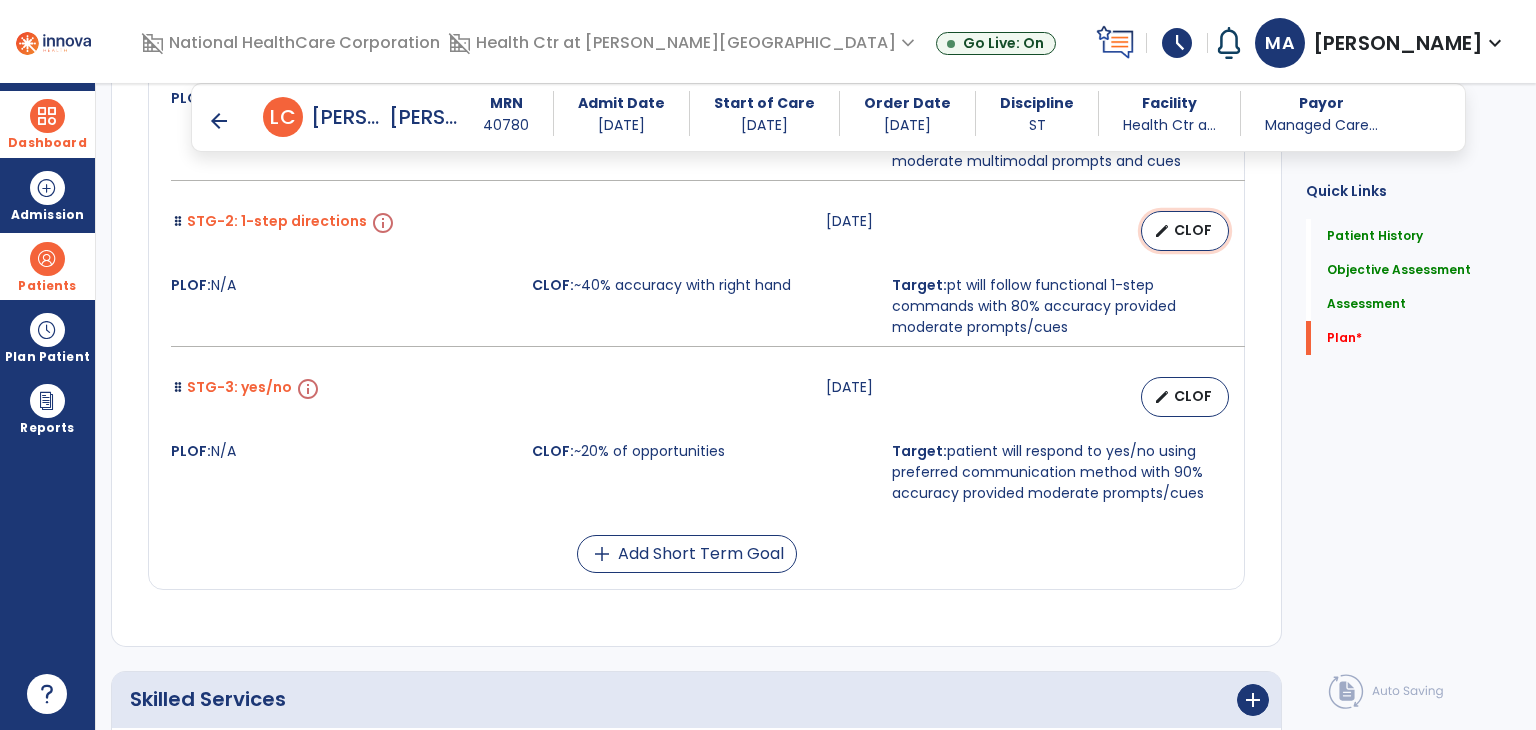 click on "CLOF" at bounding box center [1193, 230] 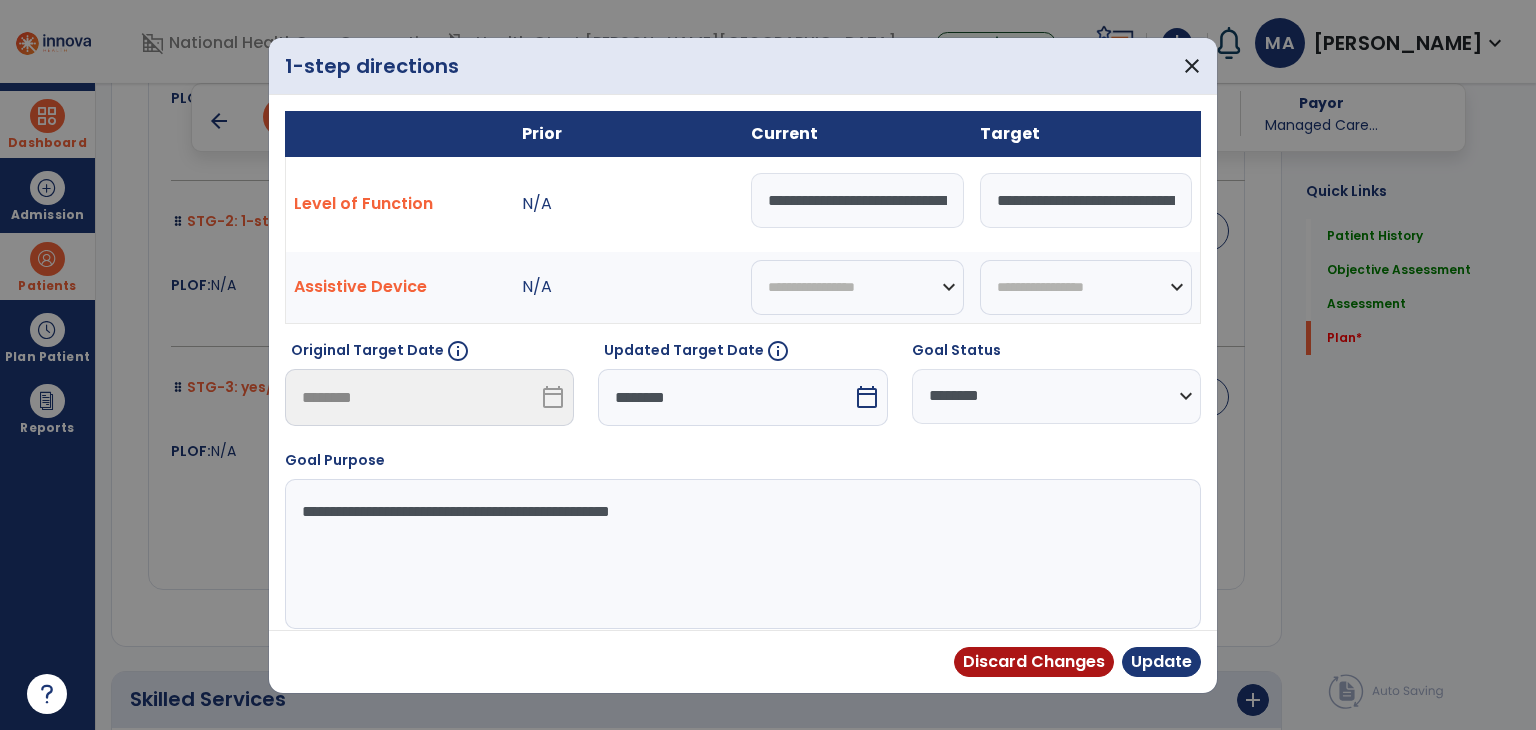 drag, startPoint x: 1013, startPoint y: 408, endPoint x: 992, endPoint y: 417, distance: 22.847319 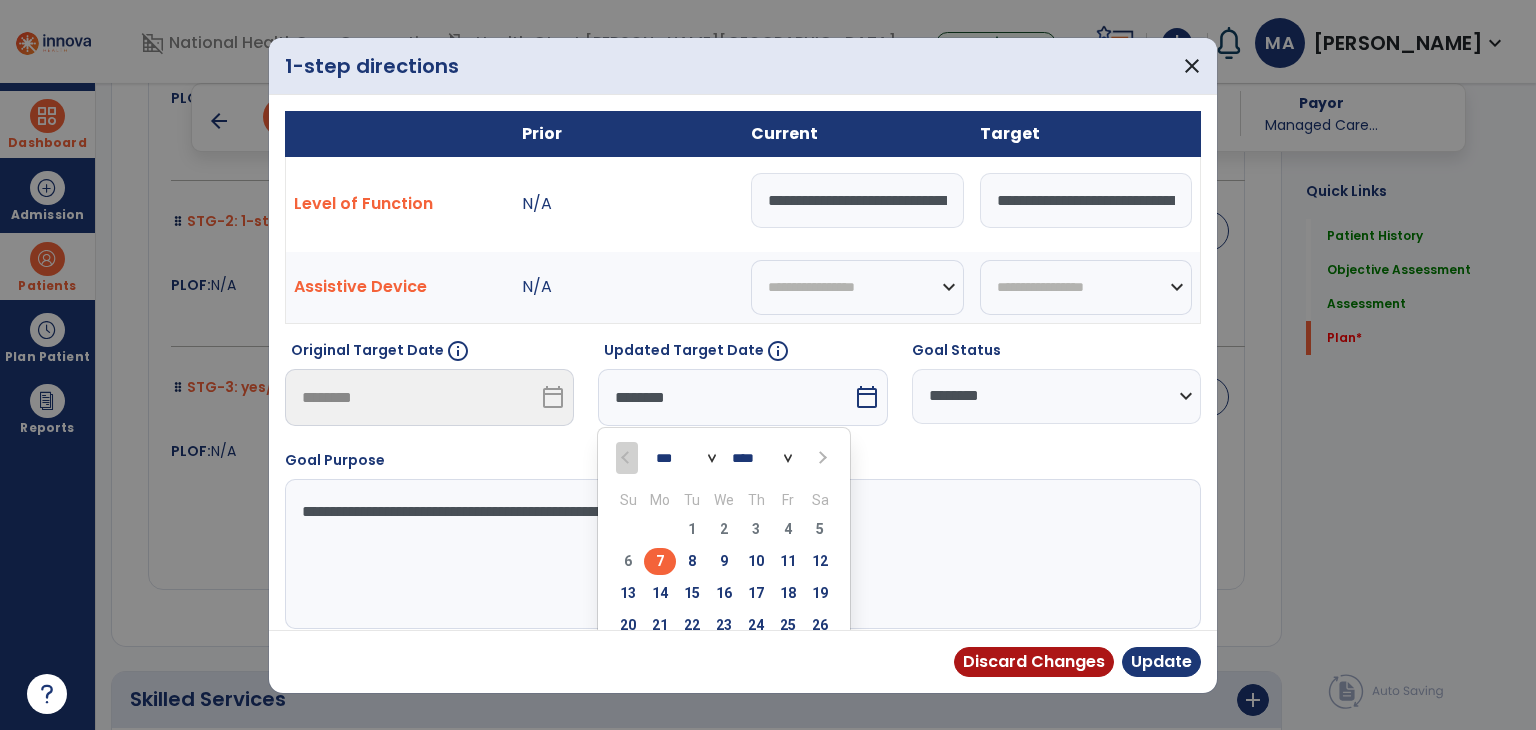 click at bounding box center [820, 457] 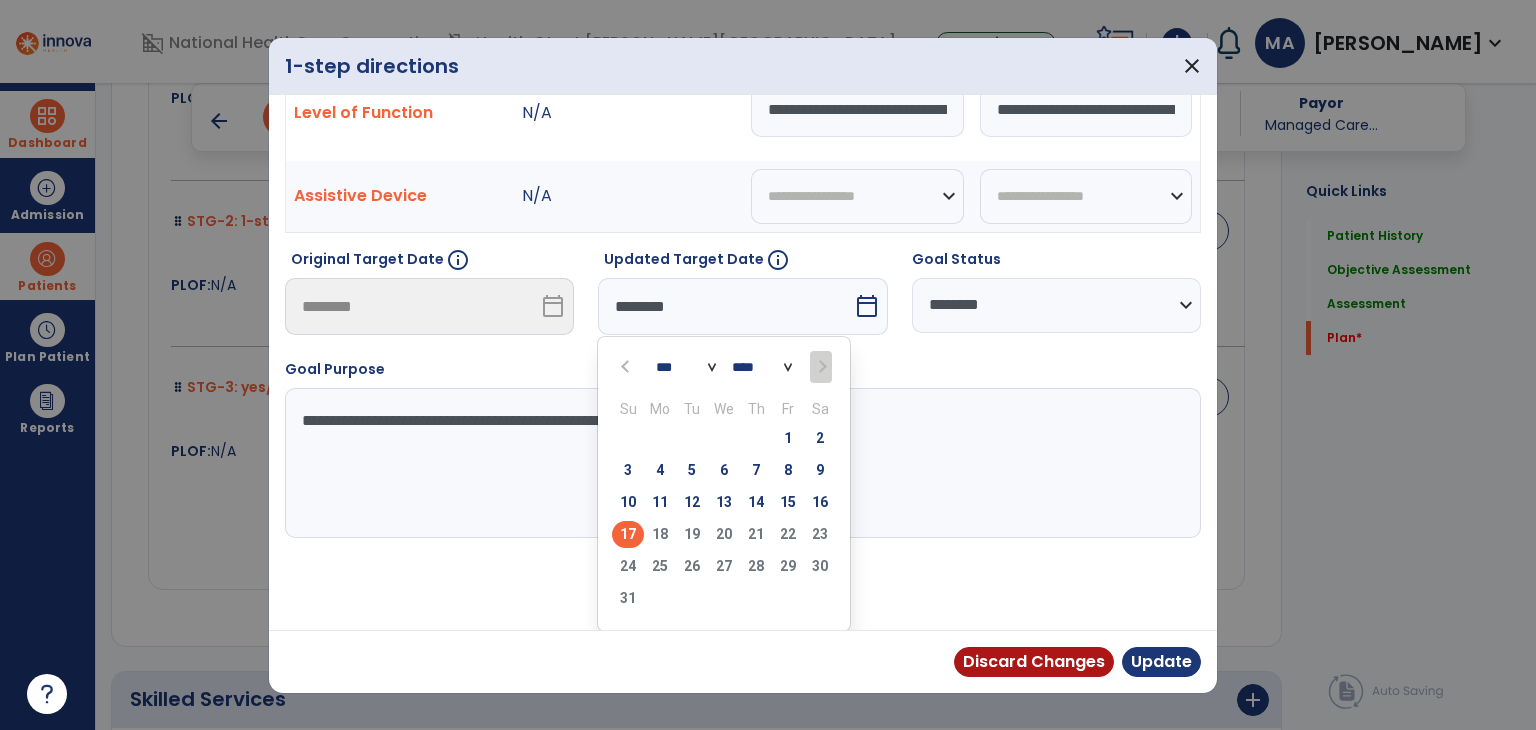 click on "17" at bounding box center (628, 534) 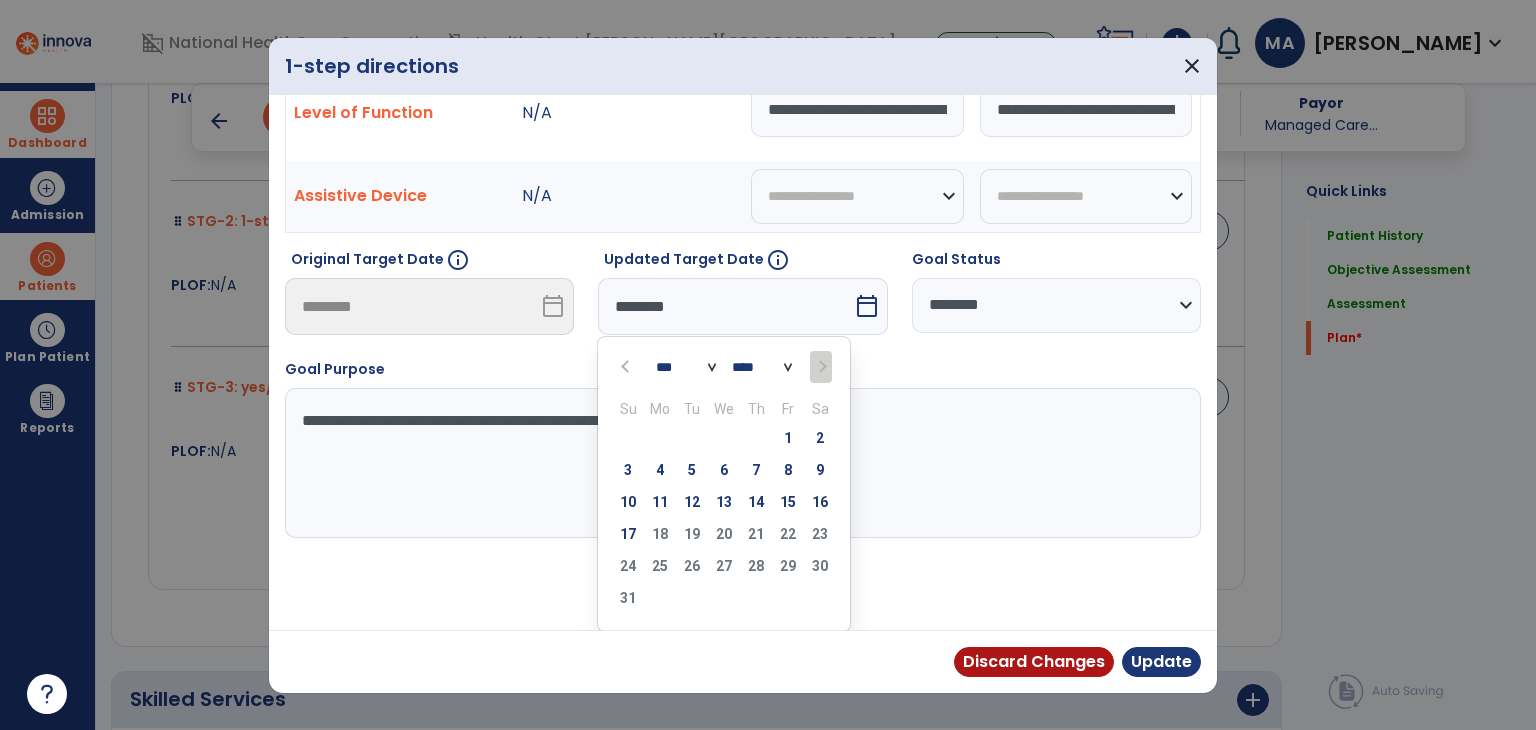type on "*********" 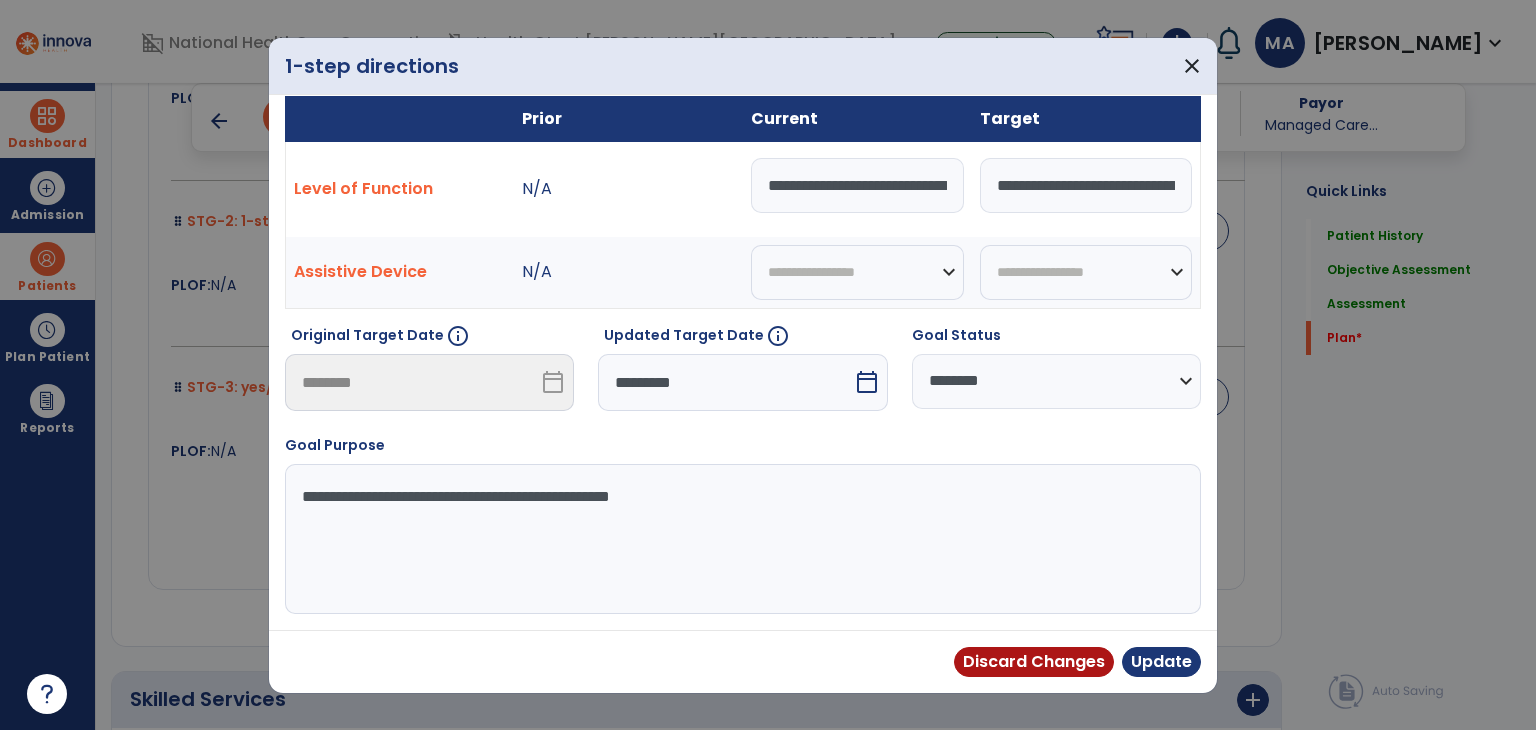 scroll, scrollTop: 12, scrollLeft: 0, axis: vertical 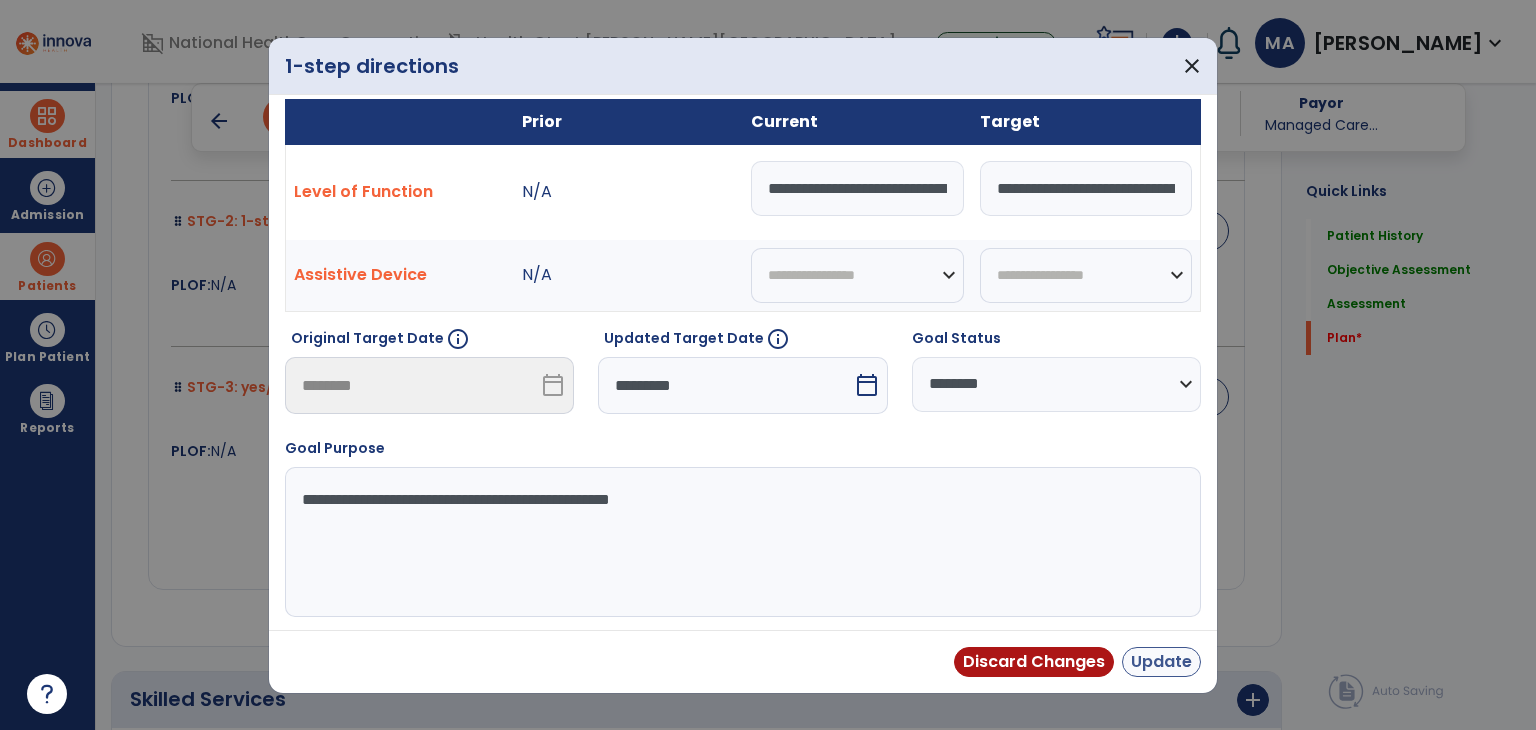click on "Discard Changes  Update" at bounding box center (743, 661) 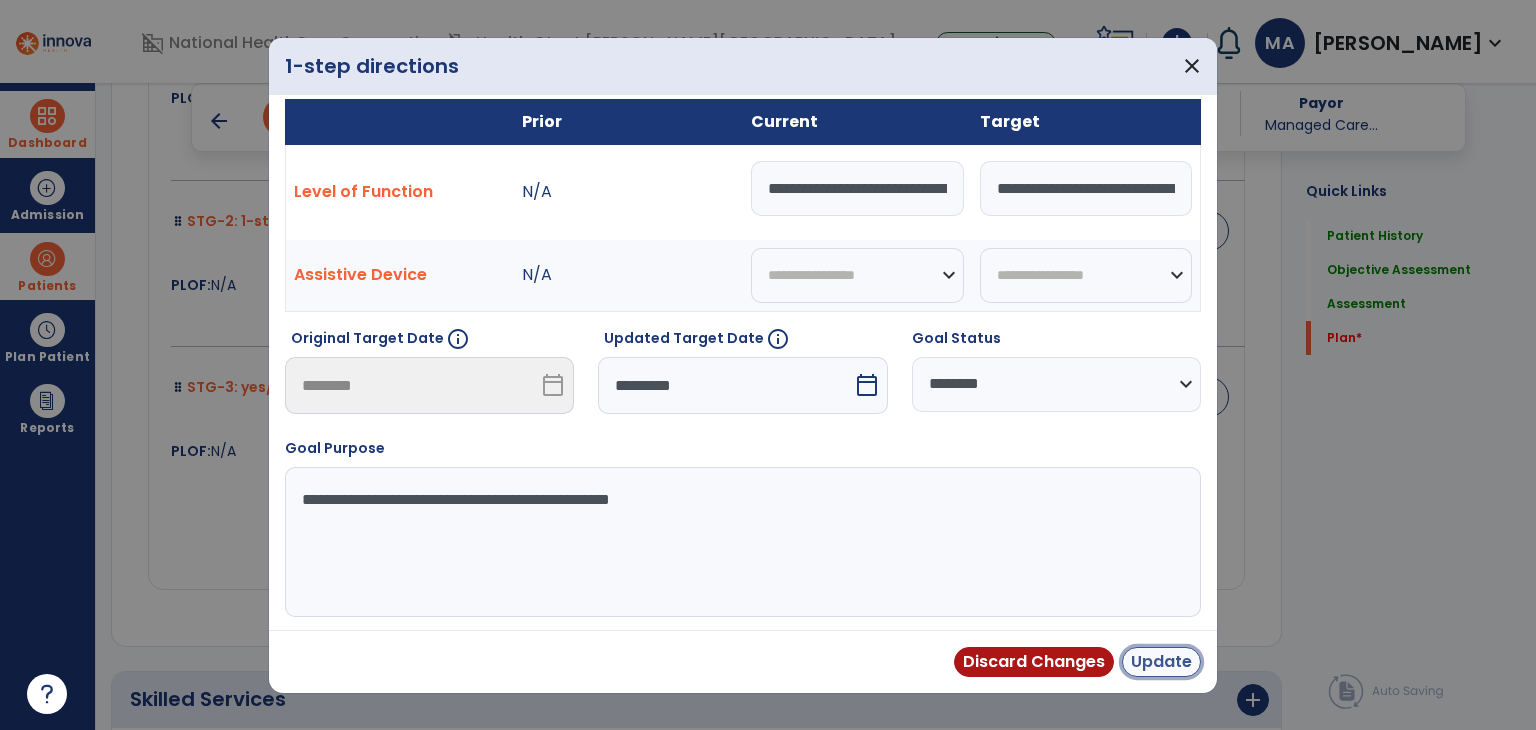 click on "Update" at bounding box center (1161, 662) 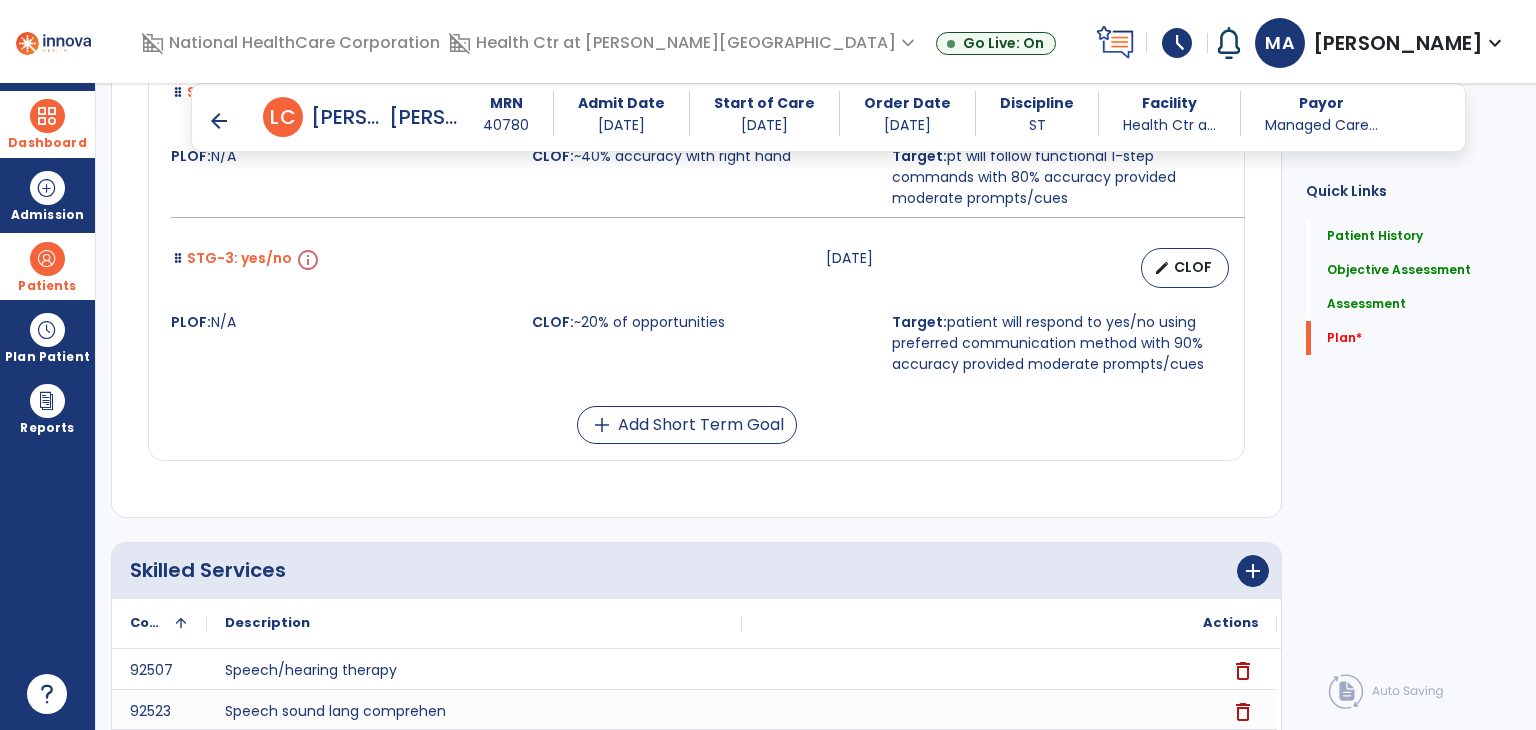 scroll, scrollTop: 6652, scrollLeft: 0, axis: vertical 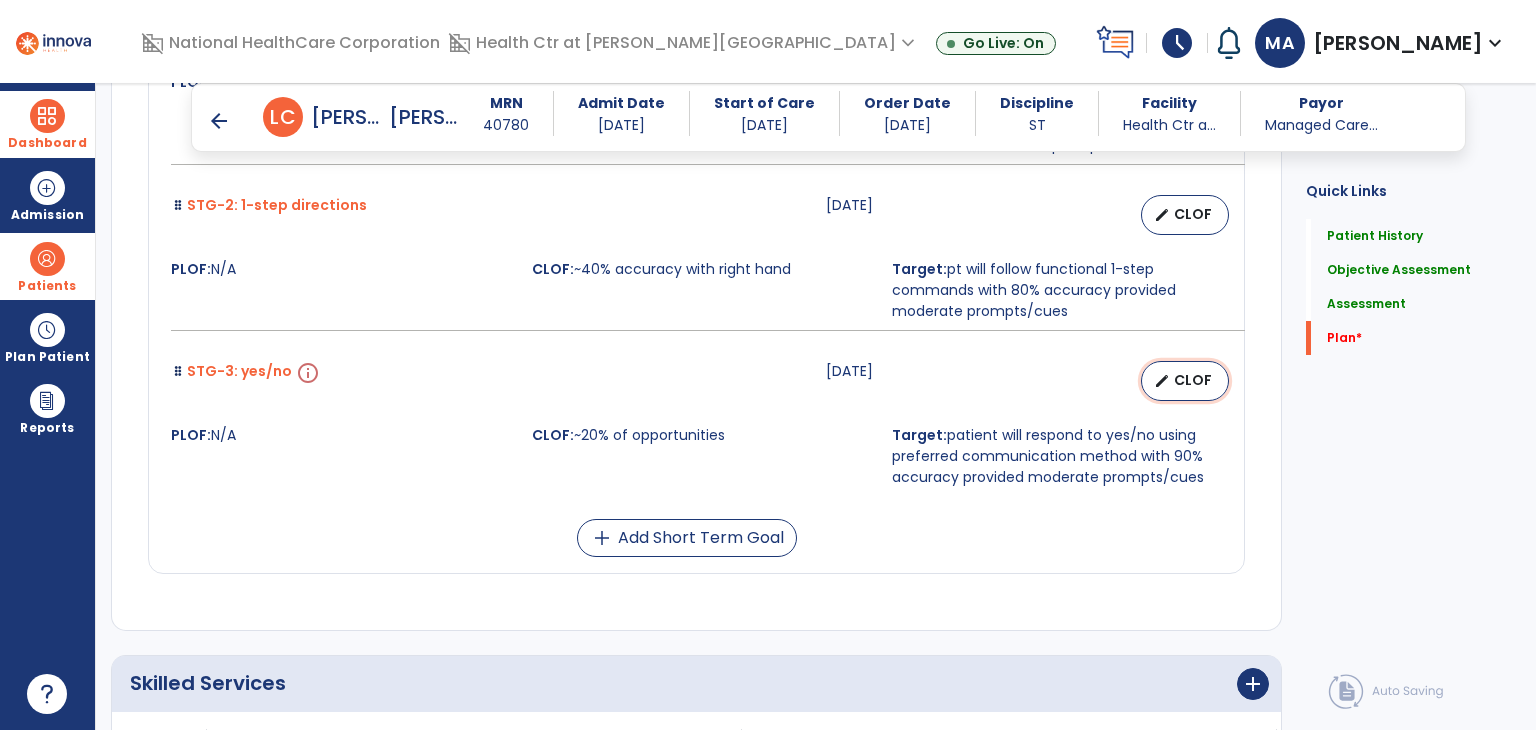 click on "edit   CLOF" at bounding box center (1185, 381) 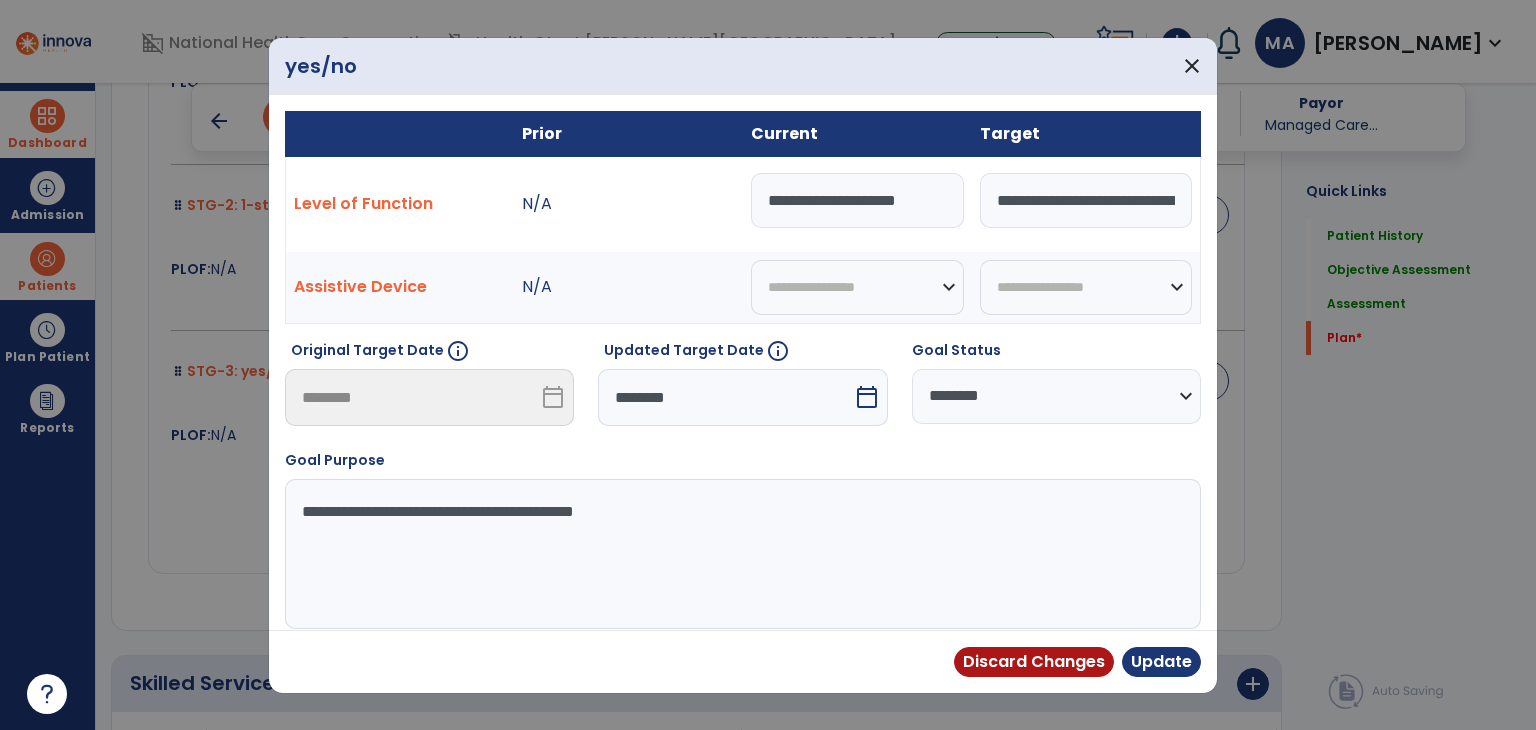 click on "********" at bounding box center (725, 397) 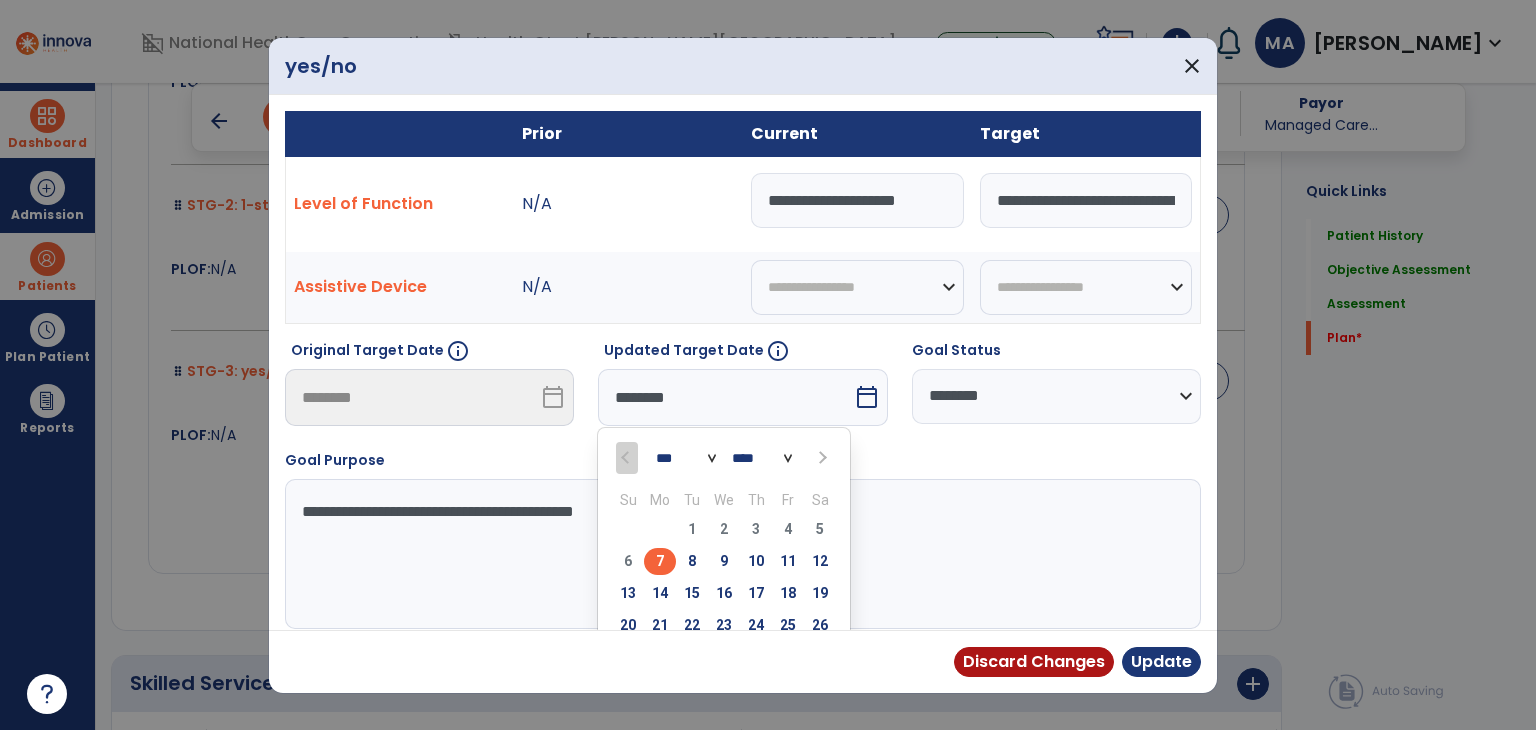 click at bounding box center [822, 458] 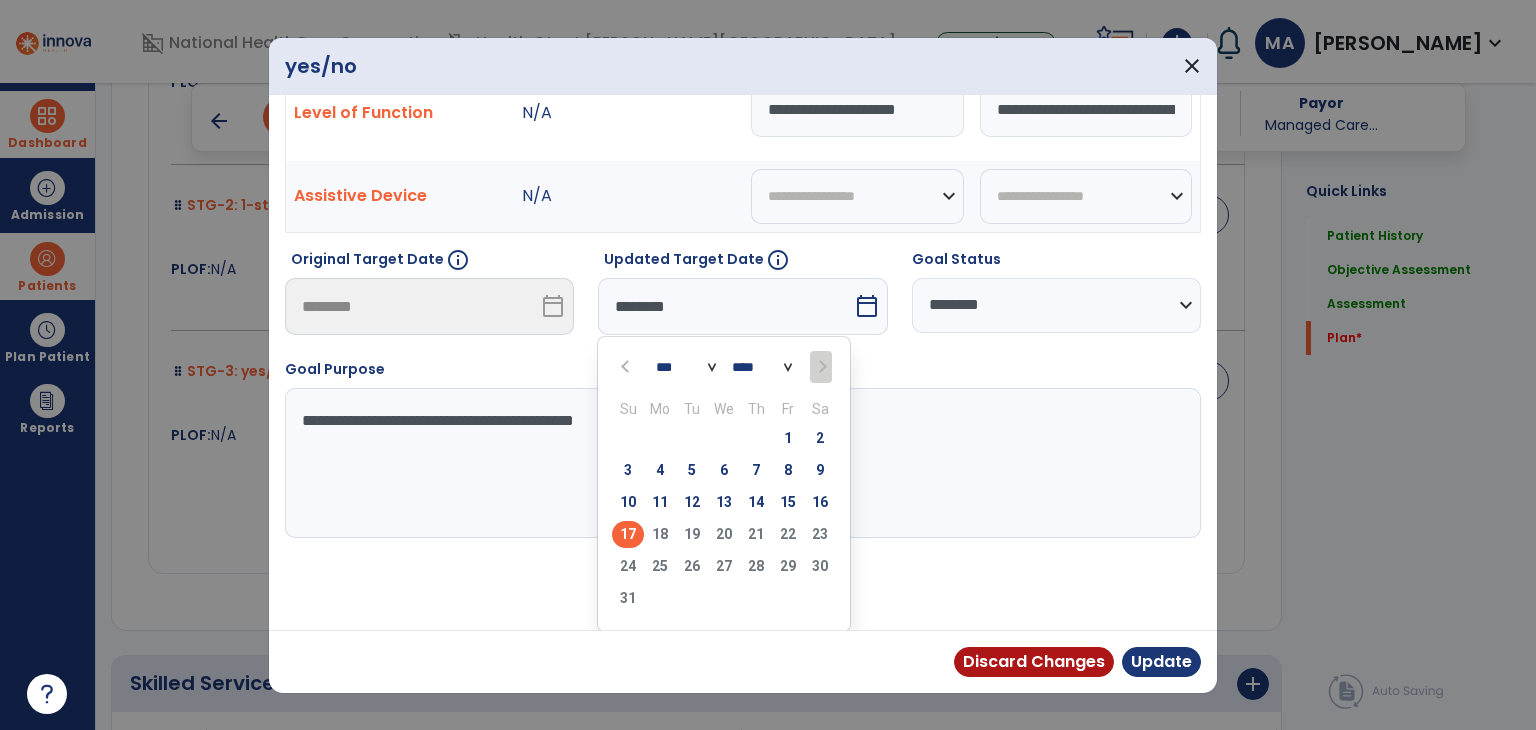 click on "17" at bounding box center (628, 534) 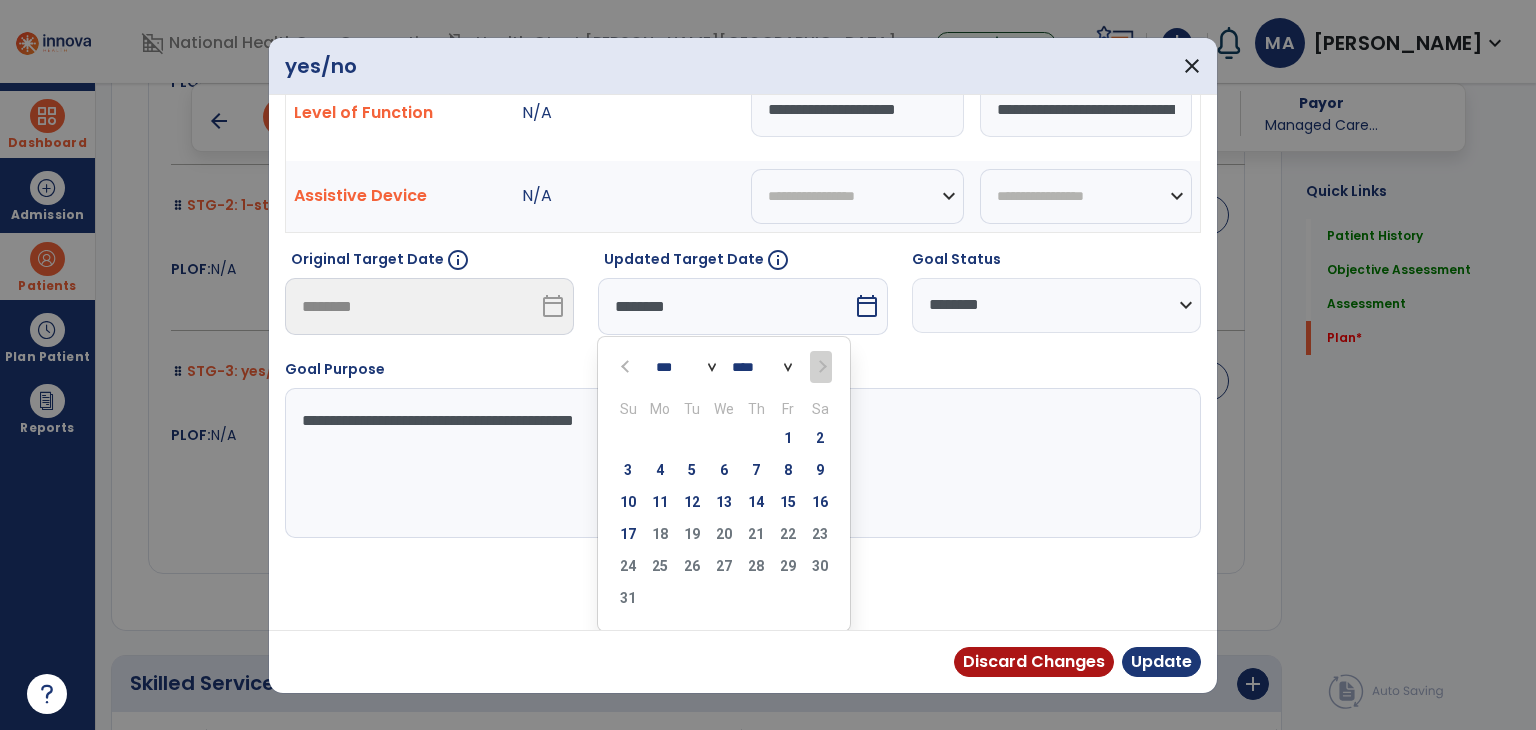 type on "*********" 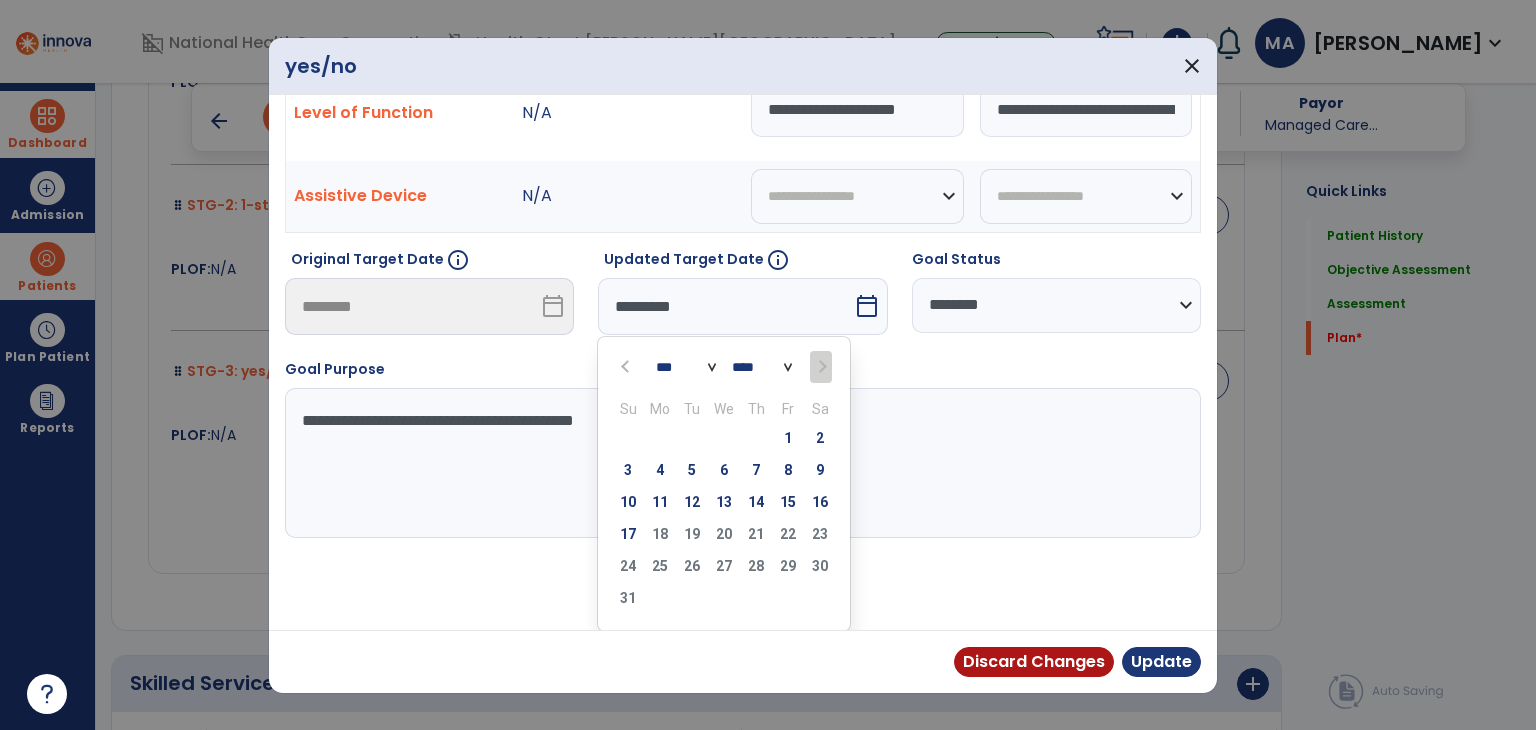 scroll, scrollTop: 12, scrollLeft: 0, axis: vertical 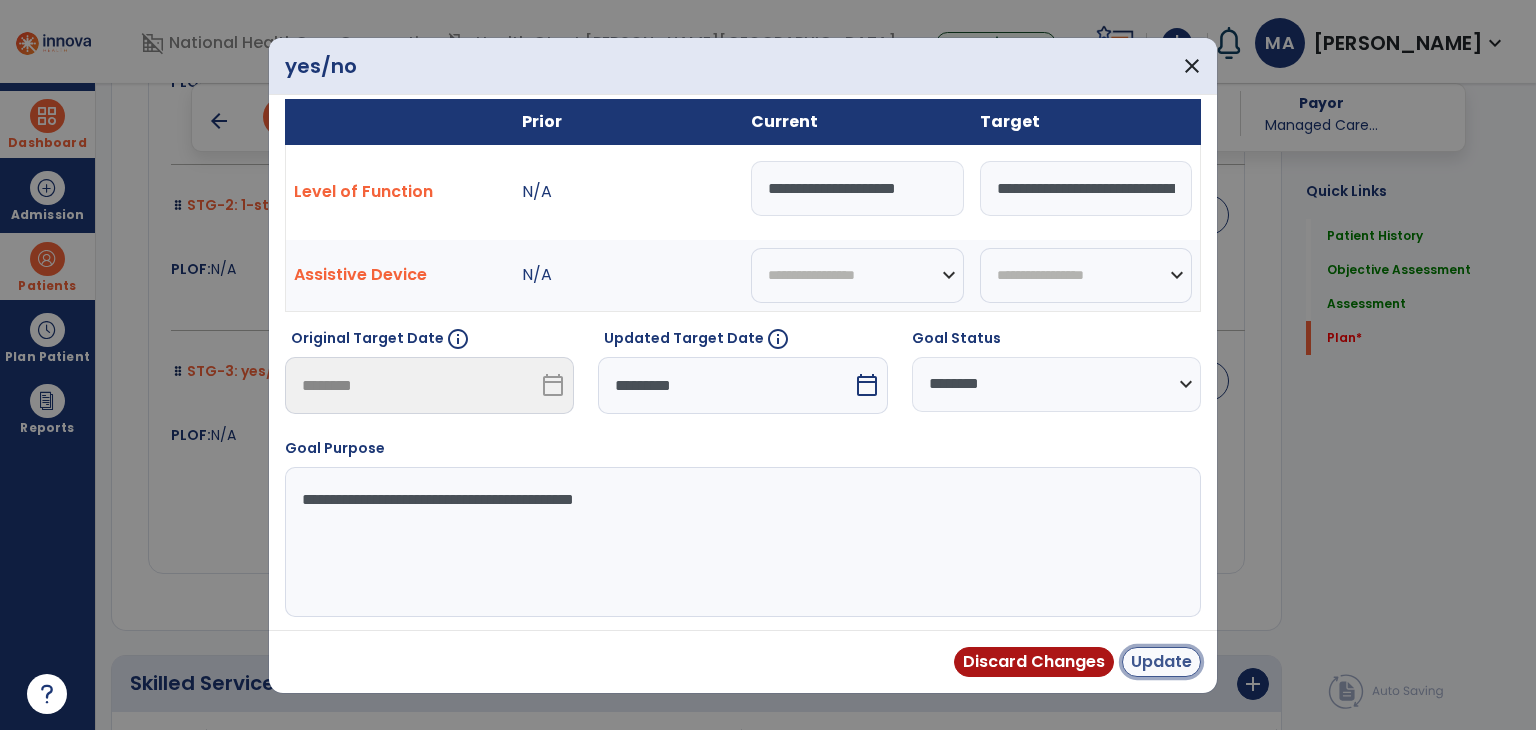 click on "Update" at bounding box center (1161, 662) 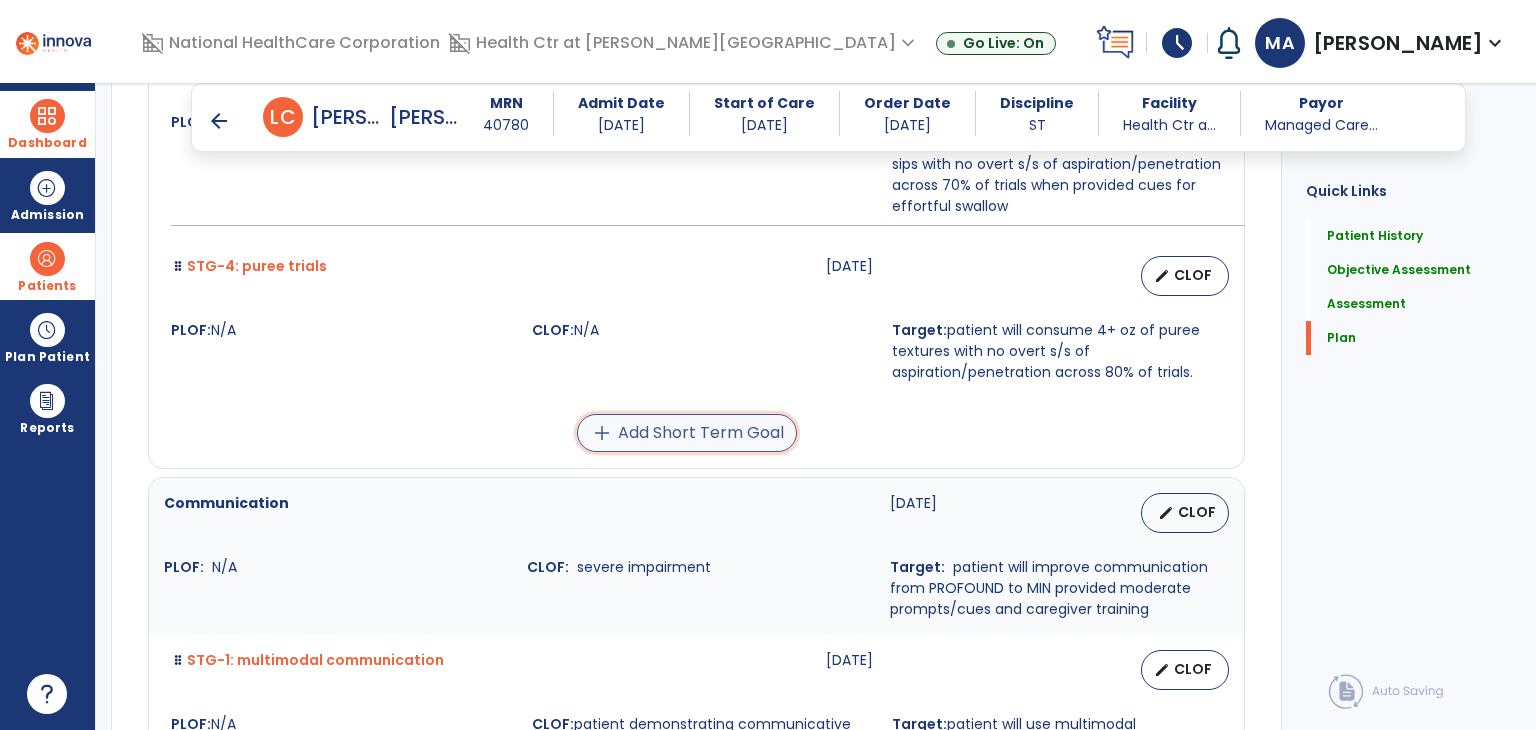 click on "add  Add Short Term Goal" at bounding box center [687, 433] 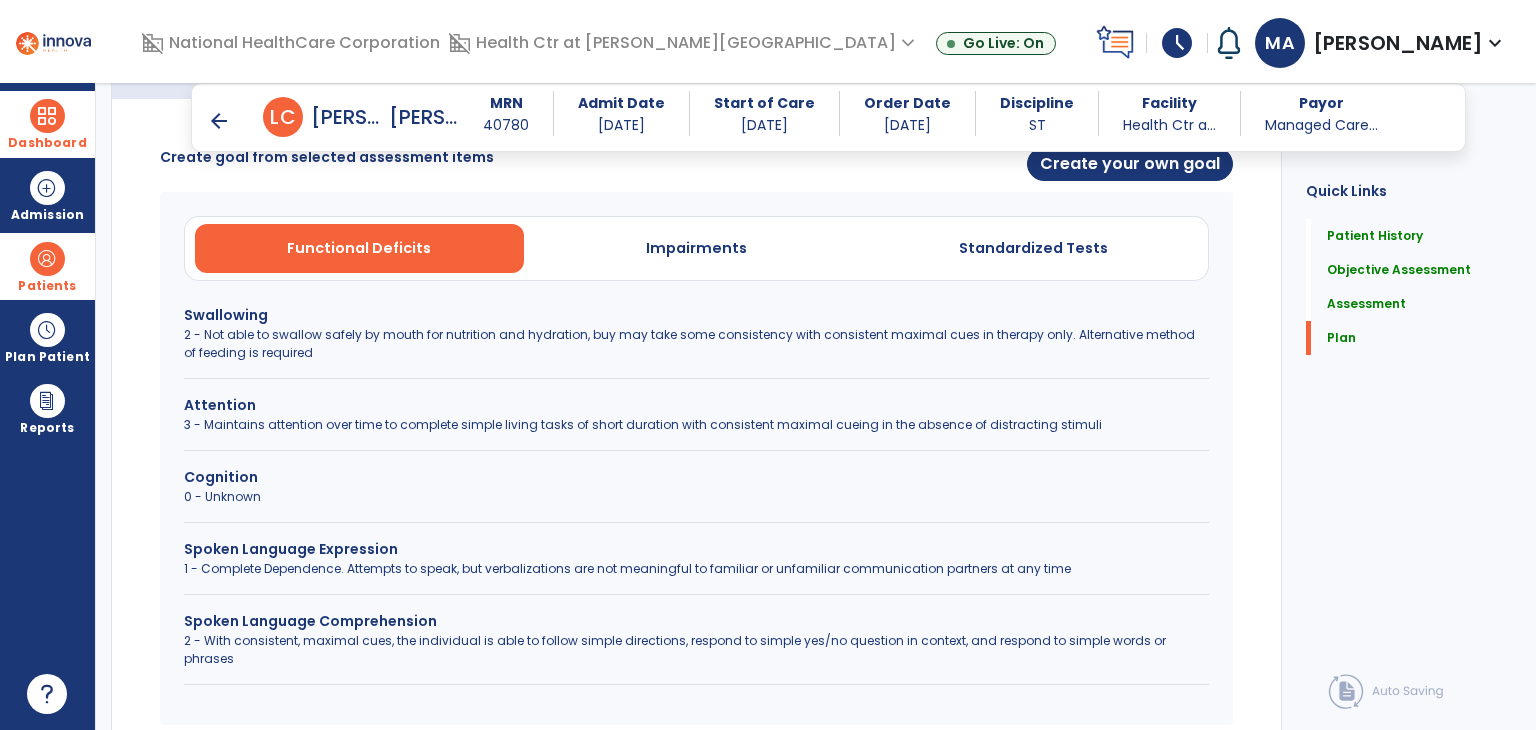 scroll, scrollTop: 5041, scrollLeft: 0, axis: vertical 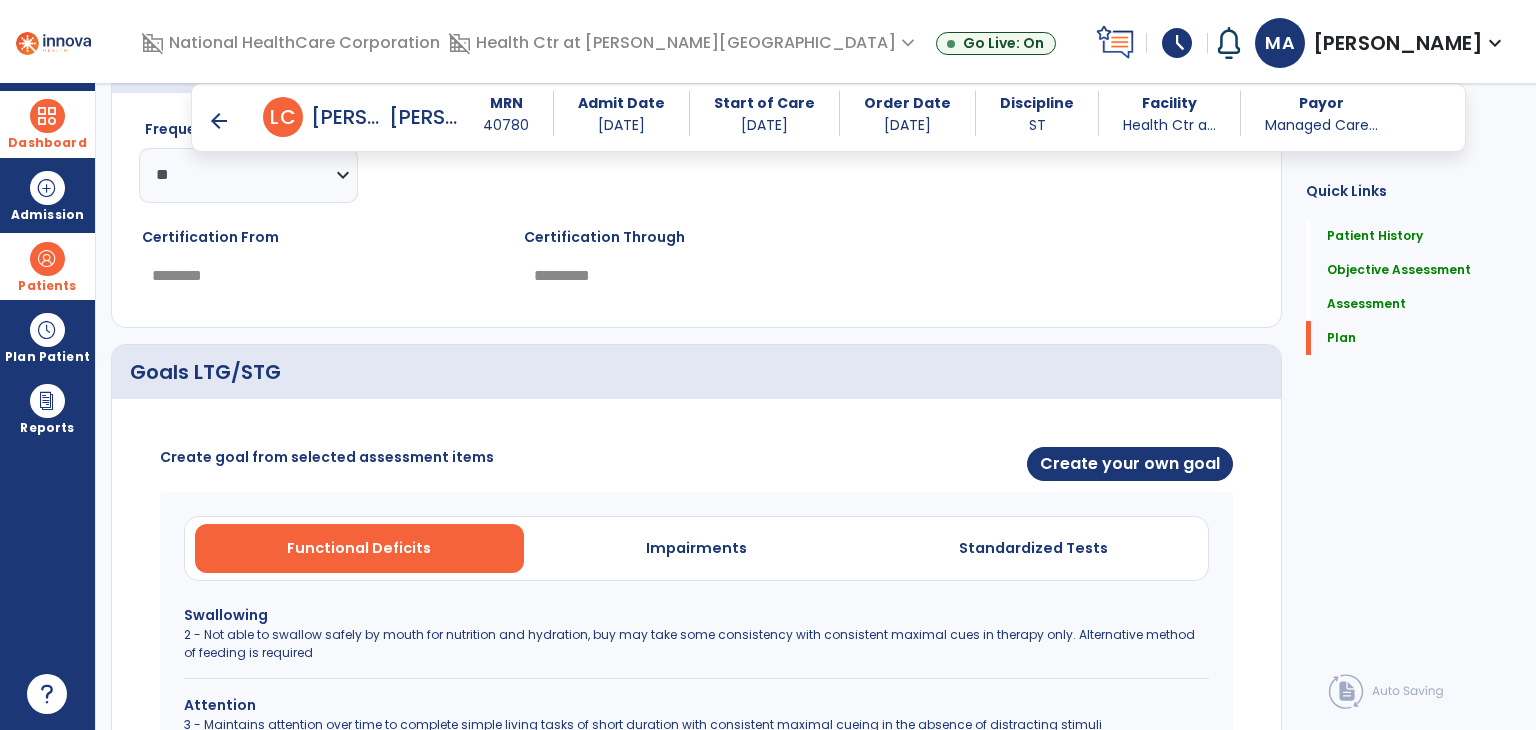 drag, startPoint x: 1132, startPoint y: 441, endPoint x: 1005, endPoint y: 456, distance: 127.88276 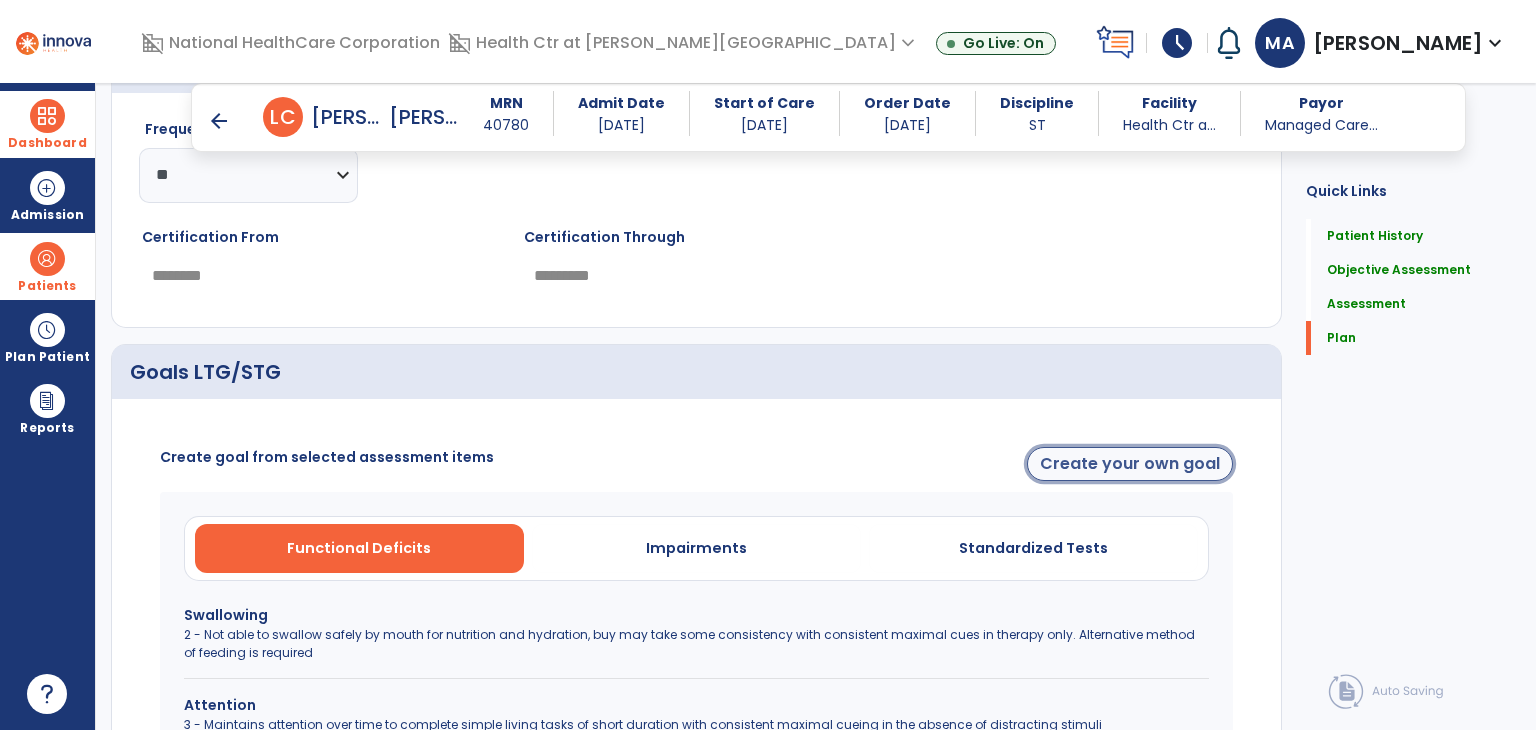 click on "Create your own goal" 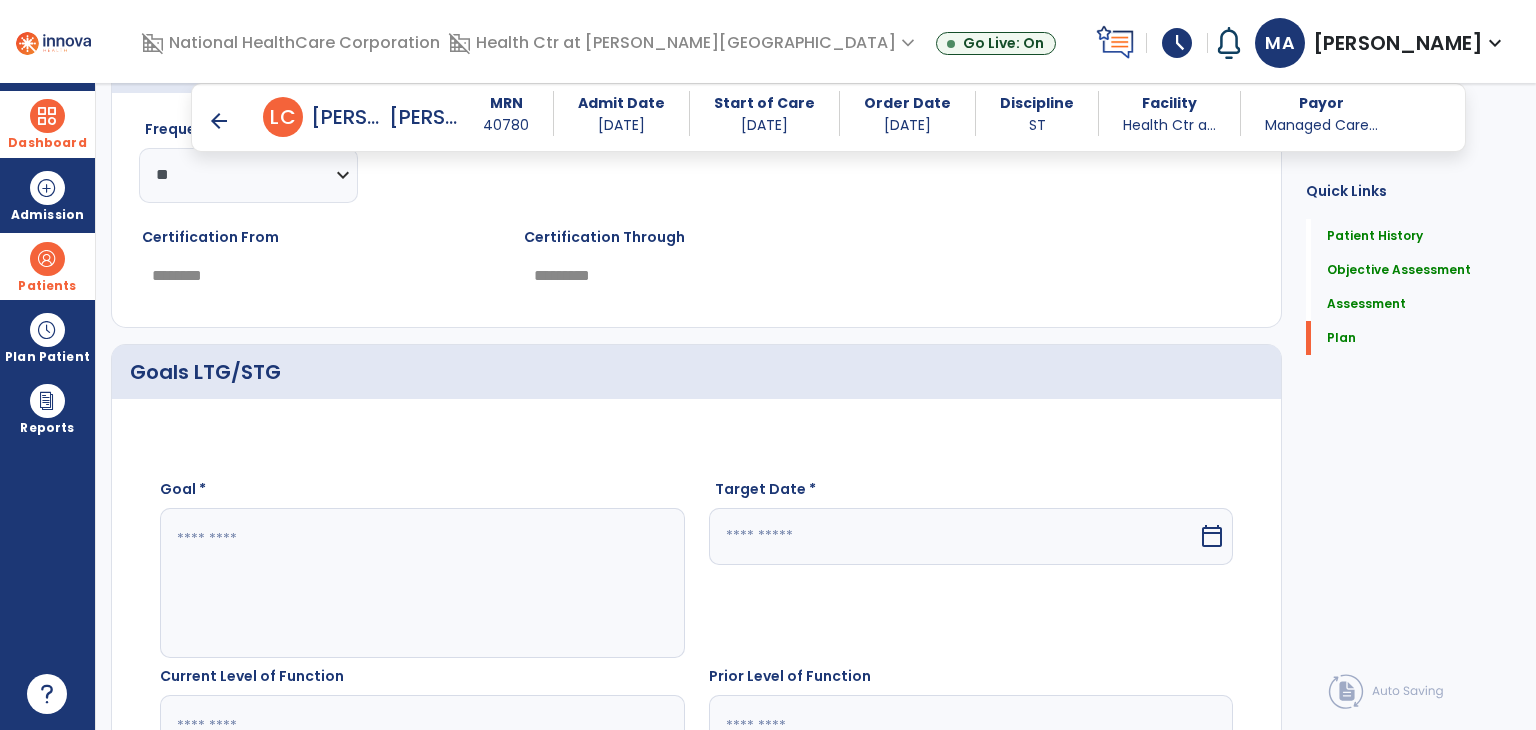 click on "Goal * Target Date *  calendar_today  Current Level of Function  Prior Level of Function  Target * Goal Purpose *  Cancel   Save Goal" 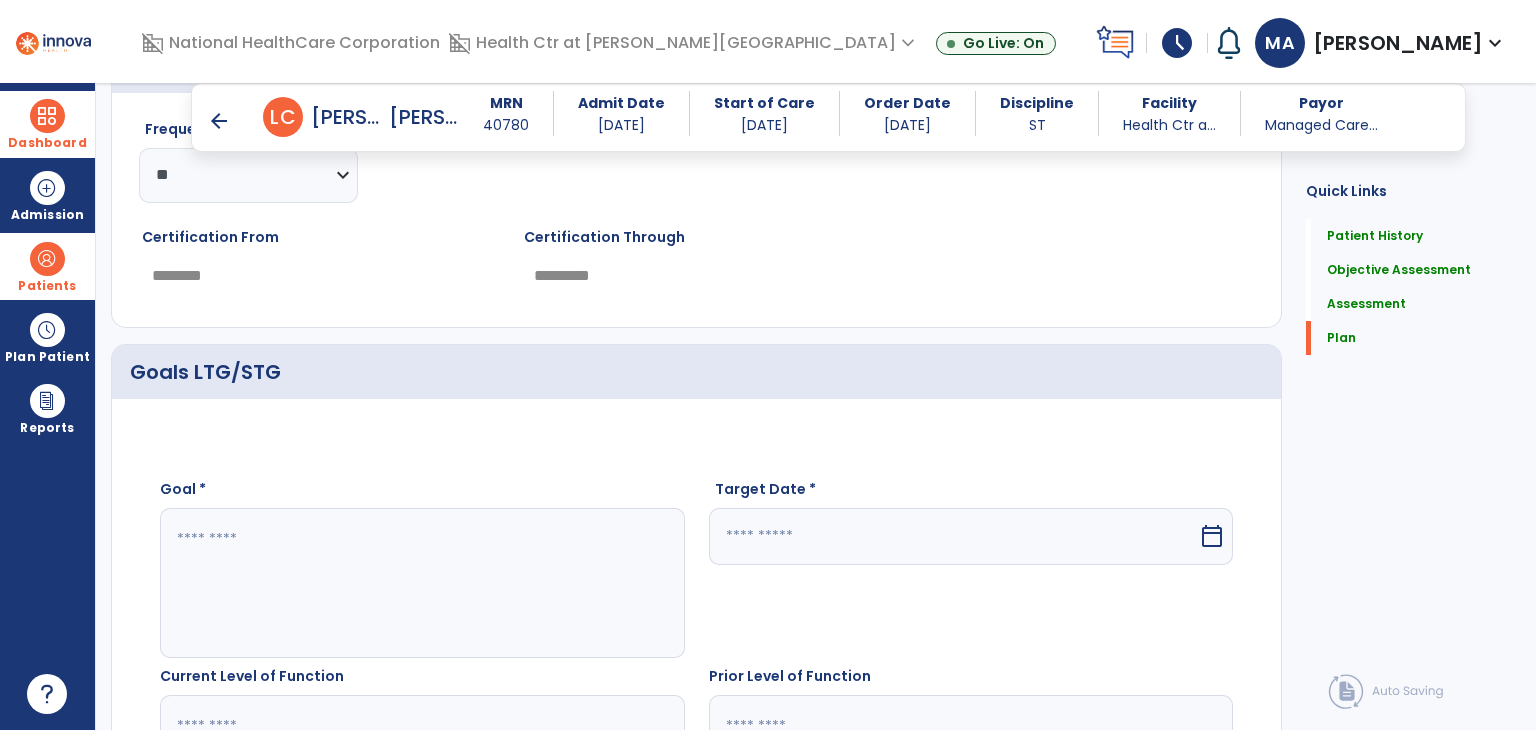 click 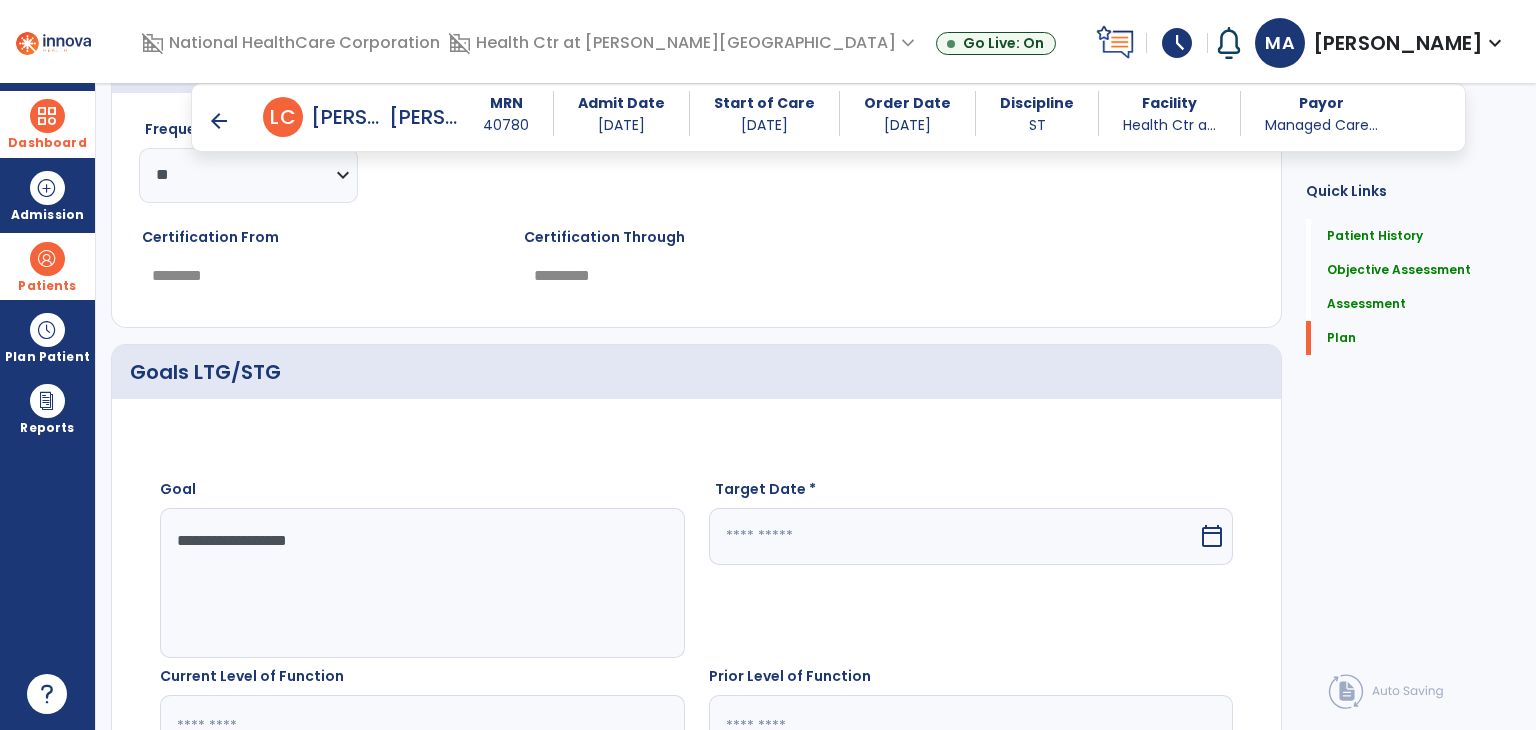 type on "**********" 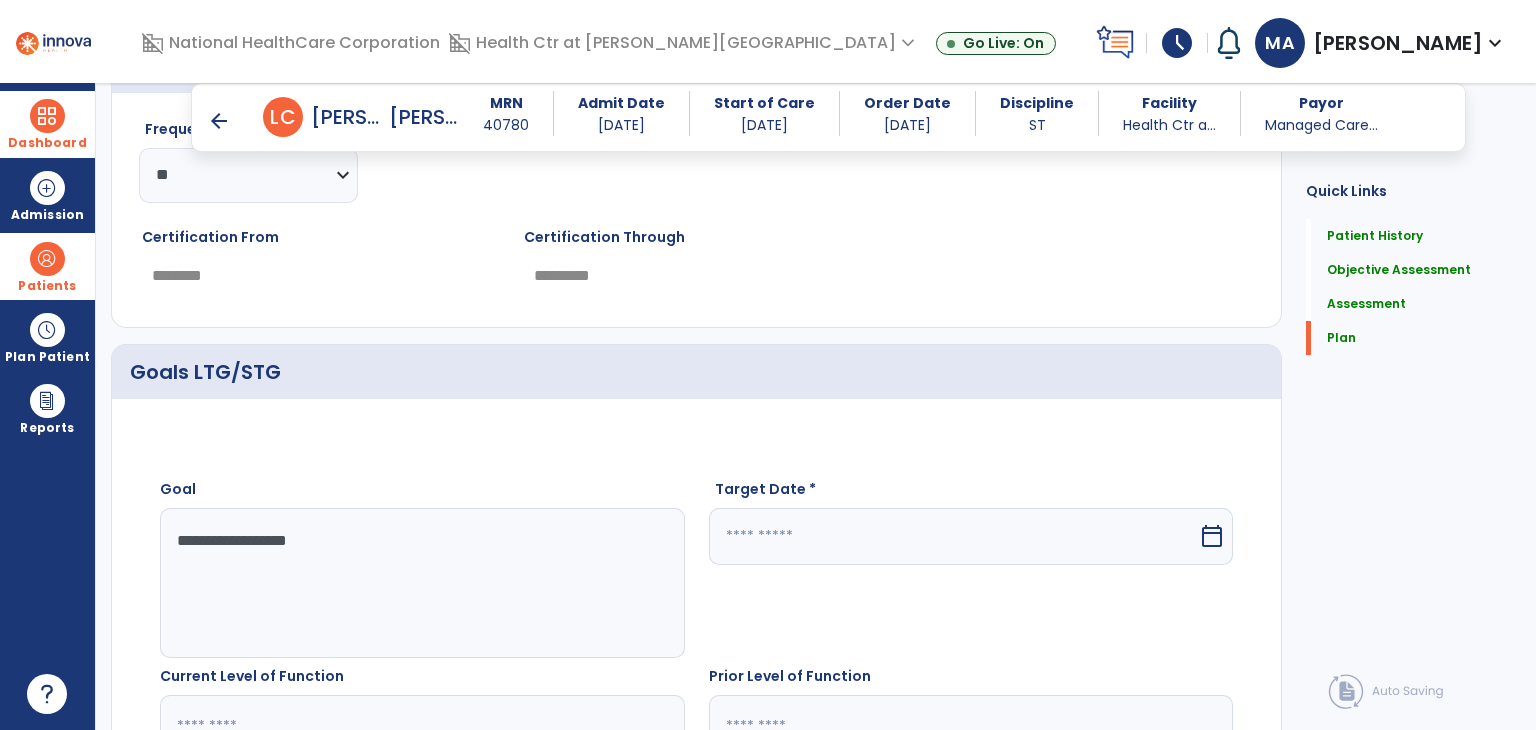 click at bounding box center (954, 536) 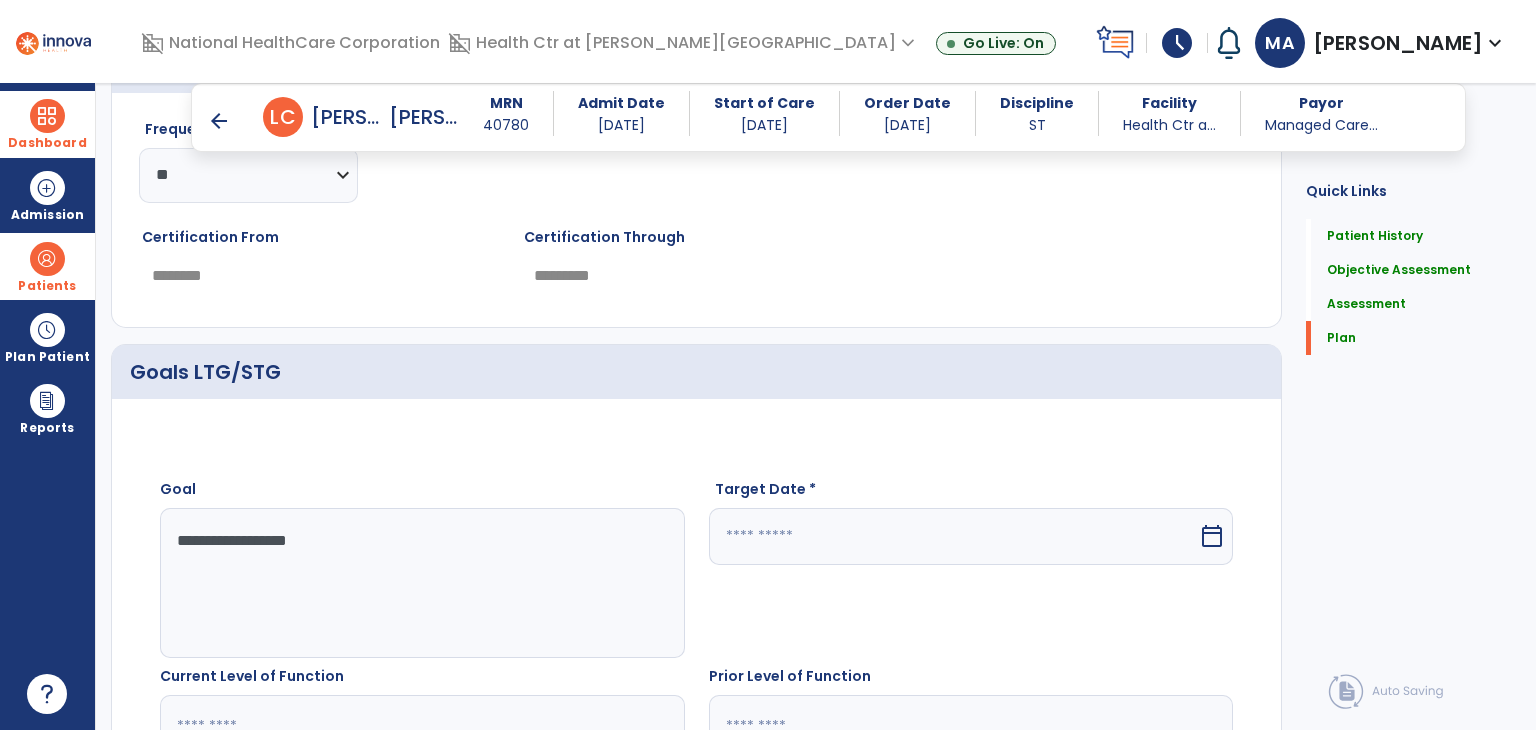 select on "*" 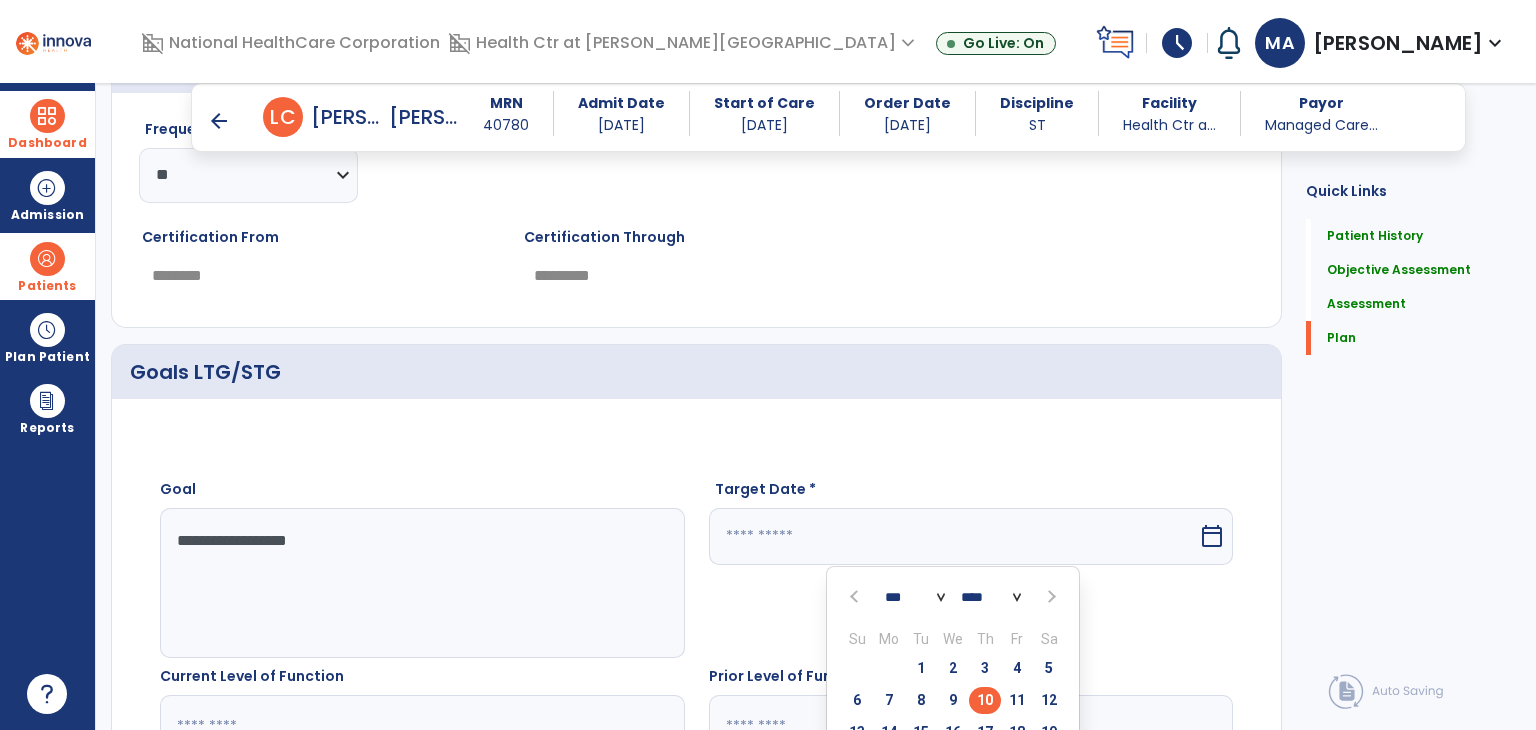 click at bounding box center (1050, 597) 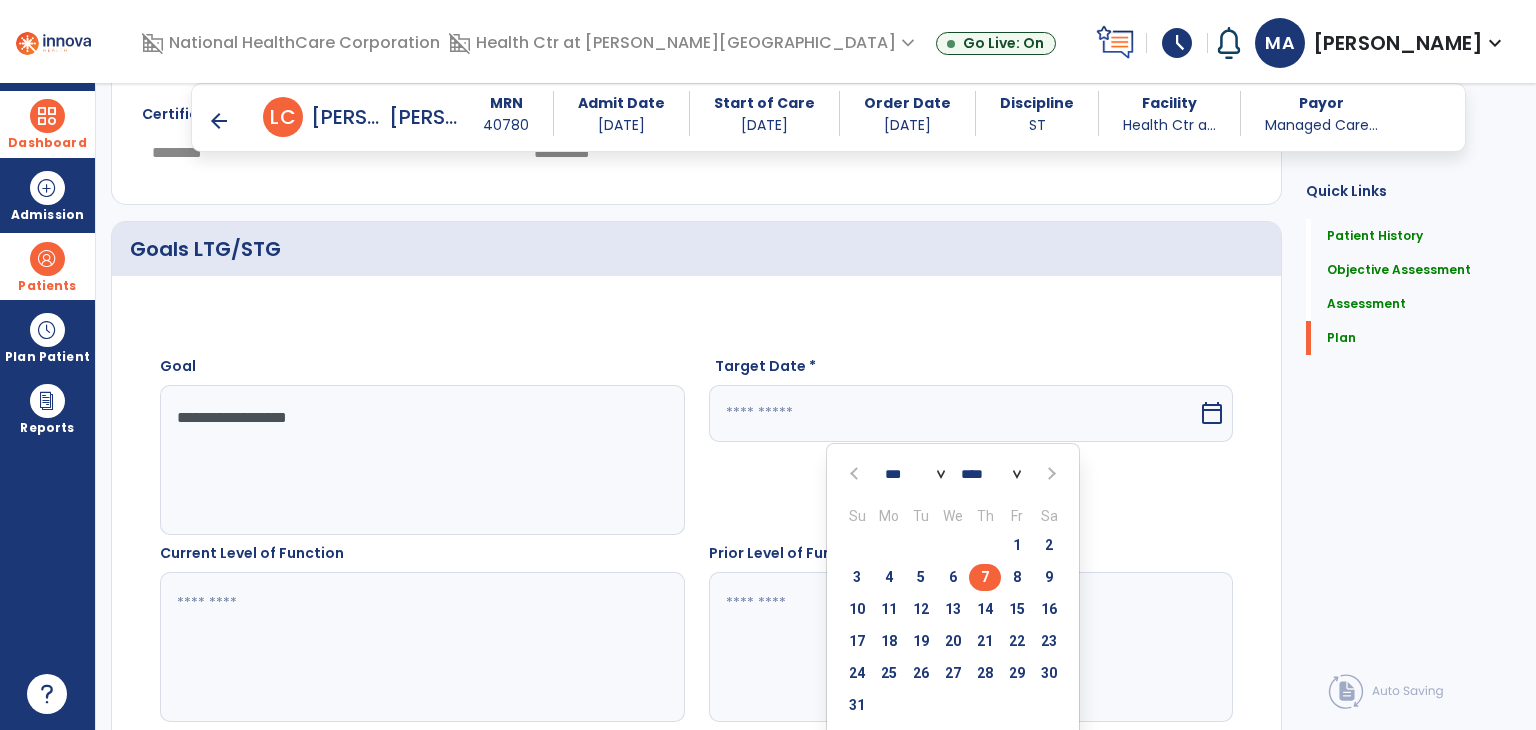 scroll, scrollTop: 5241, scrollLeft: 0, axis: vertical 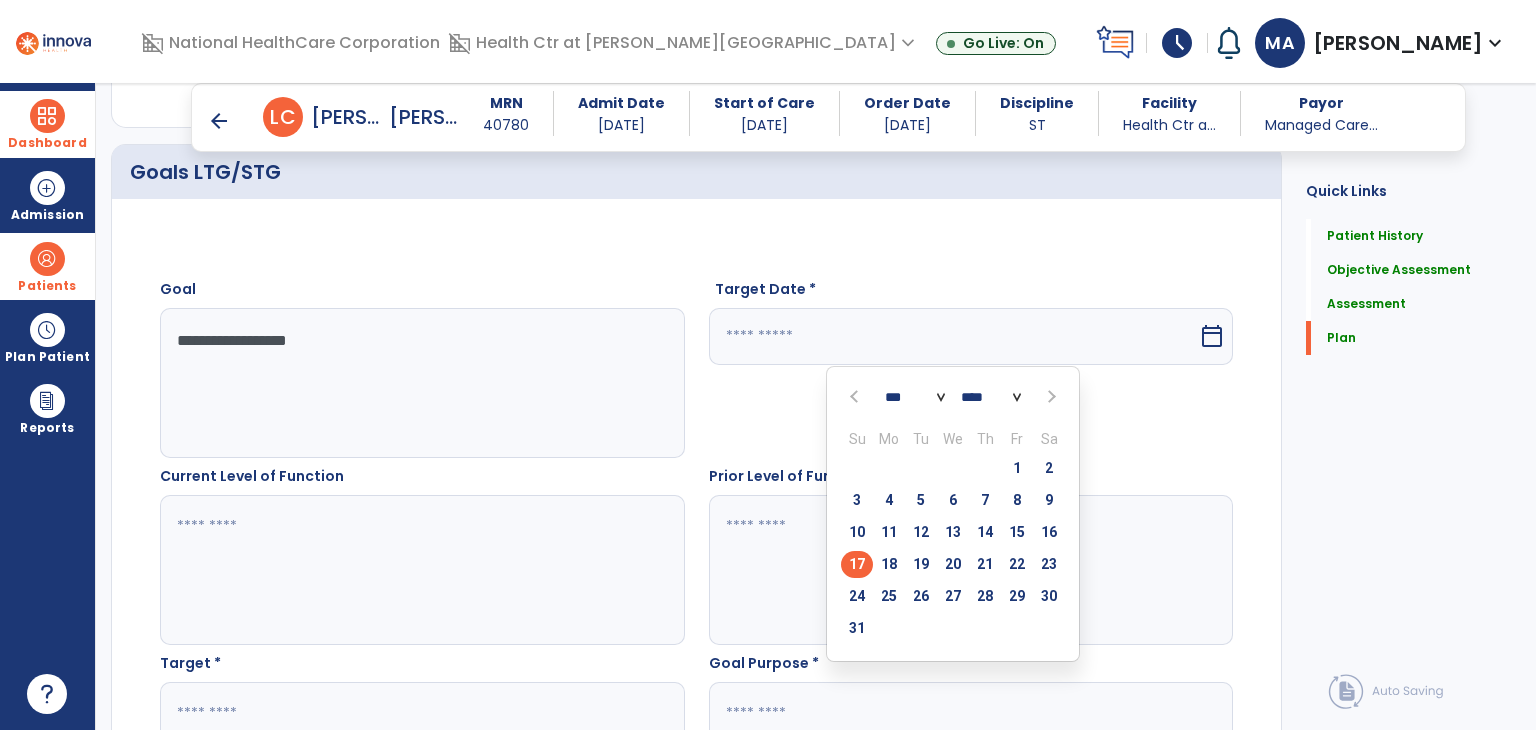 click on "17" at bounding box center [857, 564] 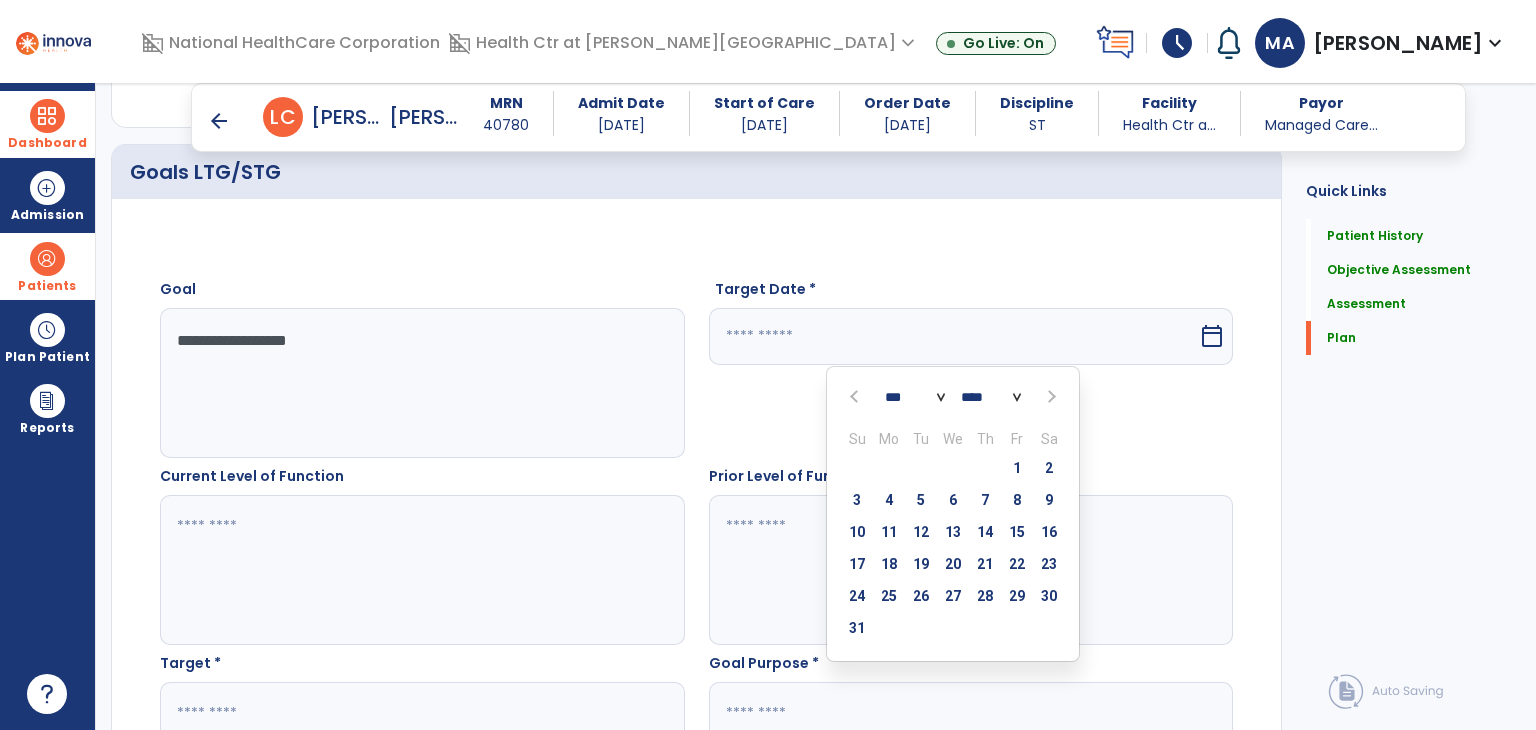 type on "*********" 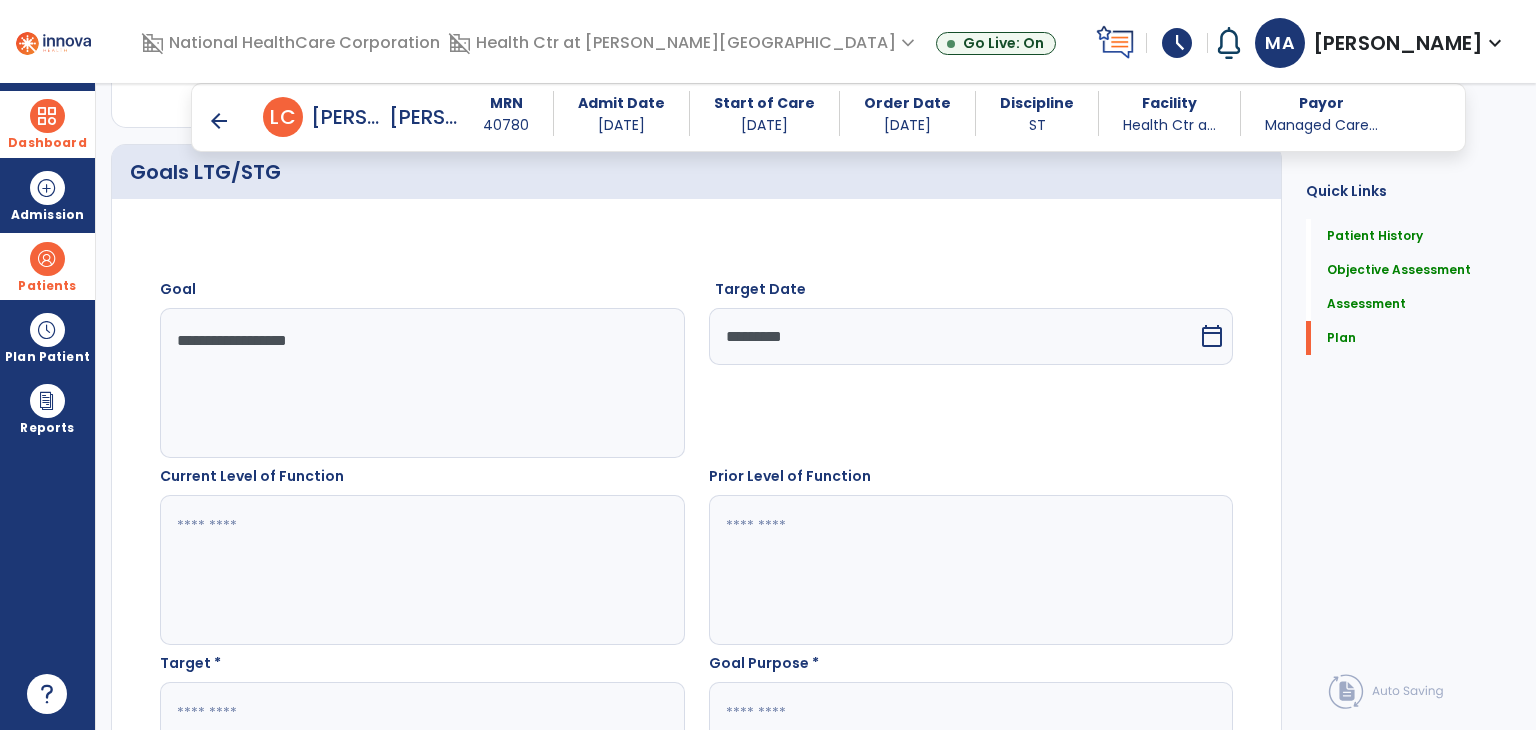 click 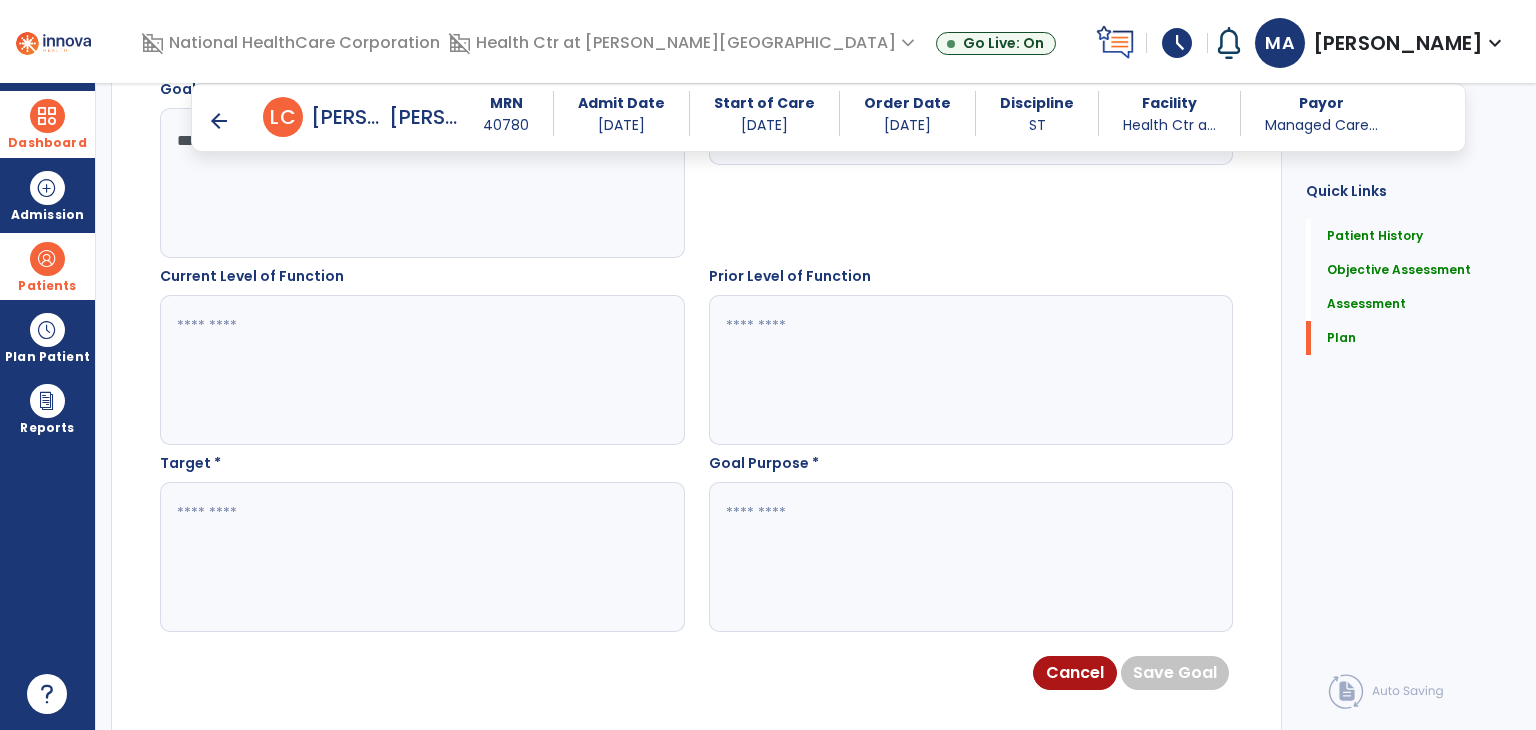 click 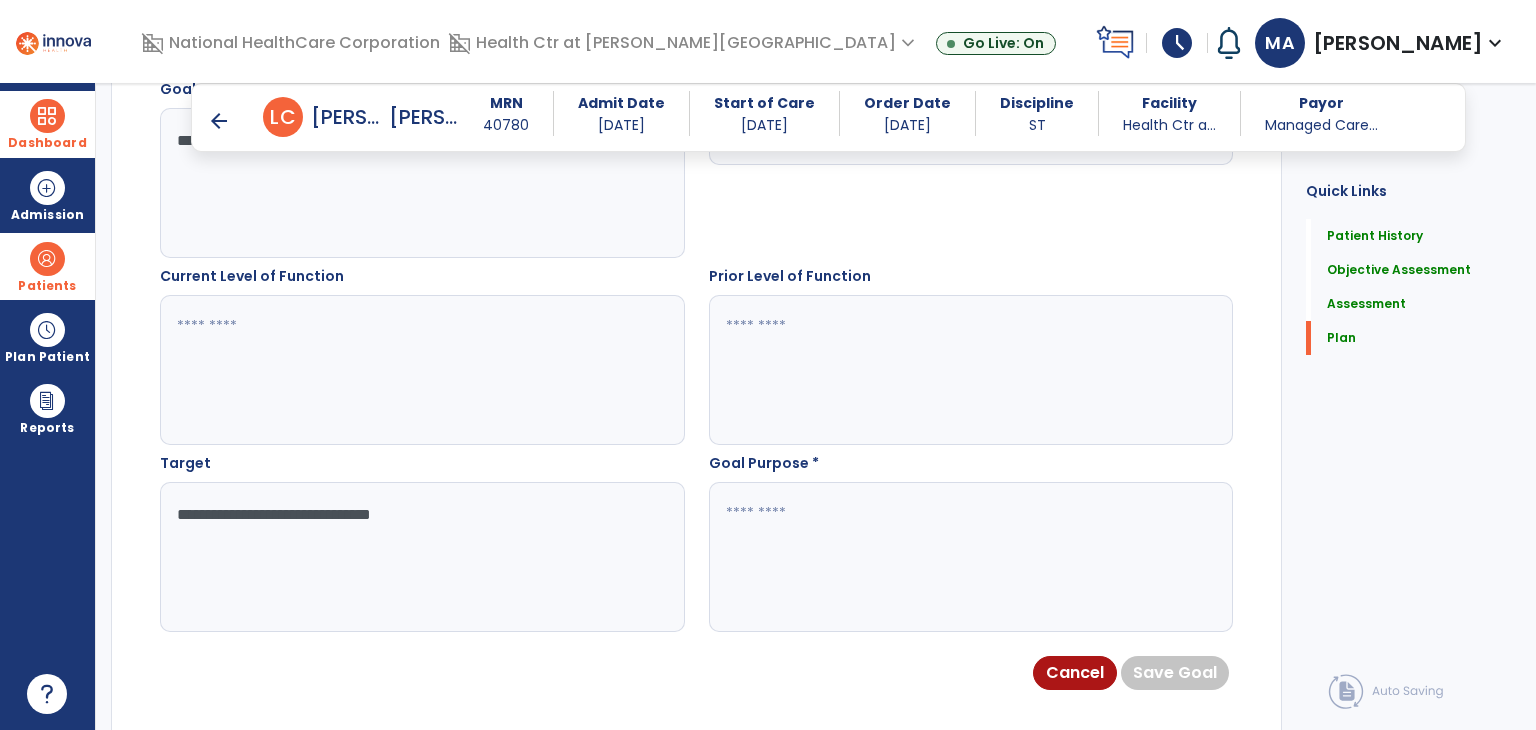 click on "**********" 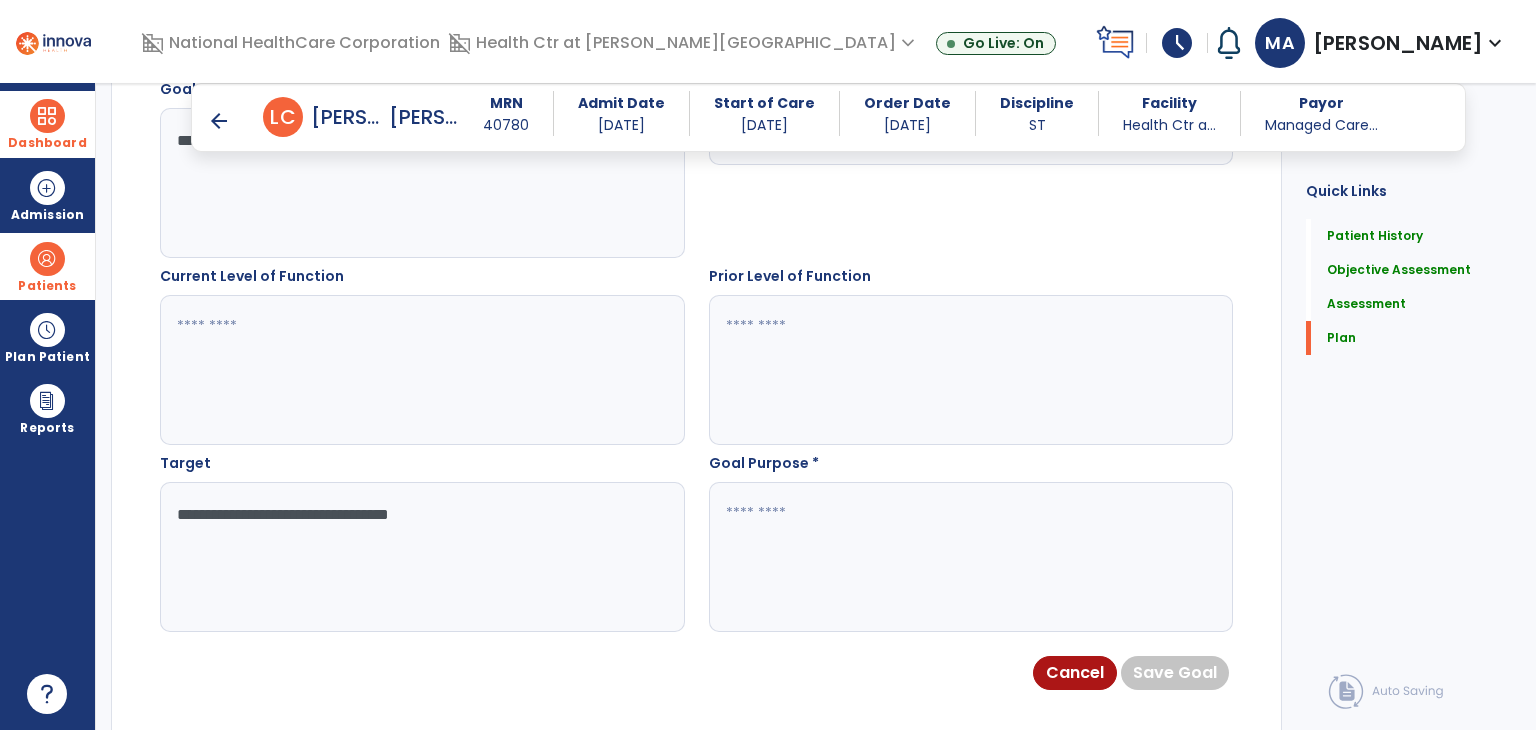 click on "**********" 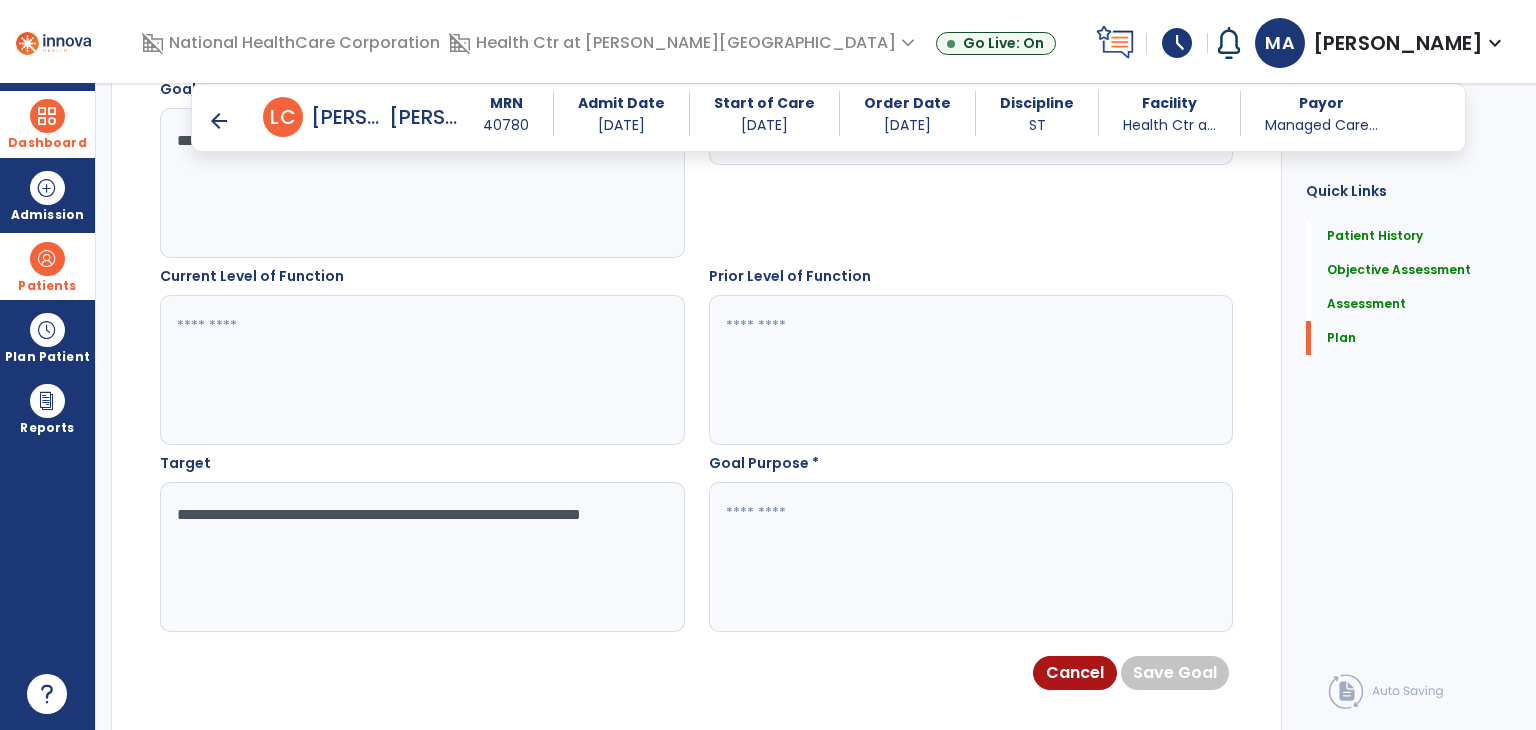 drag, startPoint x: 375, startPoint y: 564, endPoint x: 292, endPoint y: 553, distance: 83.725746 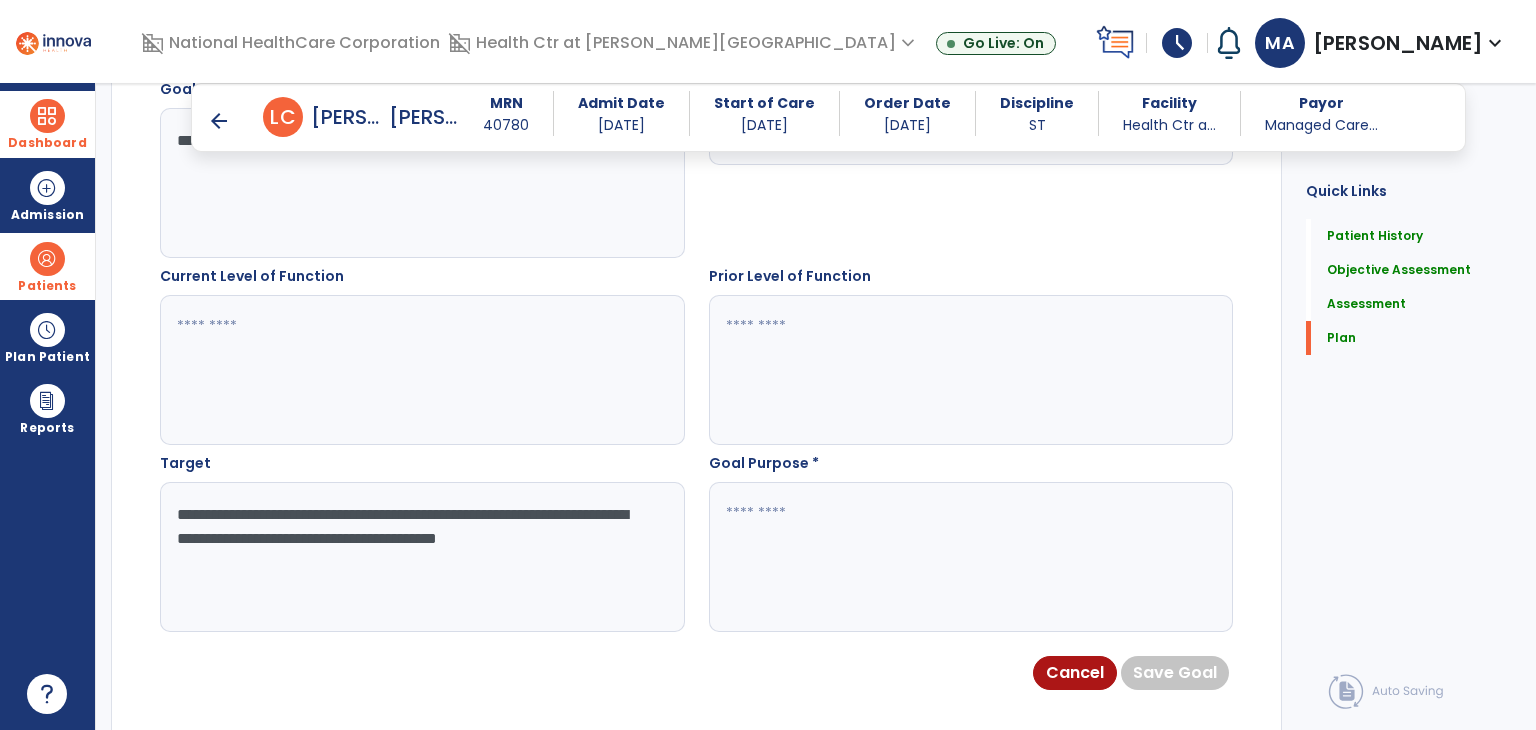type on "**********" 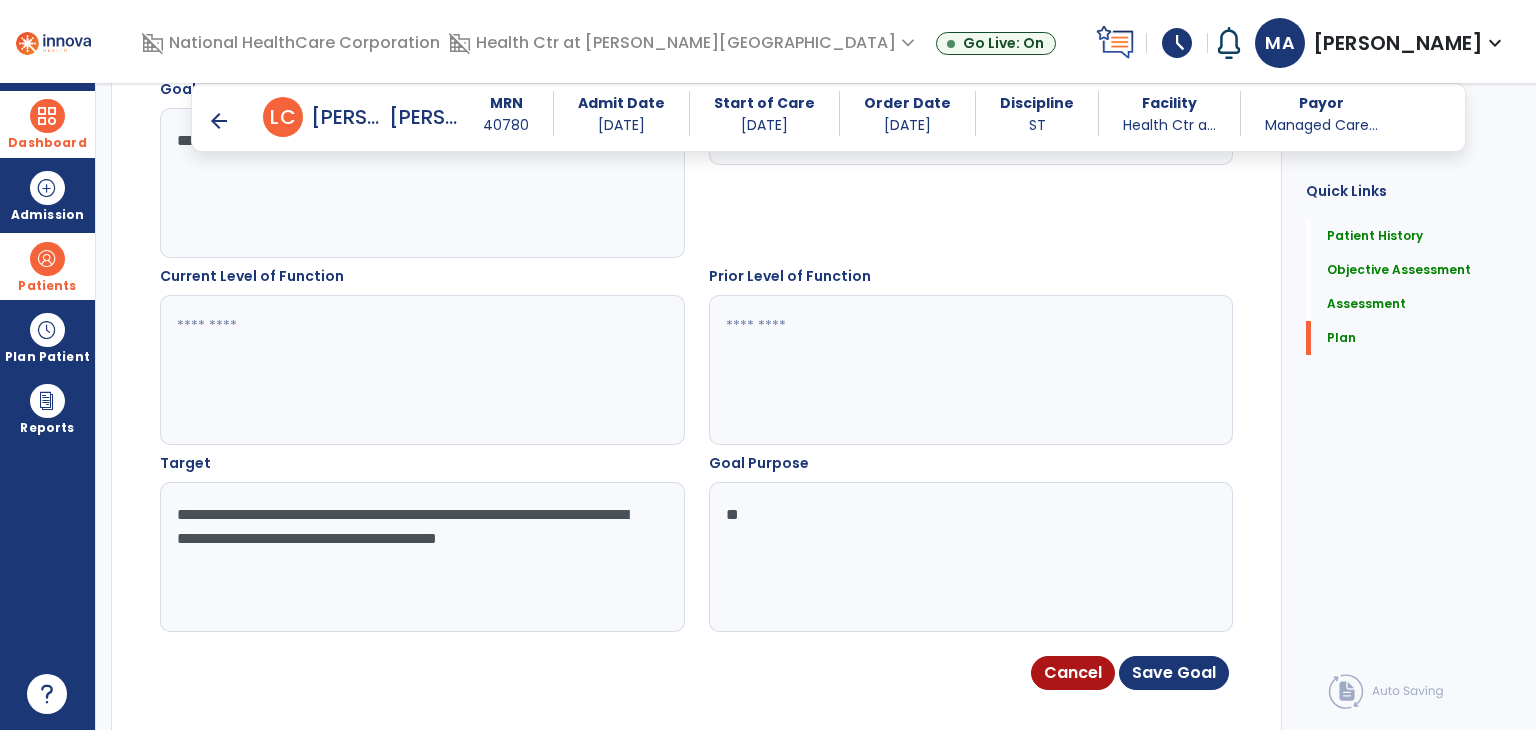 type on "*" 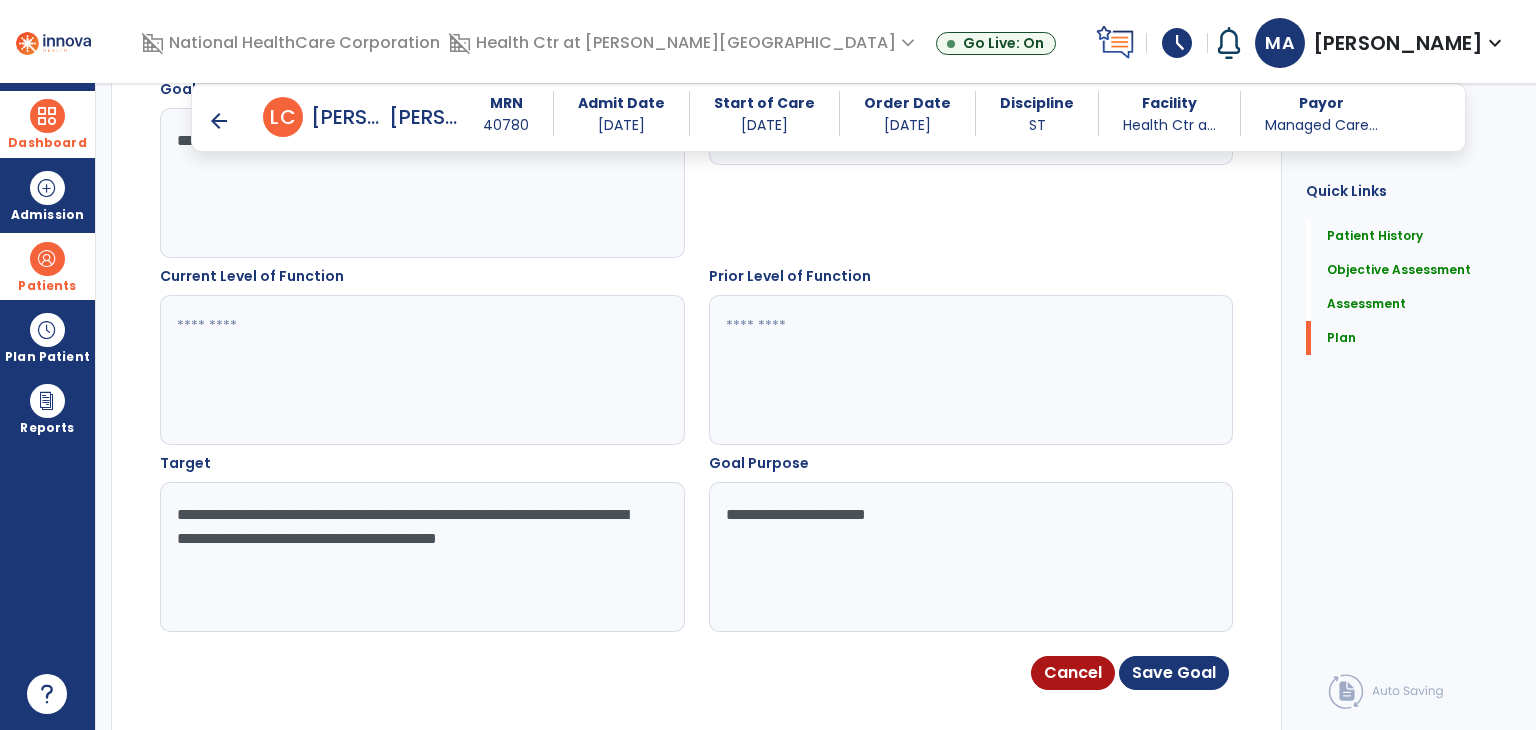 type on "**********" 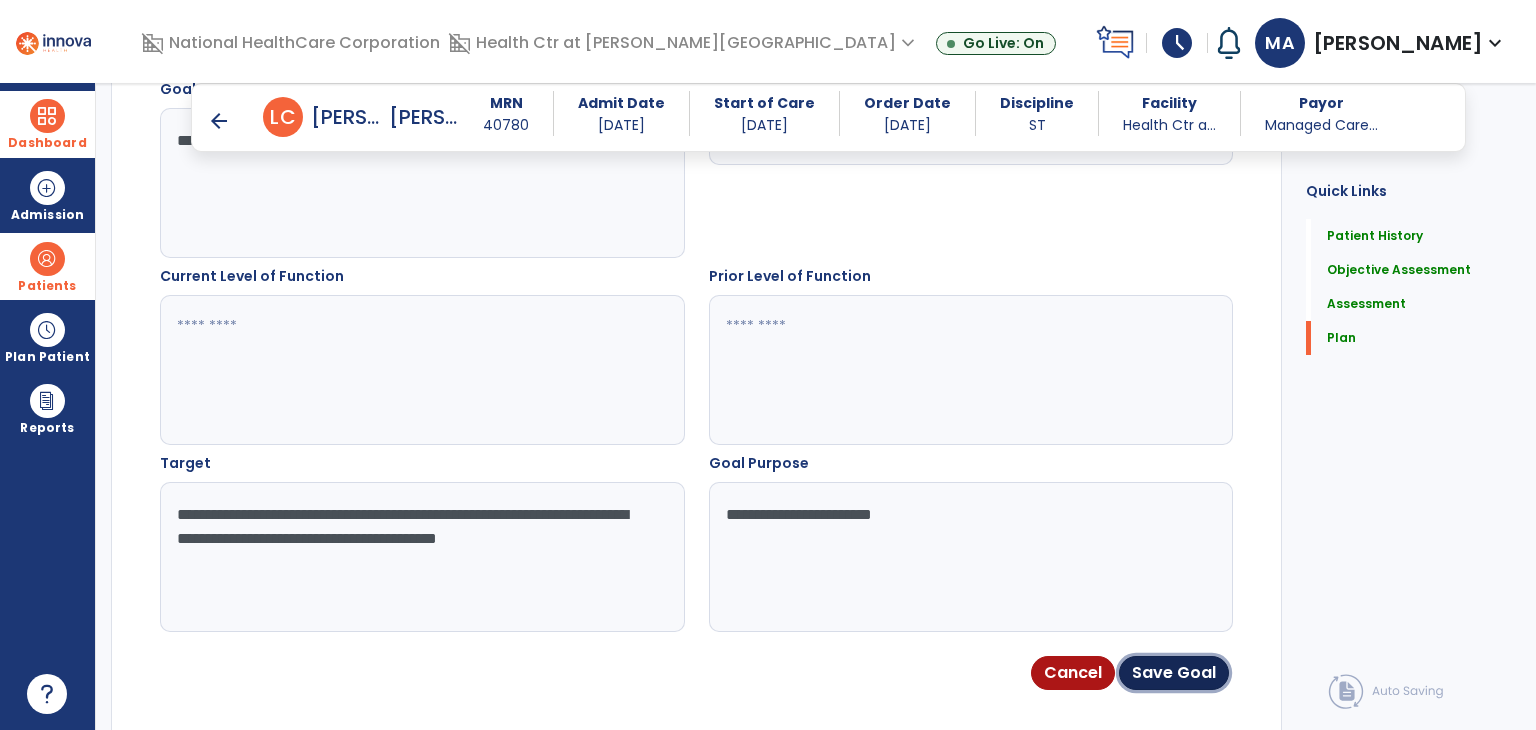 drag, startPoint x: 1199, startPoint y: 681, endPoint x: 1184, endPoint y: 631, distance: 52.201534 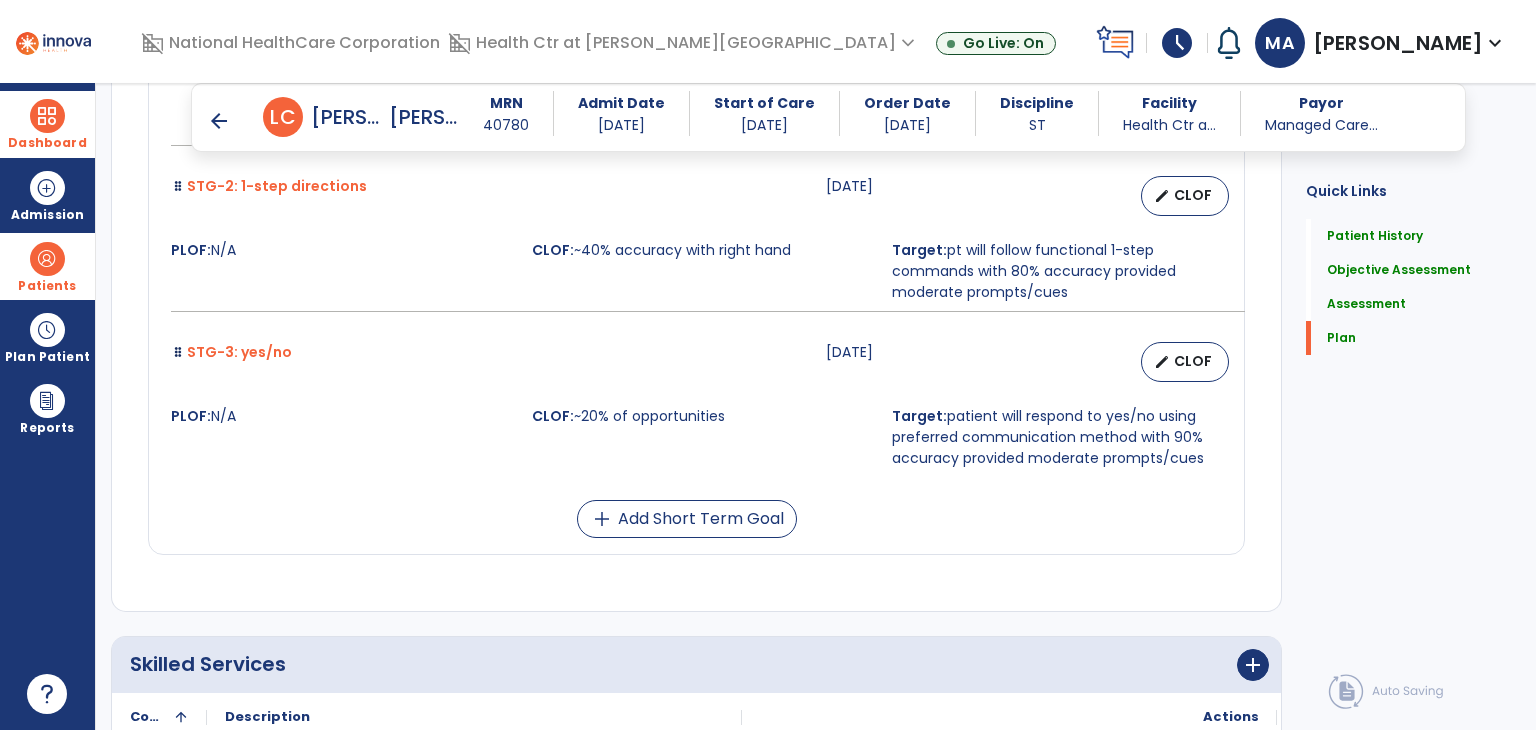 scroll, scrollTop: 7119, scrollLeft: 0, axis: vertical 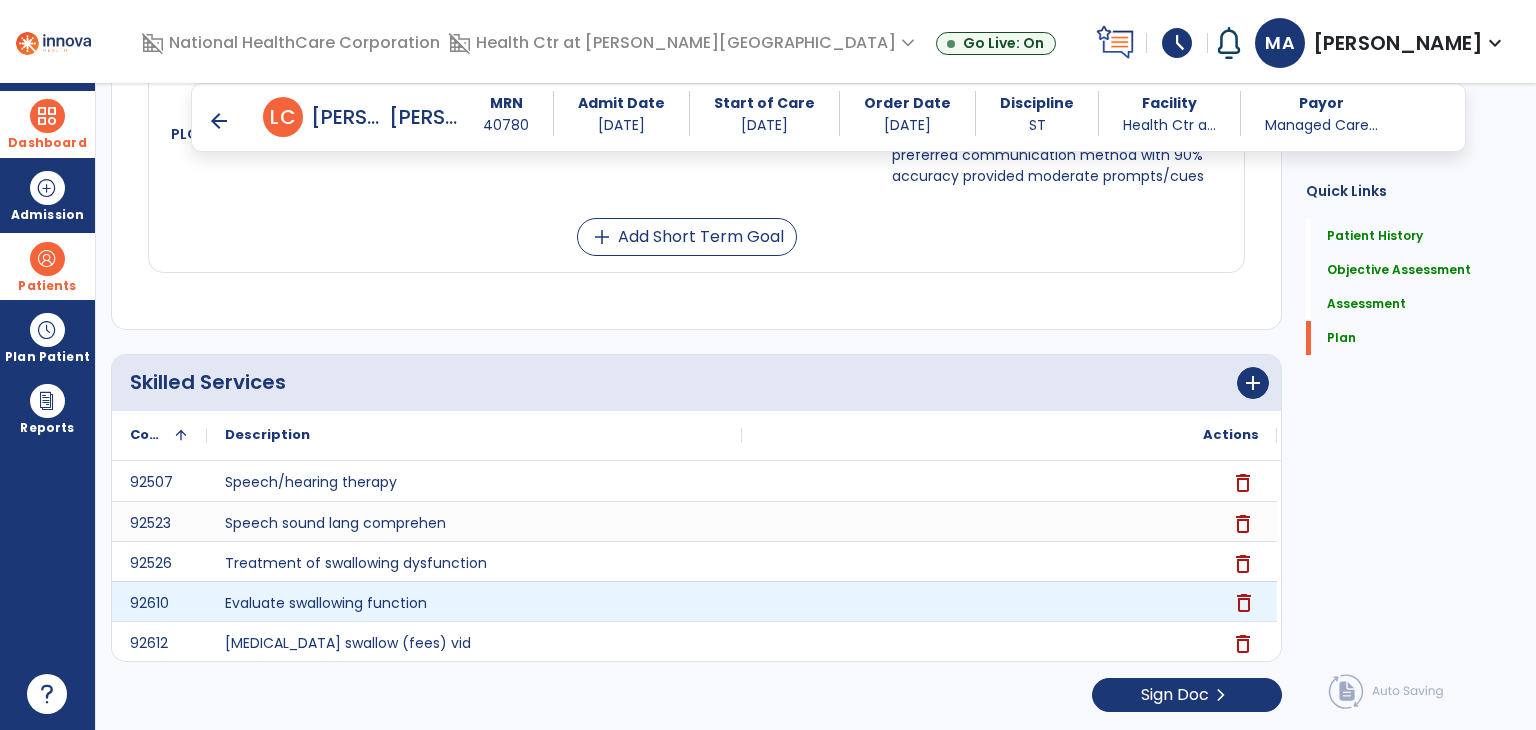 click on "delete" 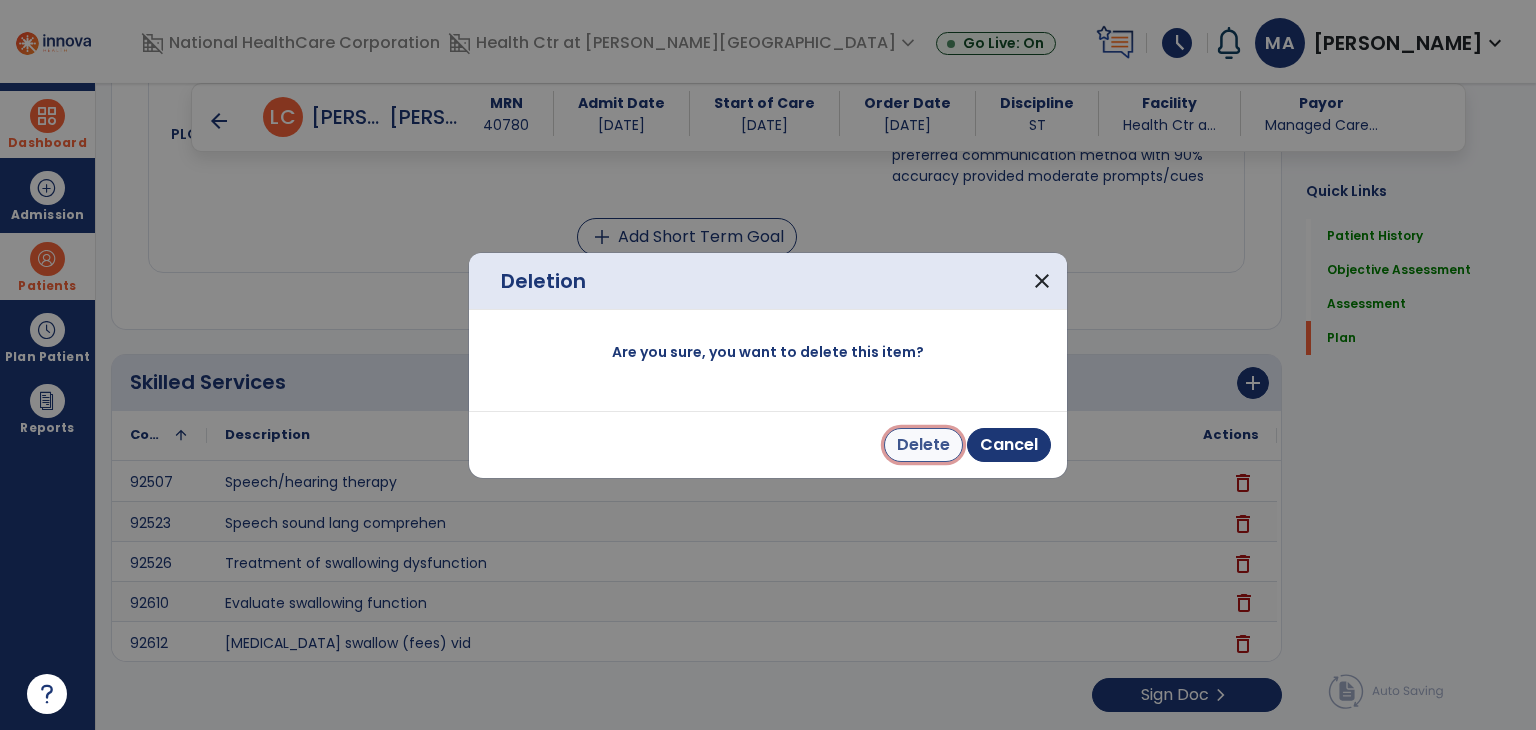 click on "Delete" at bounding box center (923, 445) 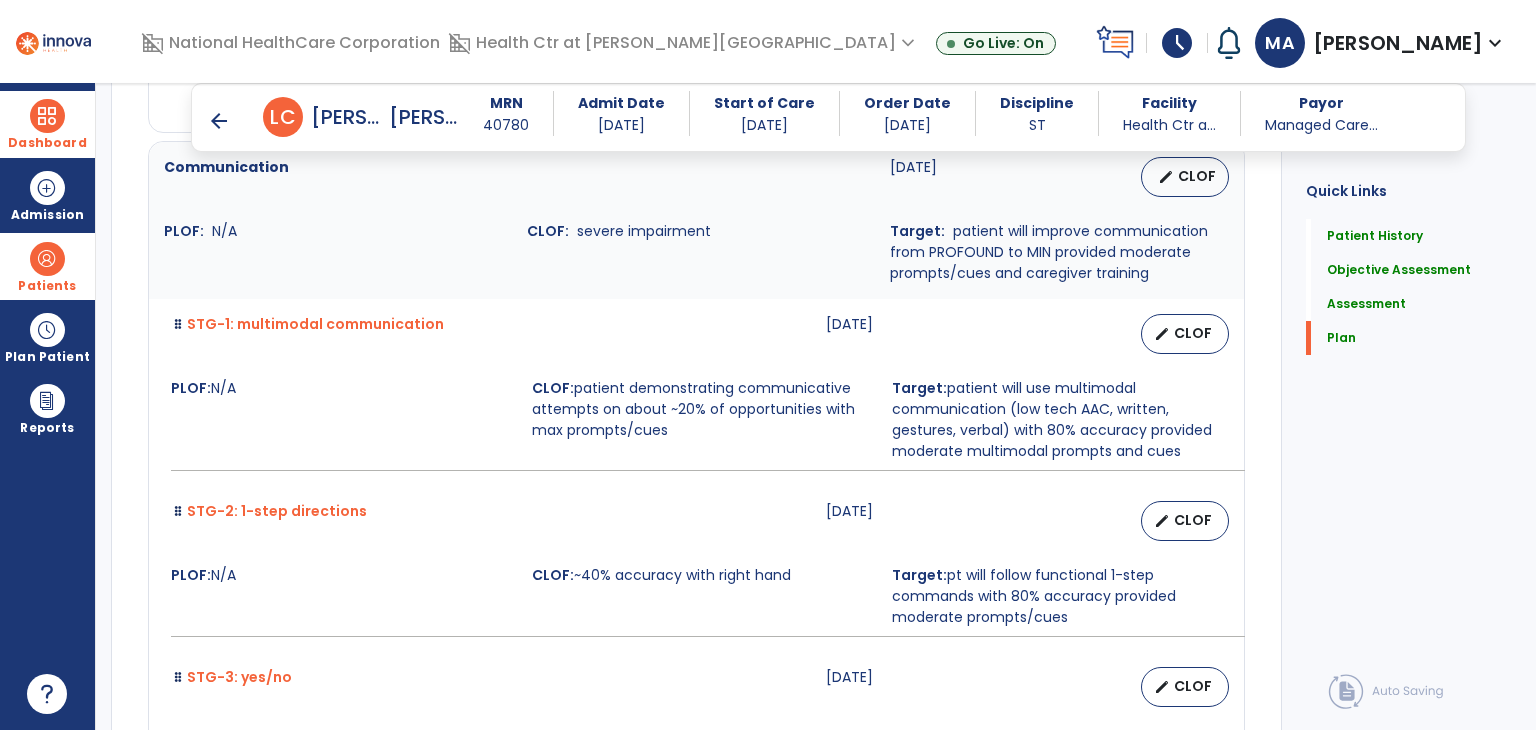 scroll, scrollTop: 7079, scrollLeft: 0, axis: vertical 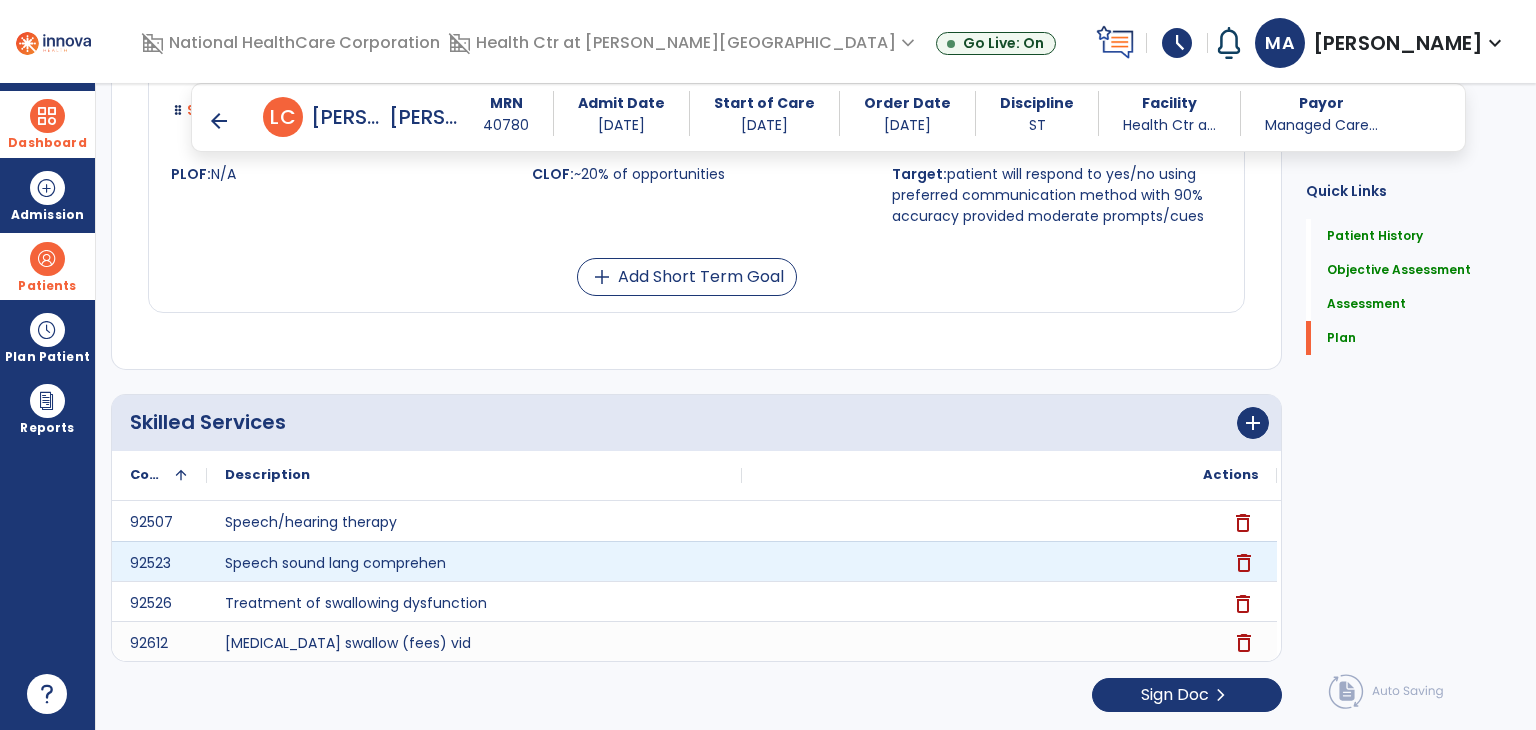 click on "delete" 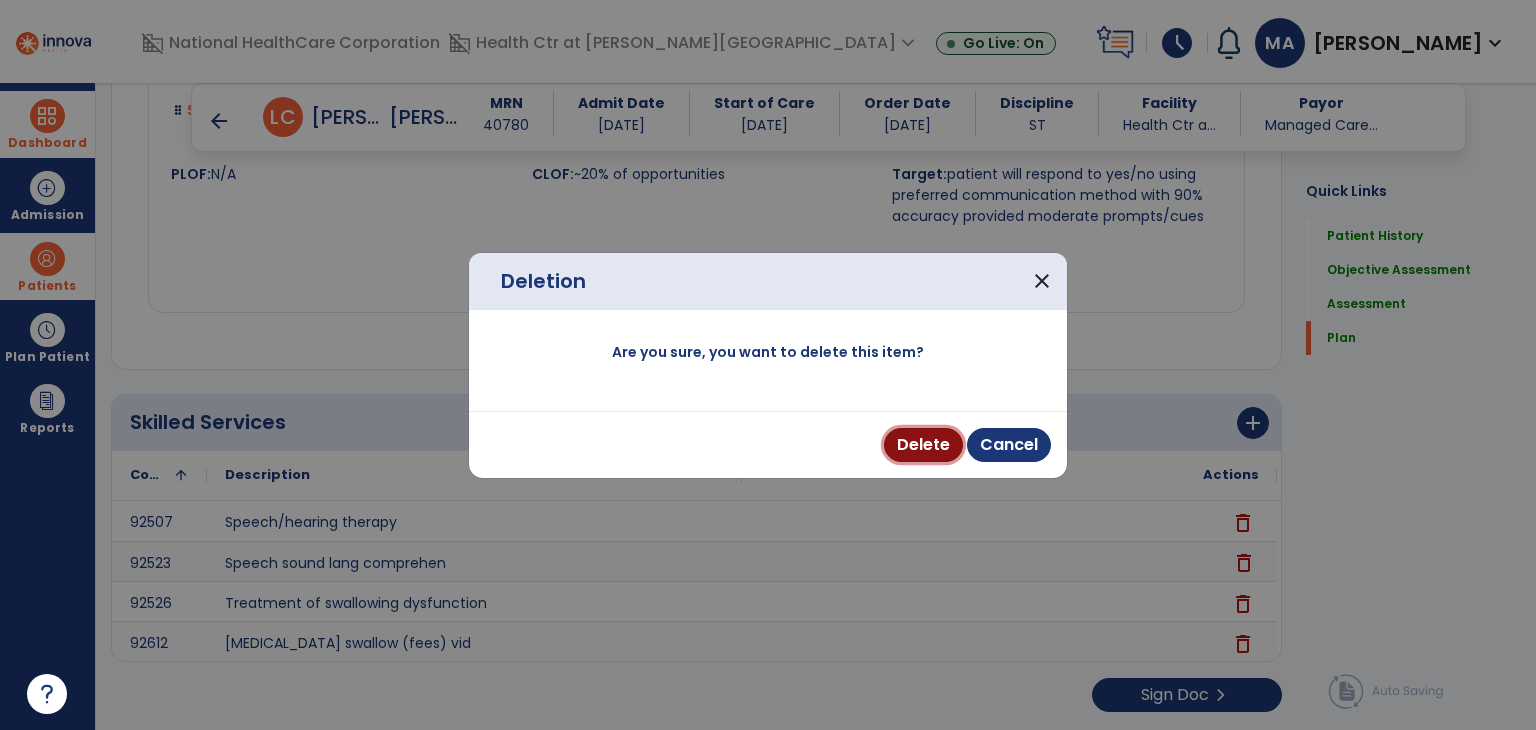 click on "Delete" at bounding box center [923, 445] 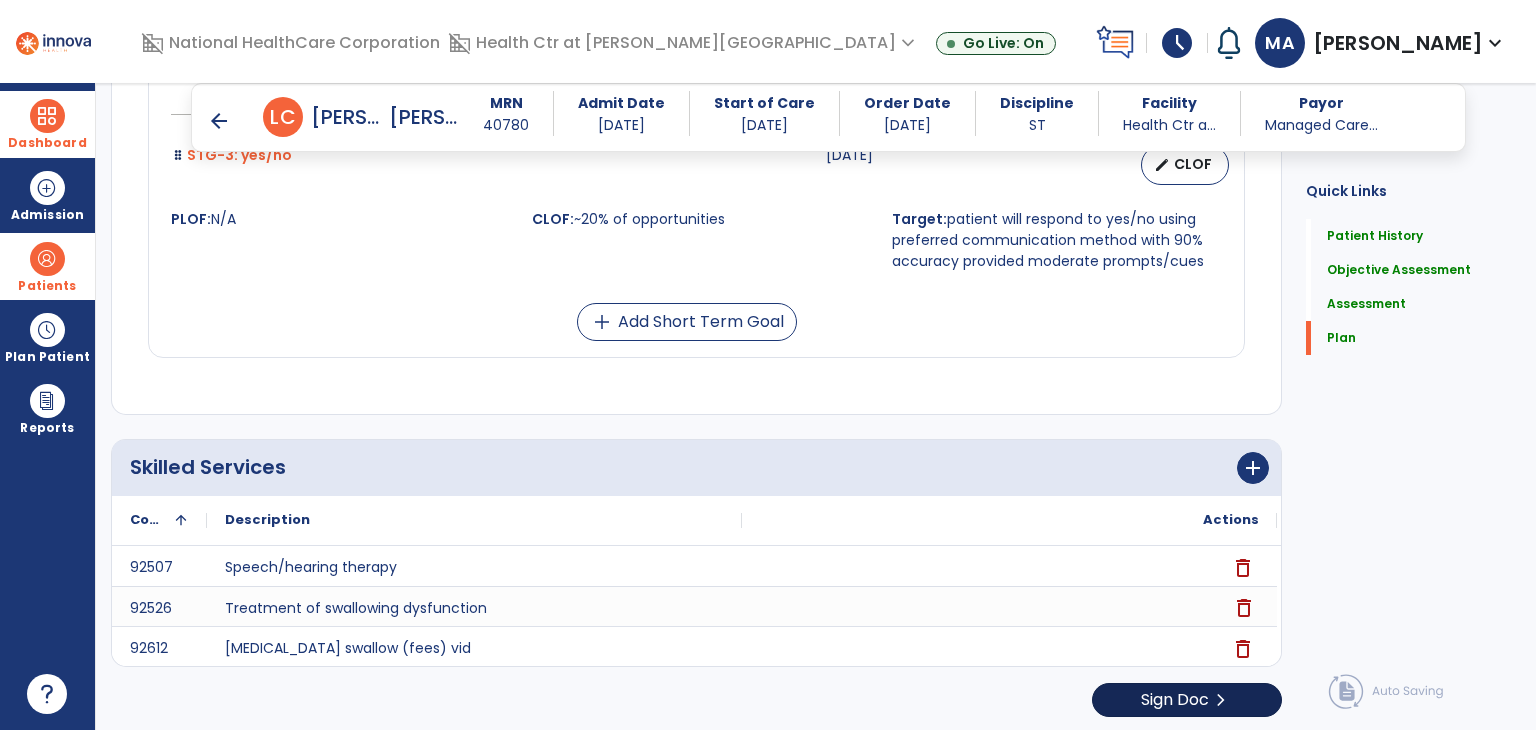 scroll, scrollTop: 7039, scrollLeft: 0, axis: vertical 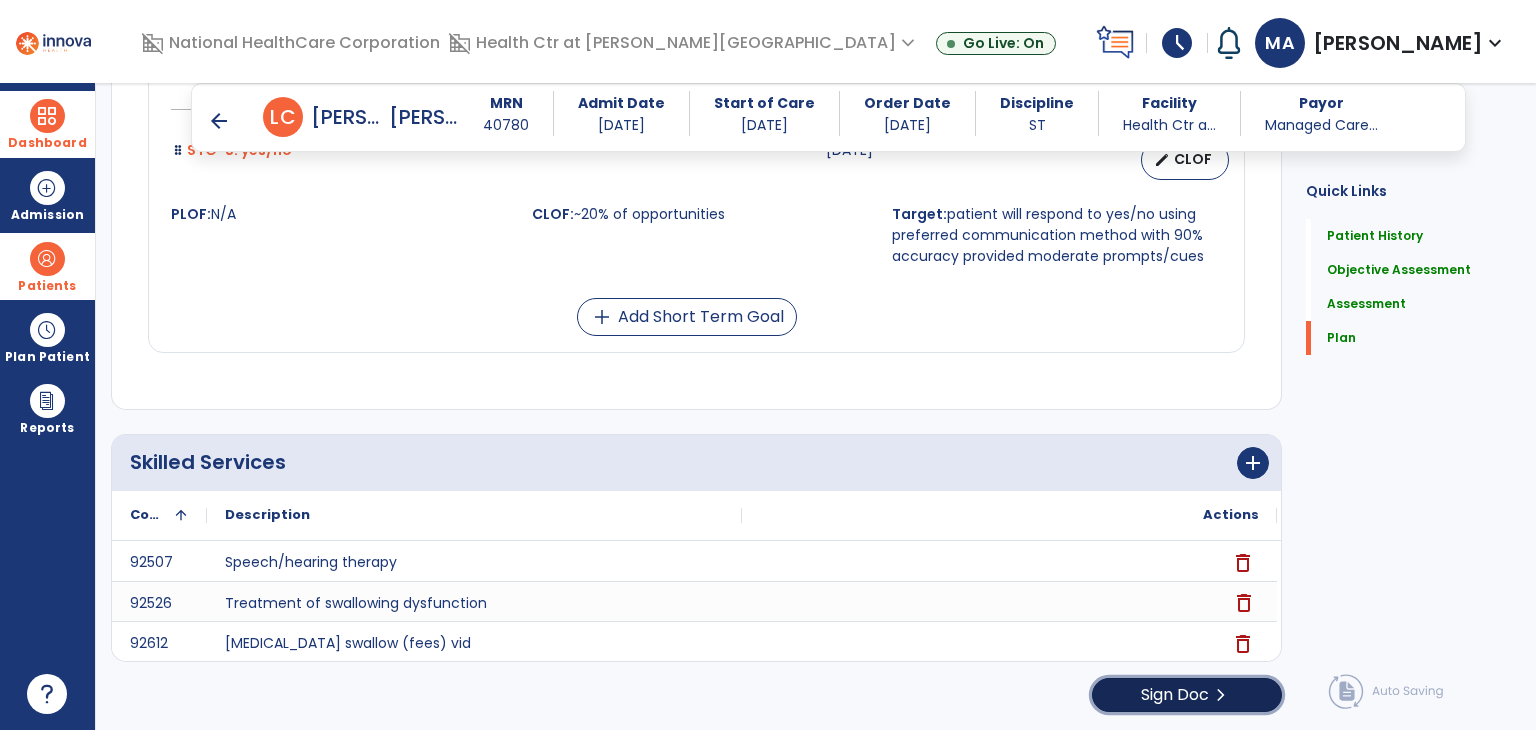 click on "Sign Doc" 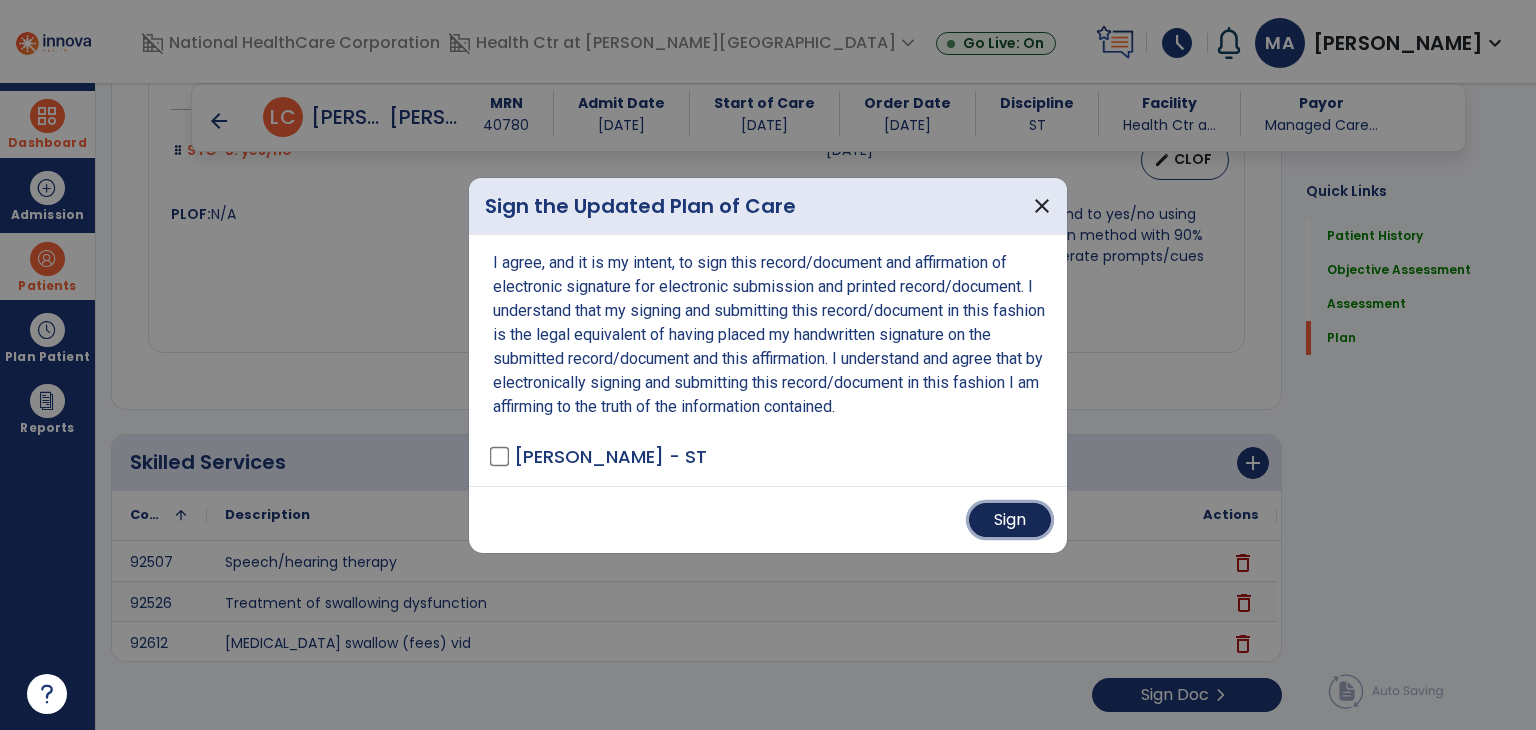 click on "Sign" at bounding box center (1010, 520) 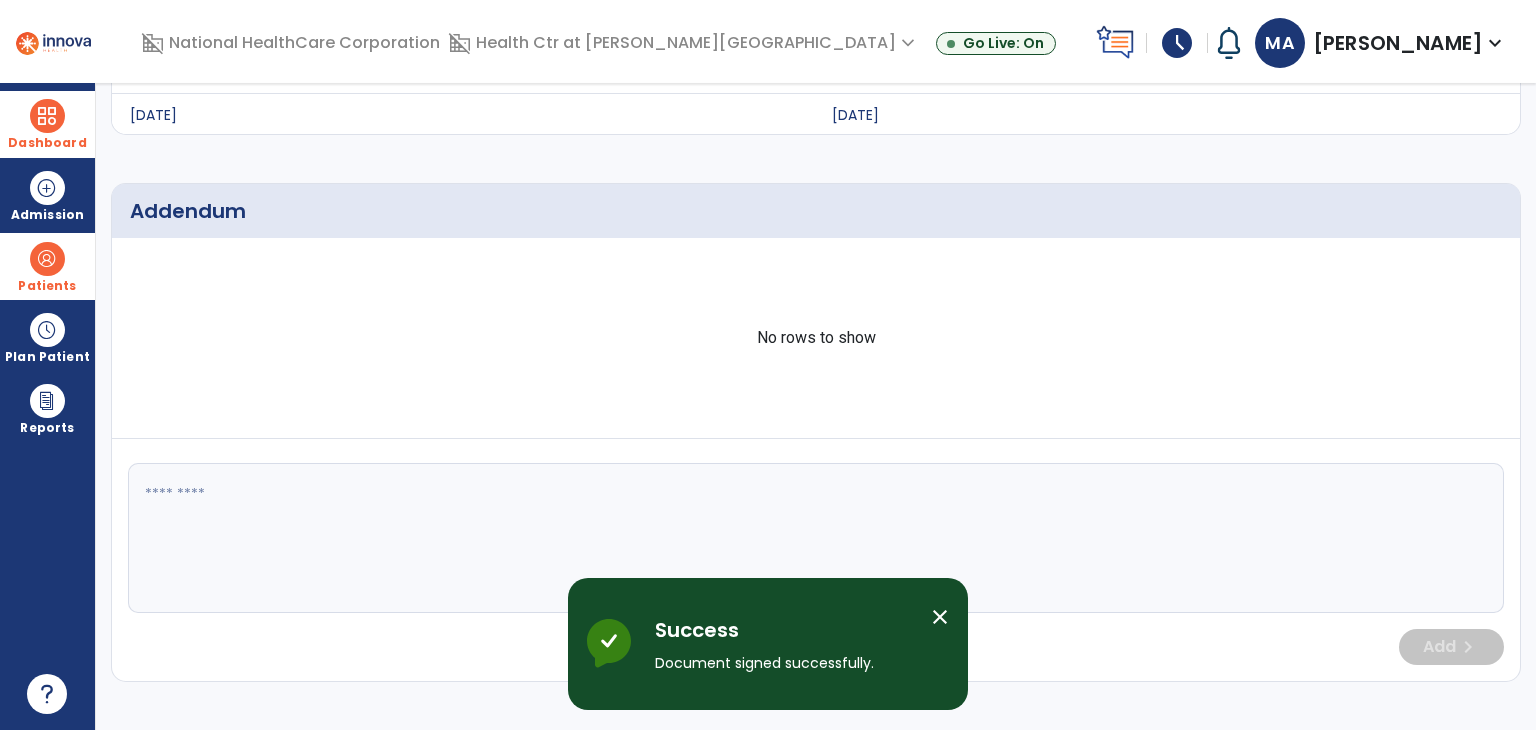 scroll, scrollTop: 0, scrollLeft: 0, axis: both 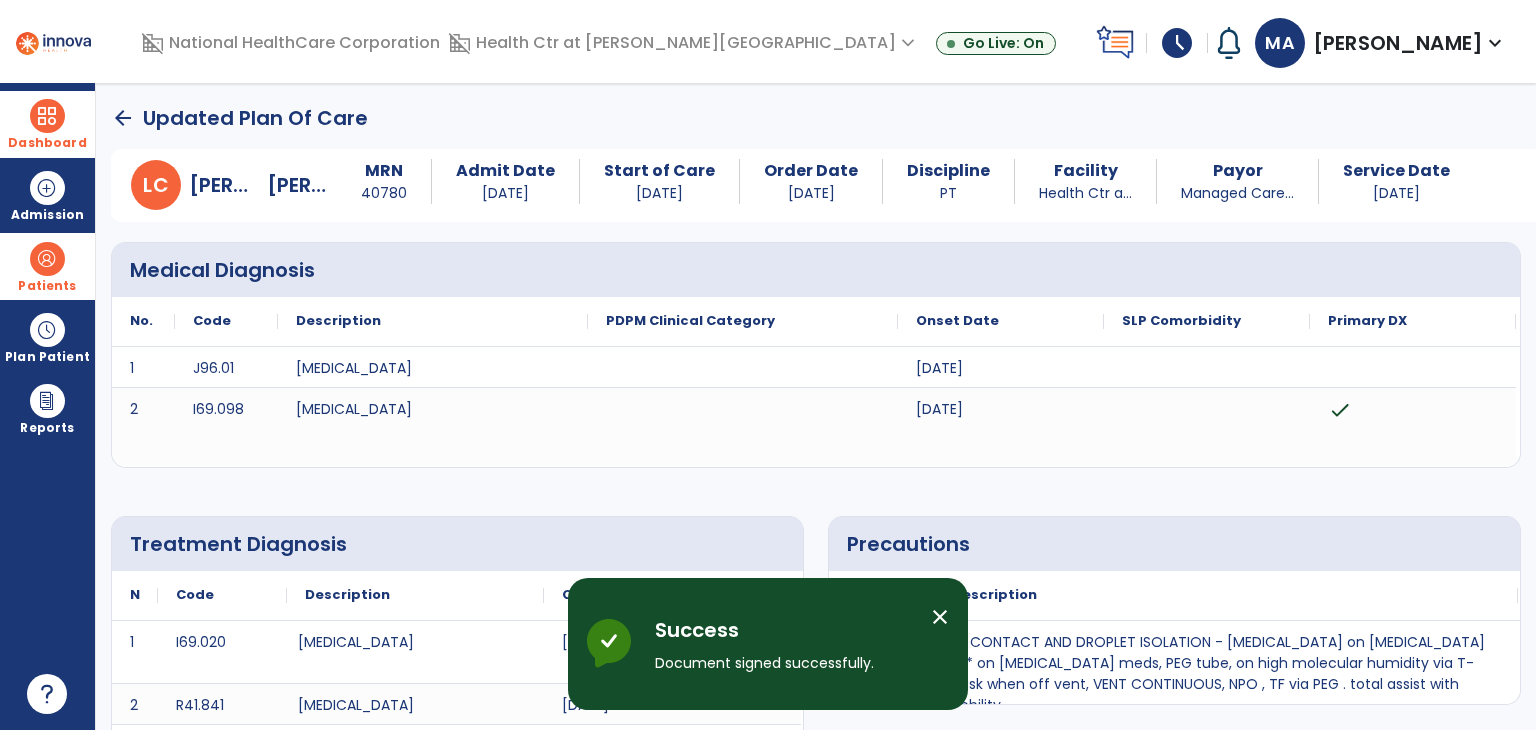 click at bounding box center [47, 116] 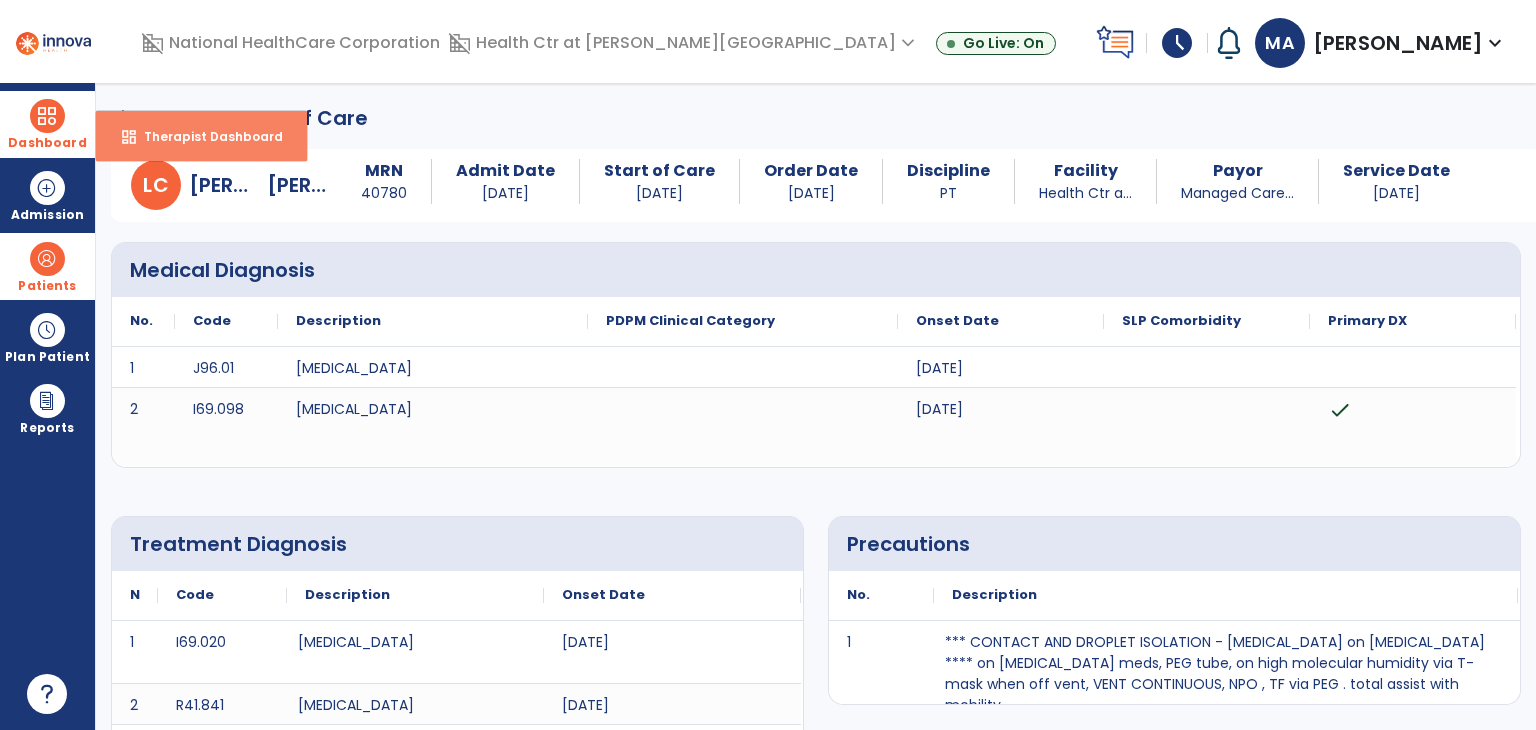 click on "dashboard  Therapist Dashboard" at bounding box center (201, 136) 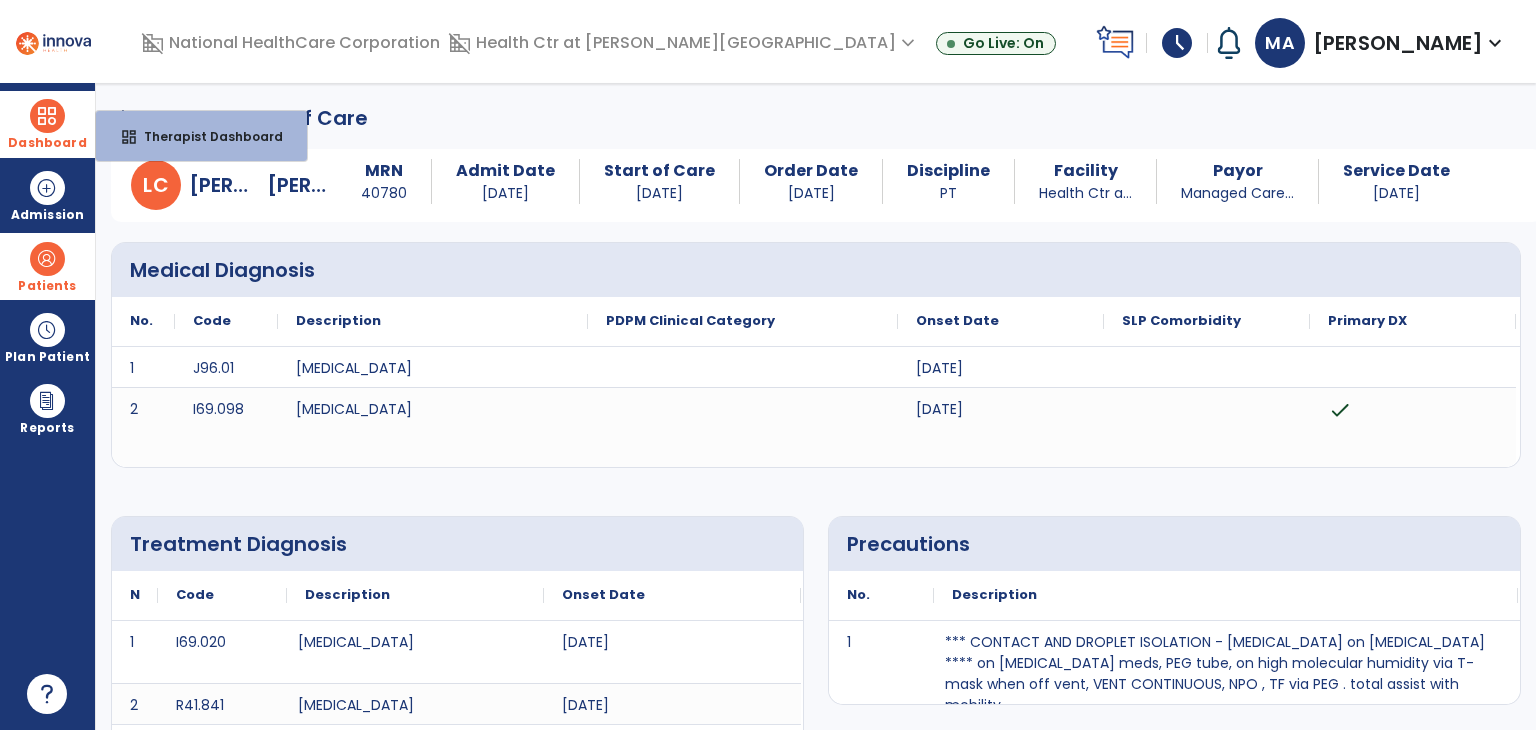select on "****" 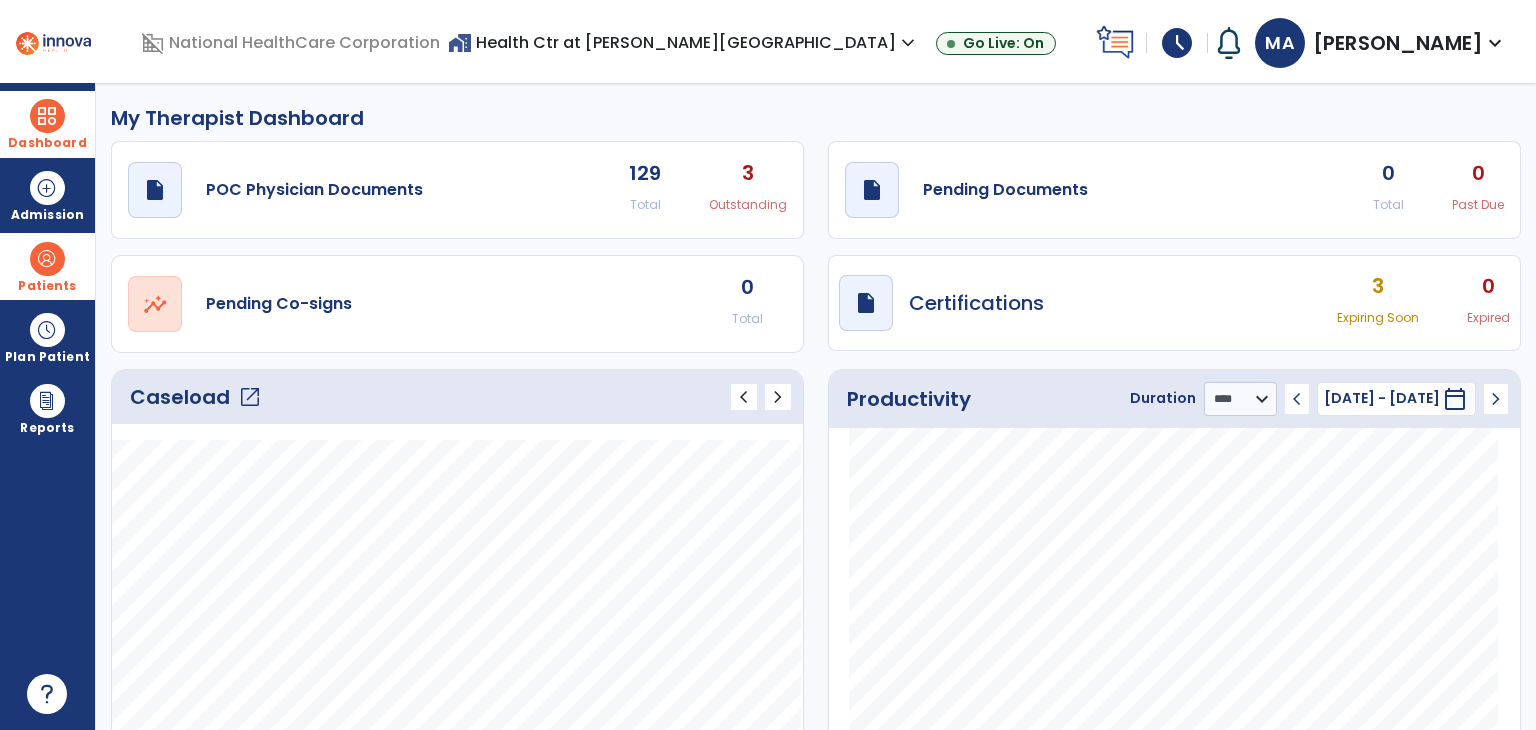 click on "draft   open_in_new  Pending Documents 0 Total 0 Past Due" 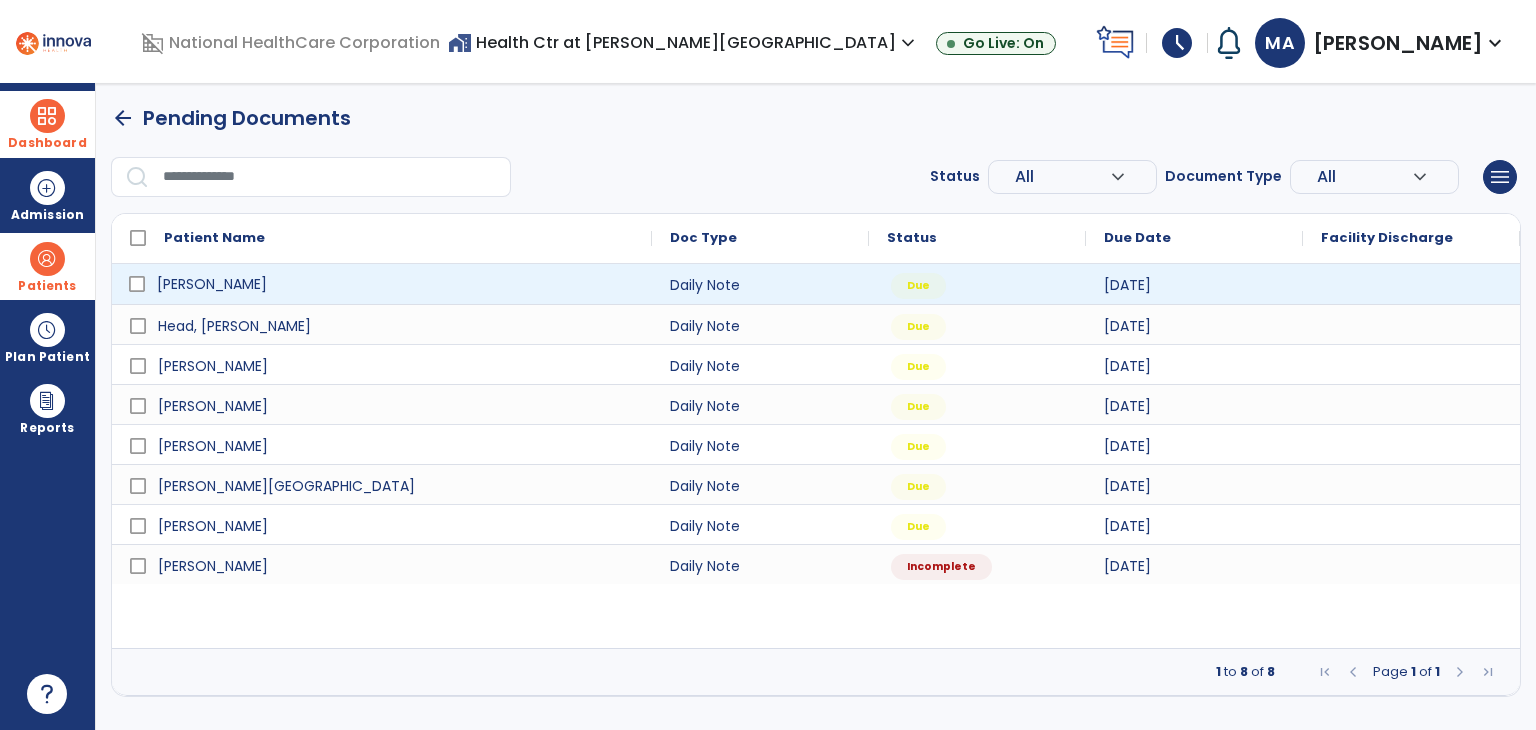click on "[PERSON_NAME]" at bounding box center (212, 284) 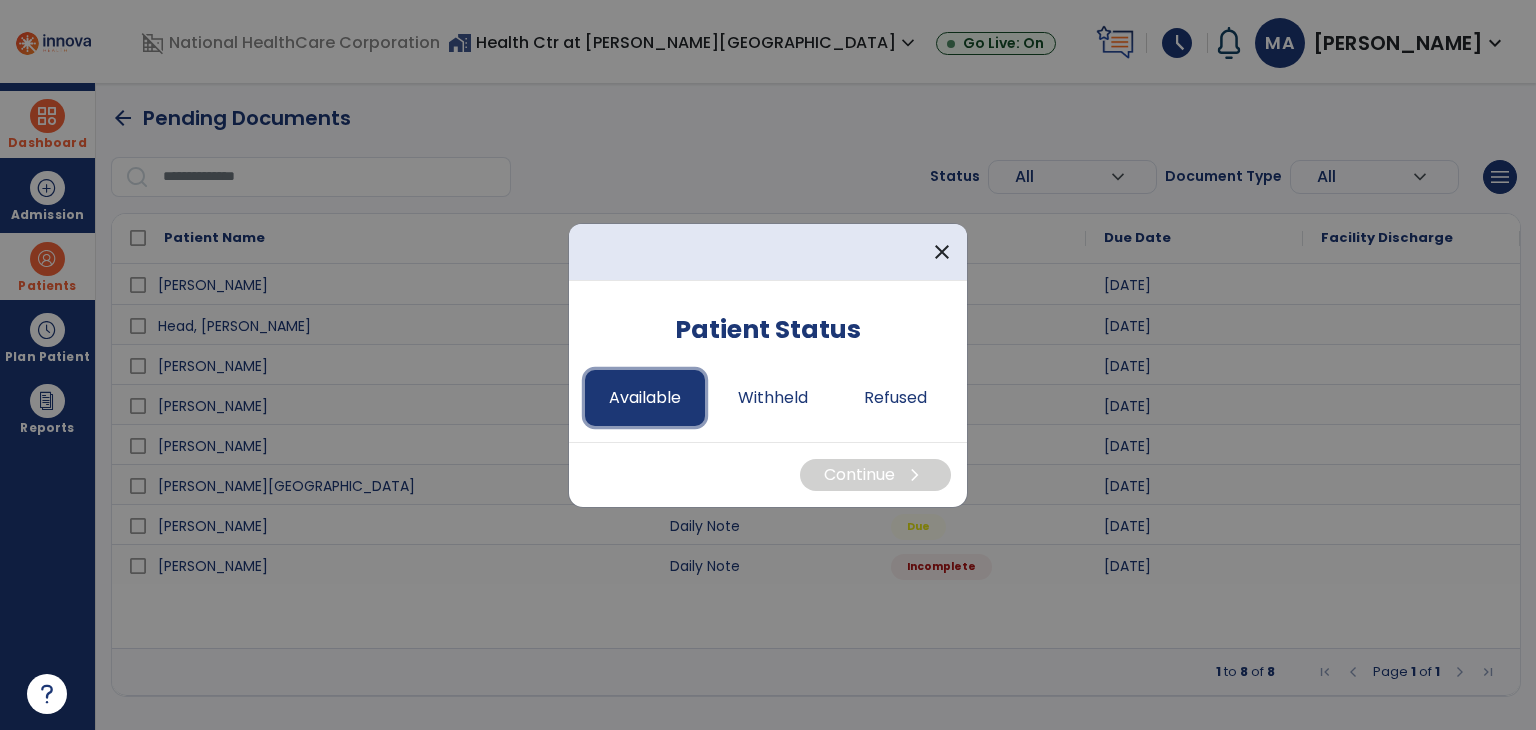 click on "Available" at bounding box center (645, 398) 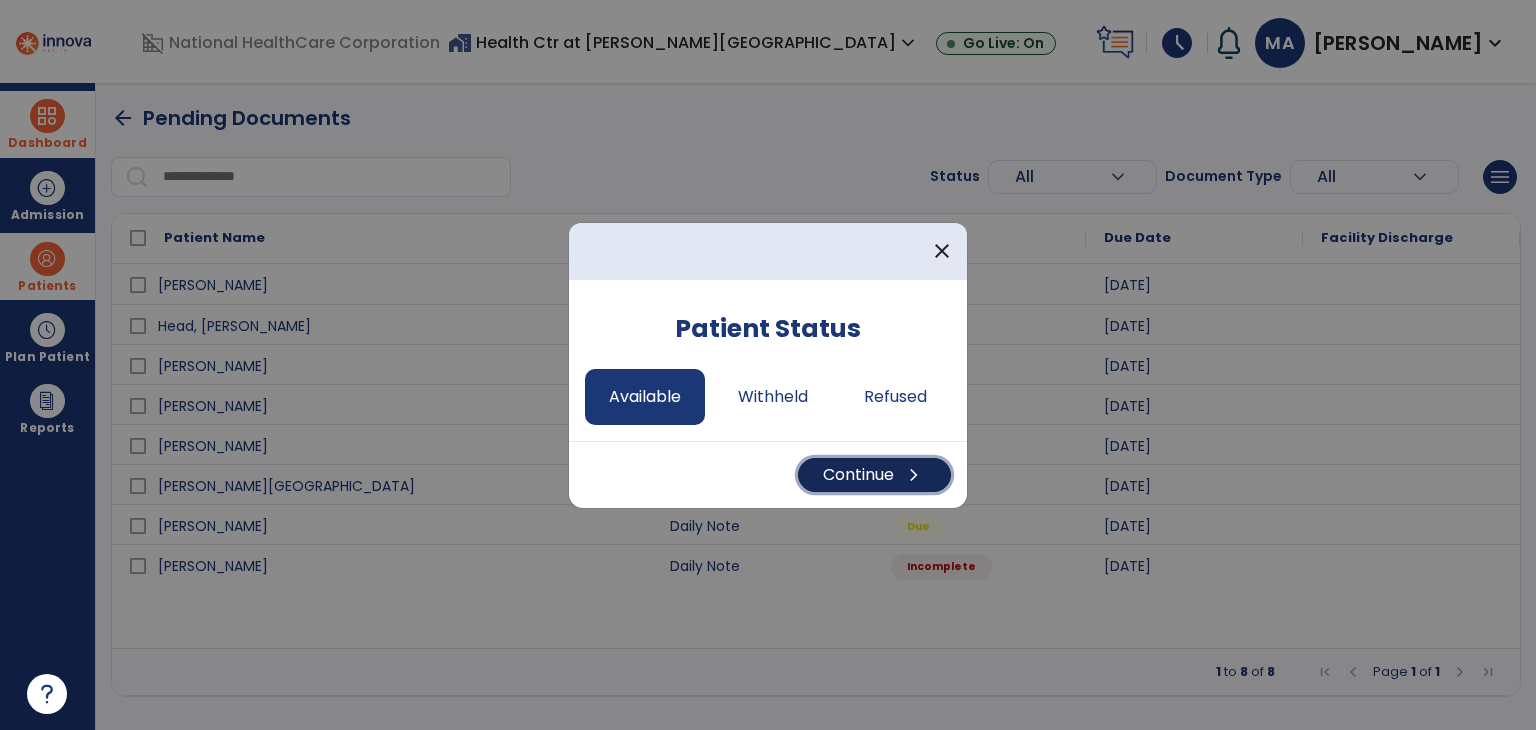 drag, startPoint x: 859, startPoint y: 484, endPoint x: 837, endPoint y: 443, distance: 46.52956 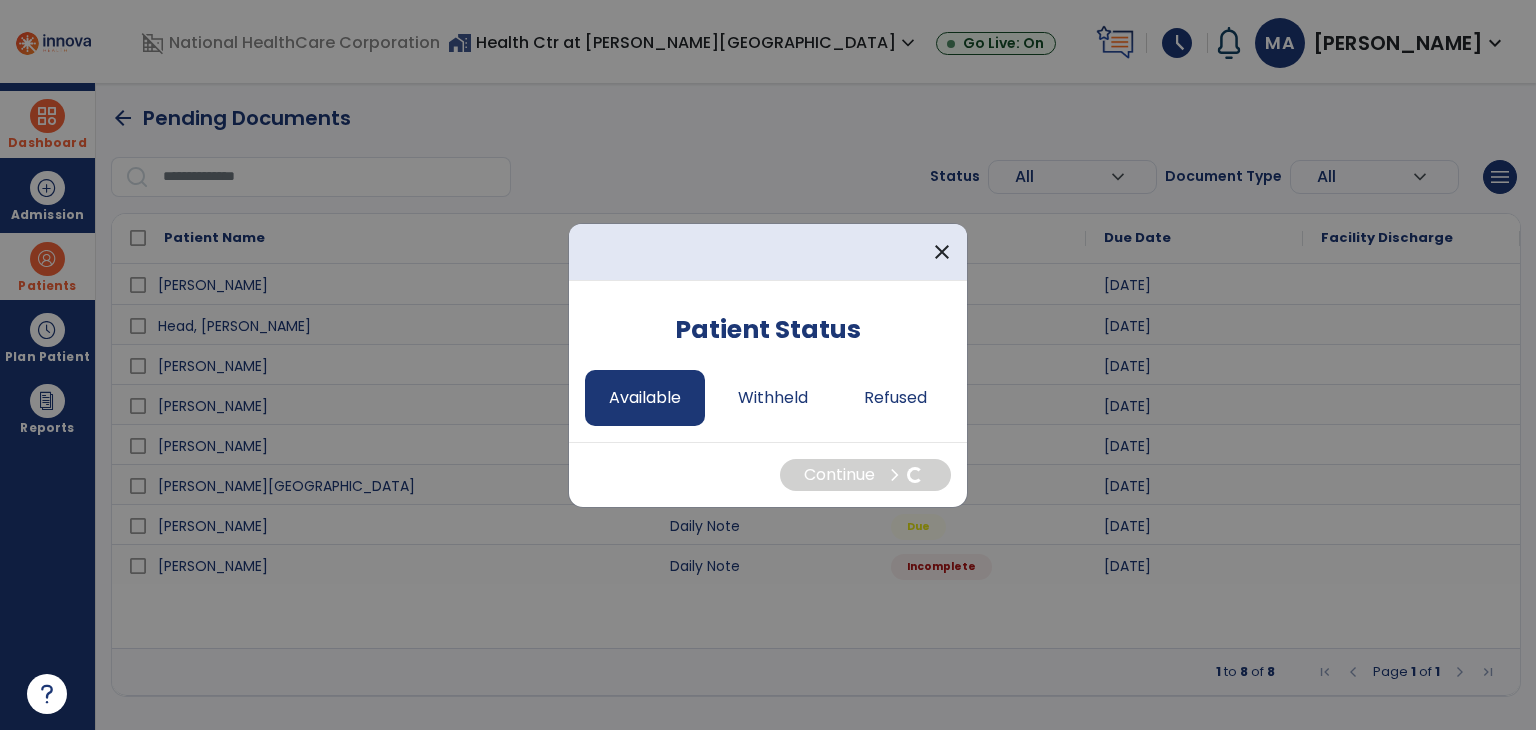 select on "*" 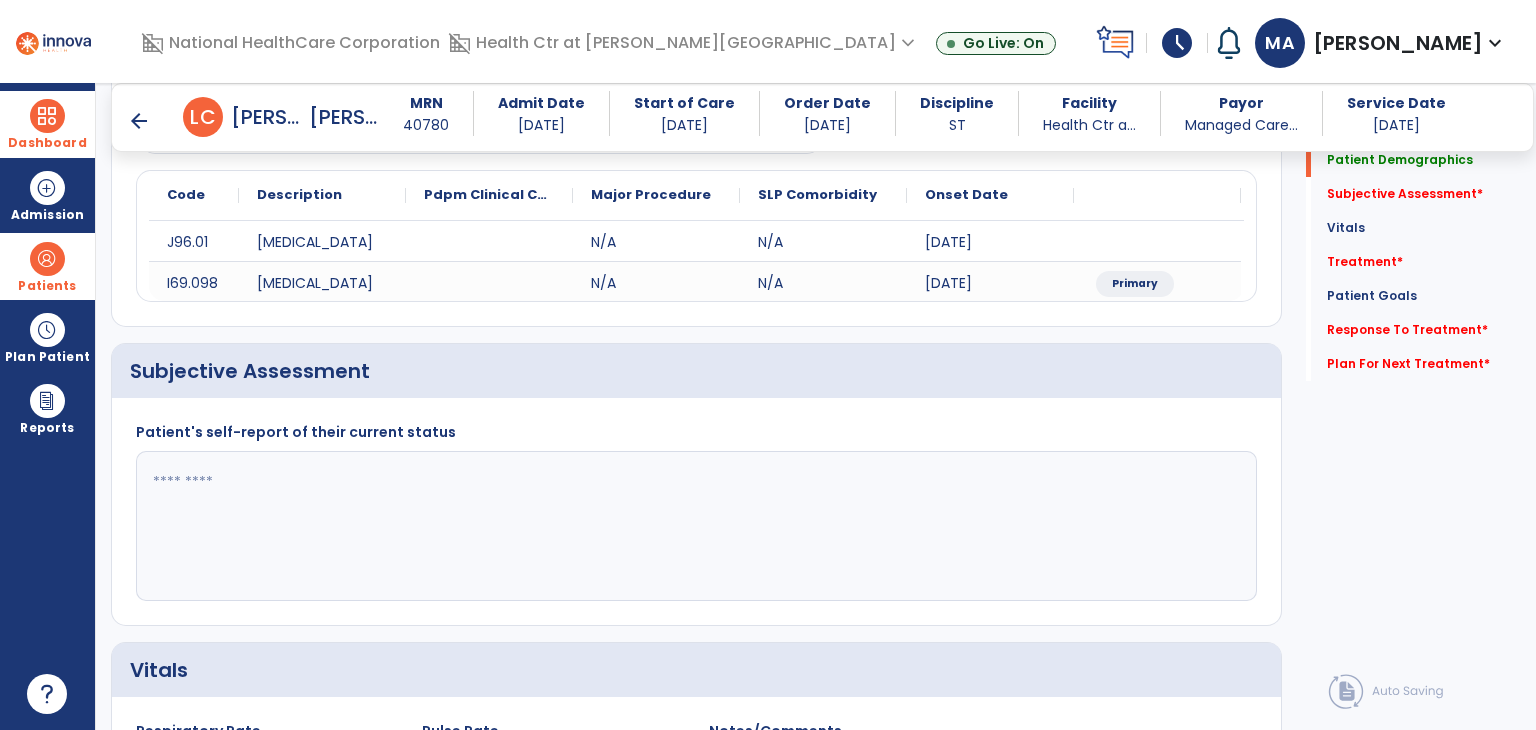 scroll, scrollTop: 300, scrollLeft: 0, axis: vertical 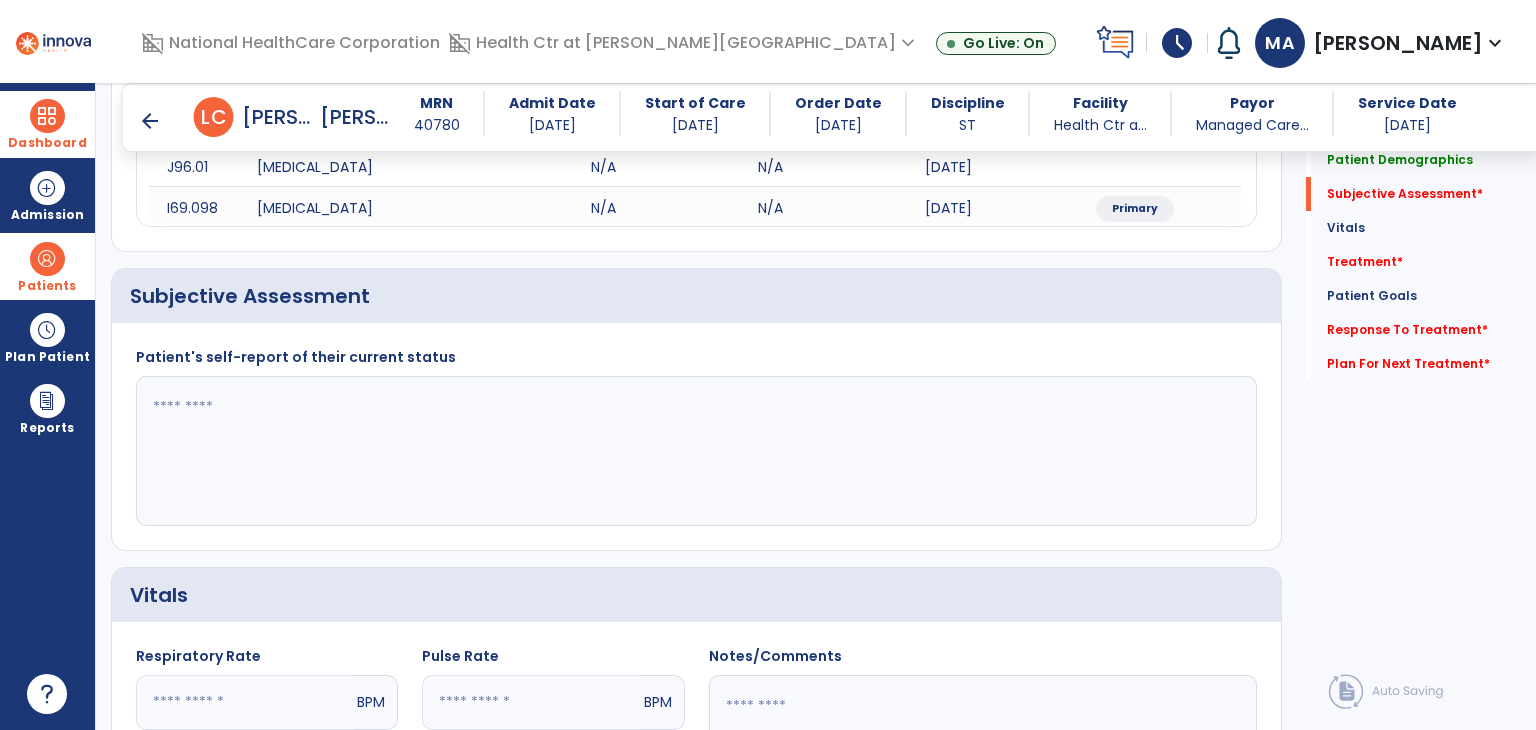 click 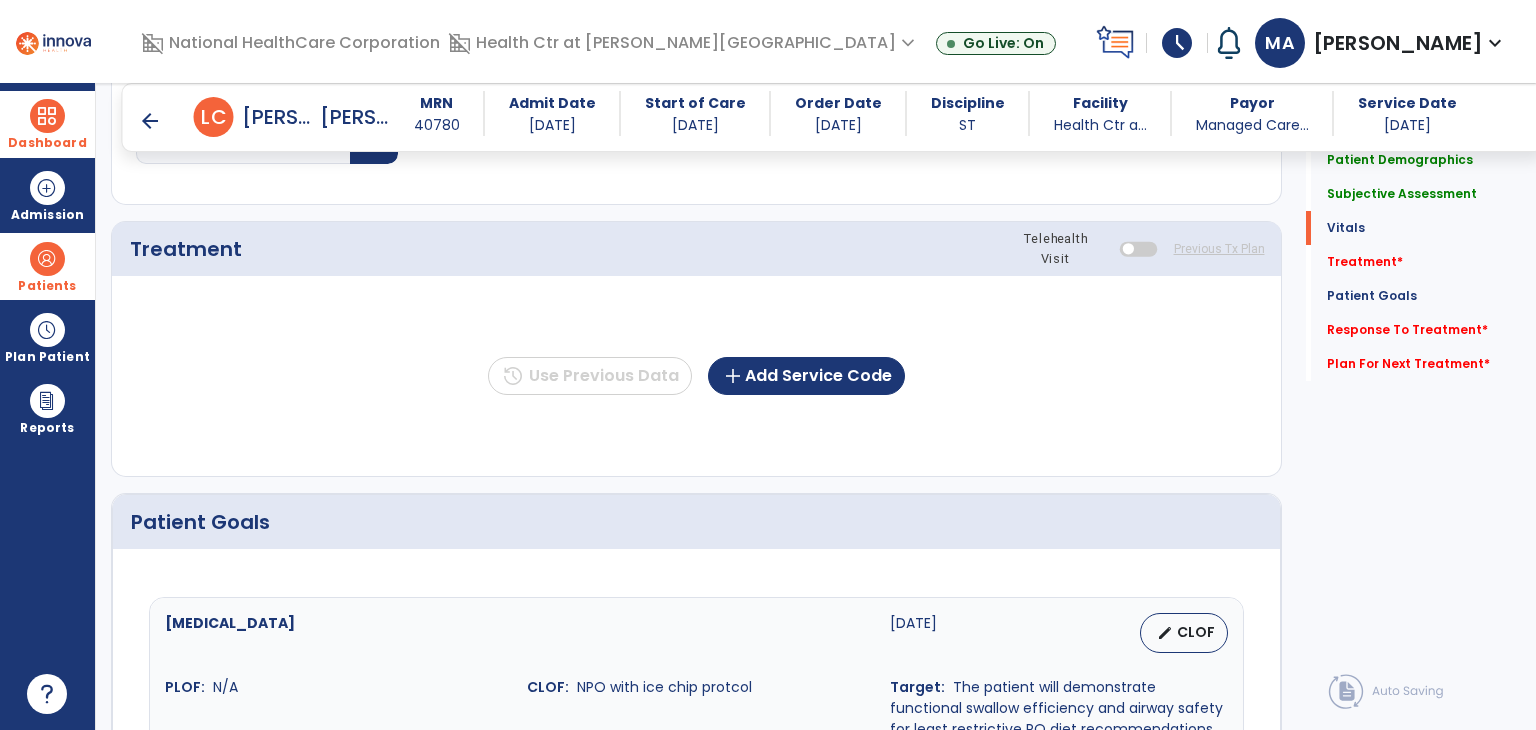 scroll, scrollTop: 1100, scrollLeft: 0, axis: vertical 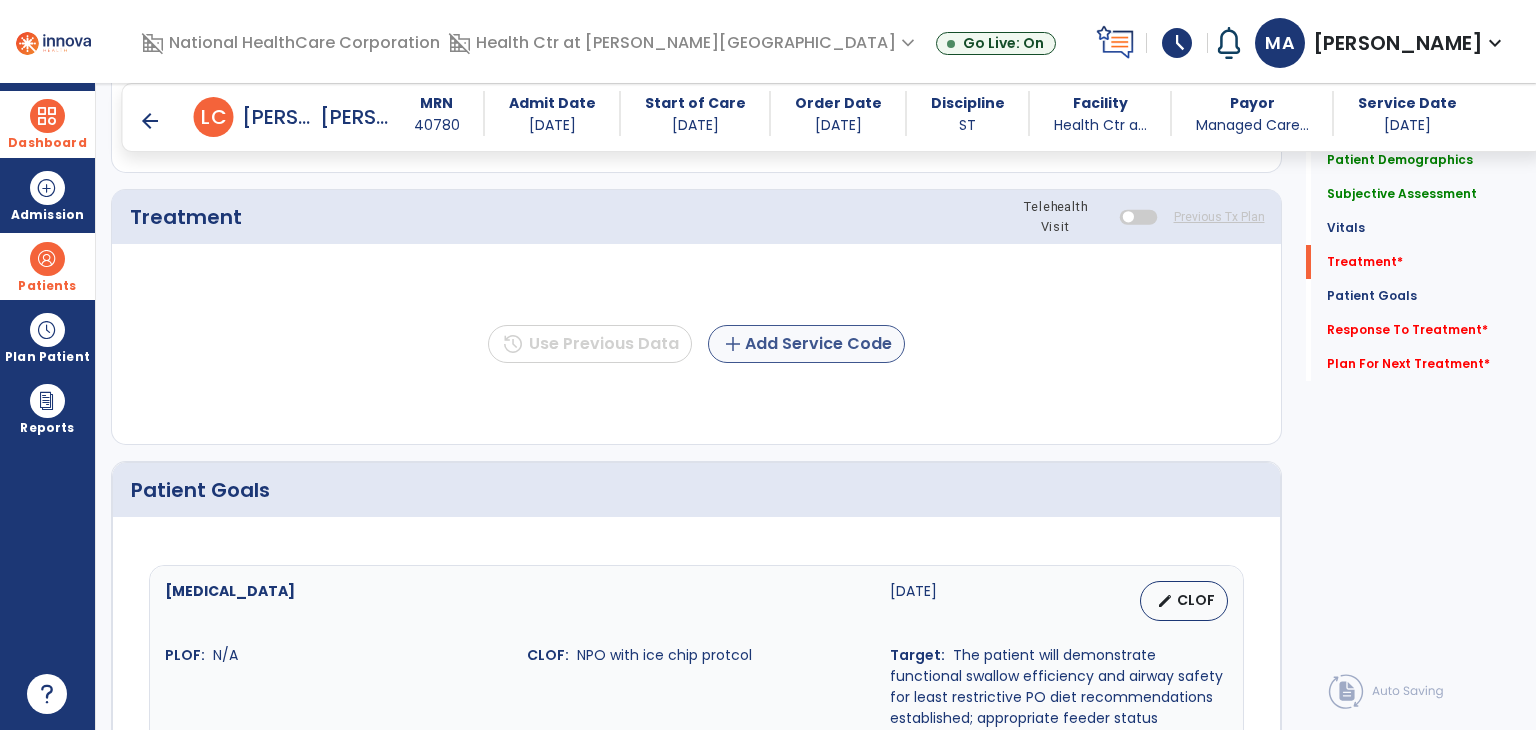 type on "**********" 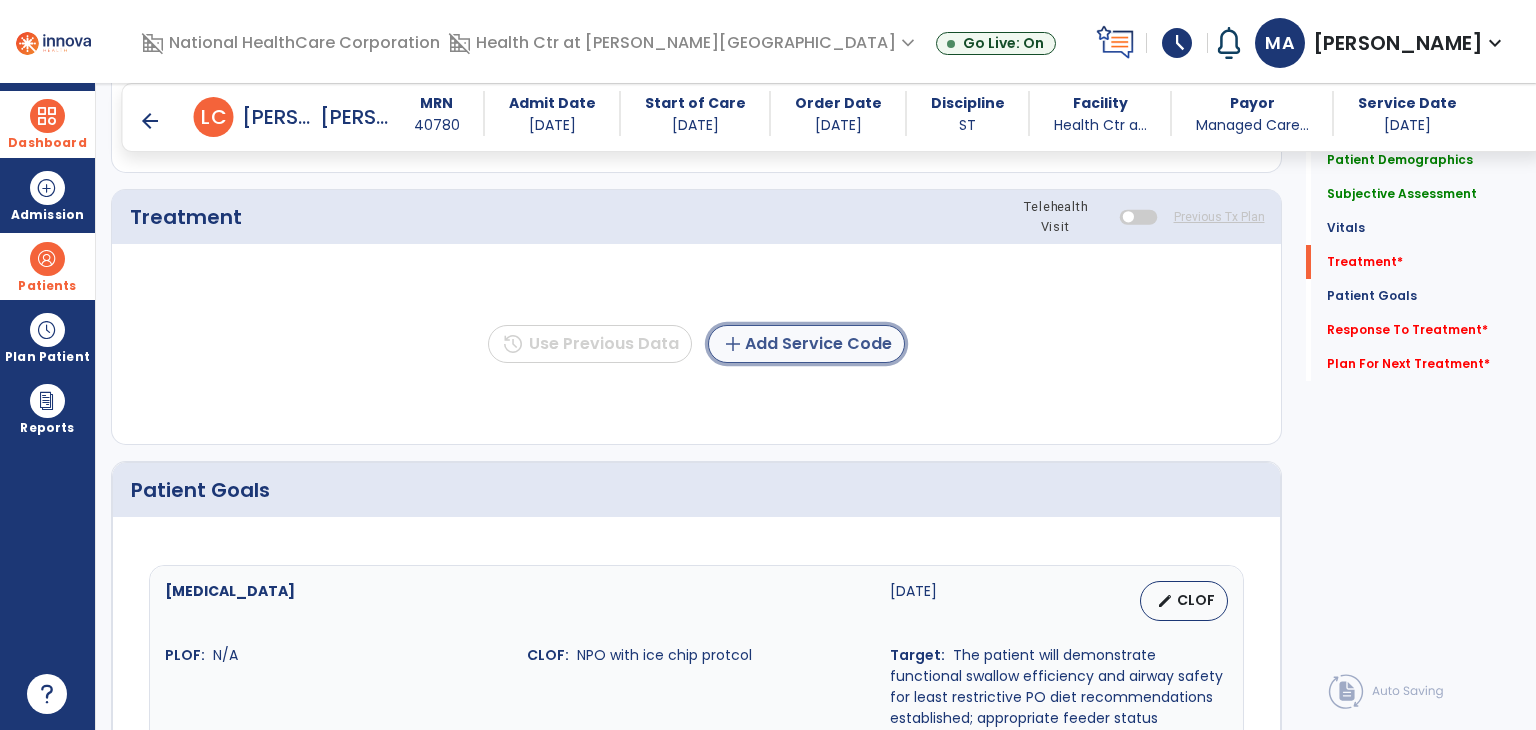 click on "add  Add Service Code" 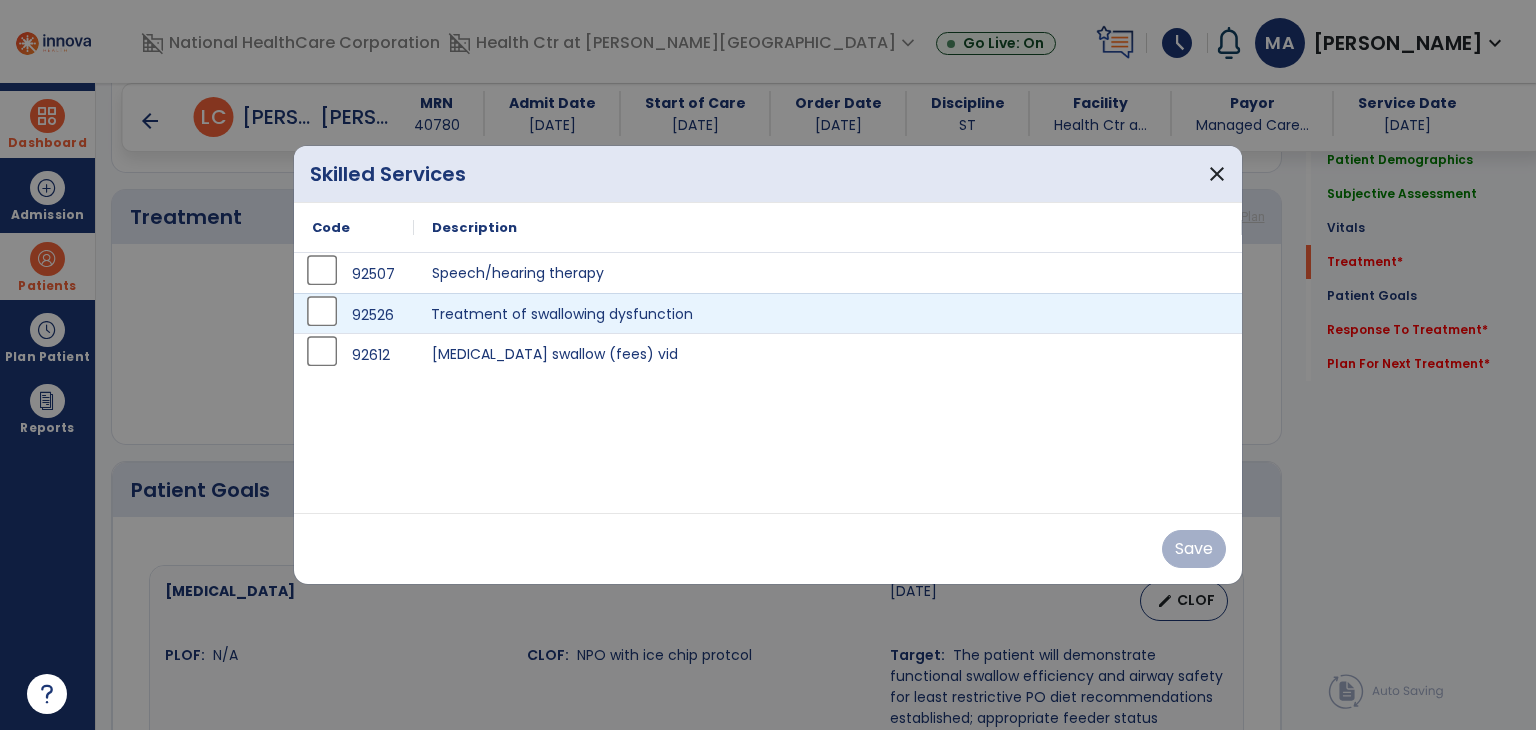 click on "Treatment of swallowing dysfunction" at bounding box center (828, 313) 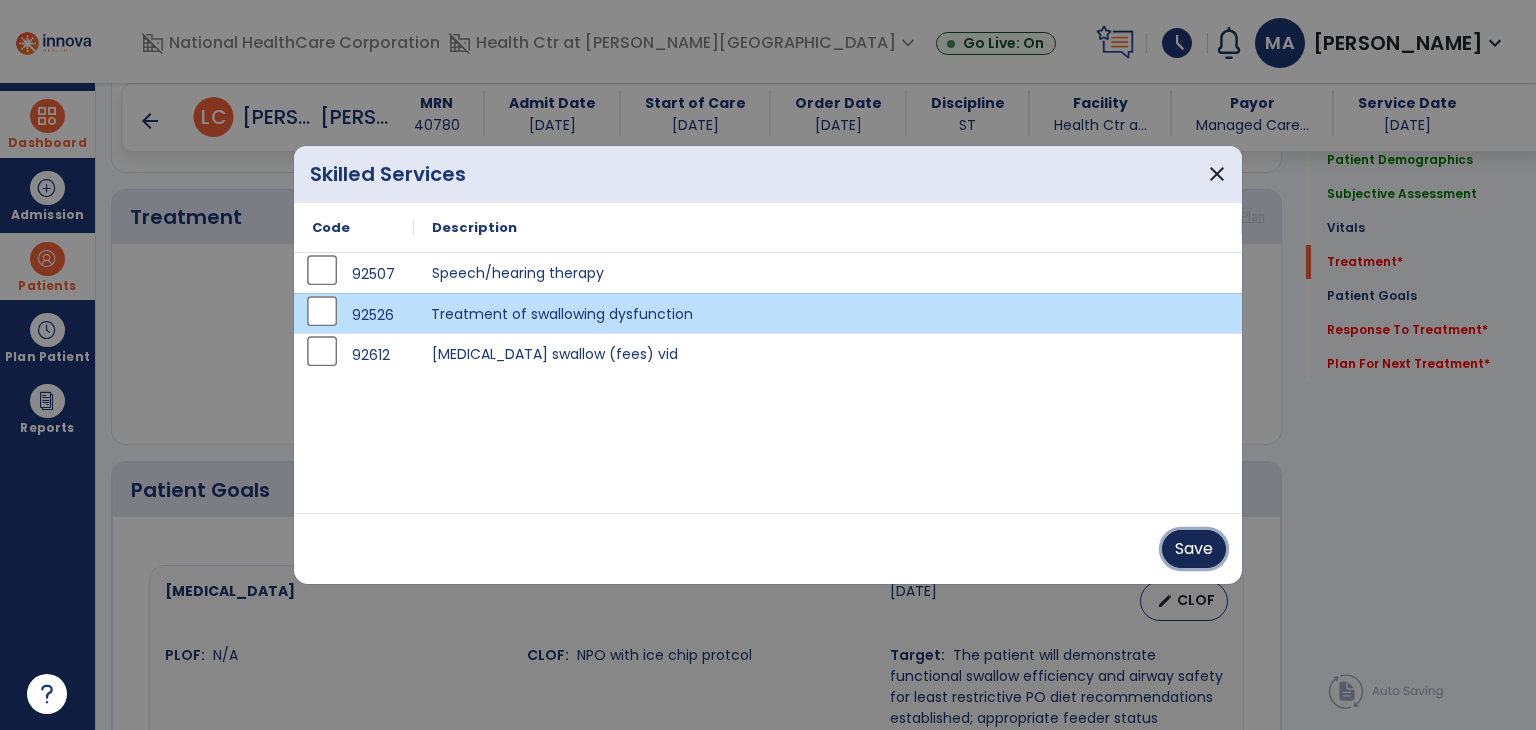 click on "Save" at bounding box center [1194, 549] 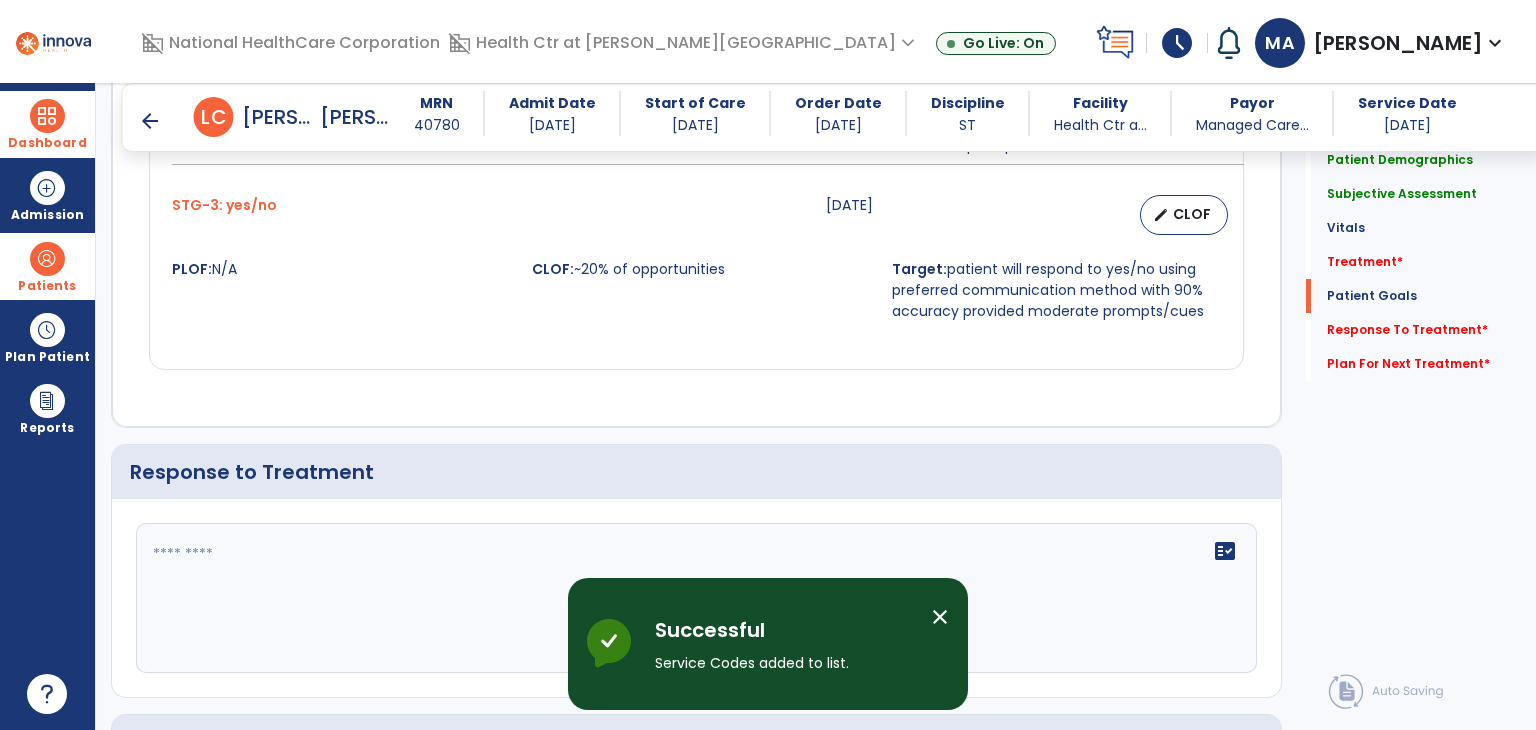 scroll, scrollTop: 3497, scrollLeft: 0, axis: vertical 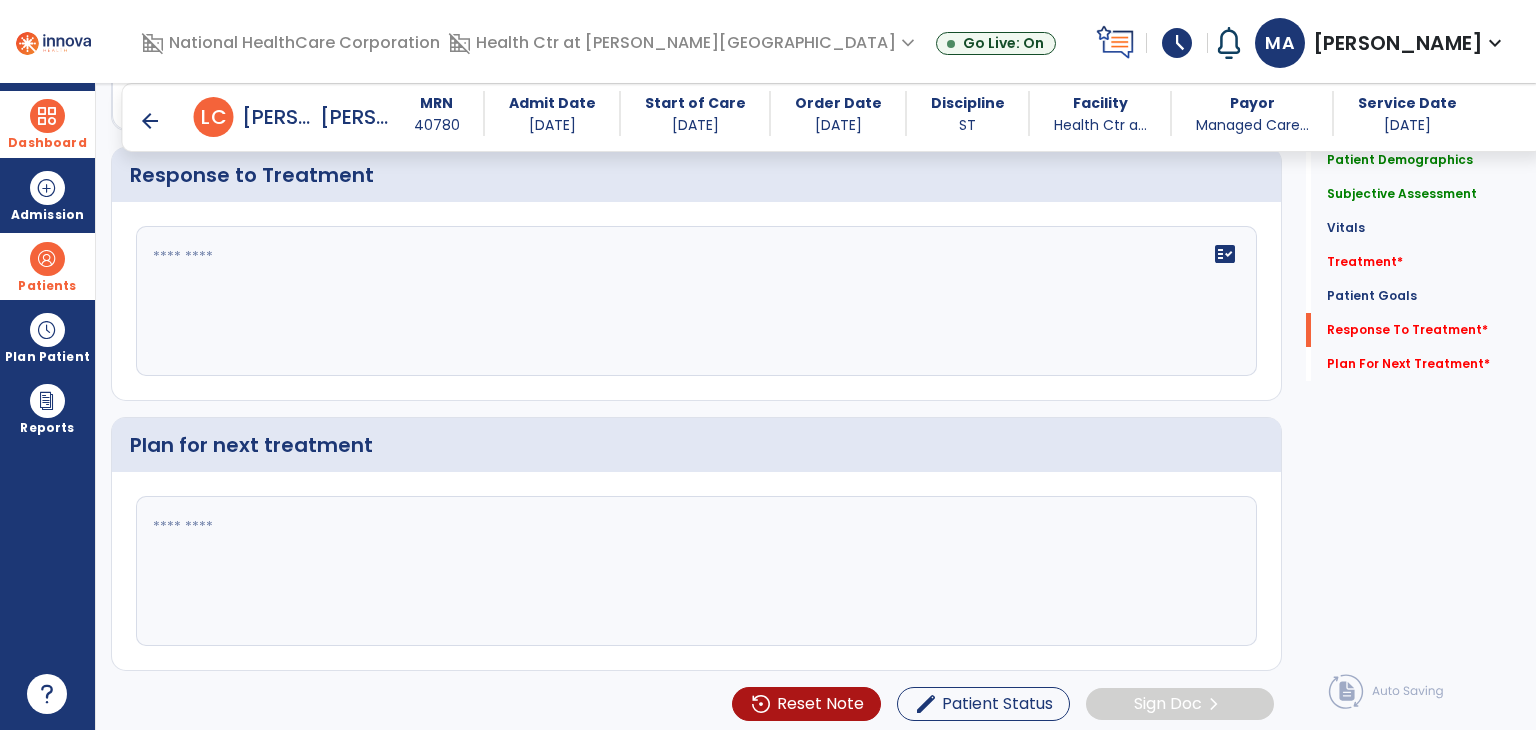 click on "fact_check" 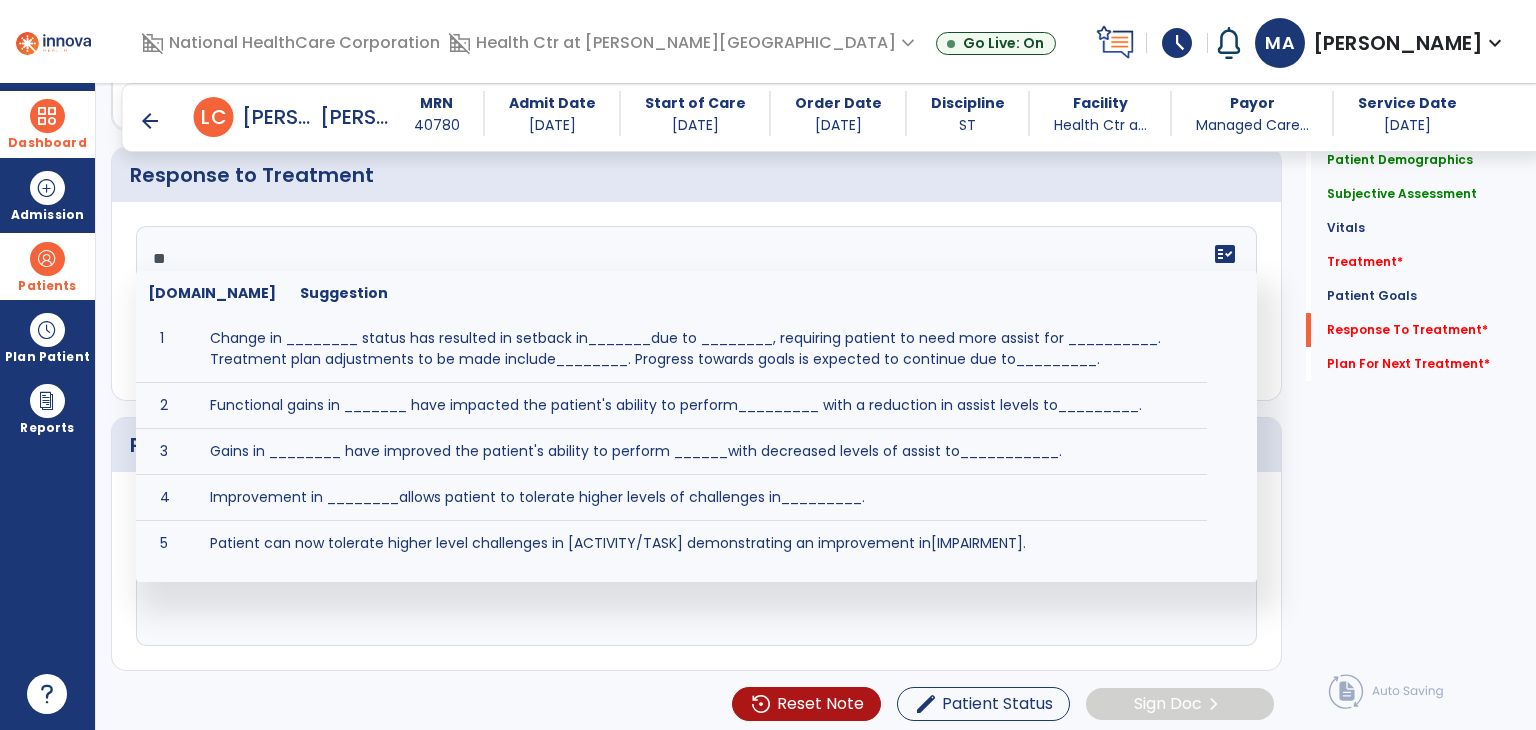 type on "*" 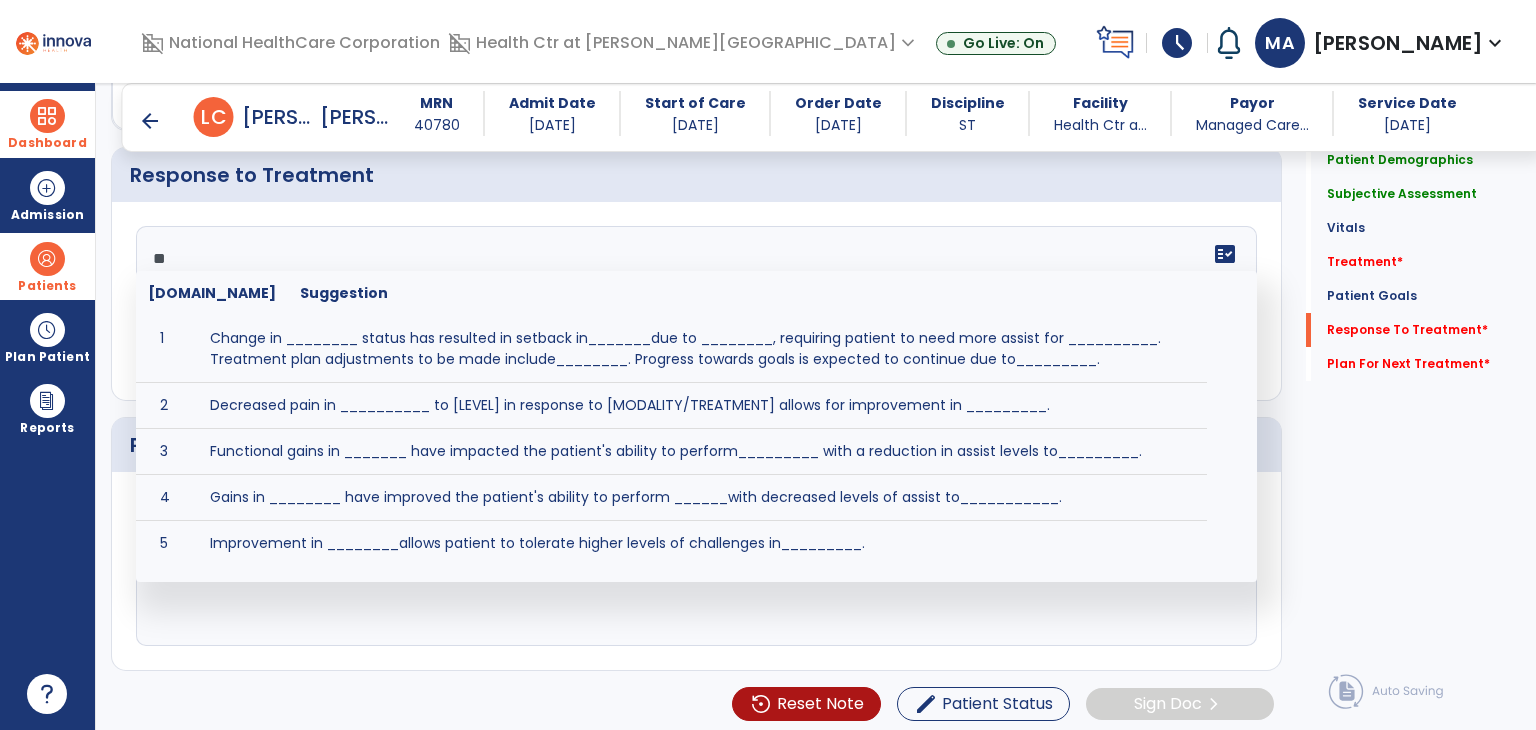 type on "*" 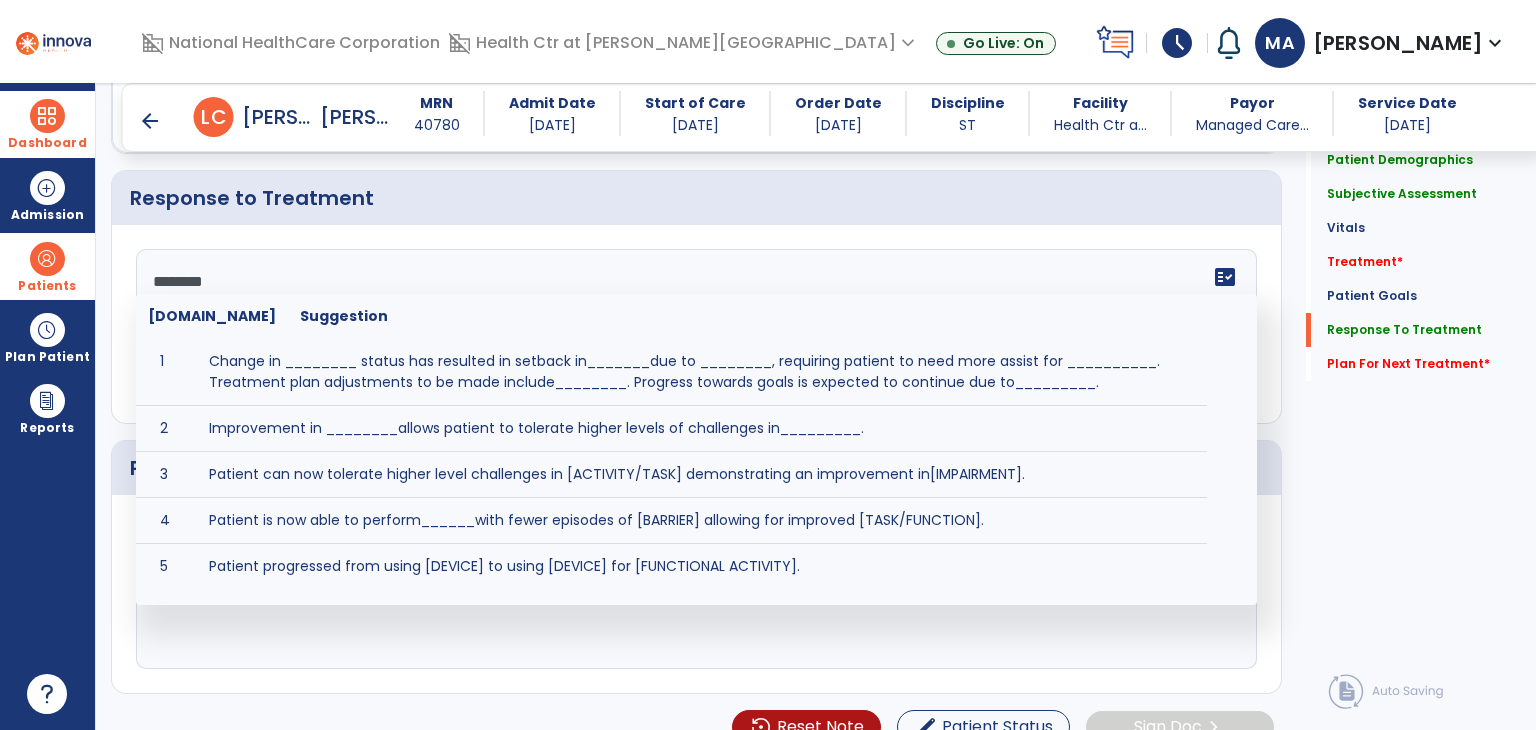 scroll, scrollTop: 3497, scrollLeft: 0, axis: vertical 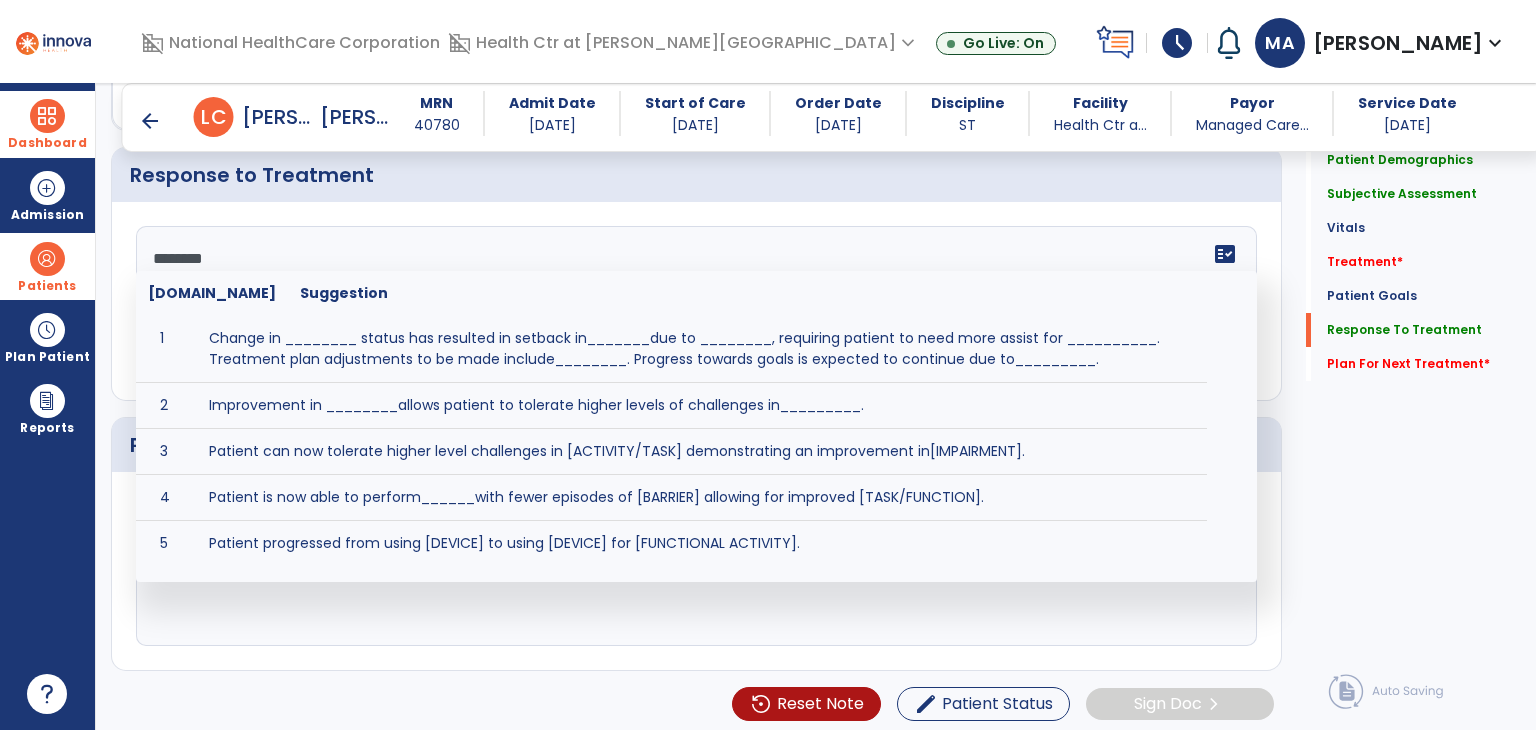 click on "*******" 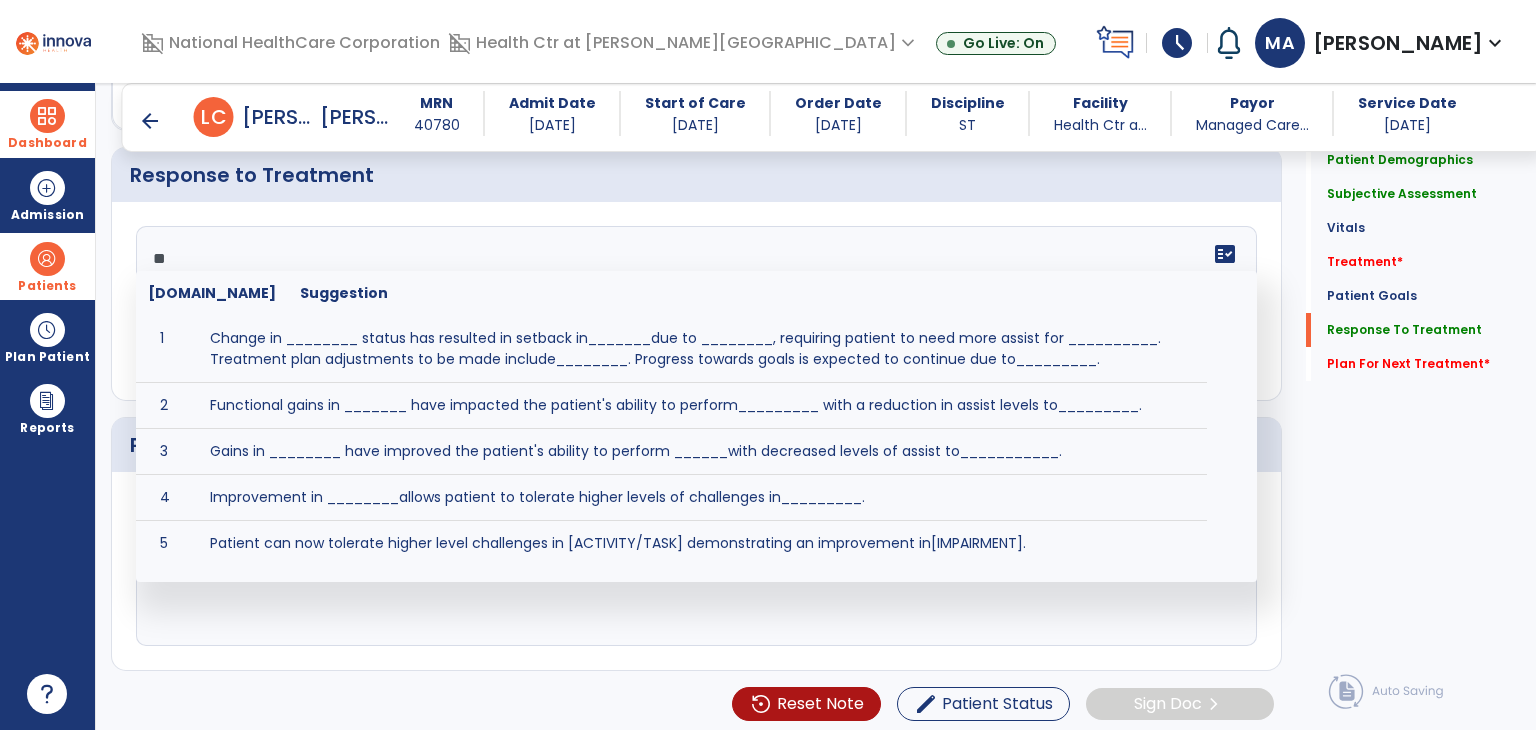 type on "*" 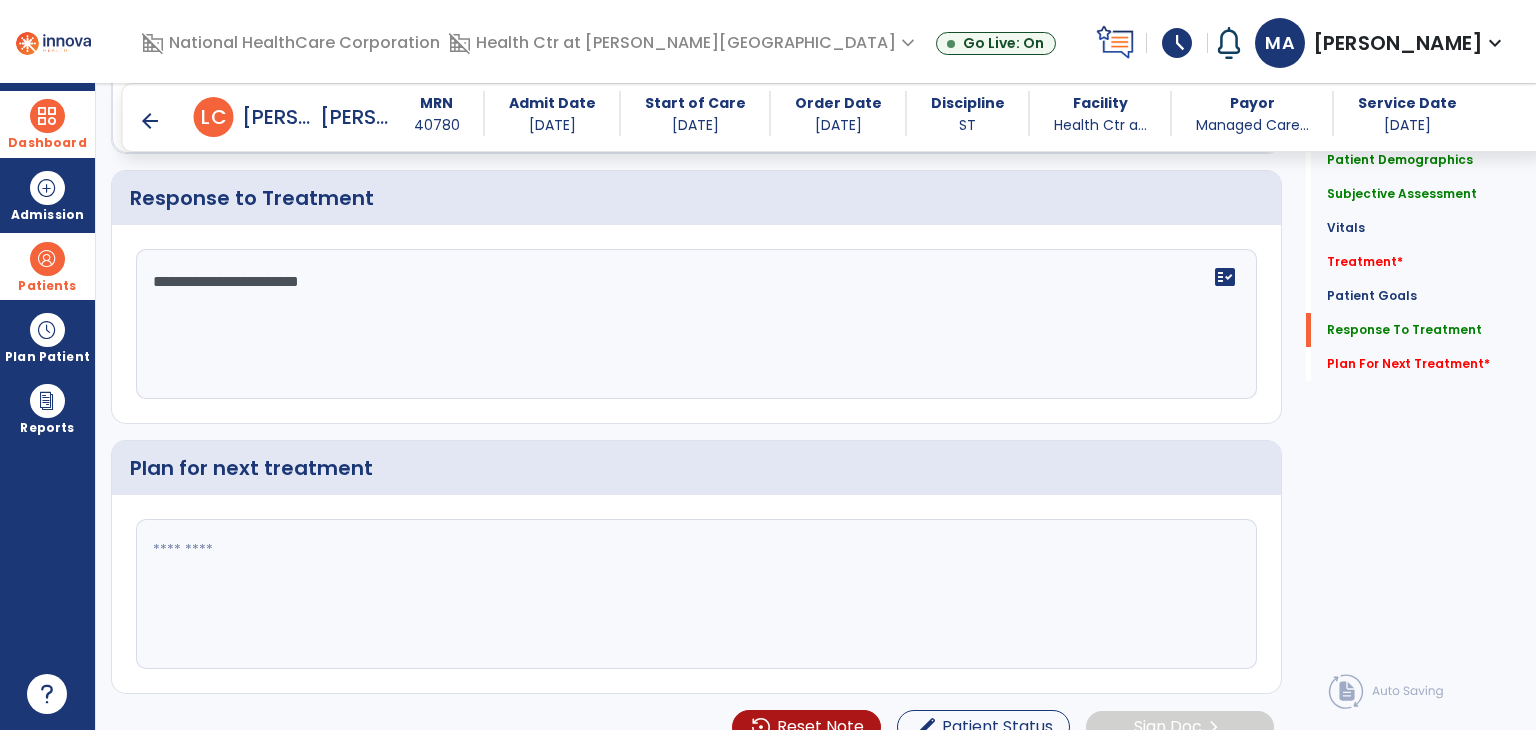 scroll, scrollTop: 3497, scrollLeft: 0, axis: vertical 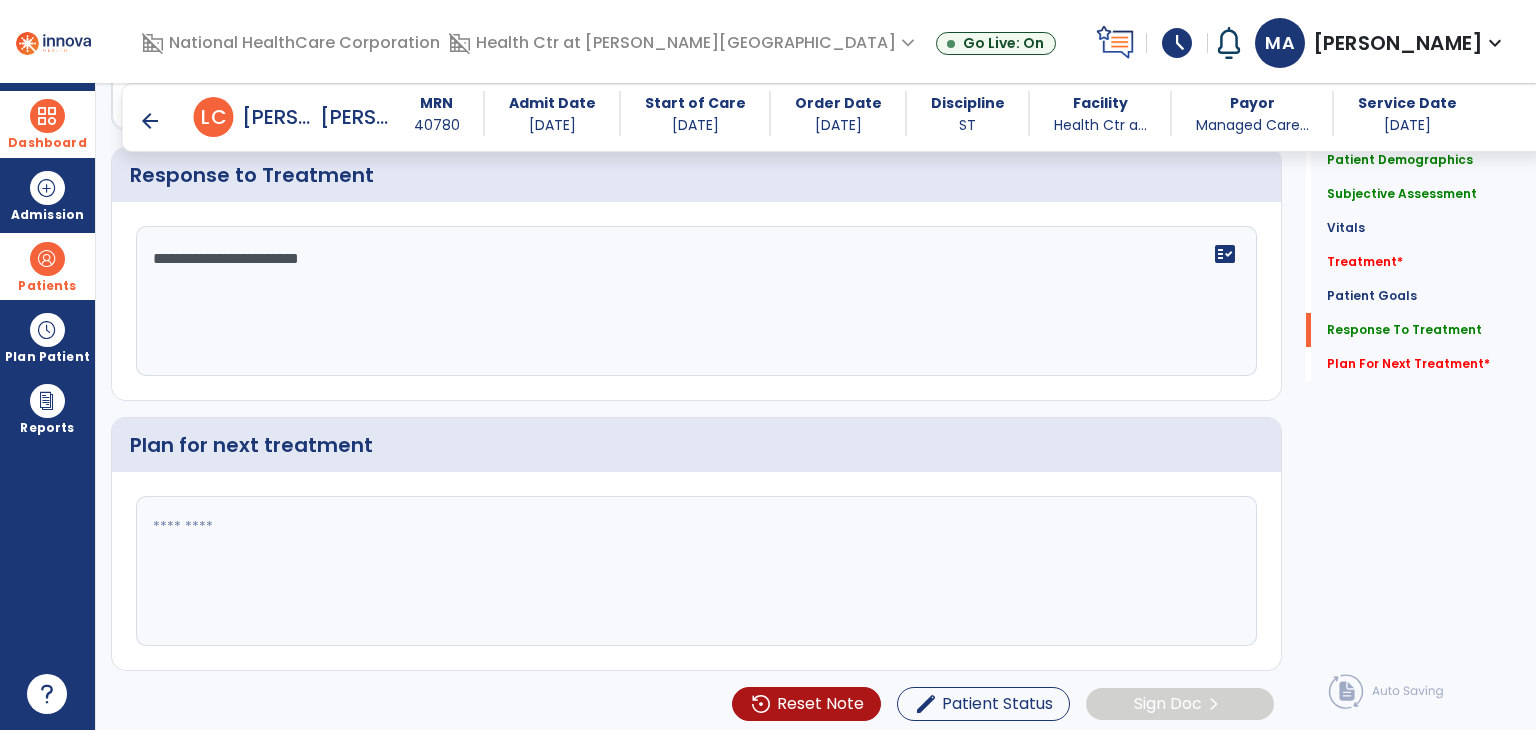 click on "**********" 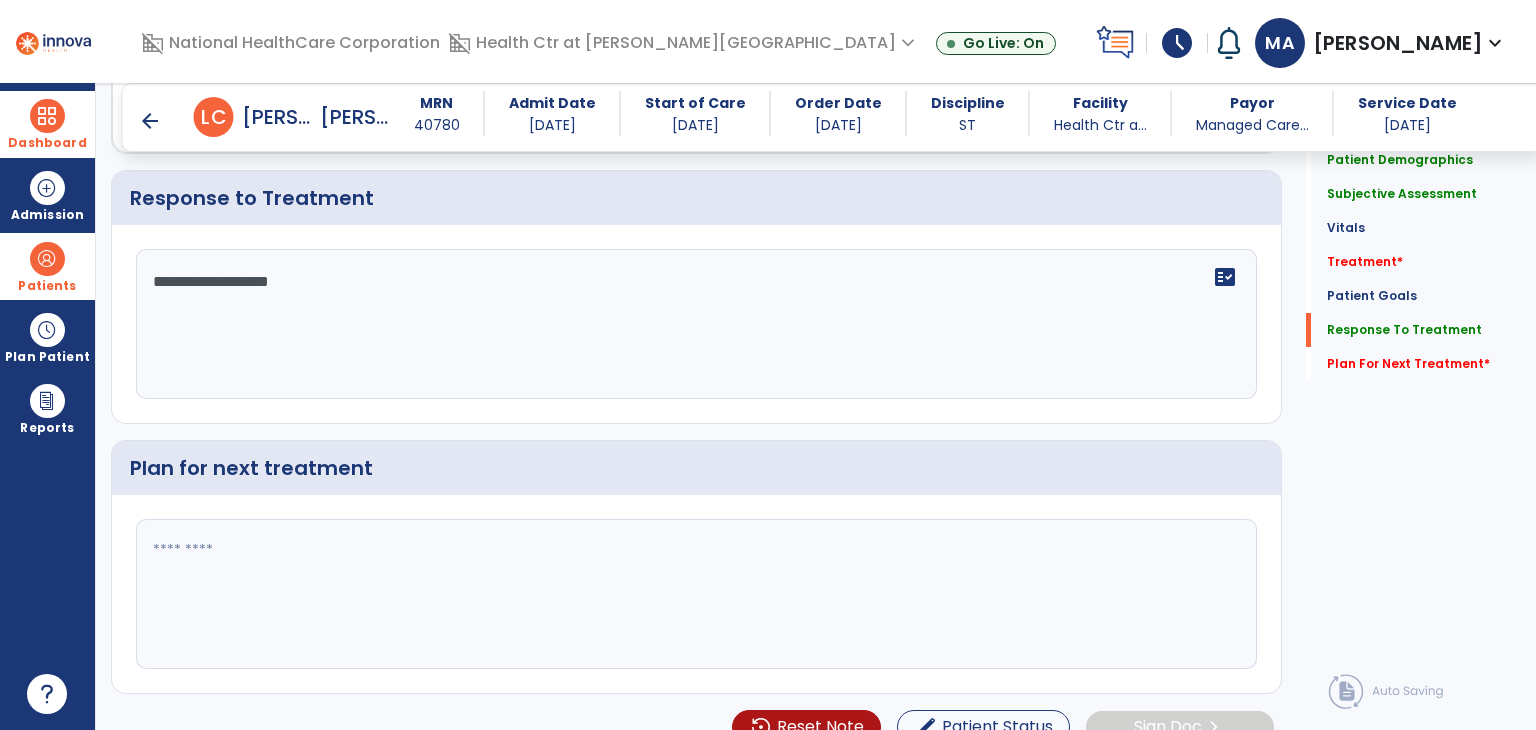 scroll, scrollTop: 3497, scrollLeft: 0, axis: vertical 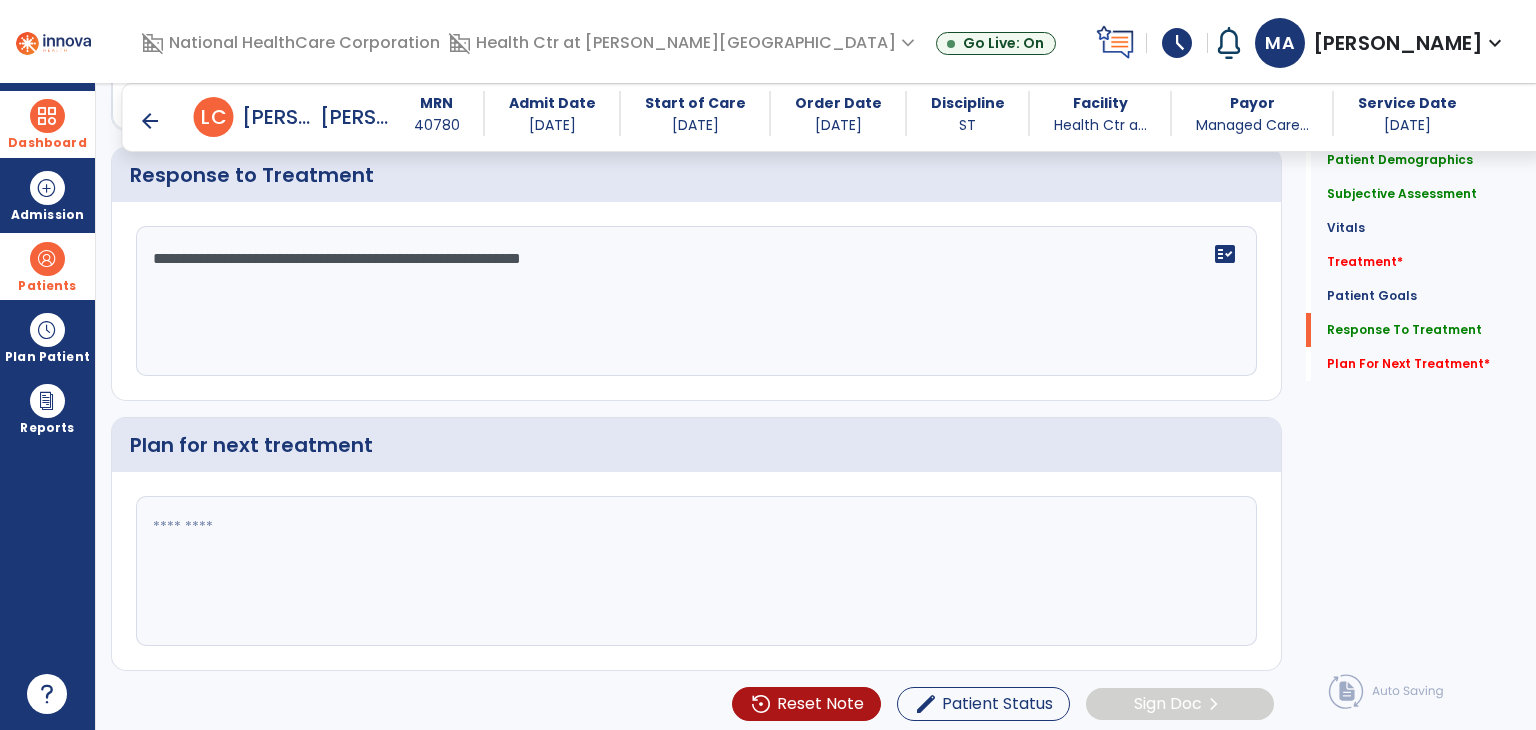click on "**********" 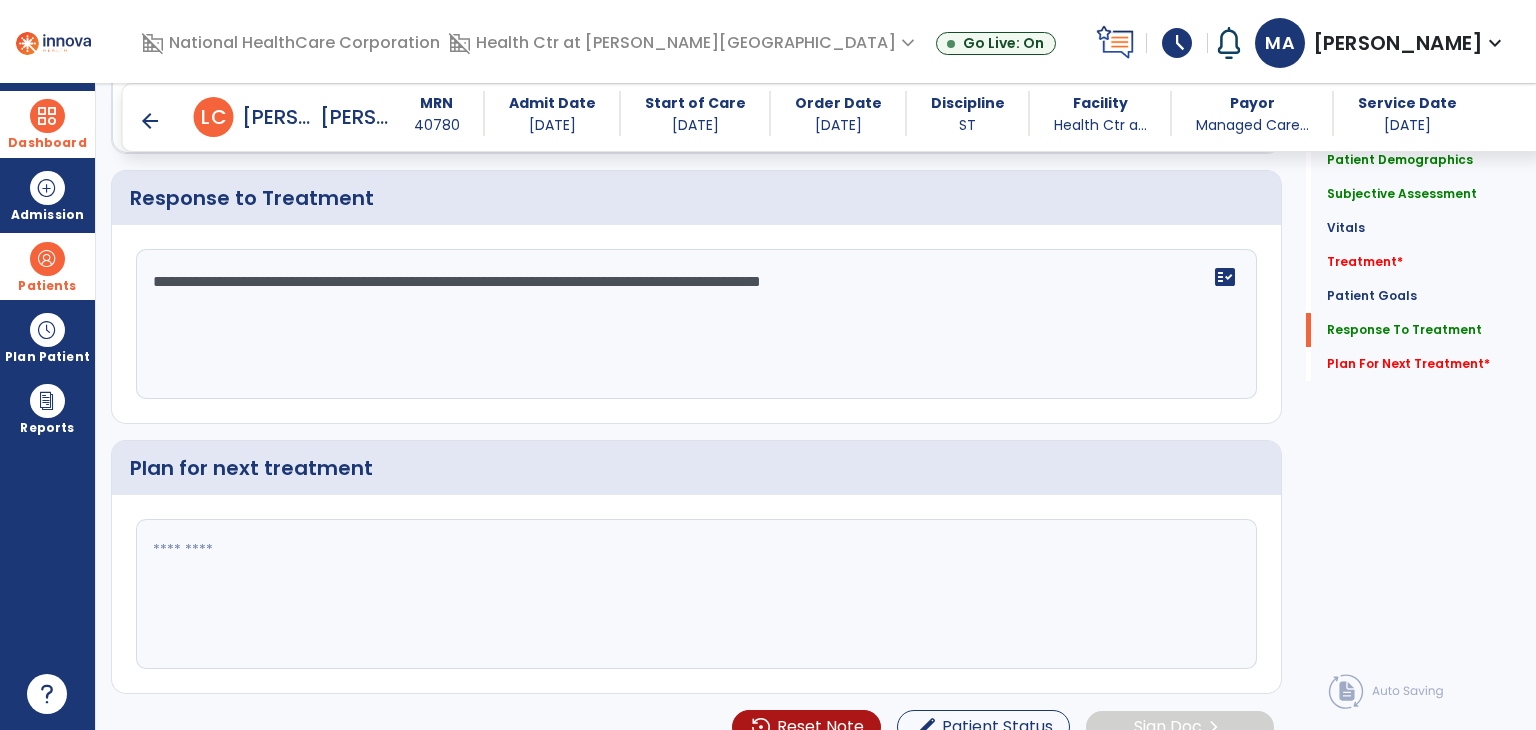 scroll, scrollTop: 3497, scrollLeft: 0, axis: vertical 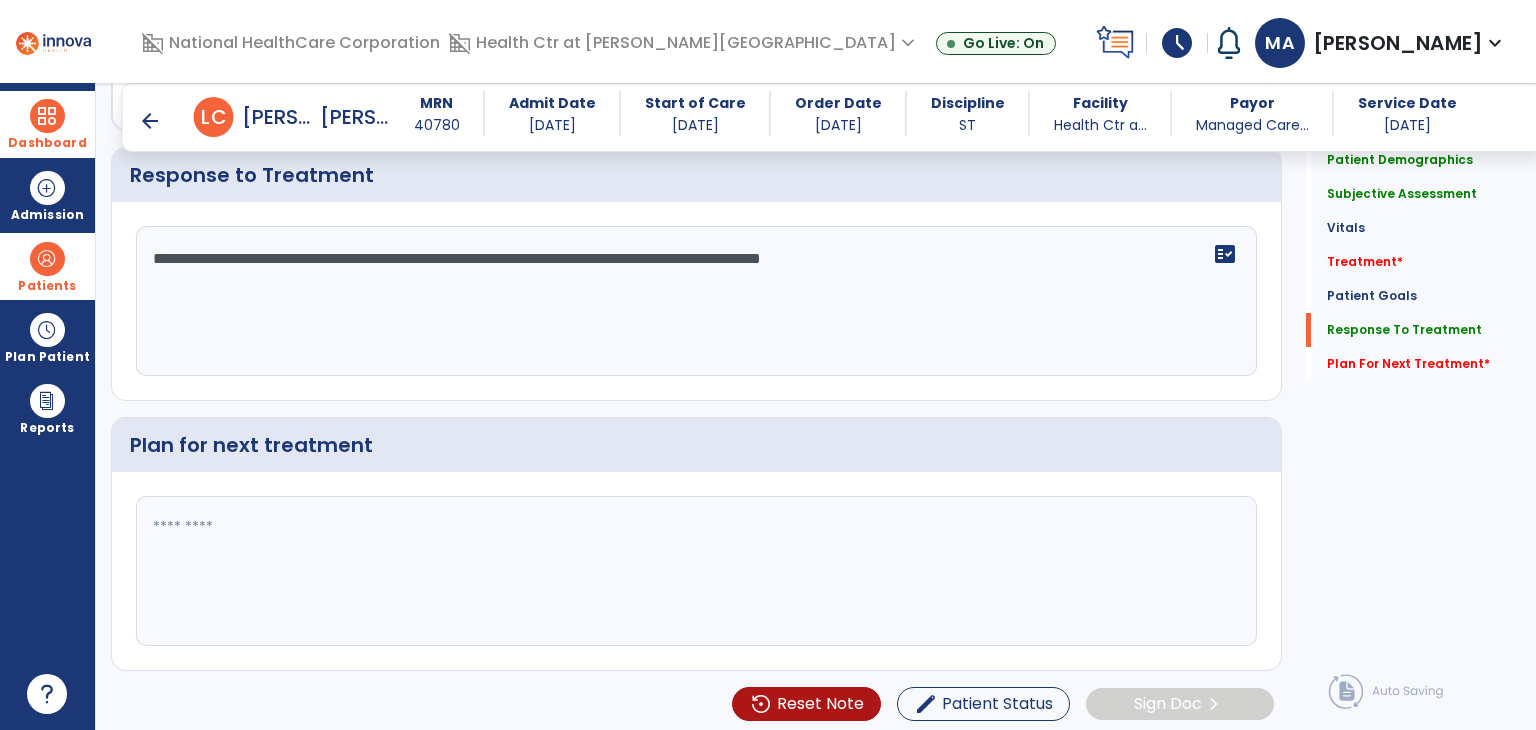 click on "**********" 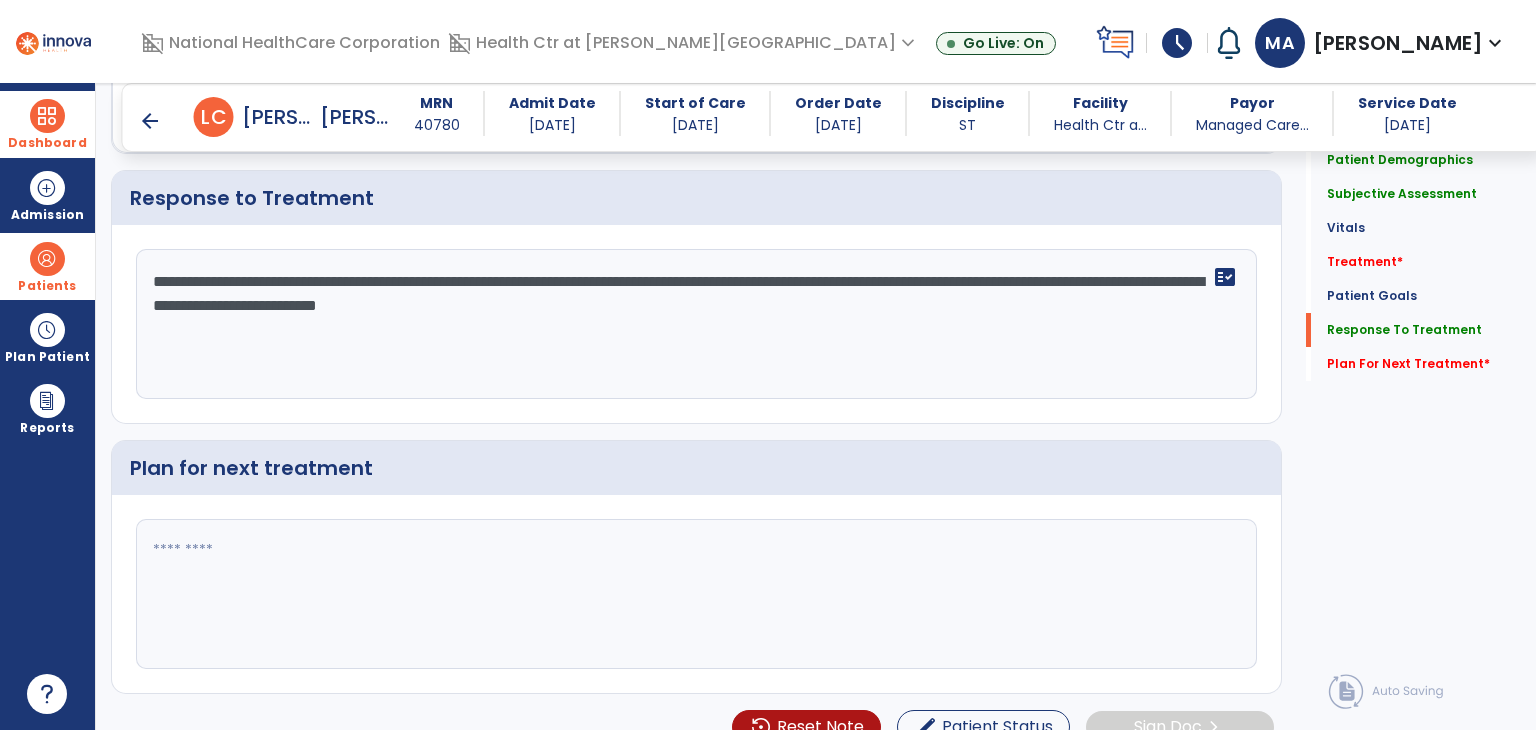 scroll, scrollTop: 3497, scrollLeft: 0, axis: vertical 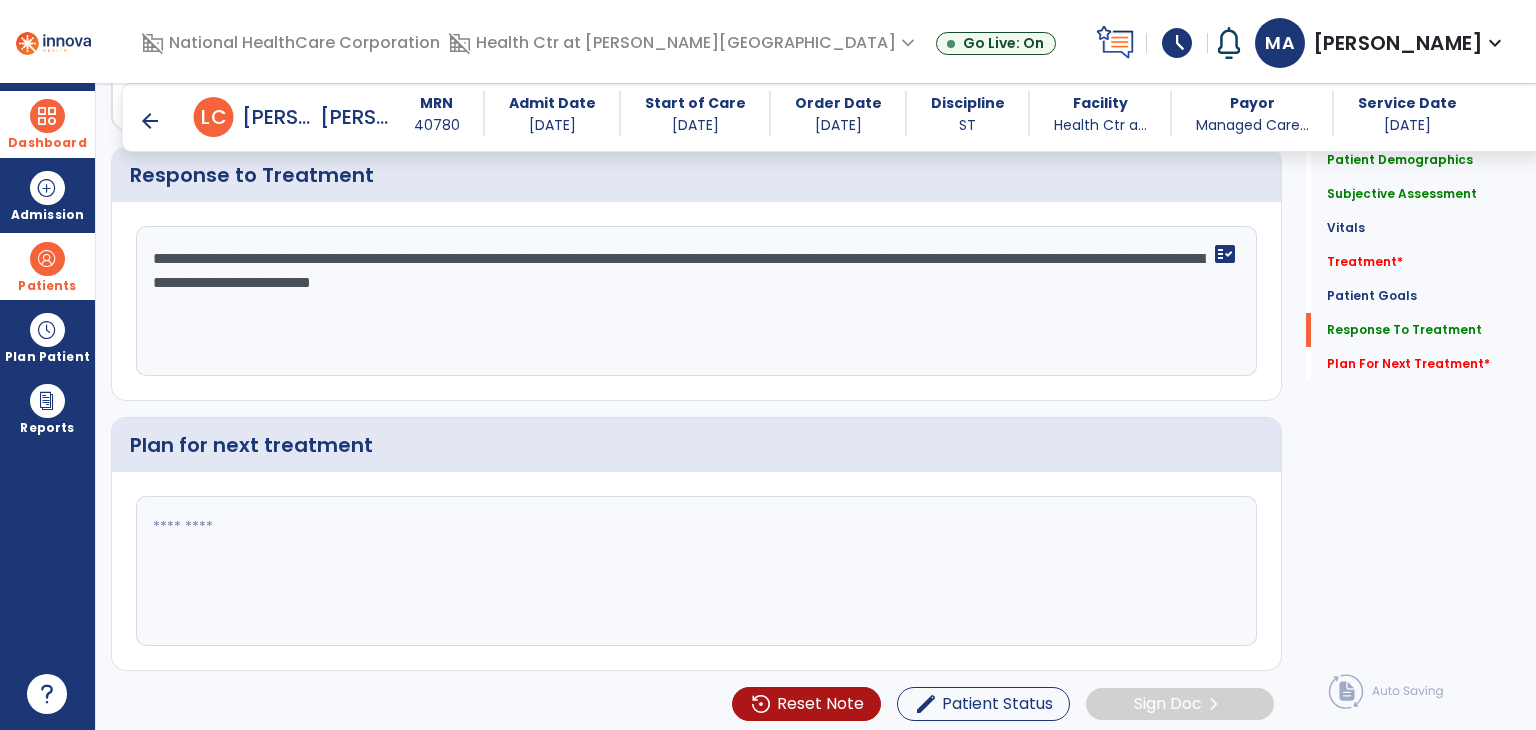 drag, startPoint x: 811, startPoint y: 309, endPoint x: 799, endPoint y: 307, distance: 12.165525 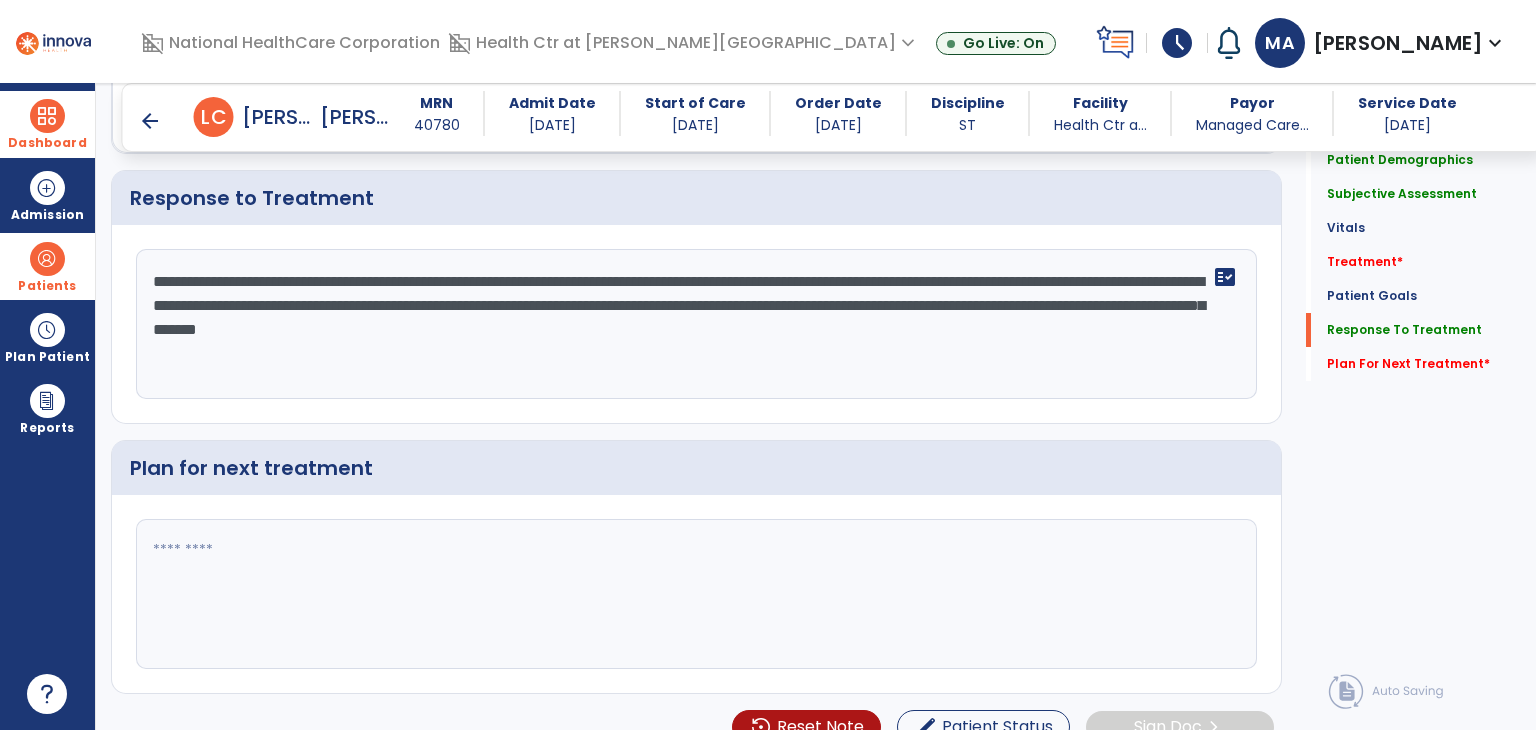 scroll, scrollTop: 3497, scrollLeft: 0, axis: vertical 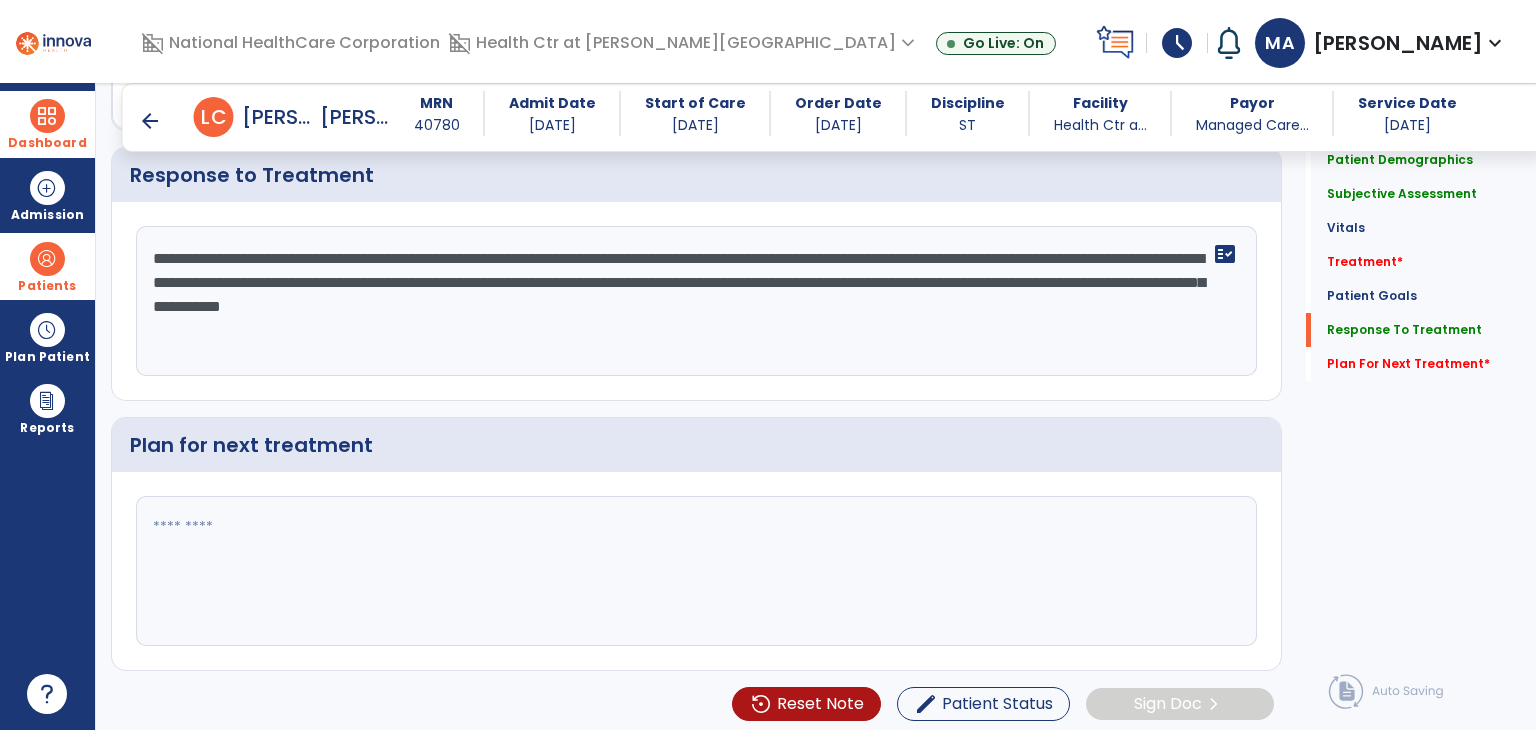 click on "**********" 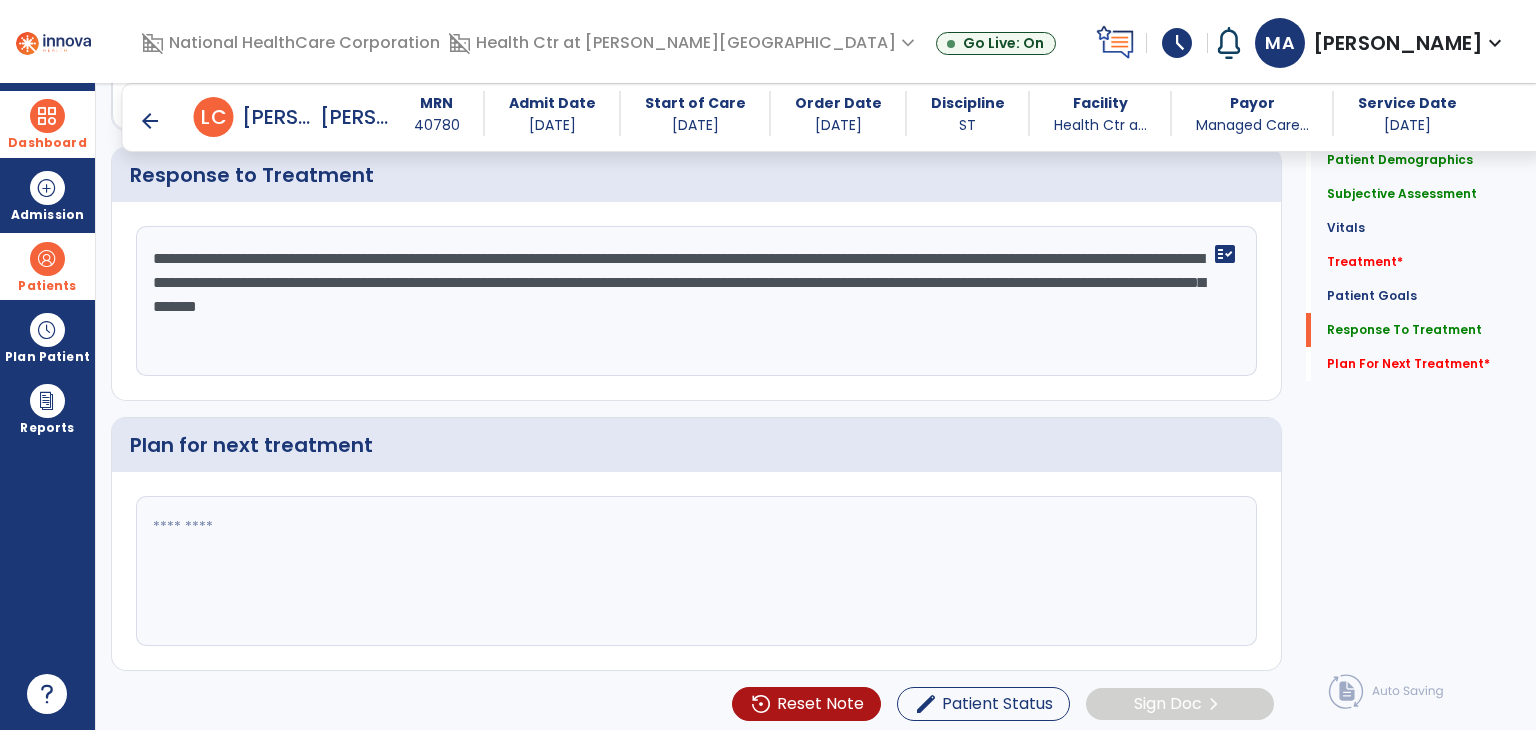 click on "**********" 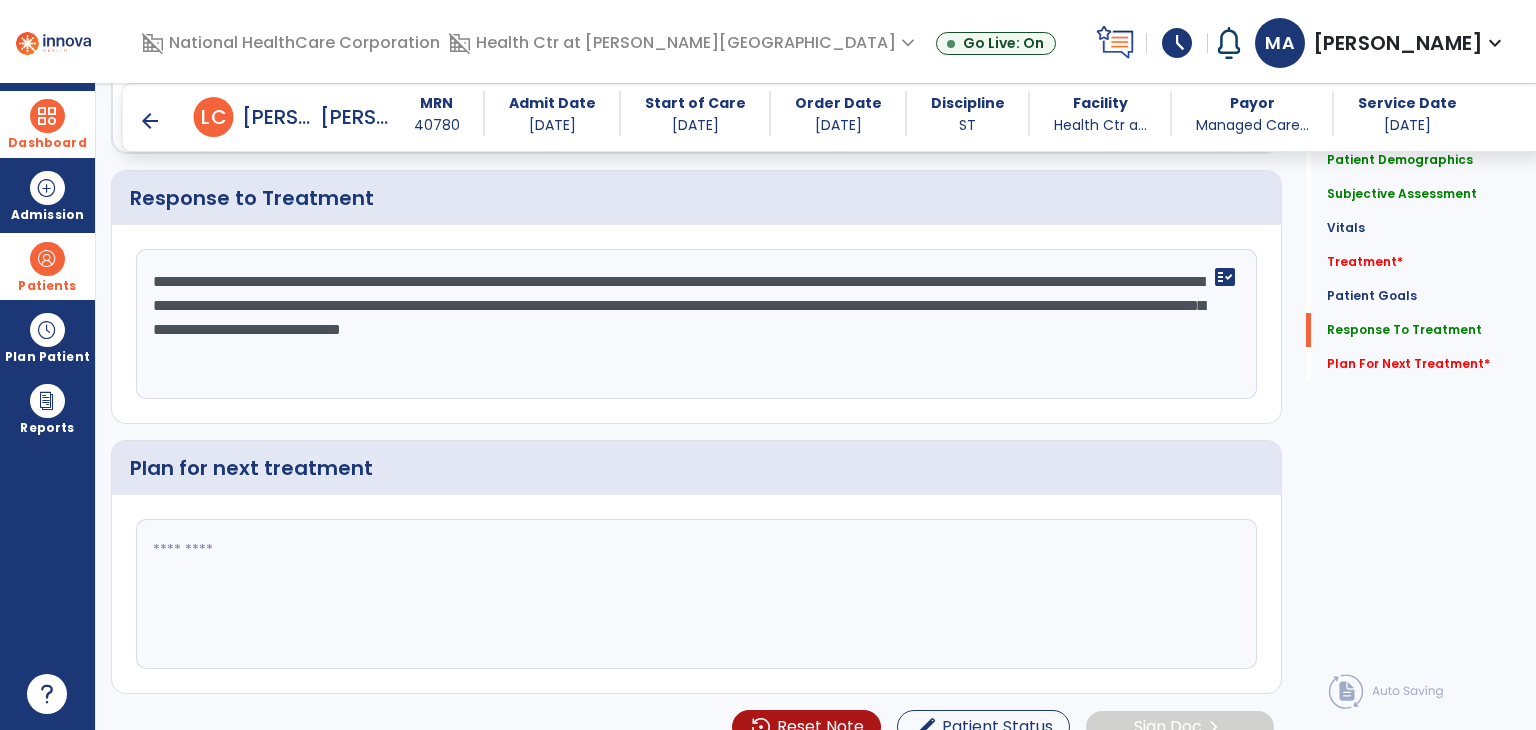 scroll, scrollTop: 3497, scrollLeft: 0, axis: vertical 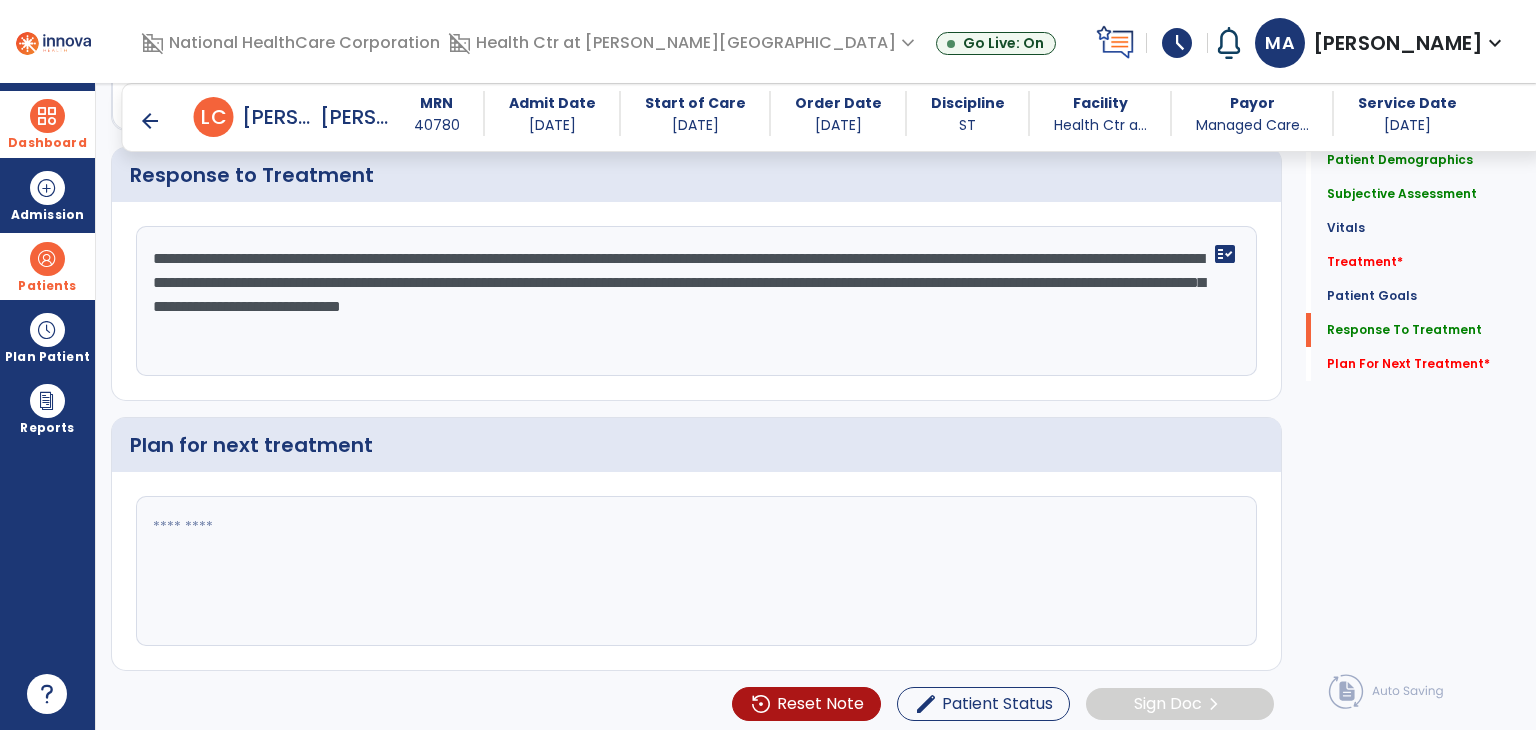 click on "**********" 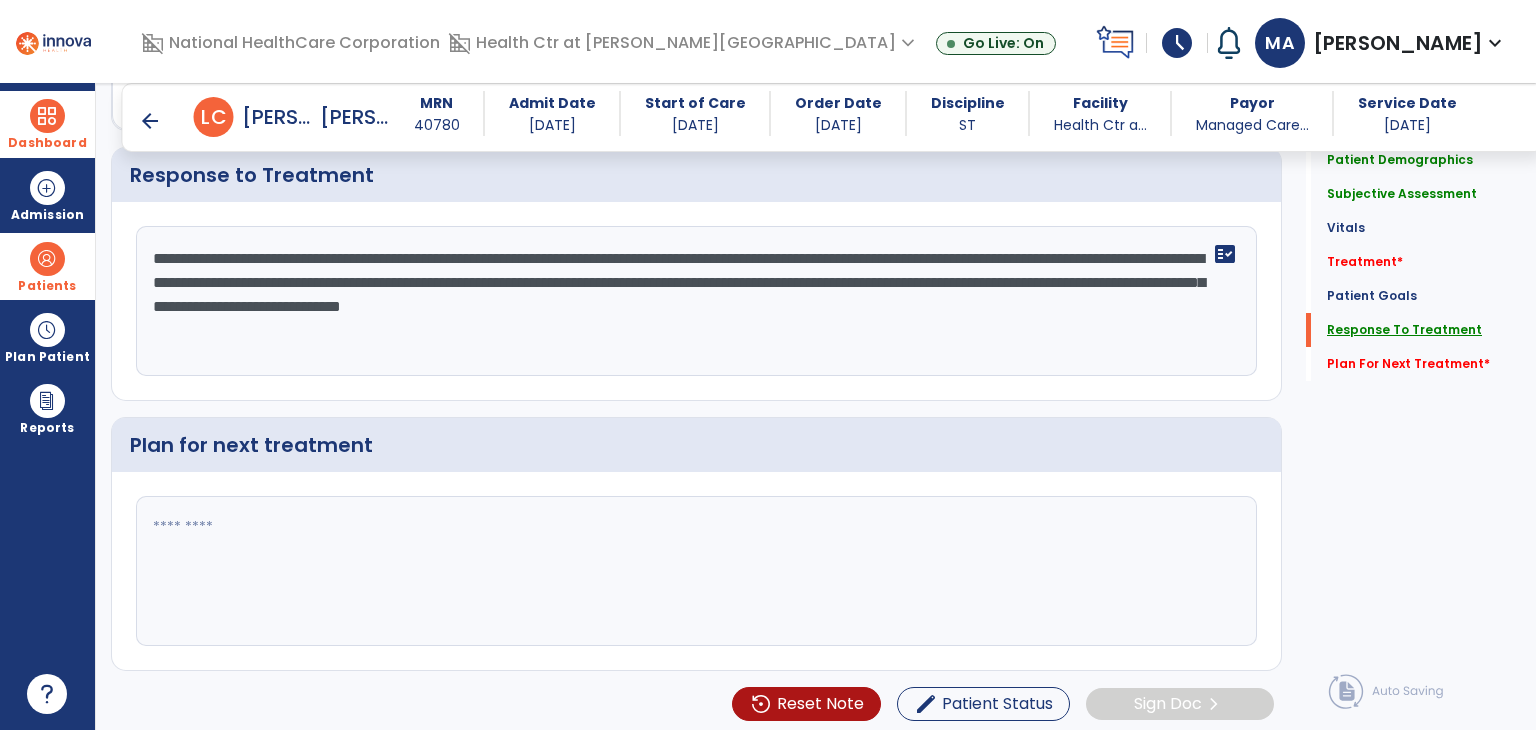 drag, startPoint x: 1189, startPoint y: 302, endPoint x: 1350, endPoint y: 338, distance: 164.97575 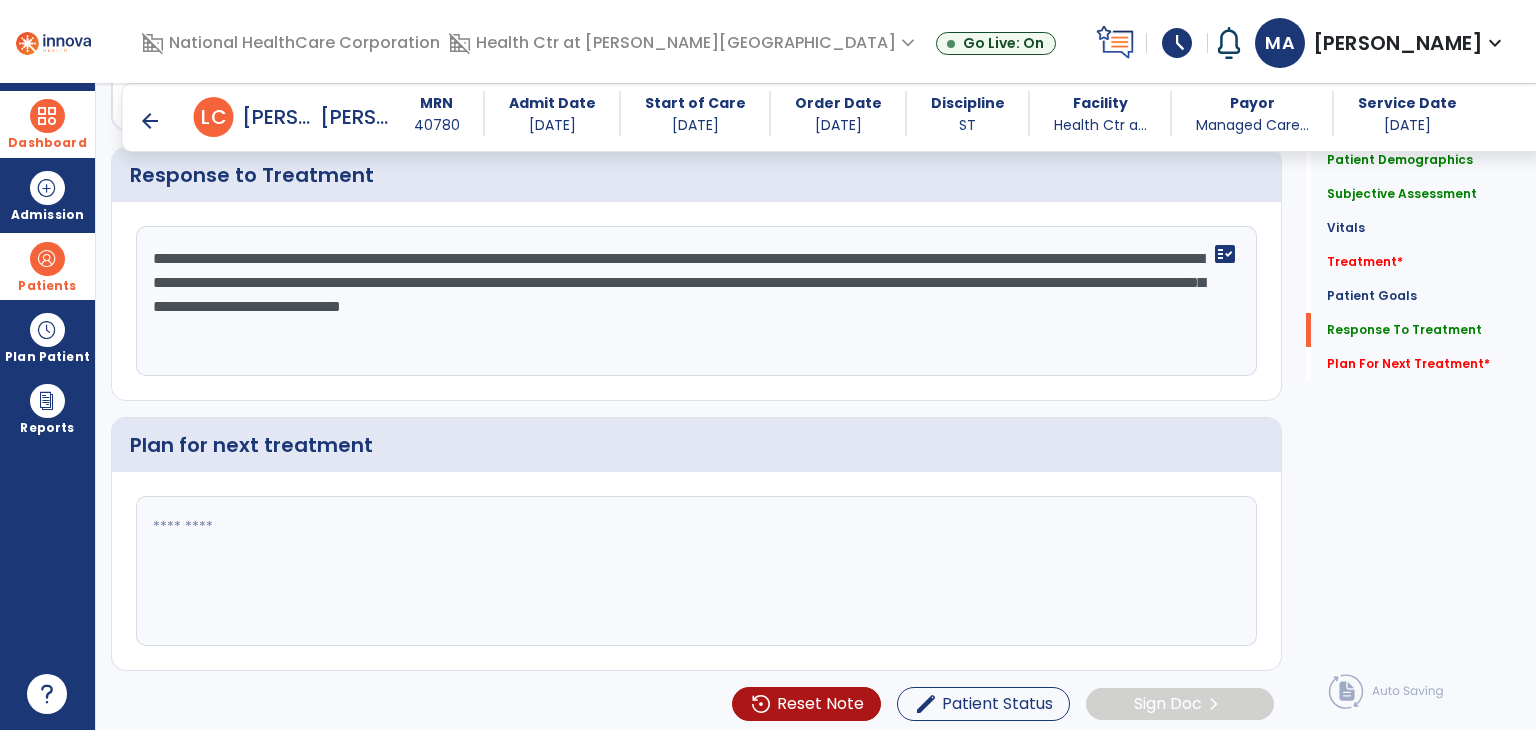 click on "**********" 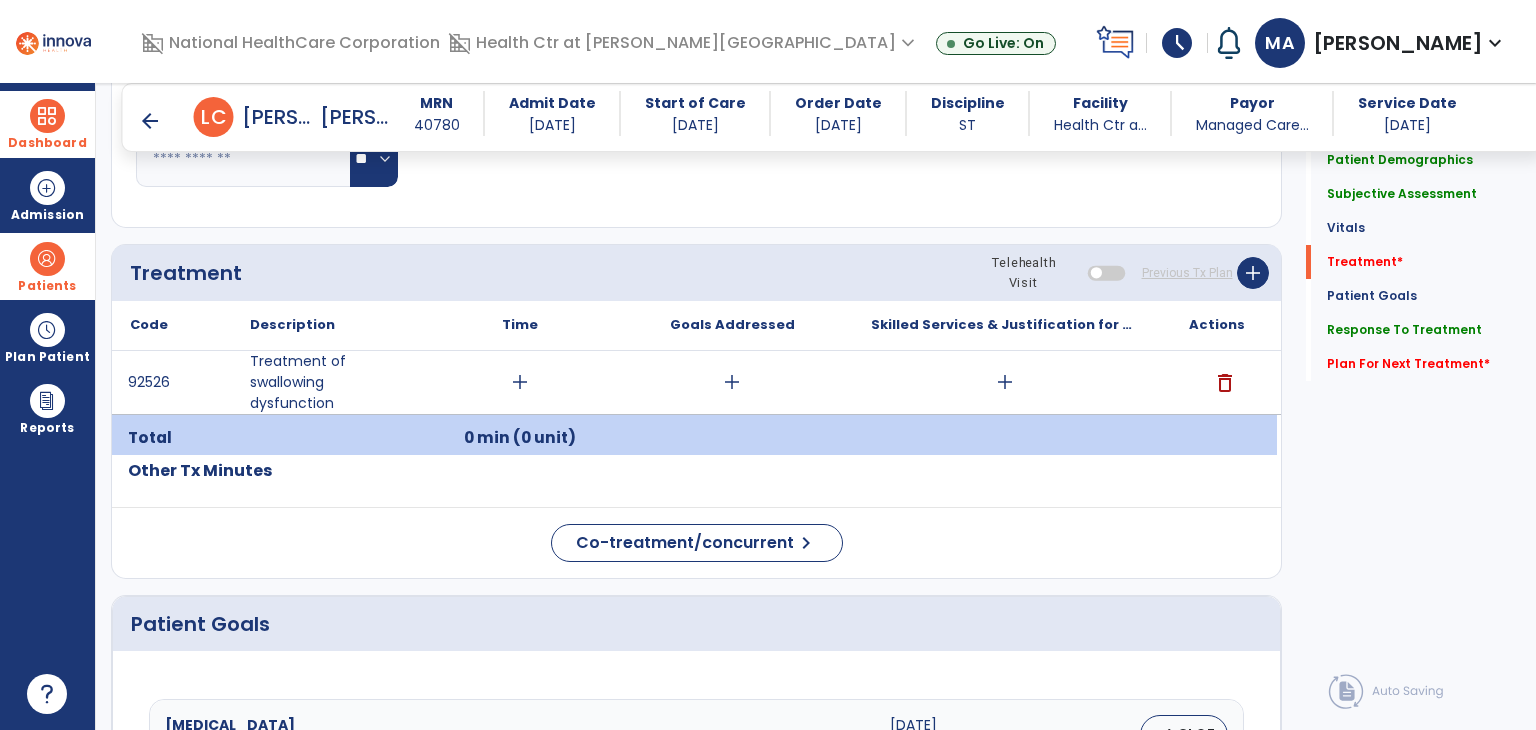 scroll, scrollTop: 897, scrollLeft: 0, axis: vertical 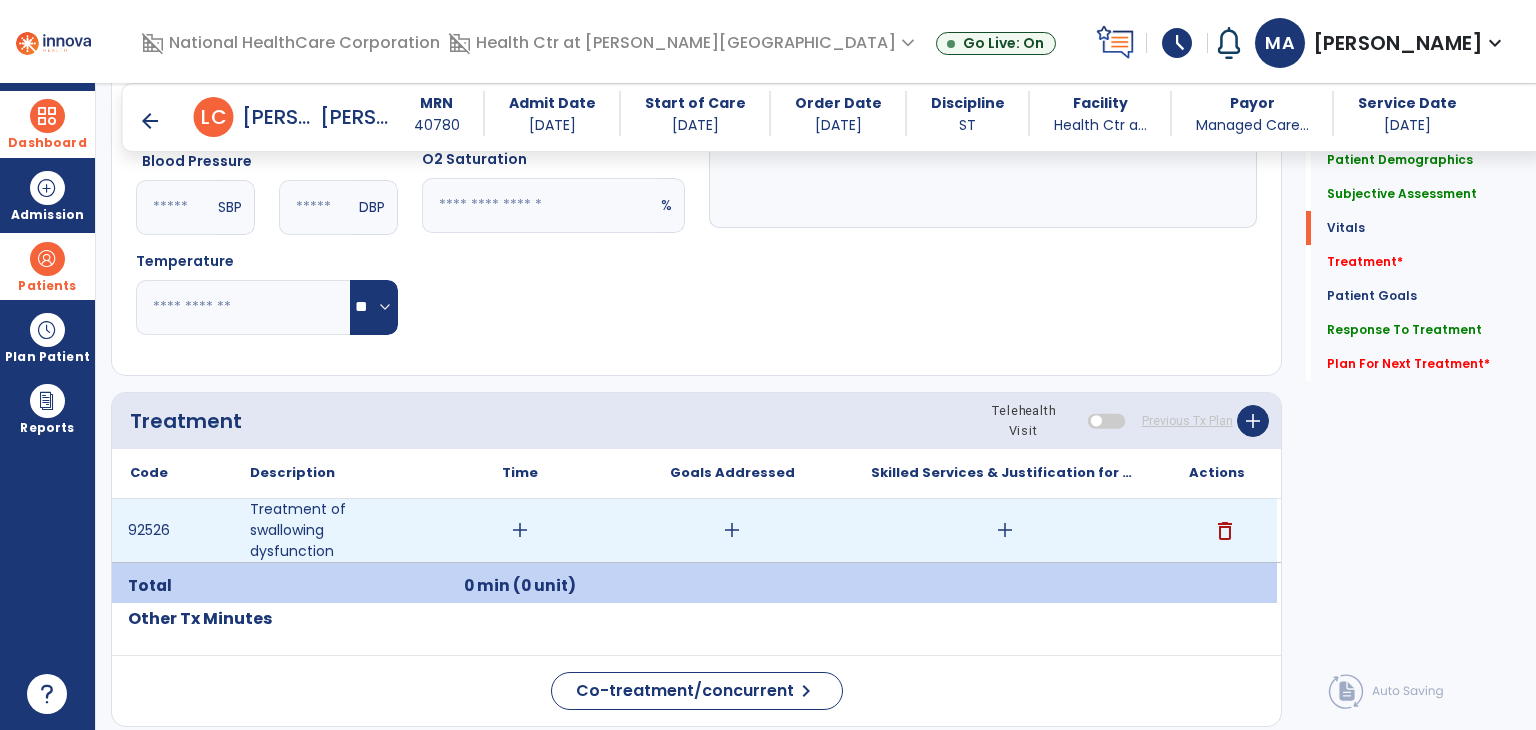 type on "**********" 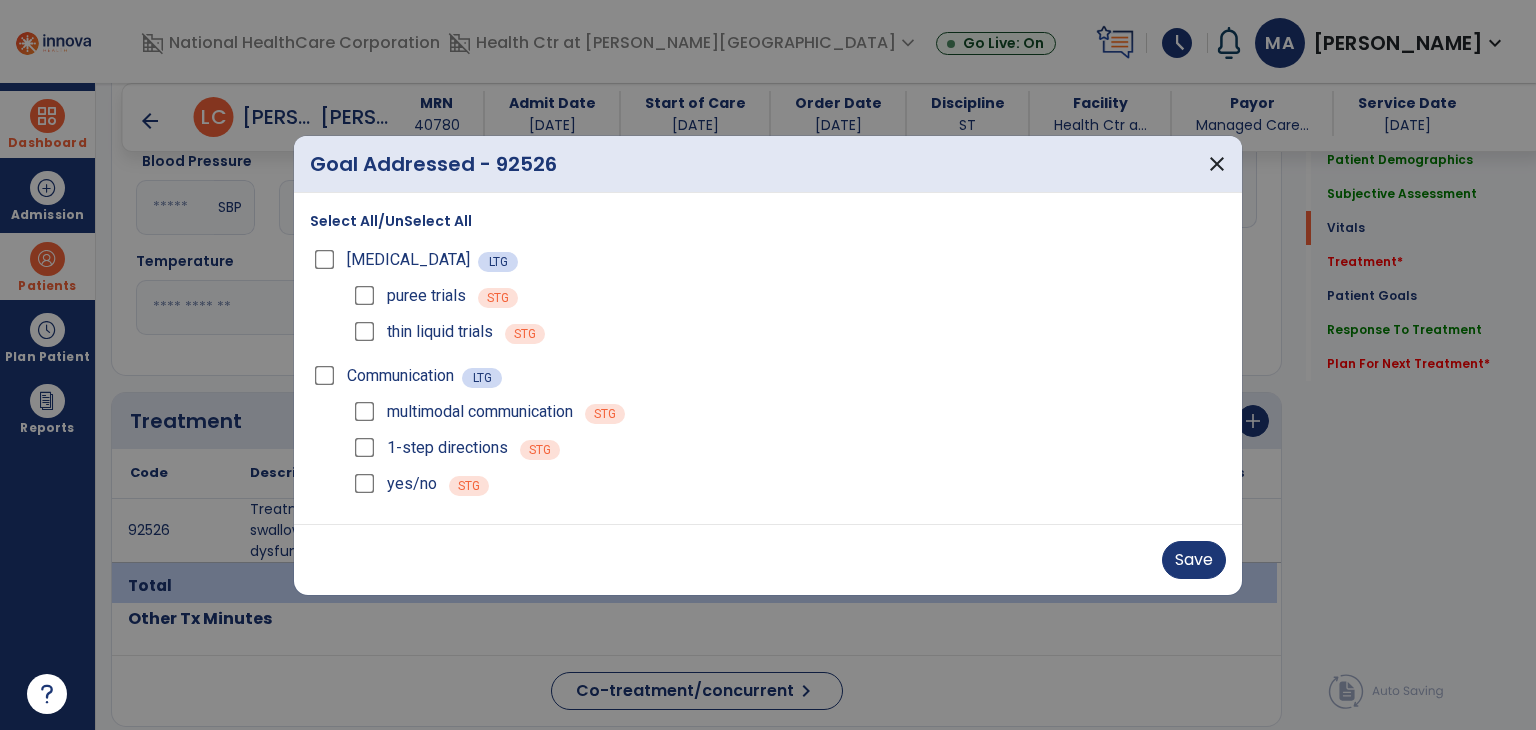 drag, startPoint x: 1222, startPoint y: 561, endPoint x: 1189, endPoint y: 538, distance: 40.22437 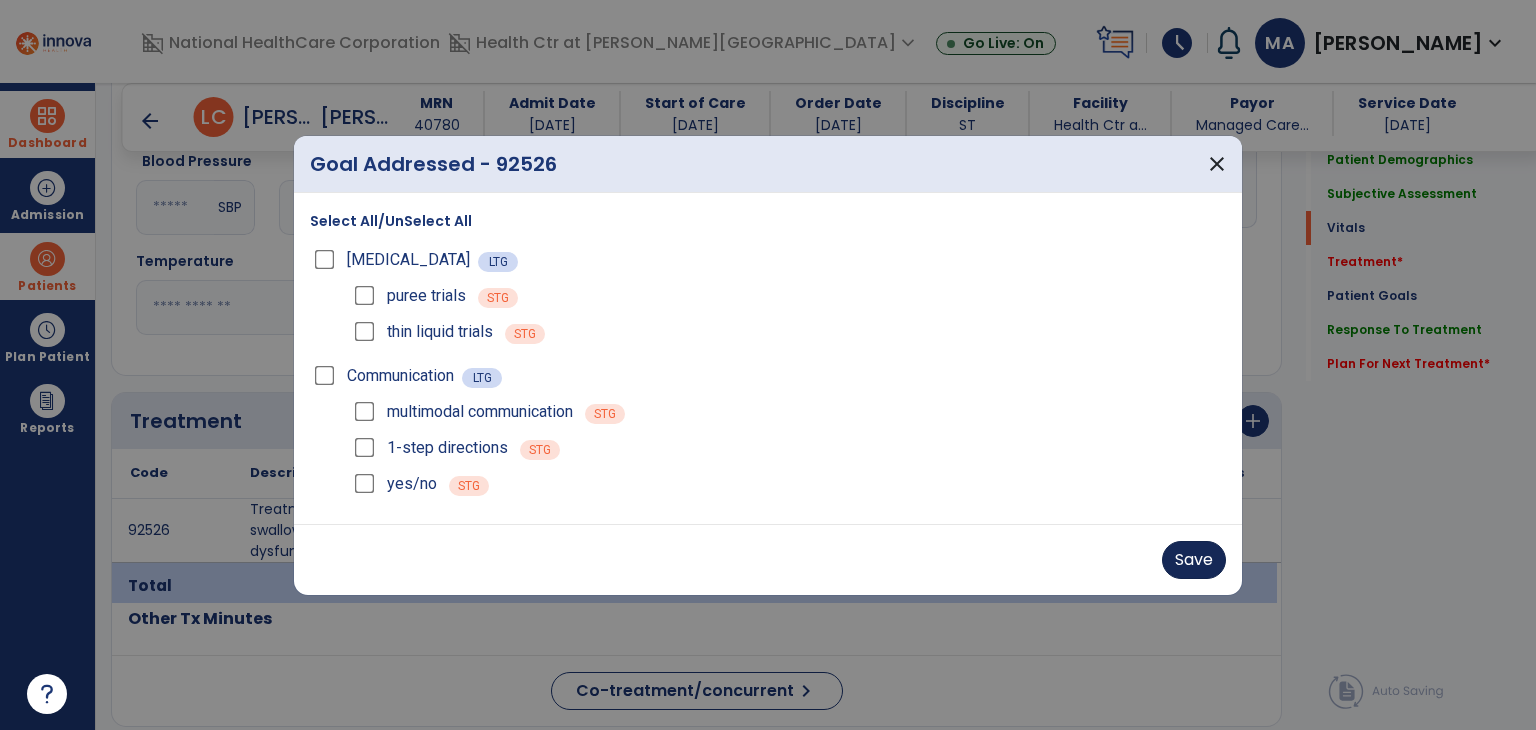 click on "Save" at bounding box center (768, 559) 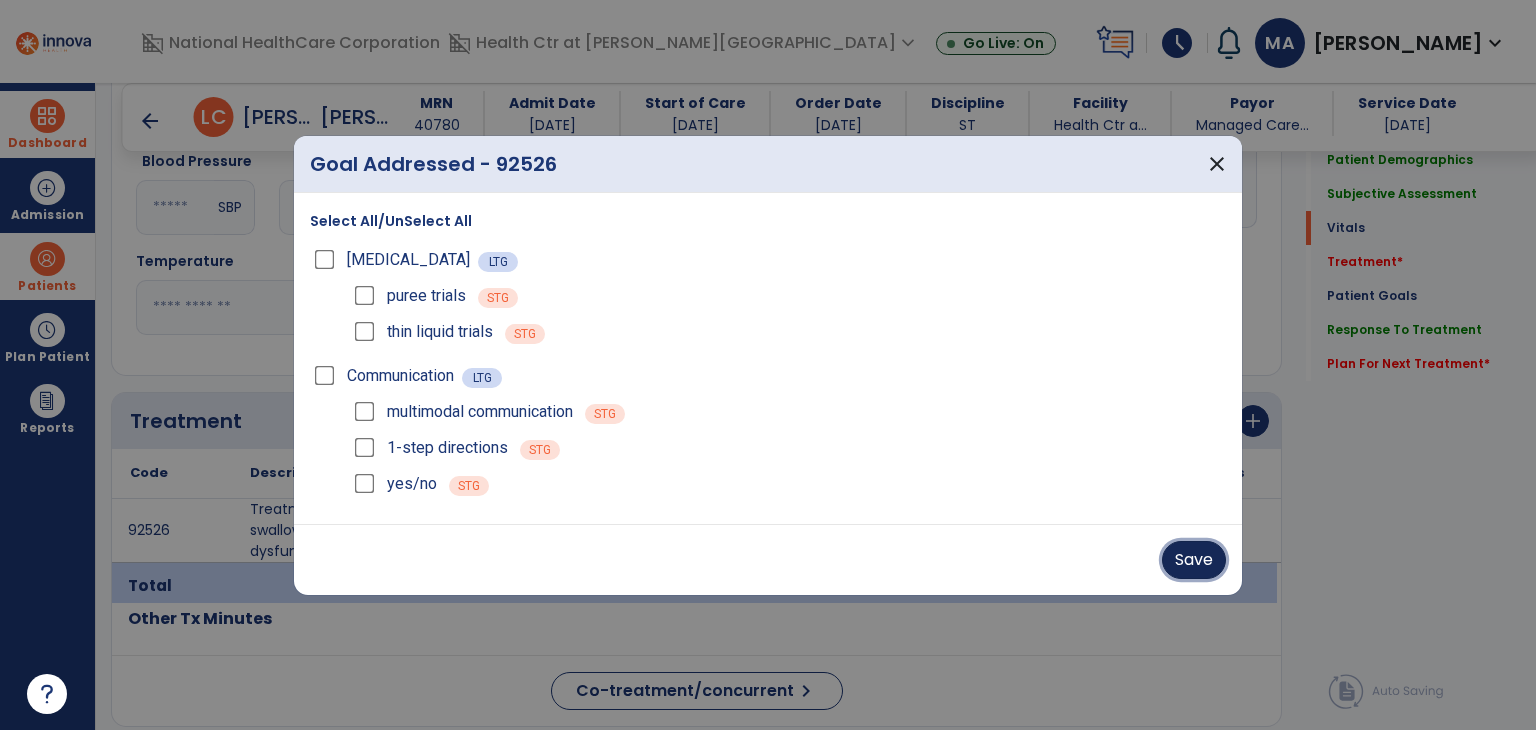 click on "Save" at bounding box center [1194, 560] 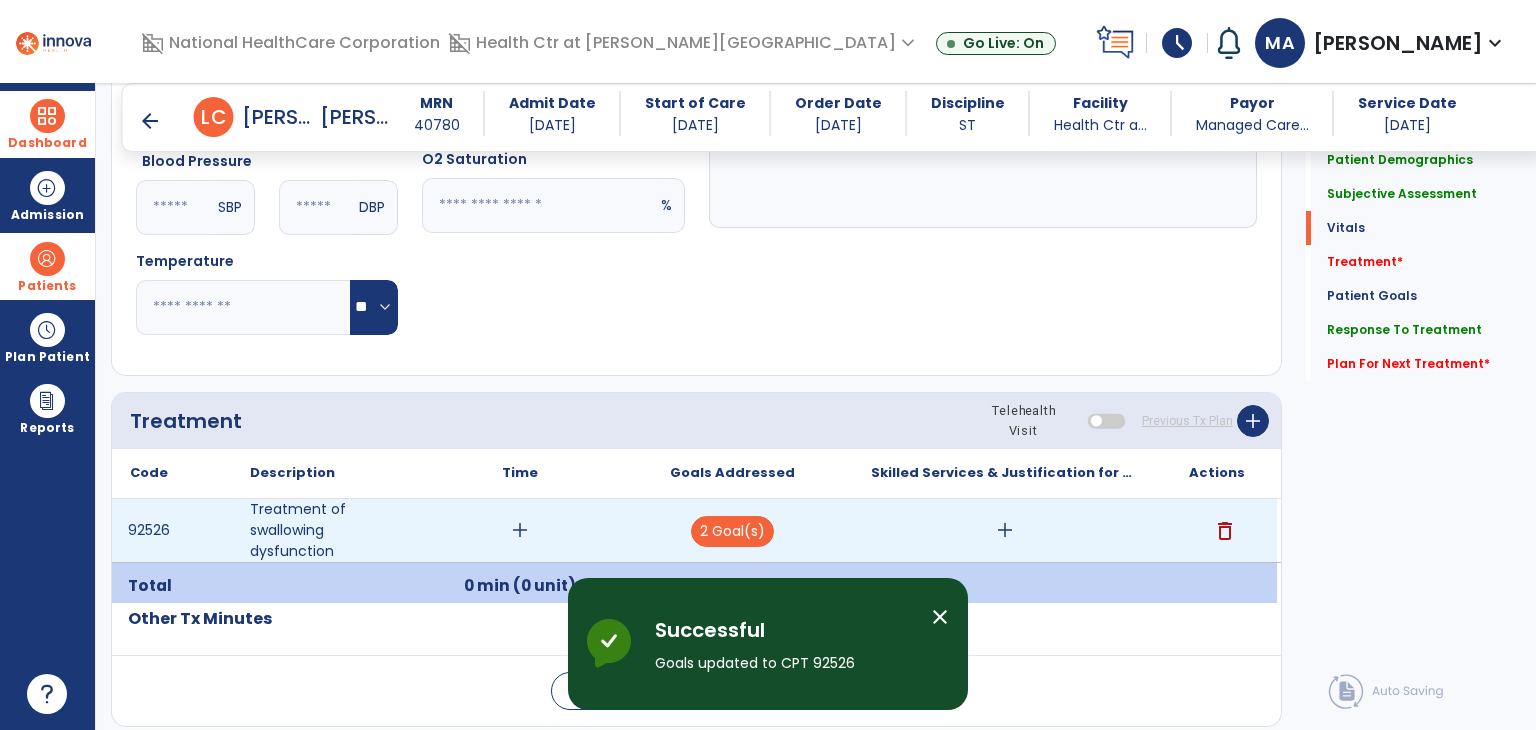 click on "add" at bounding box center (1005, 530) 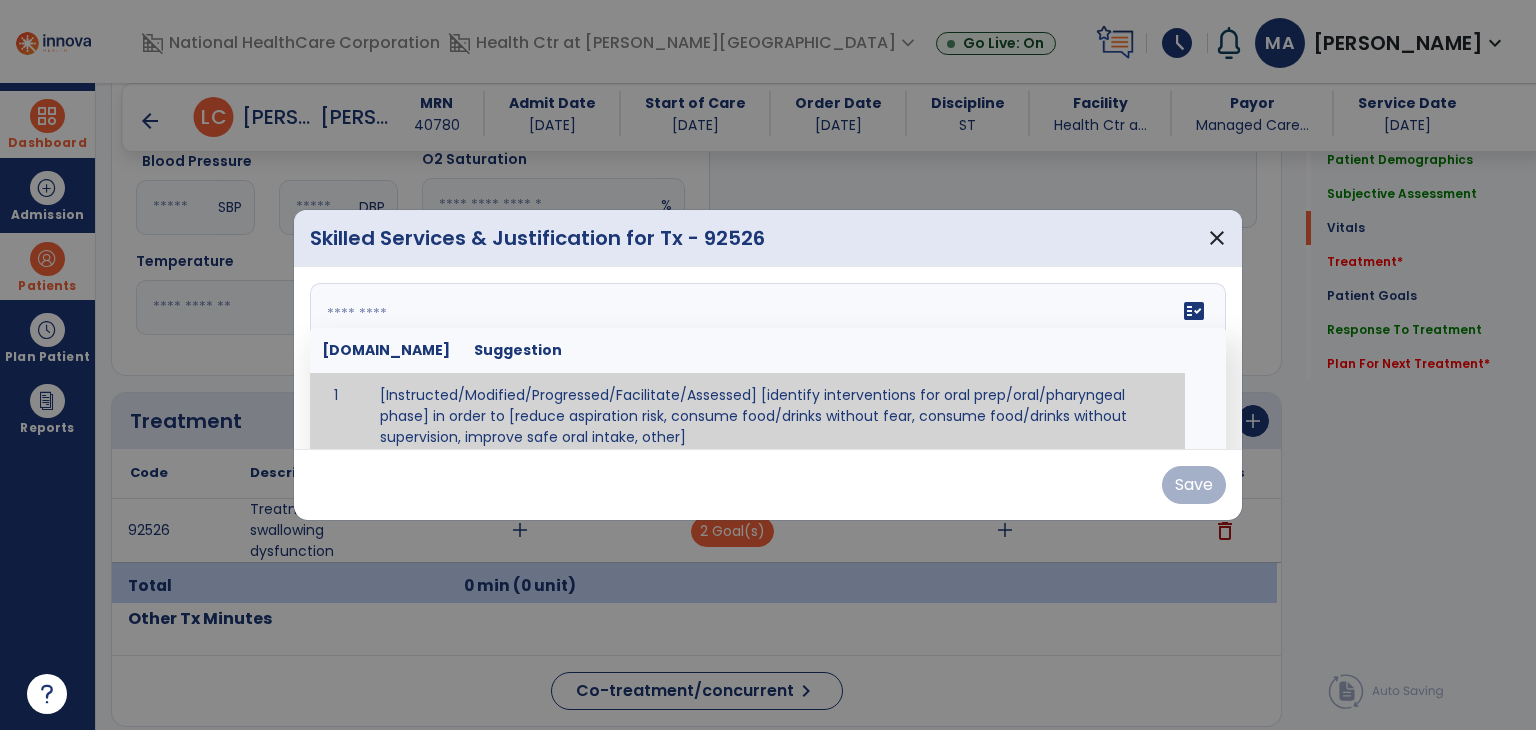 click on "fact_check  [DOMAIN_NAME] Suggestion 1 [Instructed/Modified/Progressed/Facilitate/Assessed] [identify interventions for oral prep/oral/pharyngeal phase] in order to [reduce aspiration risk, consume food/drinks without fear, consume food/drinks without supervision, improve safe oral intake, other] 2 [Instructed/Modified/Progressed/Facilitate/Assessed] [identify compensatory methods such as alternating bites/sips, effortful swallow, other] in order to [reduce aspiration risk, consume food/drinks without fear, consume food/drinks without supervision, improve safe oral intake, other] 3 [Instructed/Modified/Progressed/Assessed] trials of [identify IDDSI Food/Drink Level or NDD Solid/Liquid Level] in order to [reduce aspiration risk, consume food/drinks without fear, consume food/drinks without supervision, improve safe oral intake, other] 4 5 Assessed swallow with administration of [identify test]" at bounding box center [768, 358] 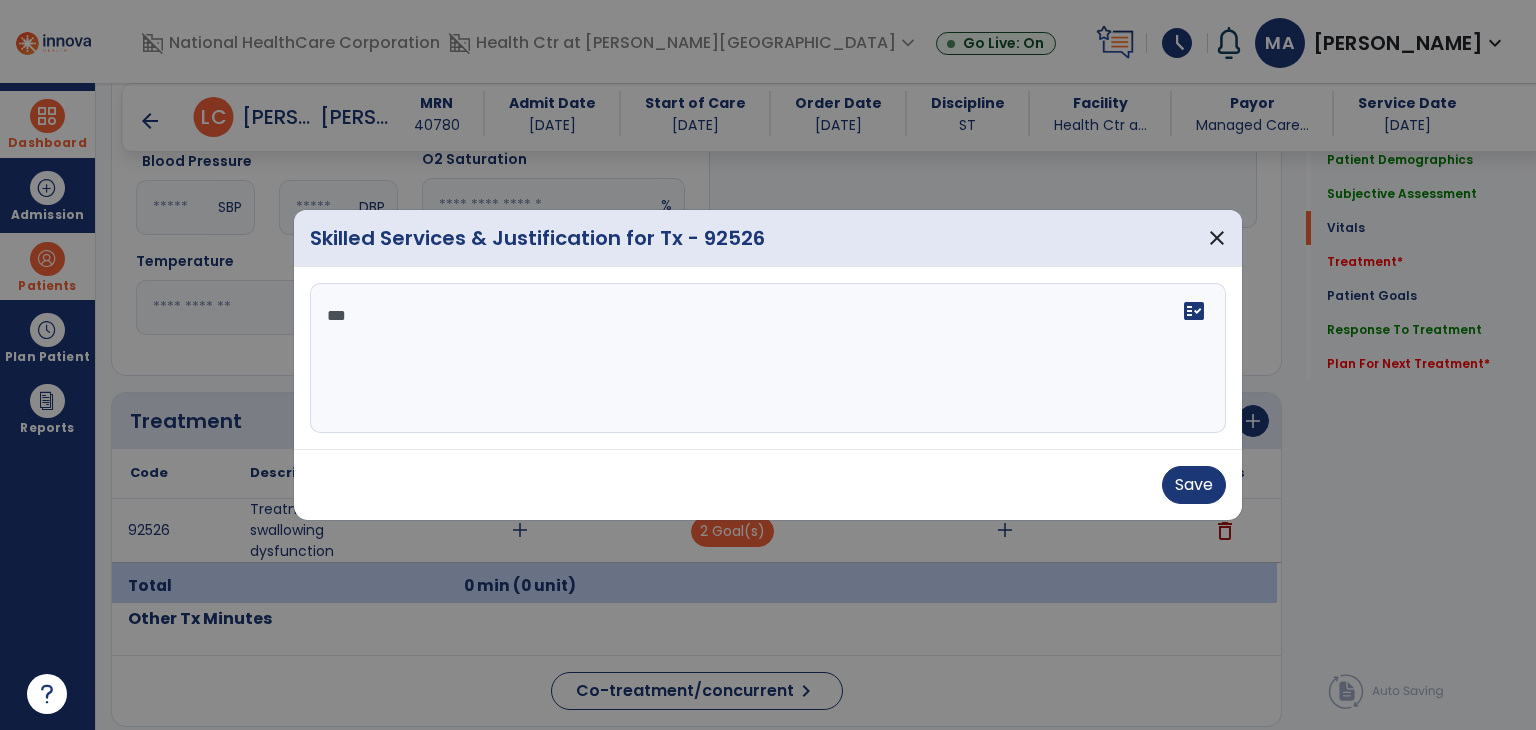 scroll, scrollTop: 0, scrollLeft: 0, axis: both 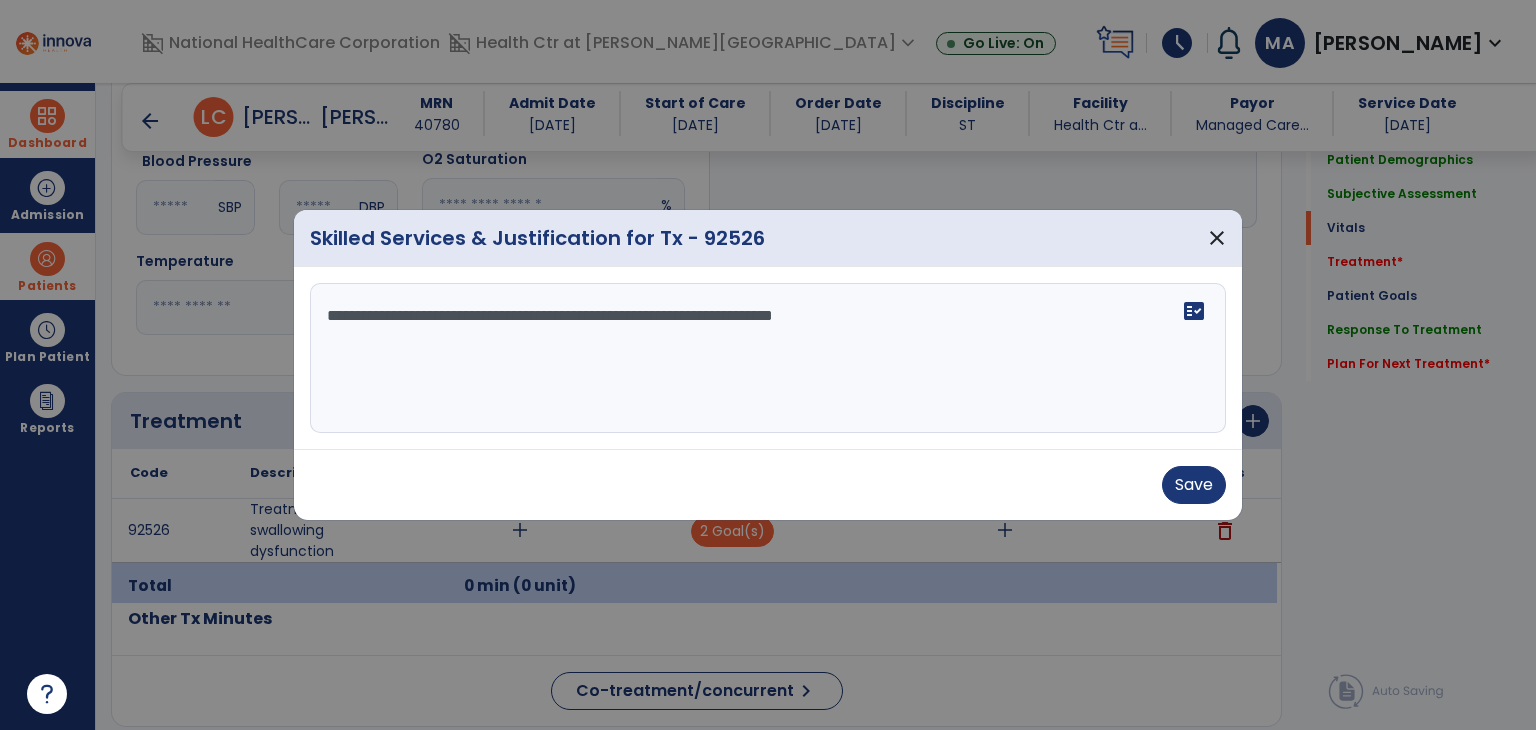 type on "**********" 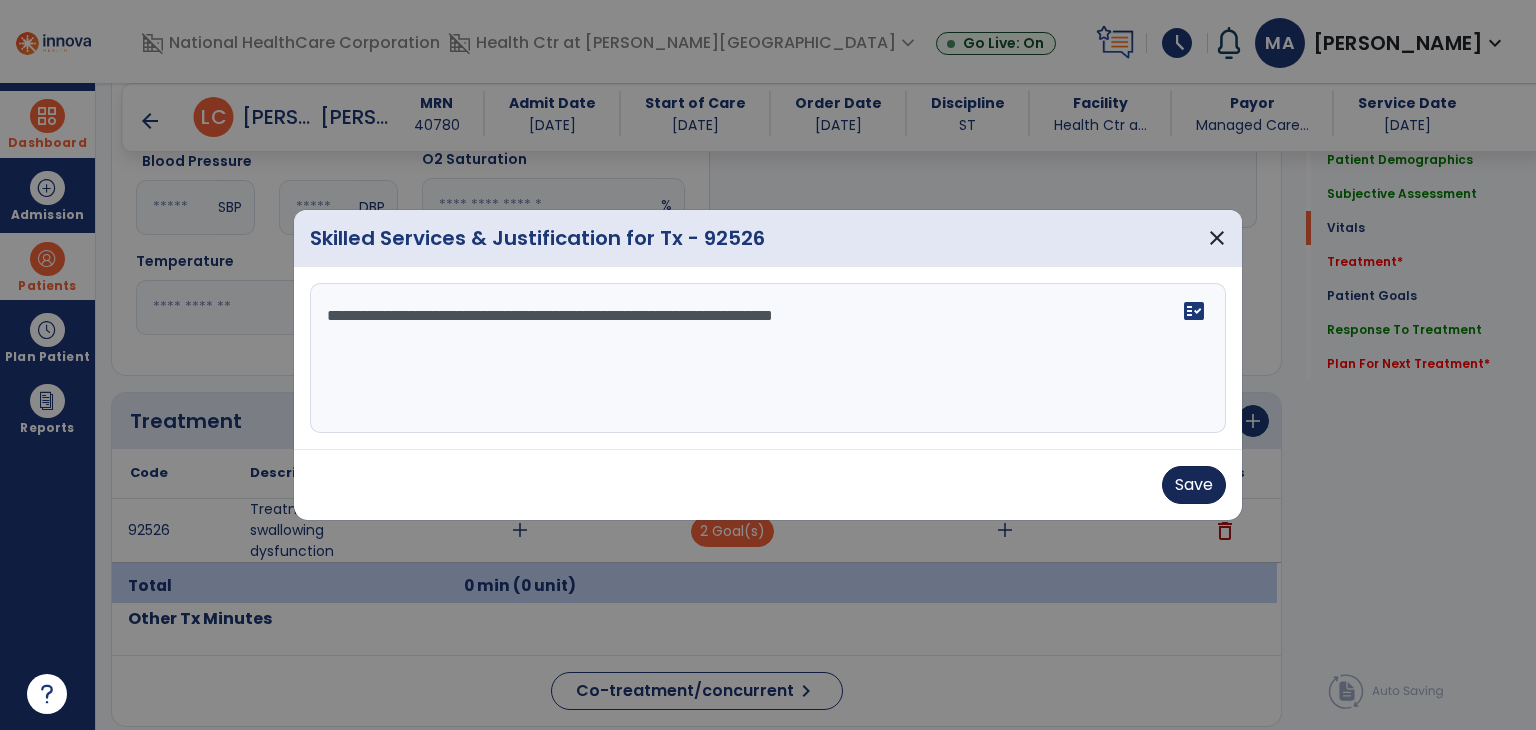 click on "Save" at bounding box center [768, 484] 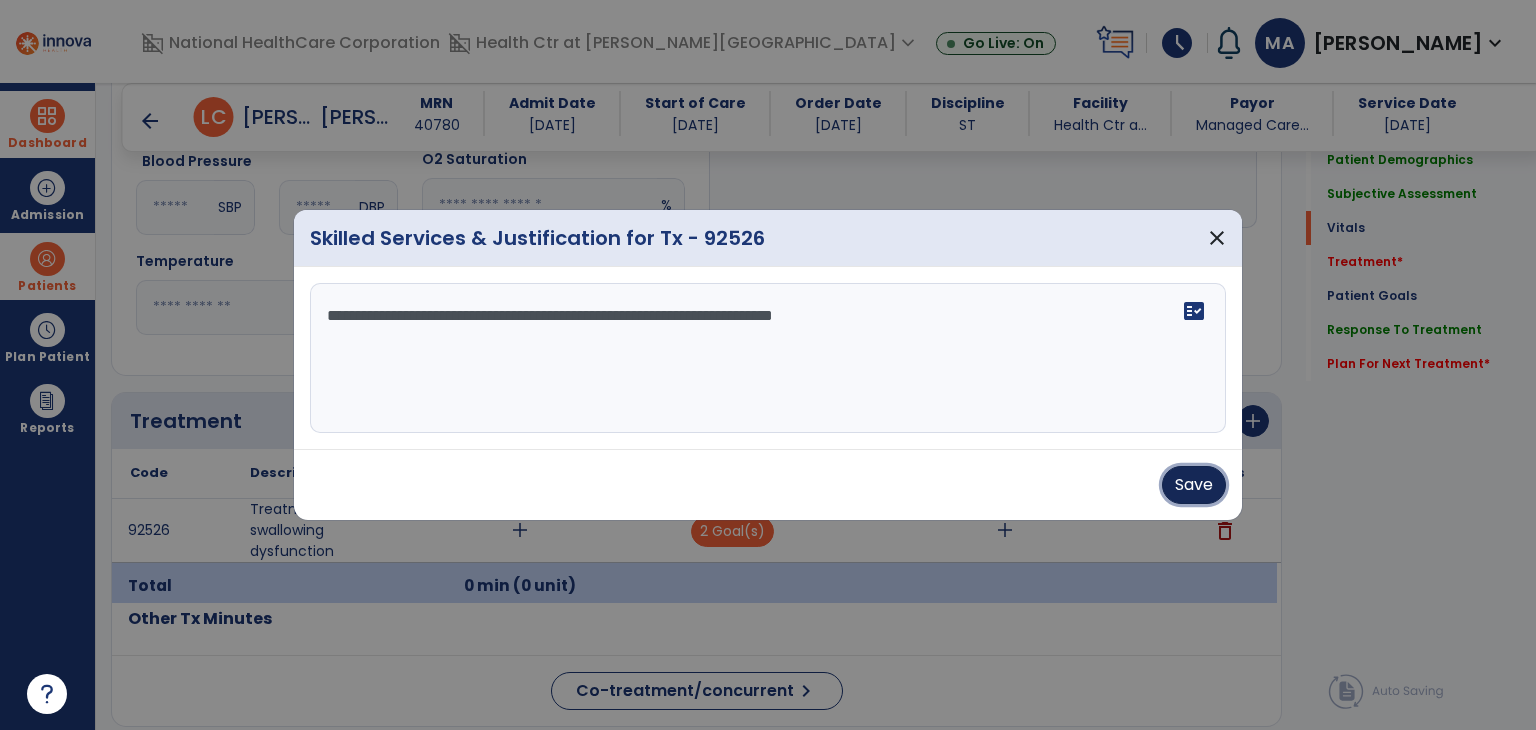 click on "Save" at bounding box center [1194, 485] 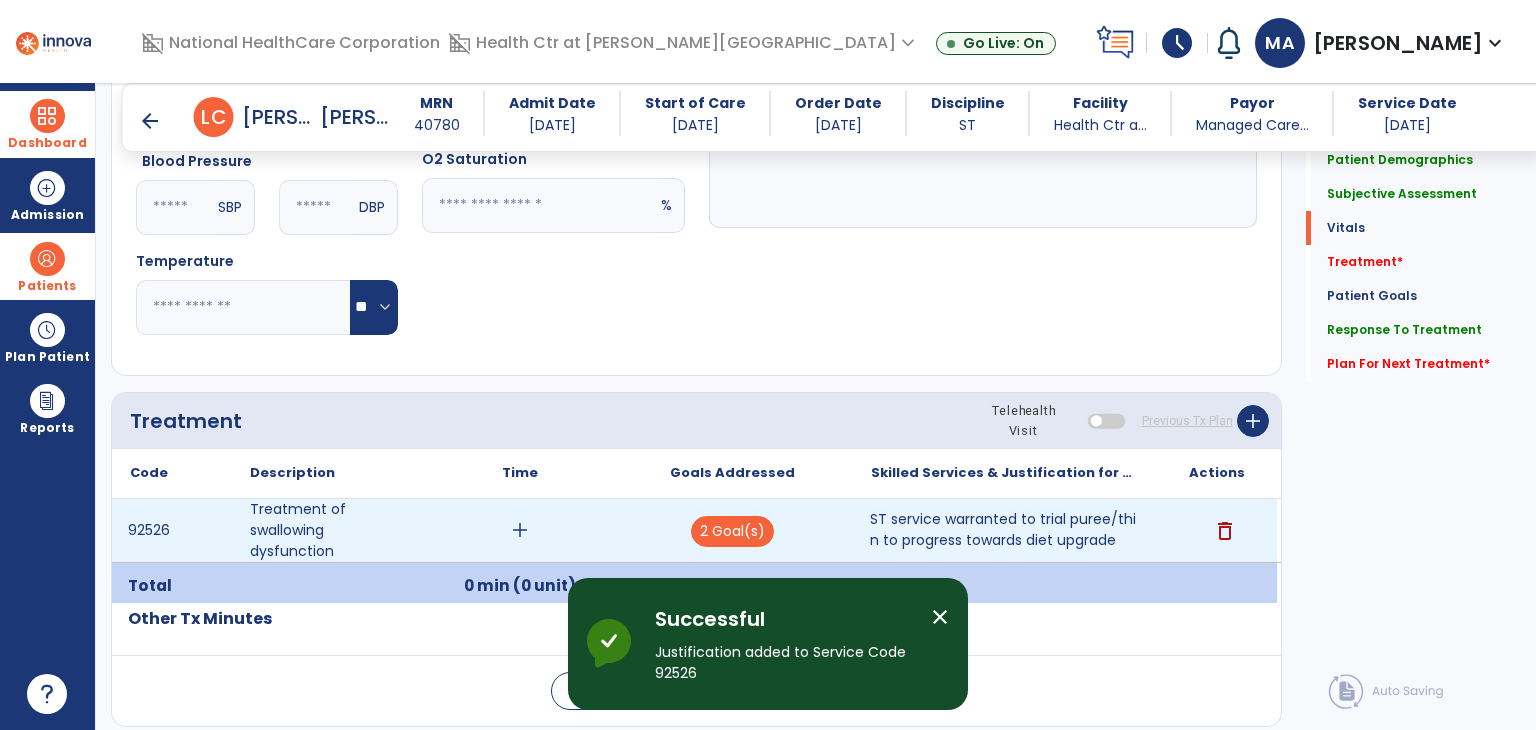 click on "add" at bounding box center (520, 530) 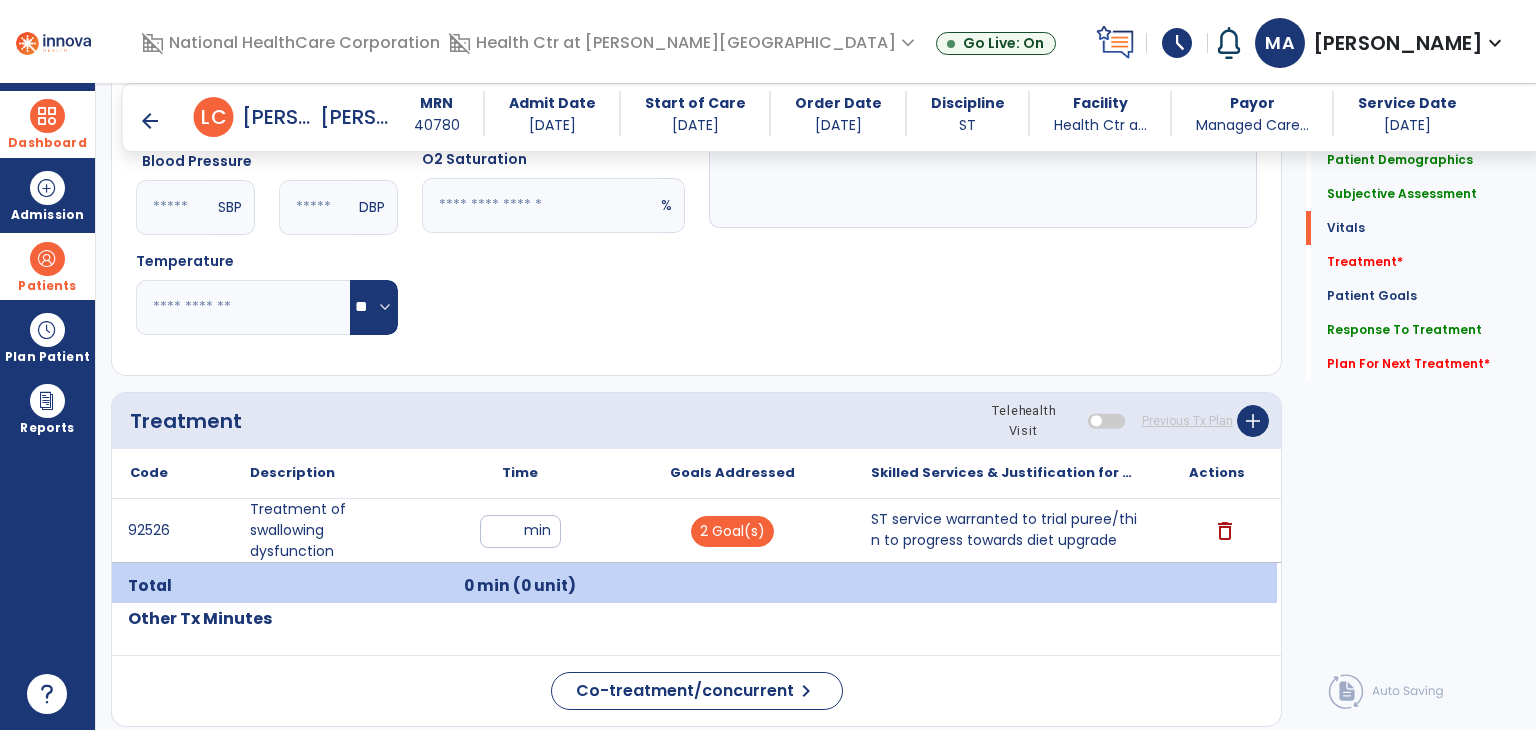 click on "Treatment Telehealth Visit  Previous Tx Plan   add" 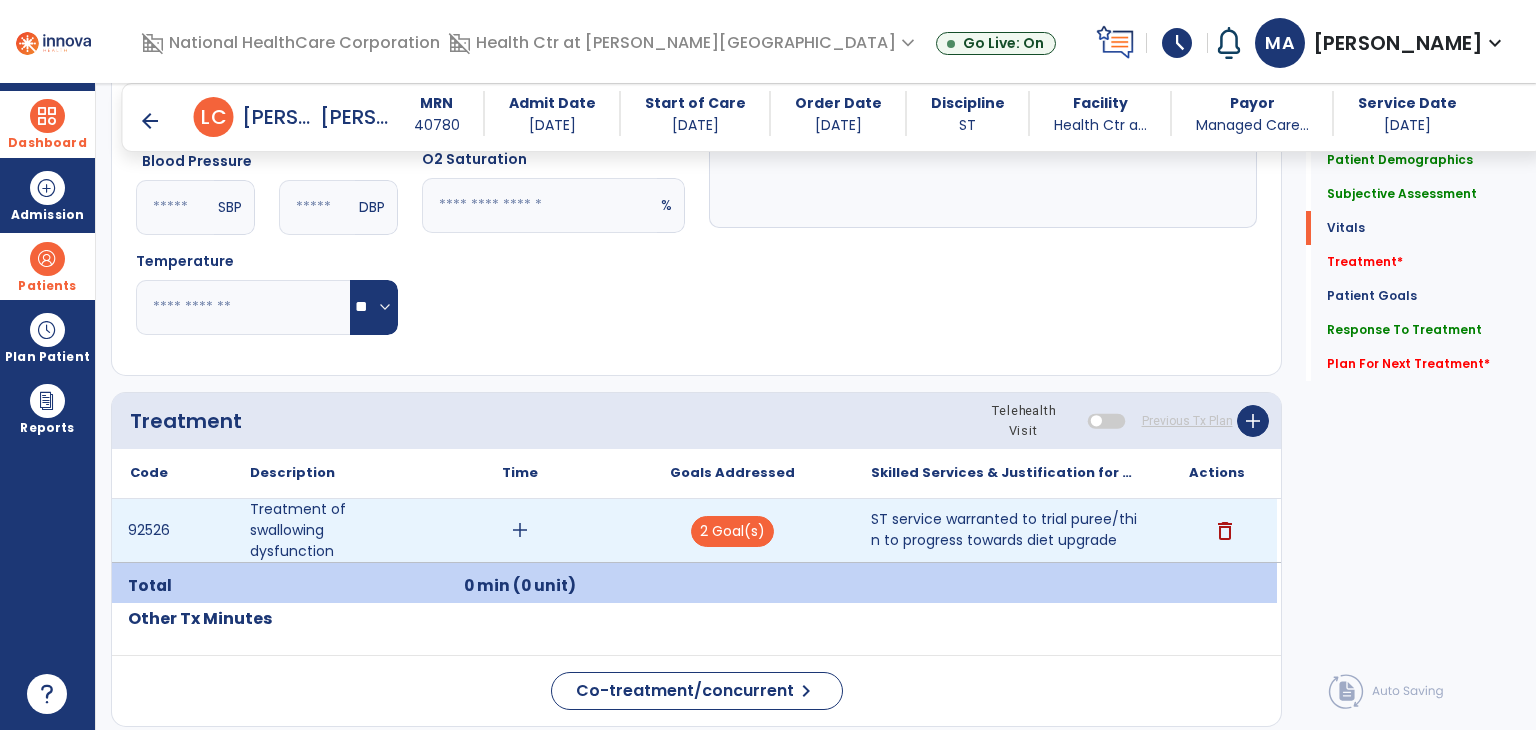 click on "add" at bounding box center (520, 530) 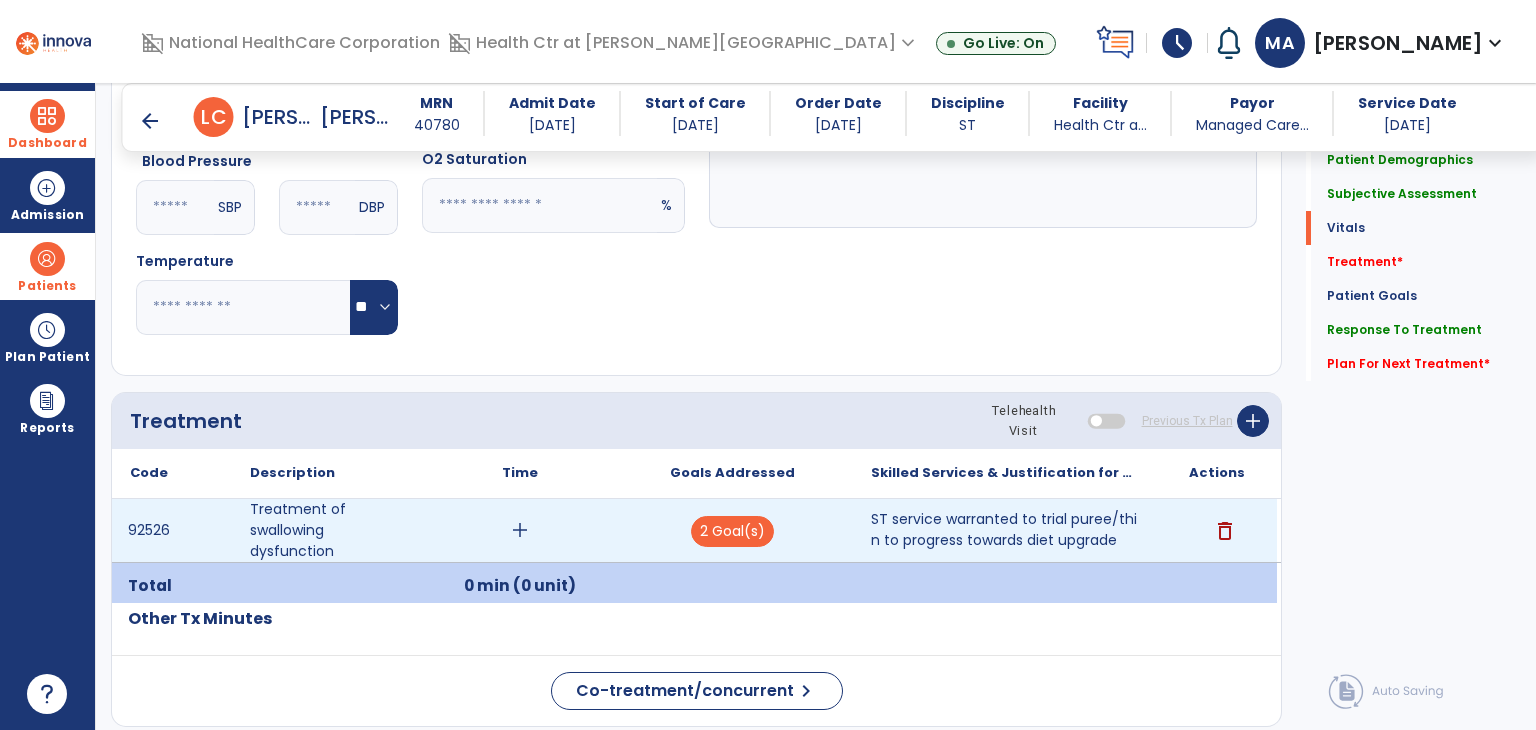 click on "add" at bounding box center (520, 530) 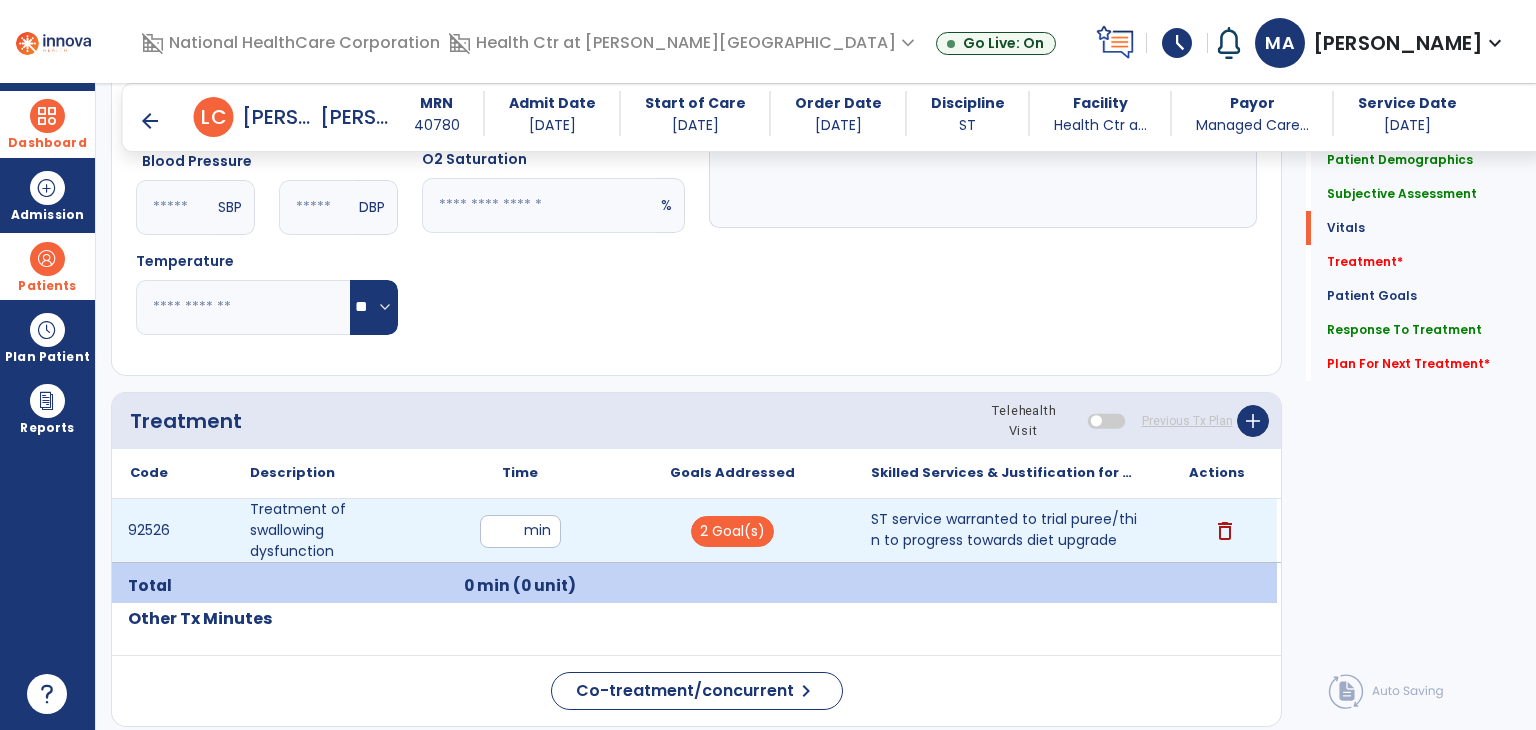 type on "**" 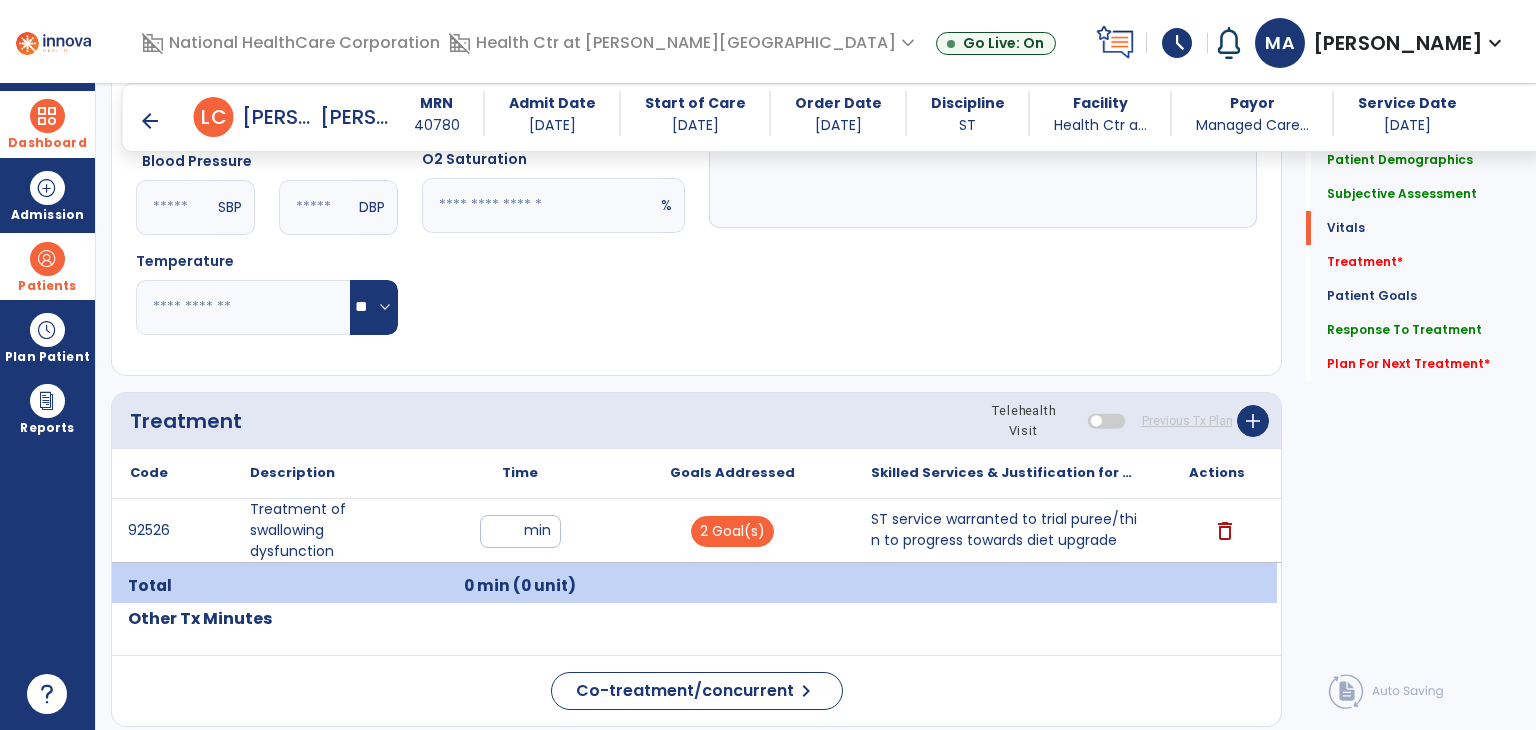 click on "Quick Links  Patient Demographics   Patient Demographics   Subjective Assessment   Subjective Assessment   Vitals   Vitals   Treatment   *  Treatment   *  Patient Goals   Patient Goals   Response To Treatment   Response To Treatment   Plan For Next Treatment   *  Plan For Next Treatment   *" 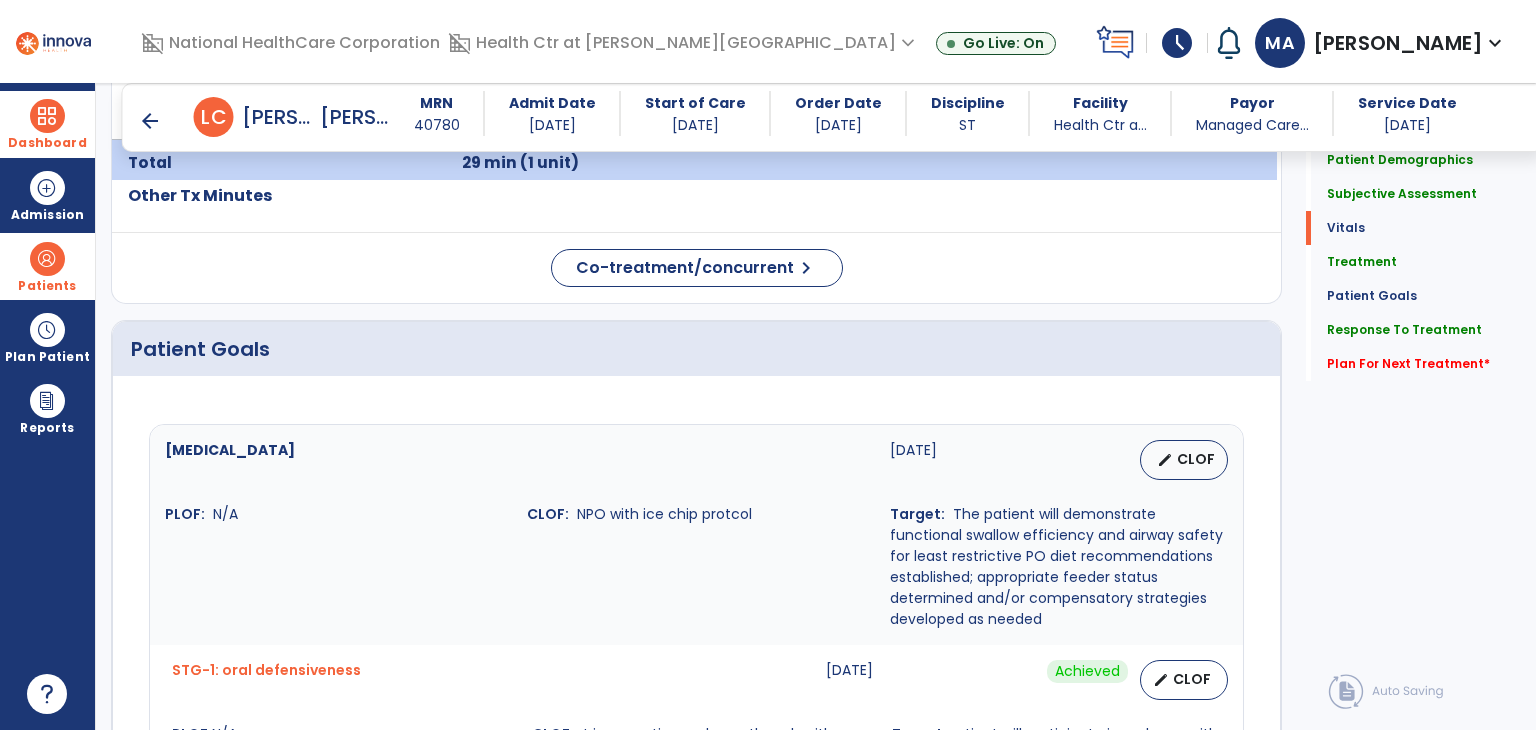 scroll, scrollTop: 520, scrollLeft: 0, axis: vertical 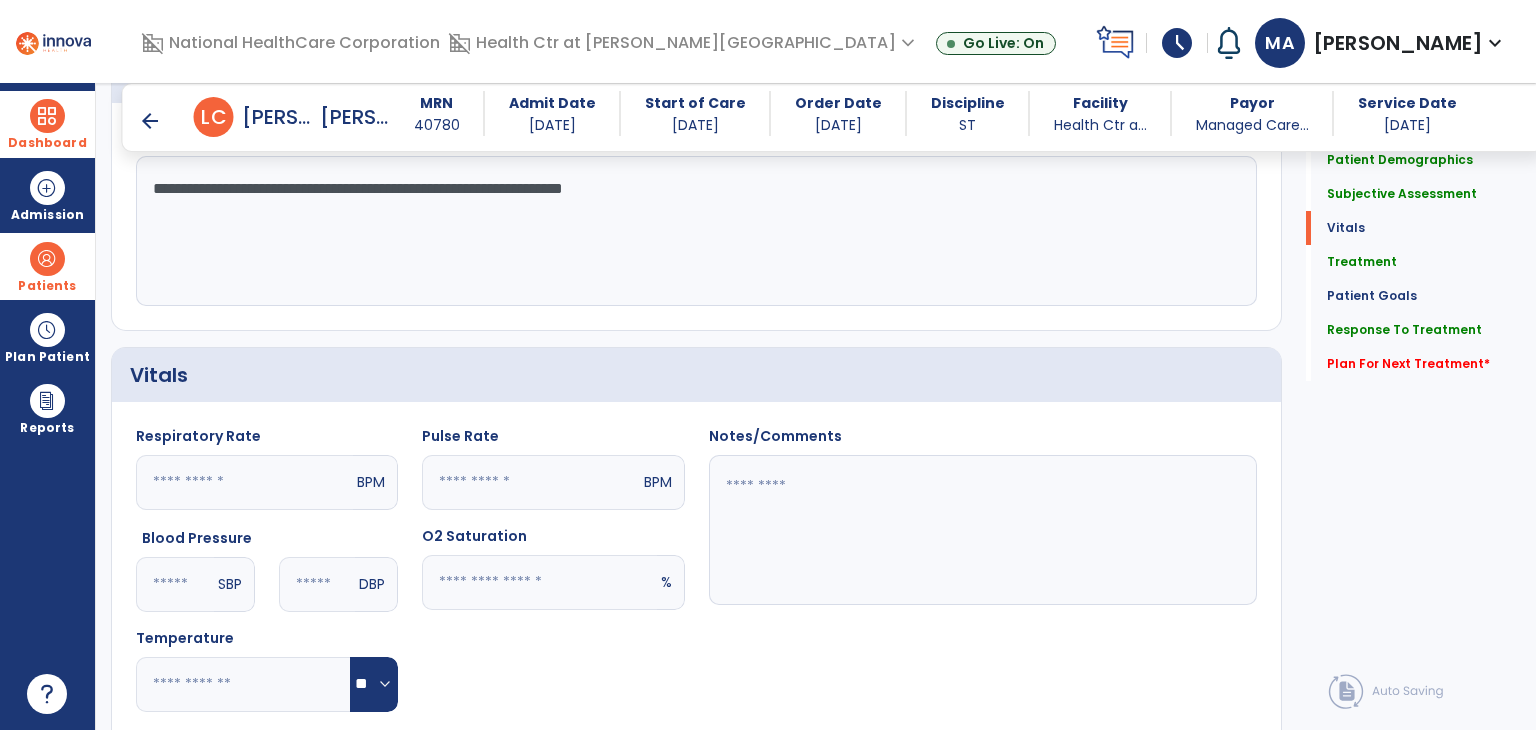 click 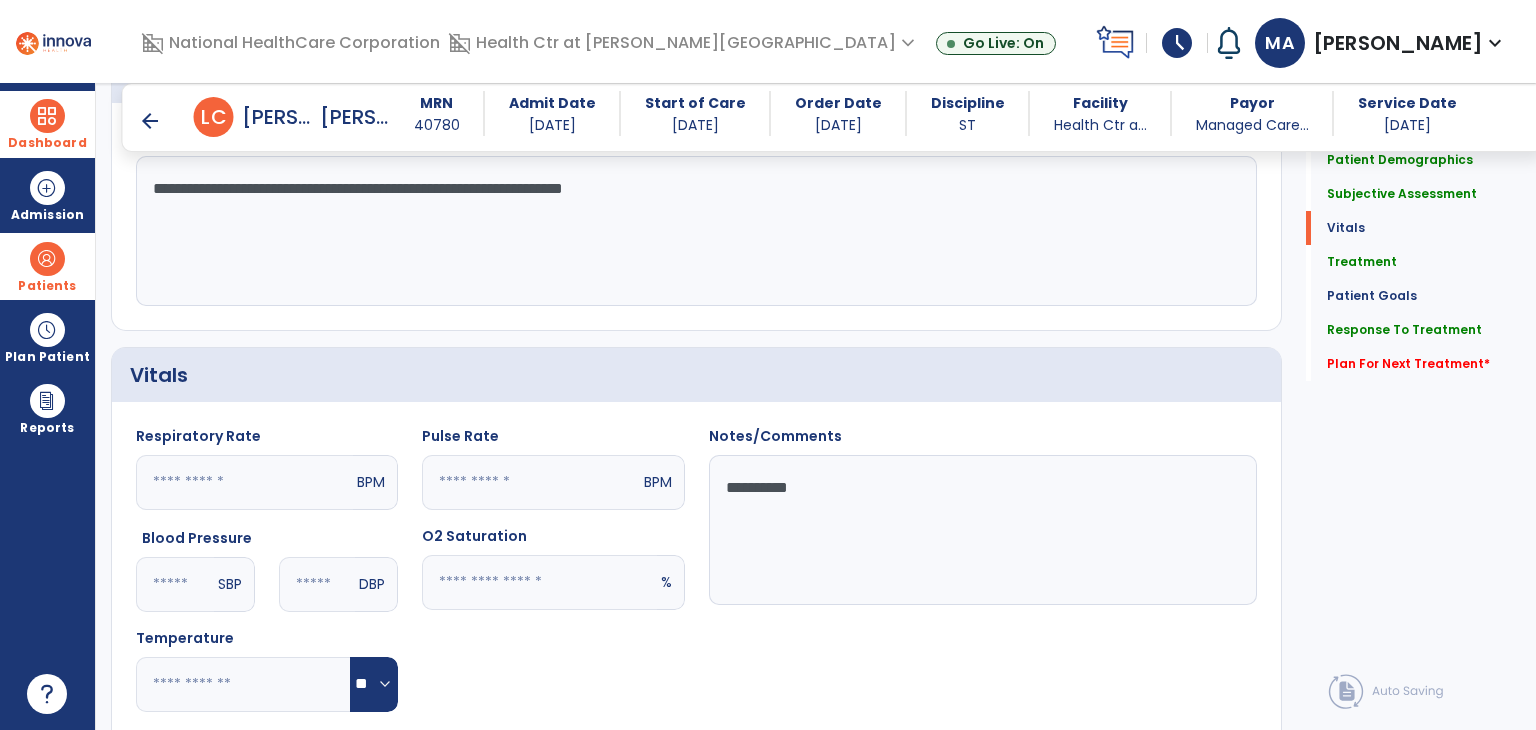 type on "**********" 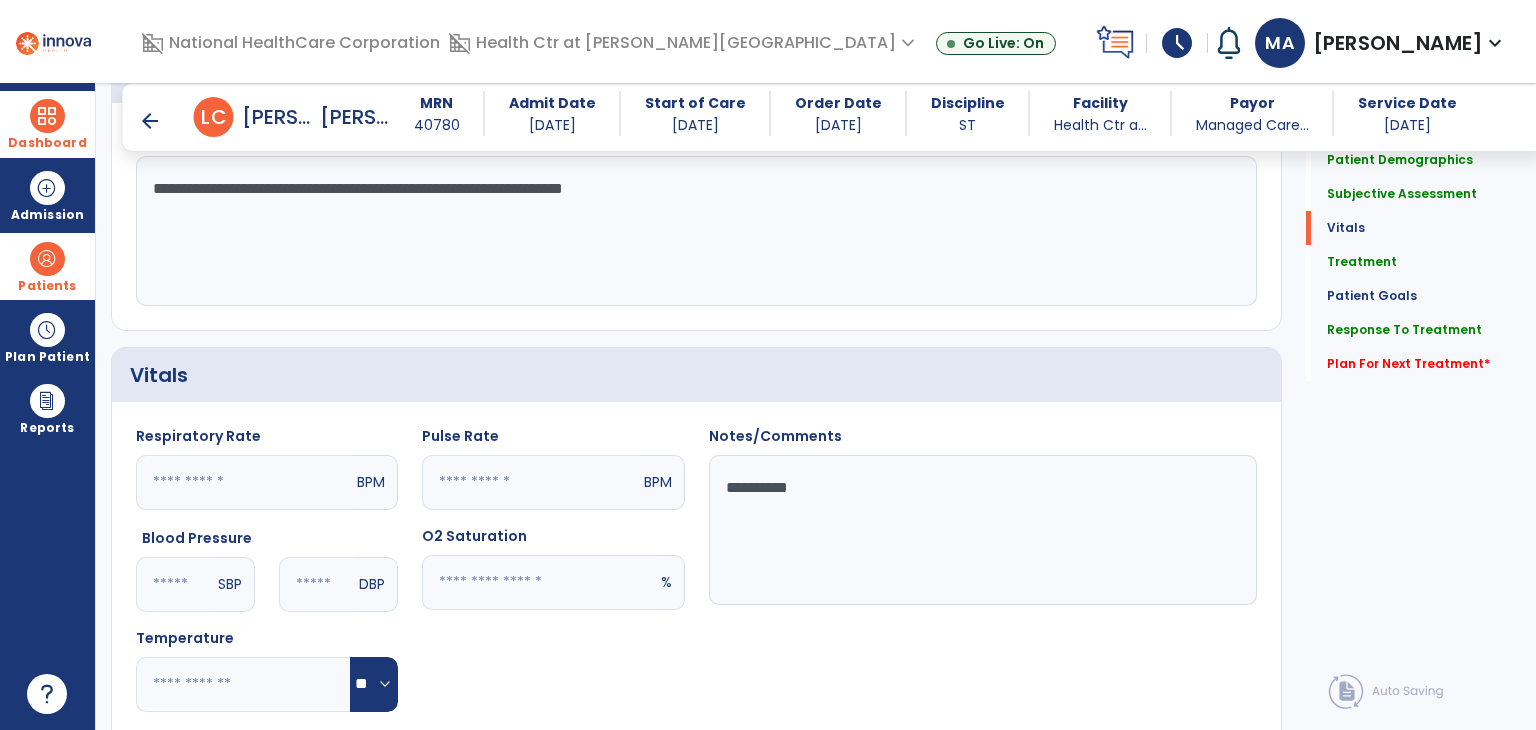 click 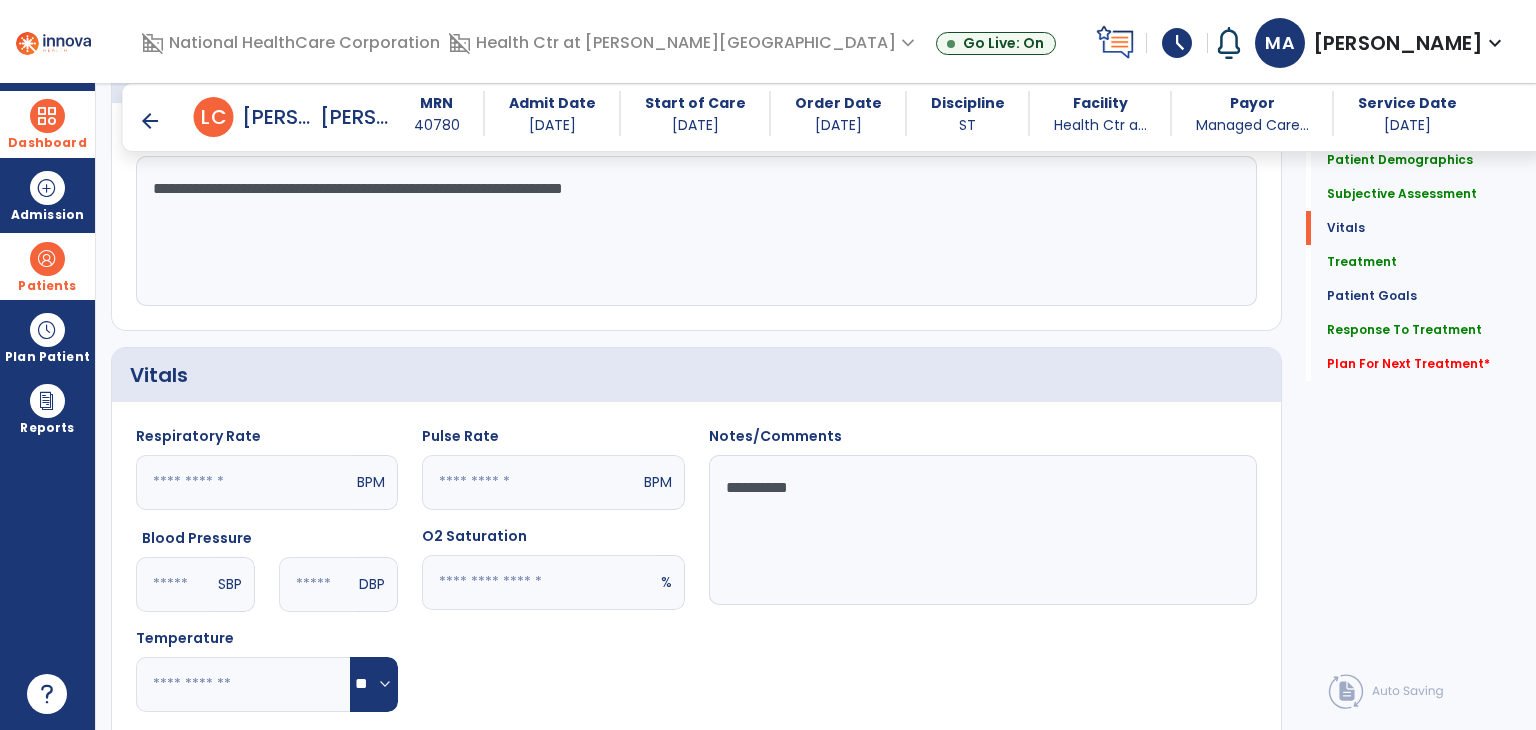type on "**" 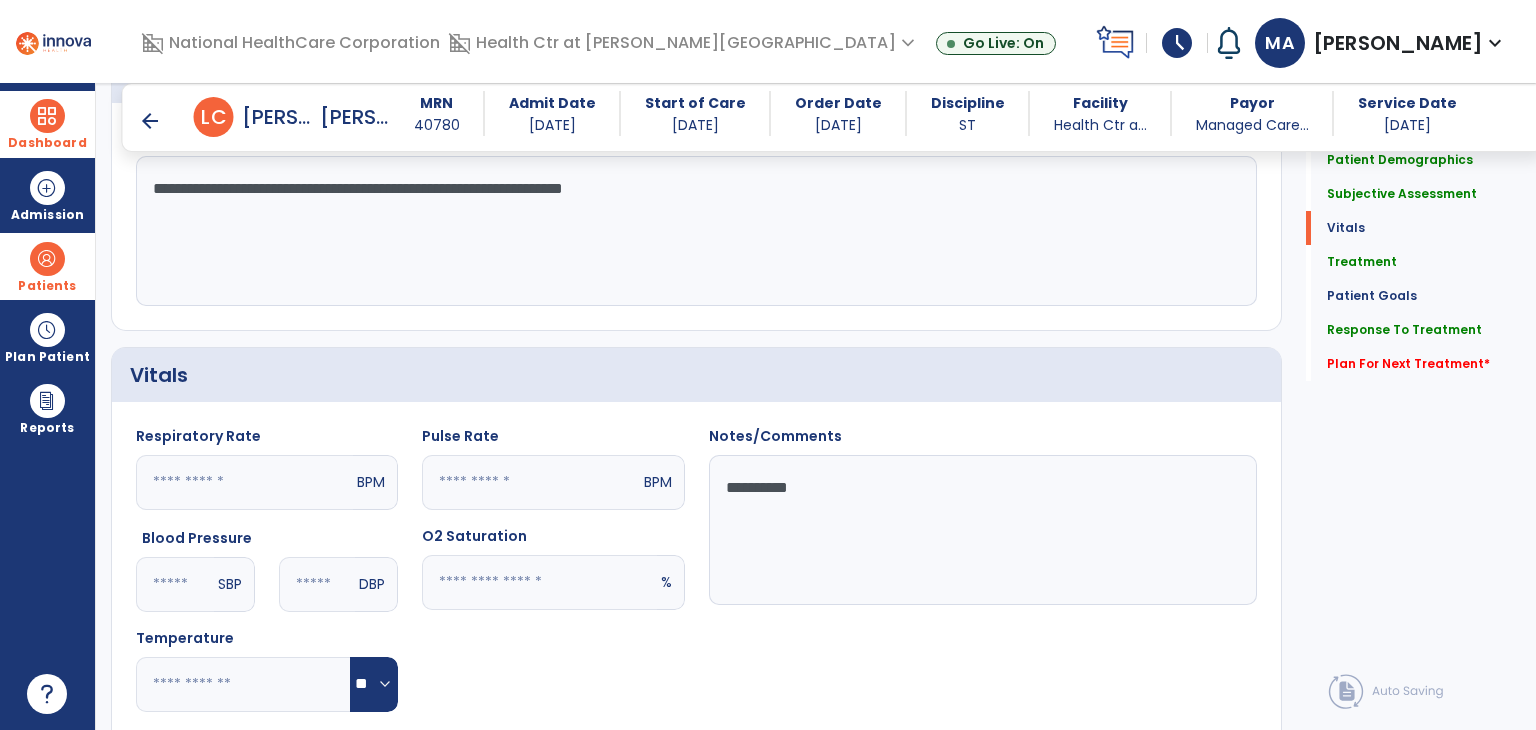 click on "Quick Links  Patient Demographics   Patient Demographics   Subjective Assessment   Subjective Assessment   Vitals   Vitals   Treatment   Treatment   Patient Goals   Patient Goals   Response To Treatment   Response To Treatment   Plan For Next Treatment   *  Plan For Next Treatment   *" 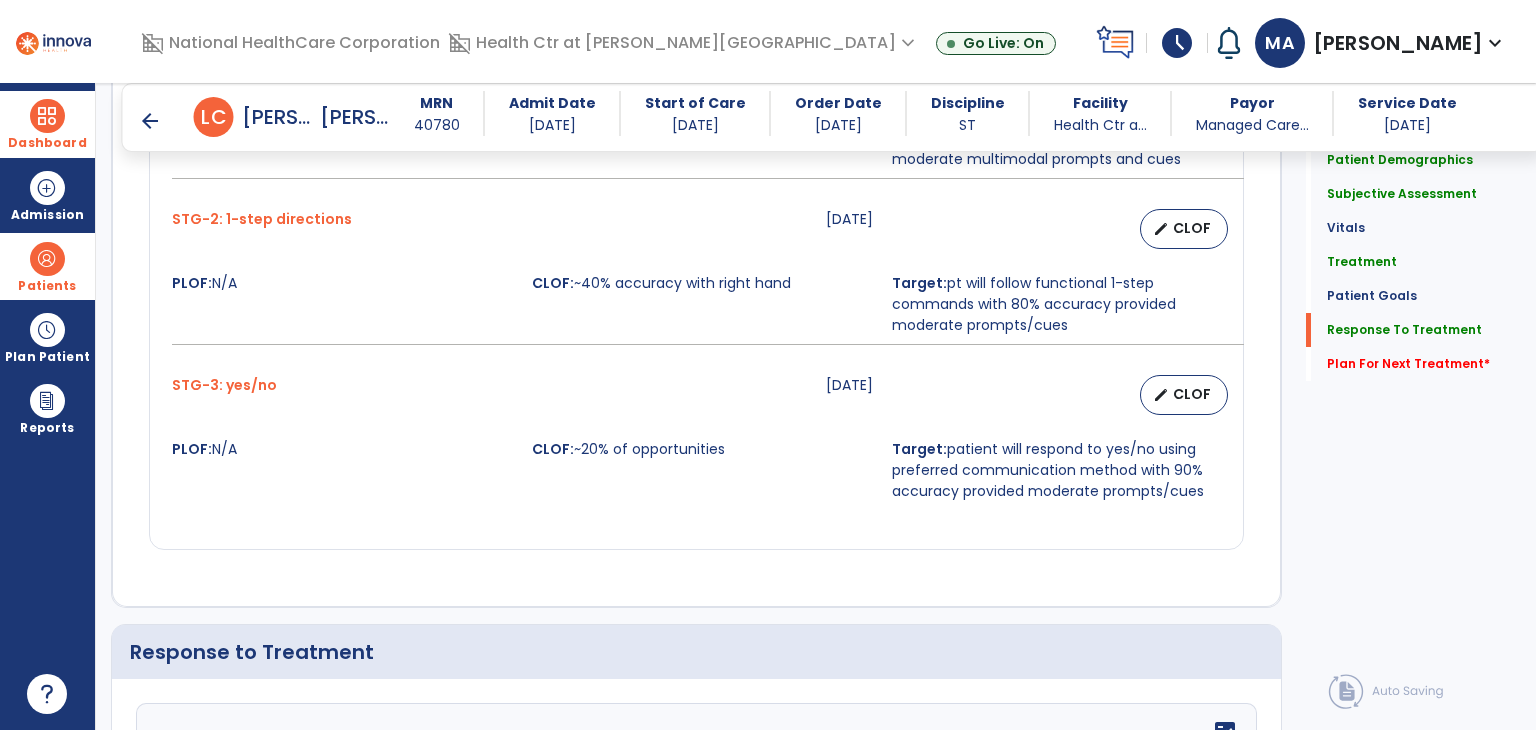 scroll, scrollTop: 3497, scrollLeft: 0, axis: vertical 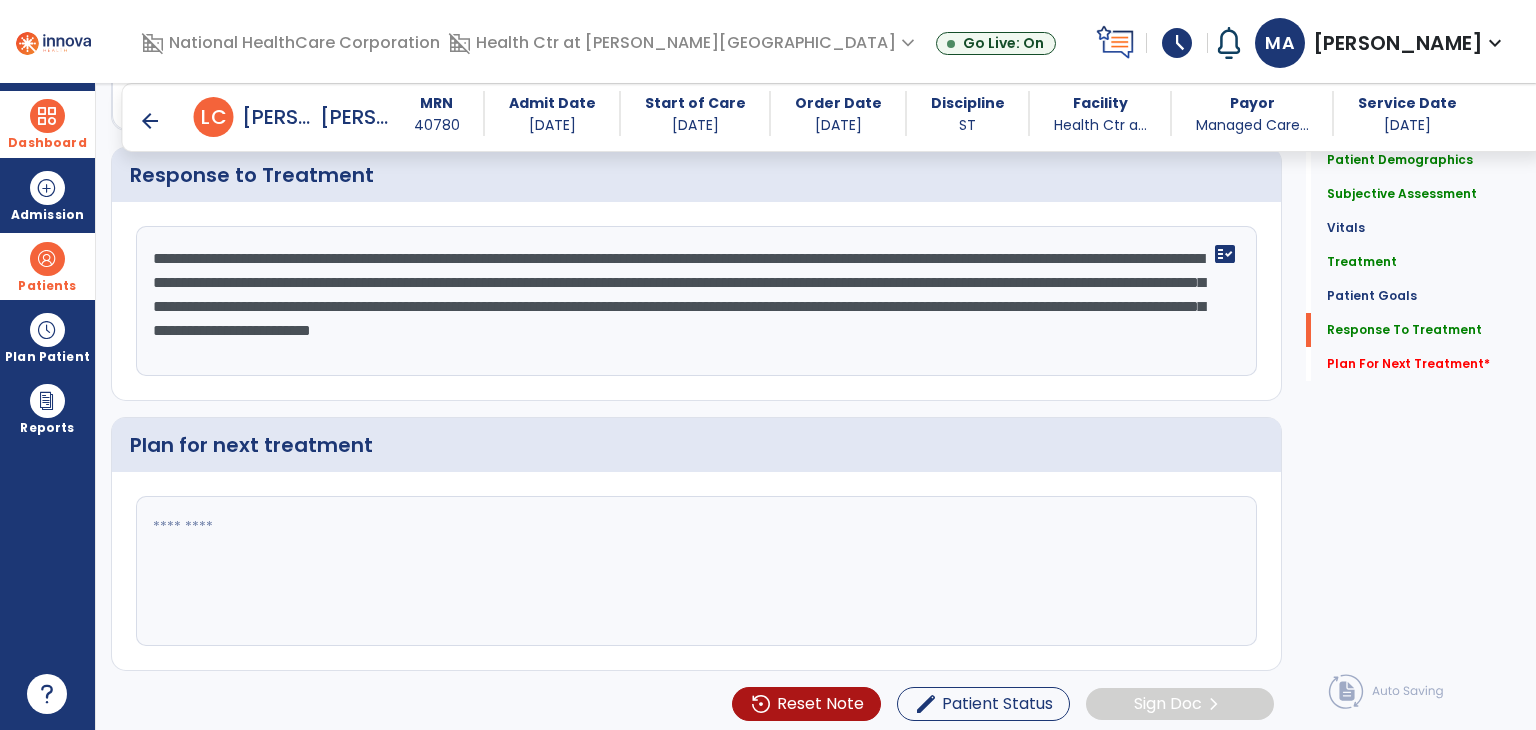 click 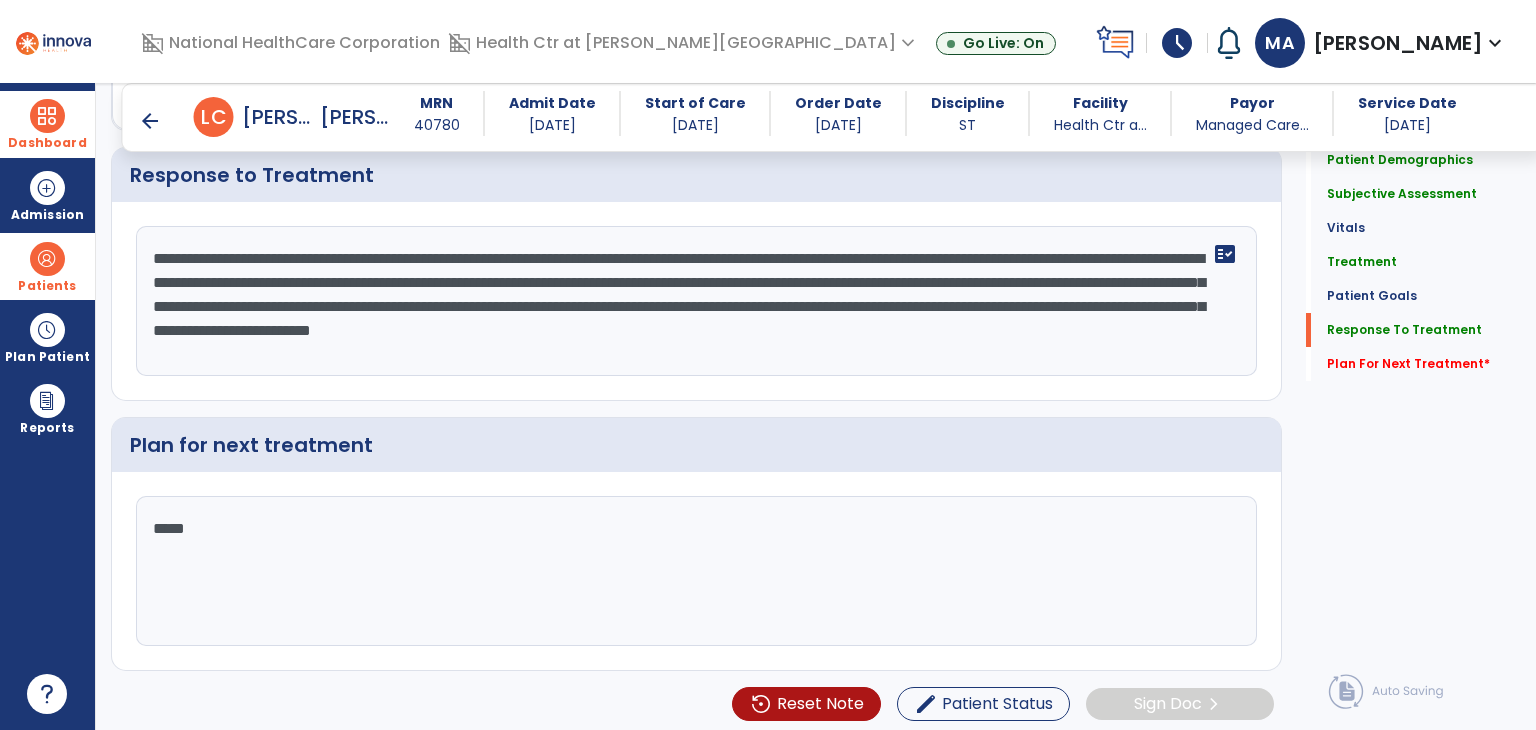 type on "****" 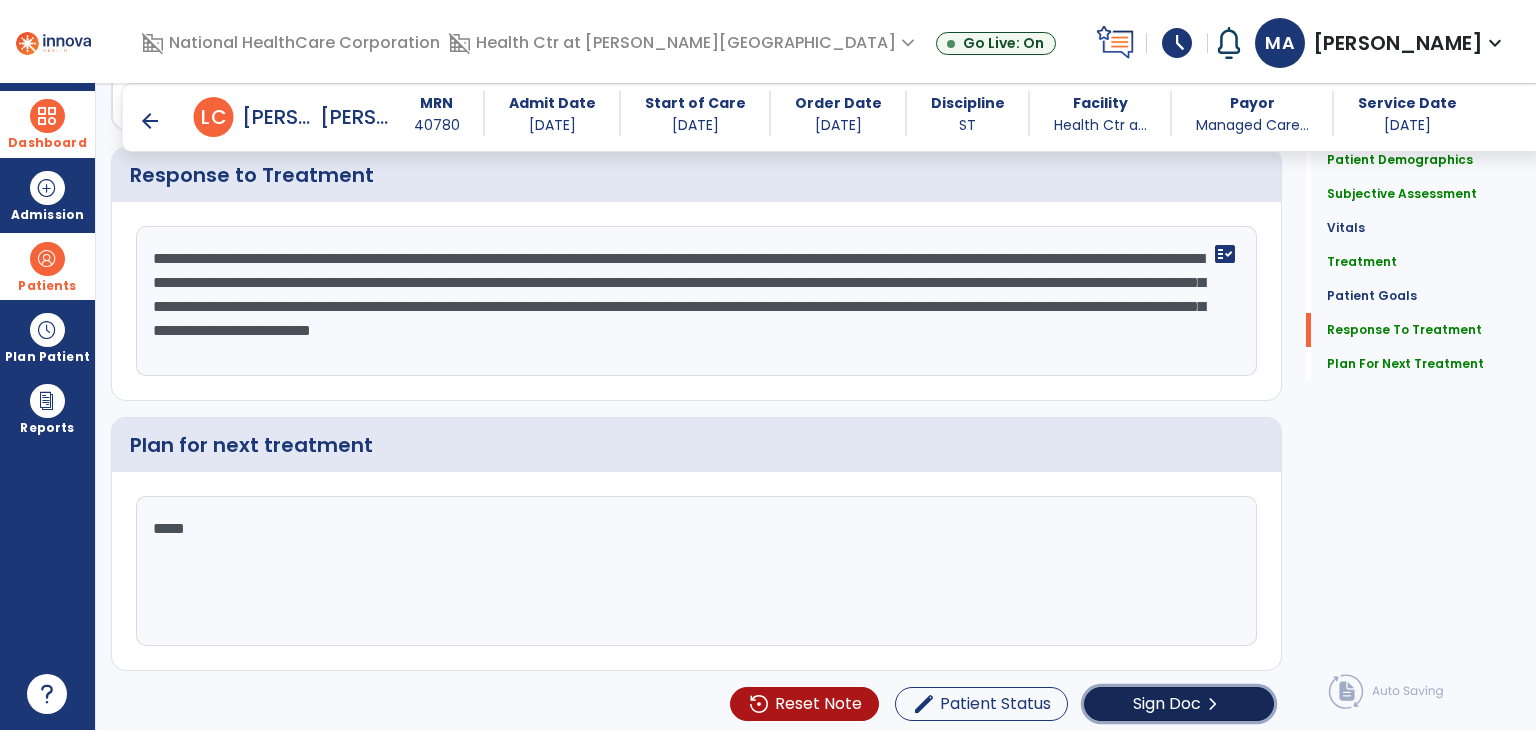 click on "Sign Doc" 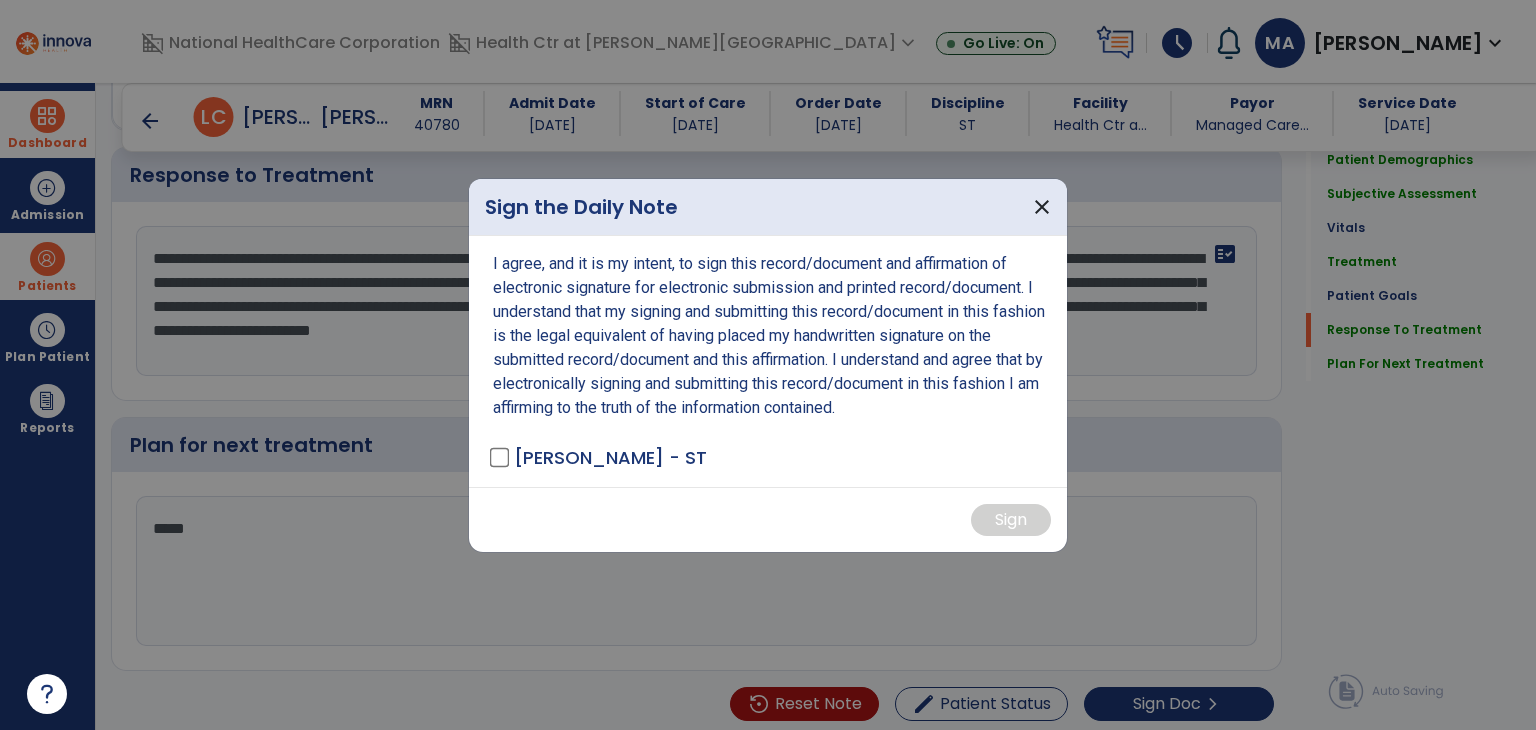 click on "[PERSON_NAME]  - ST" at bounding box center [600, 457] 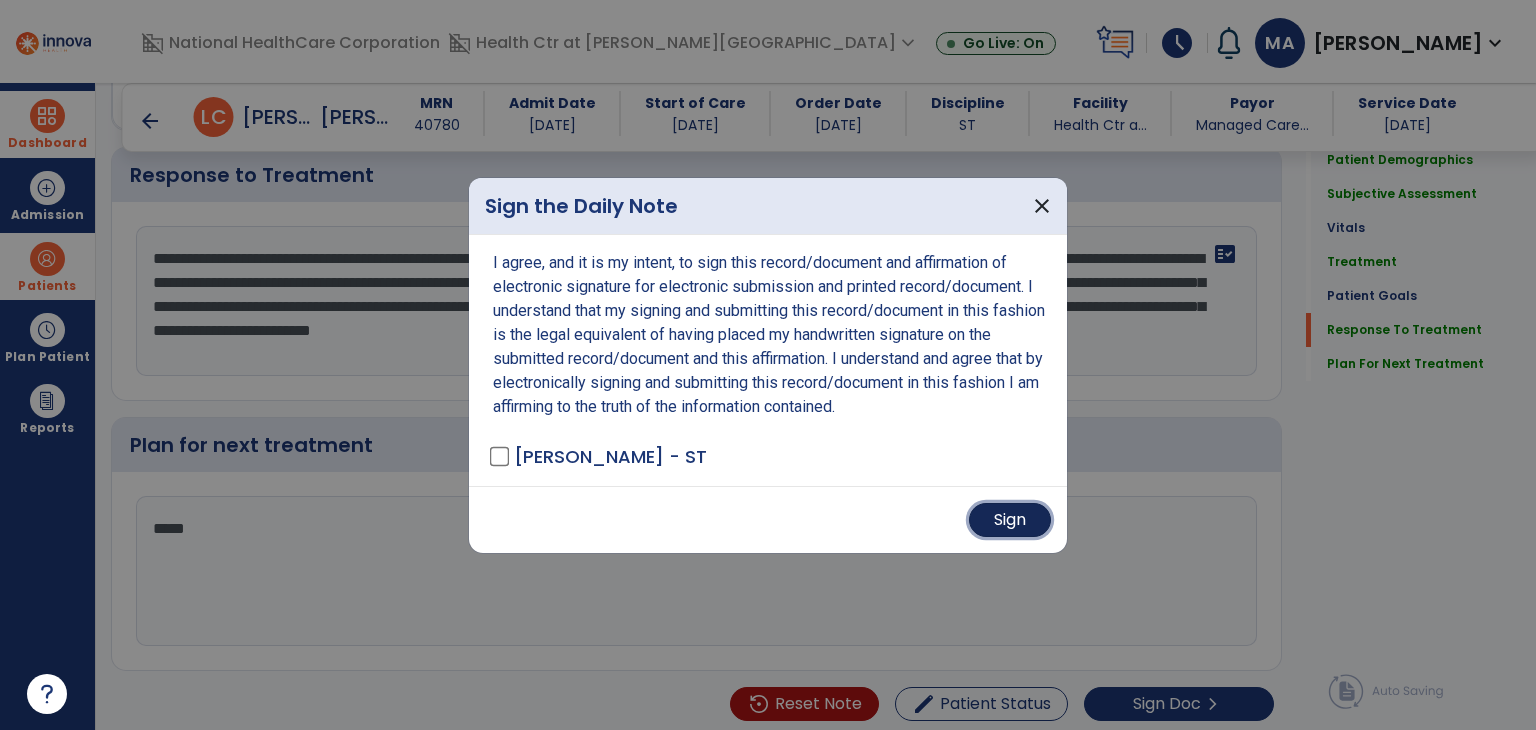 click on "Sign" at bounding box center [1010, 520] 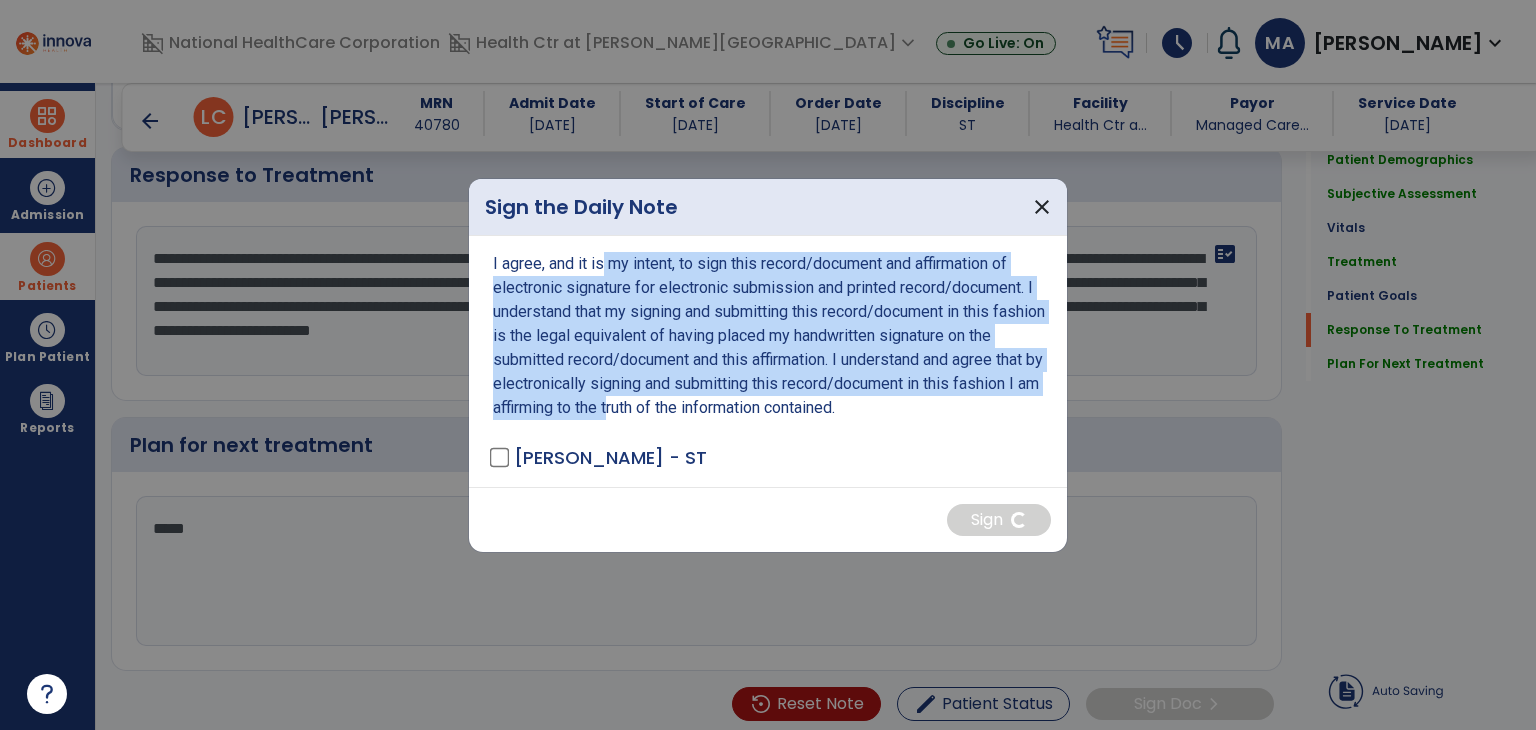 drag, startPoint x: 607, startPoint y: 246, endPoint x: 723, endPoint y: 426, distance: 214.14014 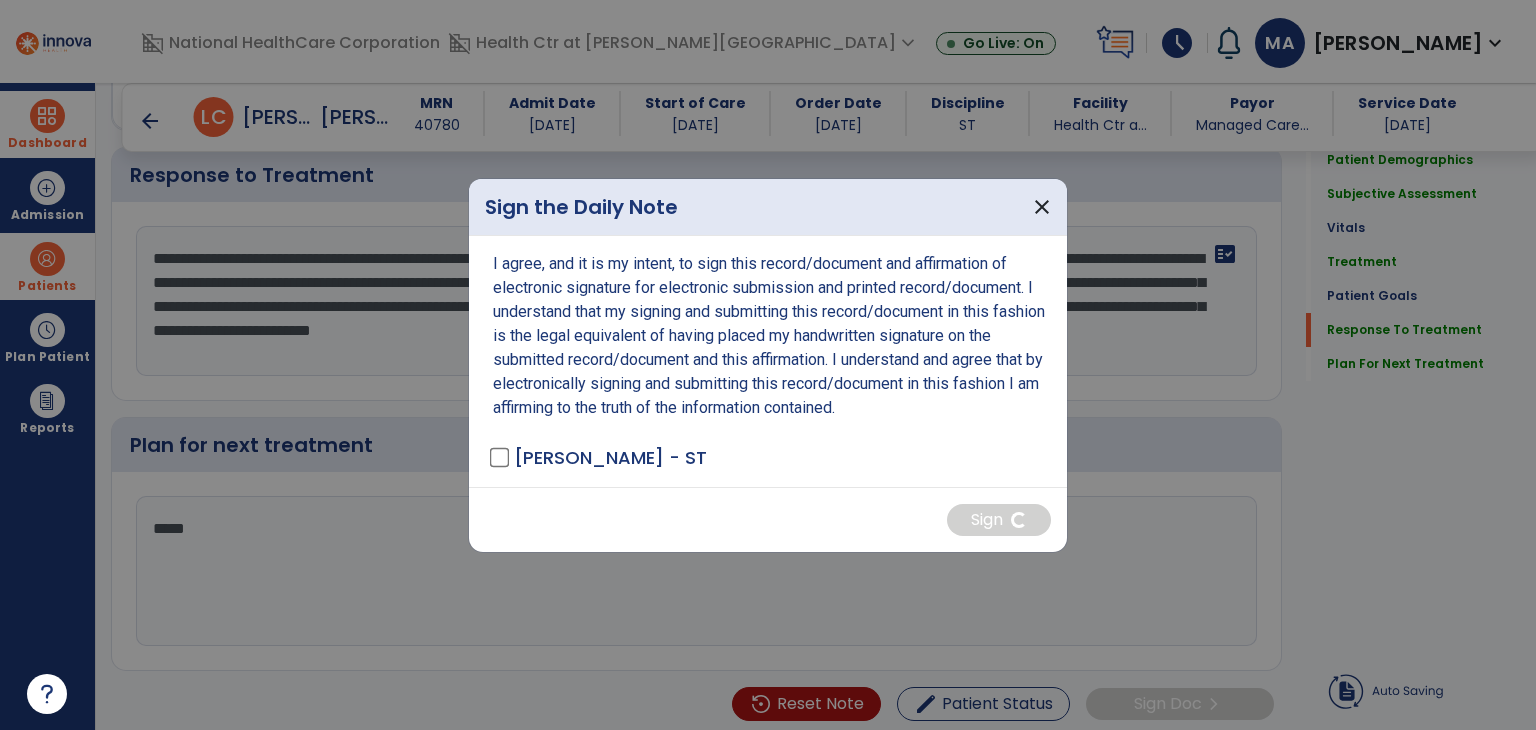 click on "I agree, and it is my intent, to sign this record/document and affirmation of electronic signature for electronic submission and printed record/document. I understand that my signing and submitting this record/document in this fashion is the legal equivalent of having placed my handwritten signature on the submitted record/document and this affirmation. I understand and agree that by electronically signing and submitting this record/document in this fashion I am affirming to the truth of the information contained.  [PERSON_NAME]  - ST" at bounding box center [768, 361] 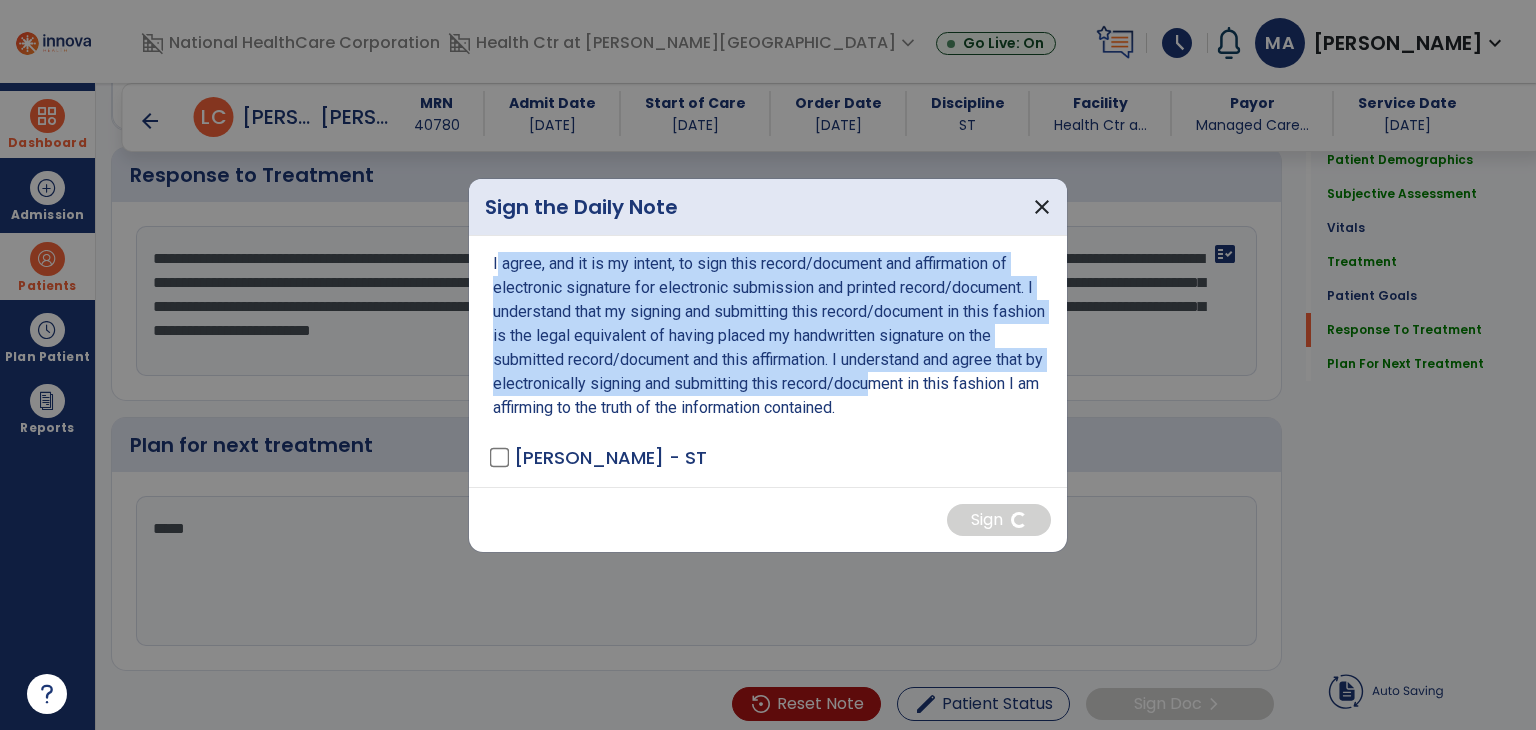 drag, startPoint x: 922, startPoint y: 391, endPoint x: 512, endPoint y: 283, distance: 423.98584 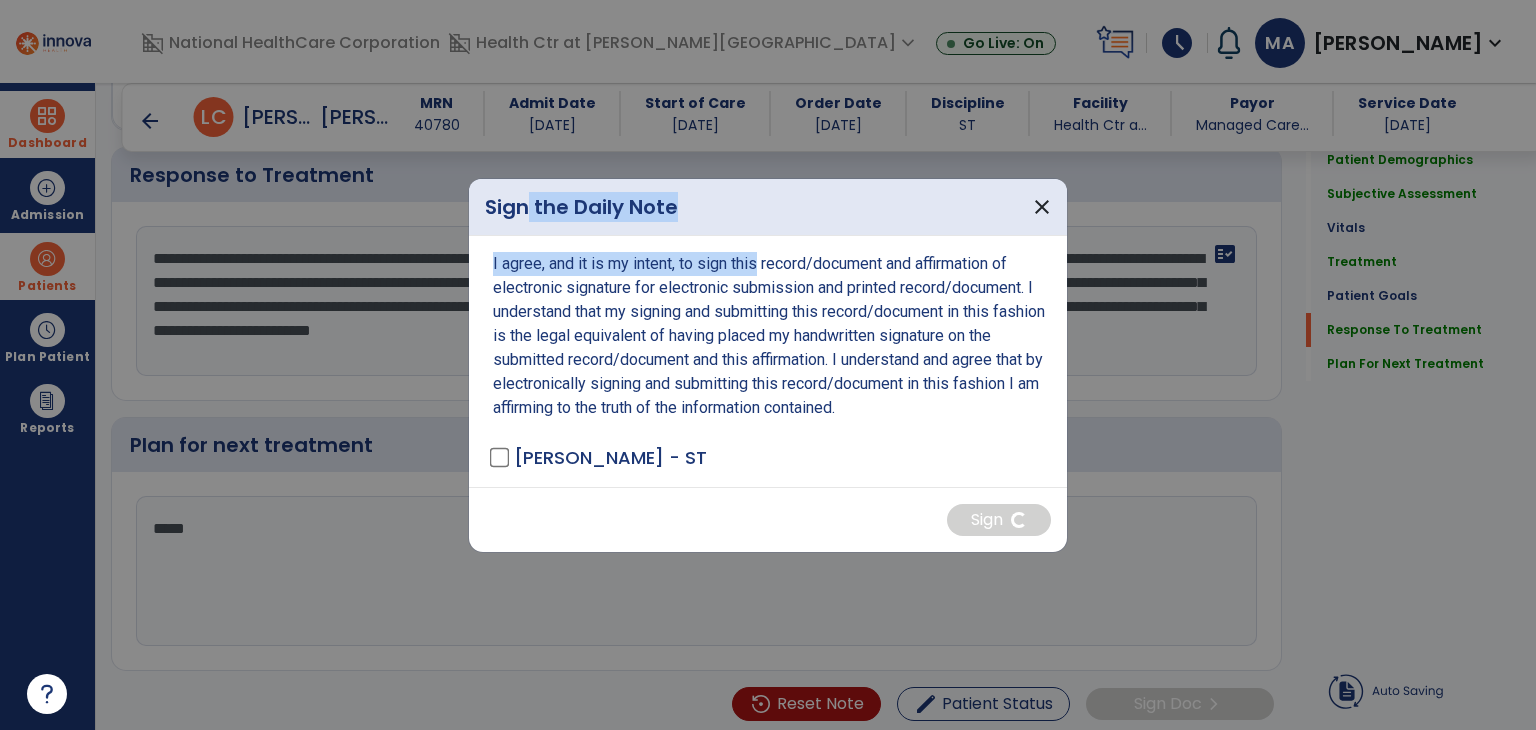 drag, startPoint x: 642, startPoint y: 245, endPoint x: 526, endPoint y: 219, distance: 118.87809 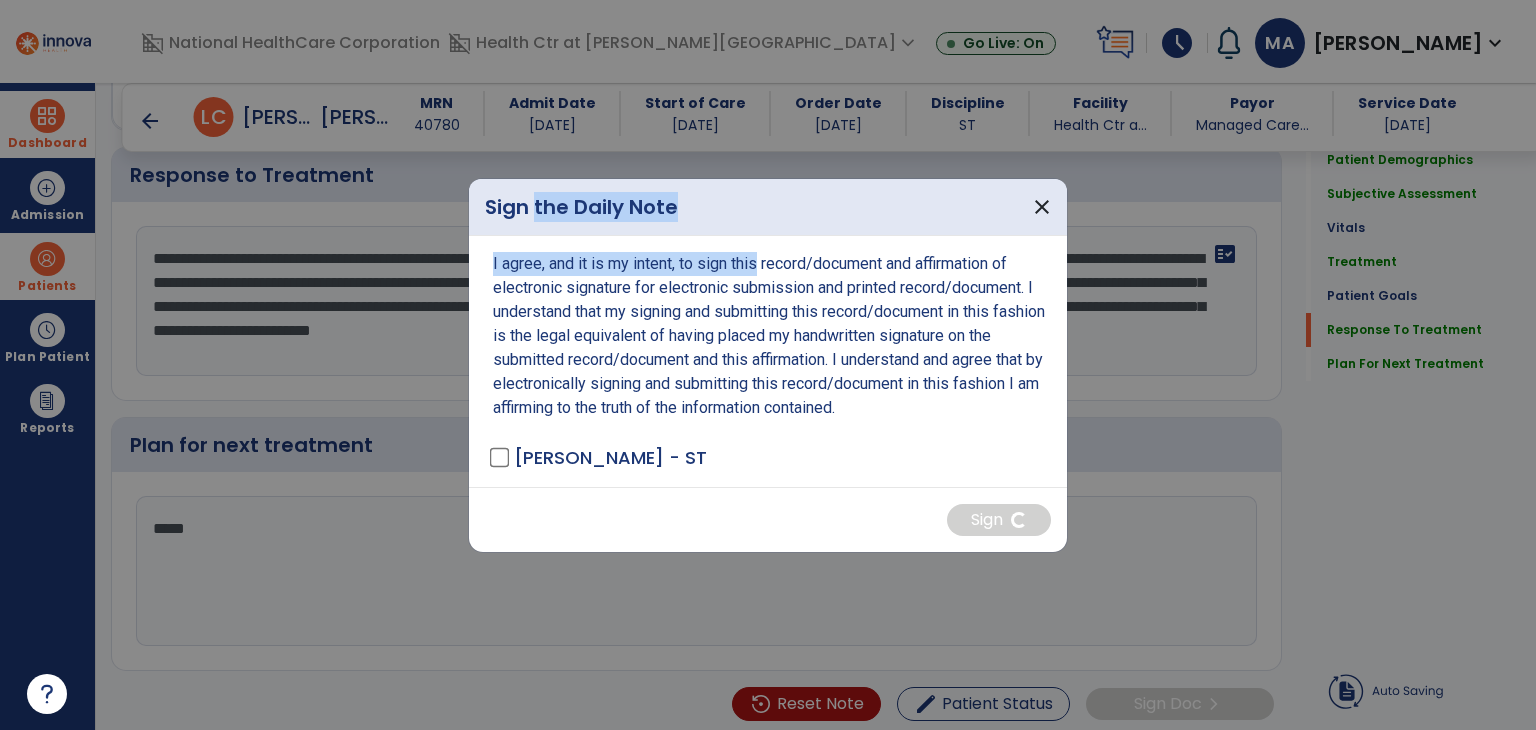 click on "Sign the Daily Note" at bounding box center (581, 207) 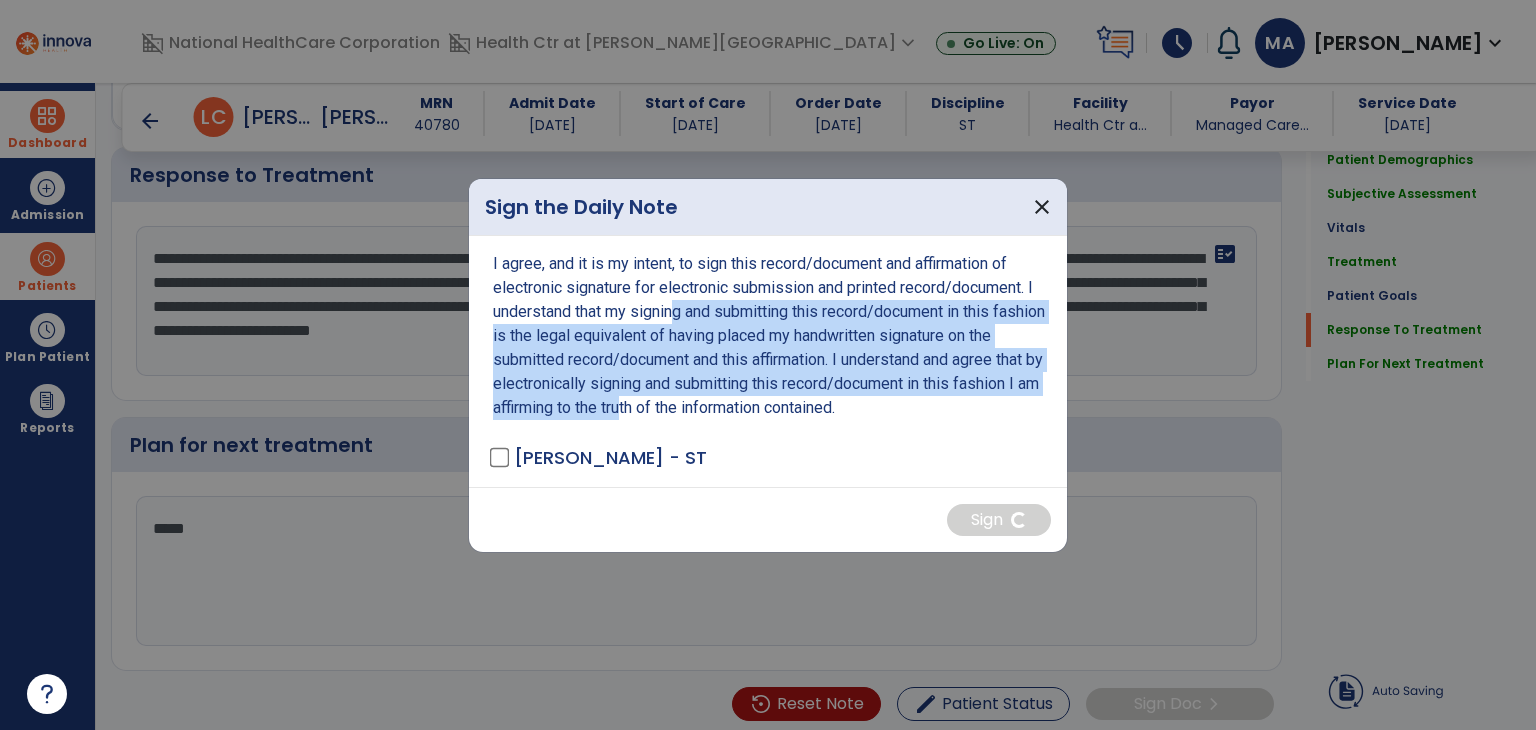drag, startPoint x: 668, startPoint y: 301, endPoint x: 709, endPoint y: 393, distance: 100.72239 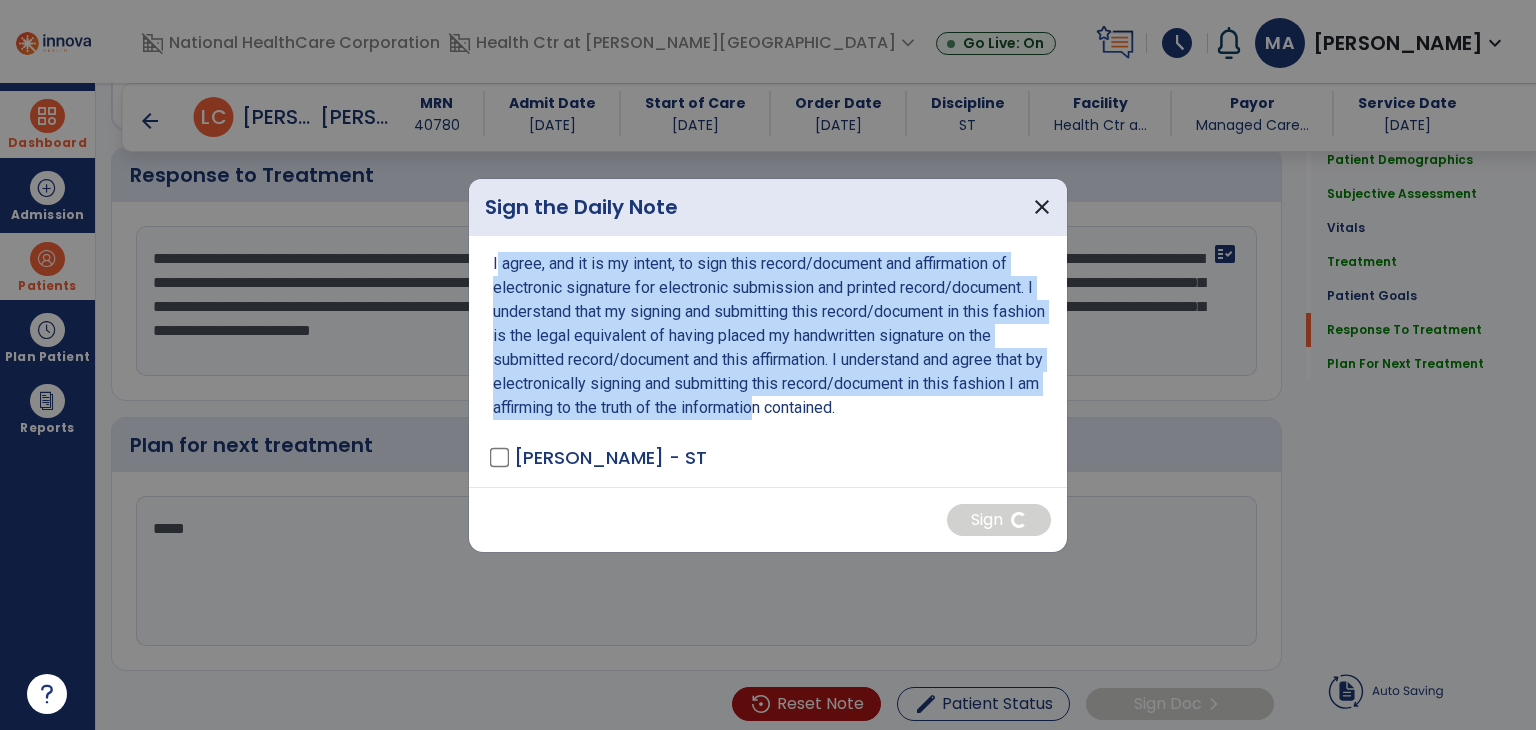 drag, startPoint x: 489, startPoint y: 265, endPoint x: 936, endPoint y: 337, distance: 452.76154 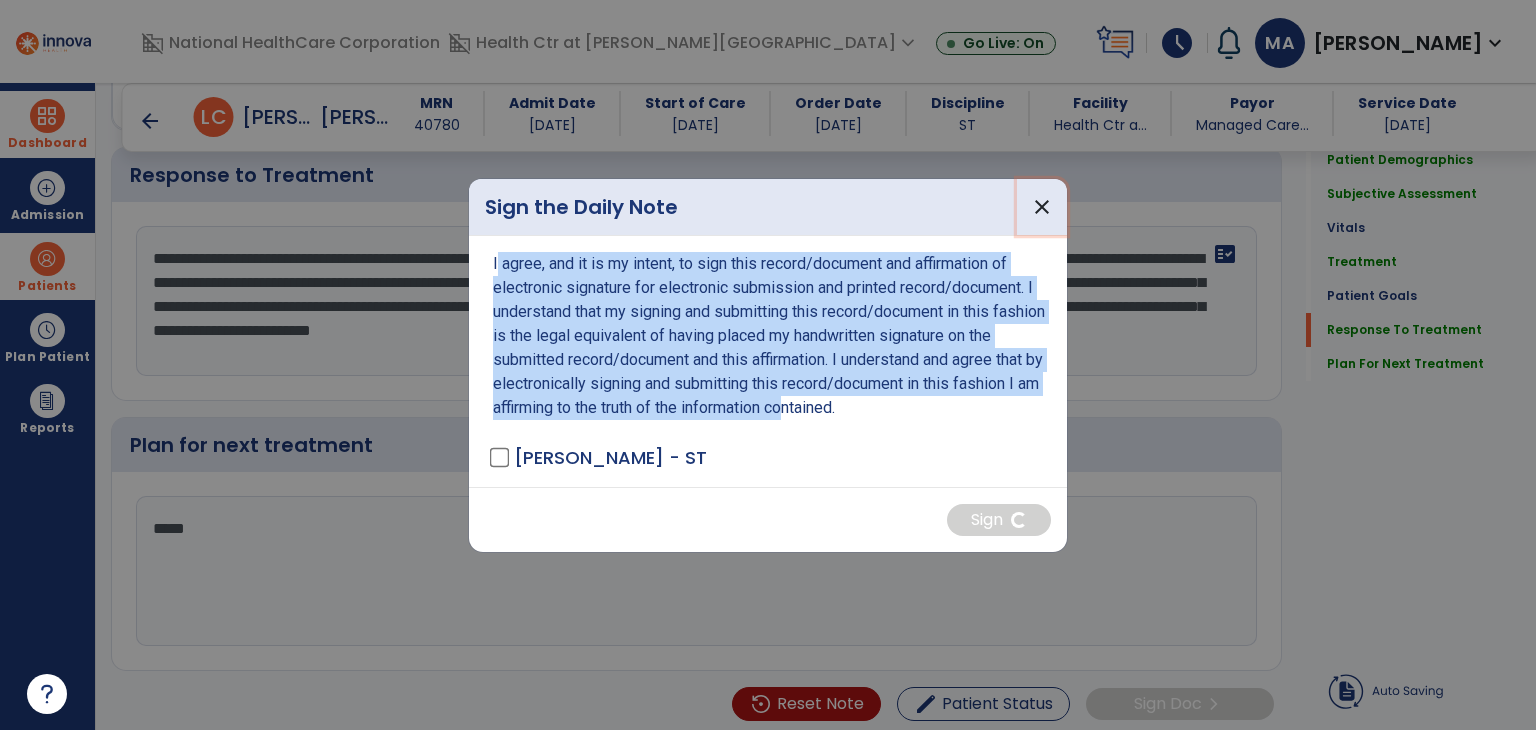 click on "close" at bounding box center [1042, 207] 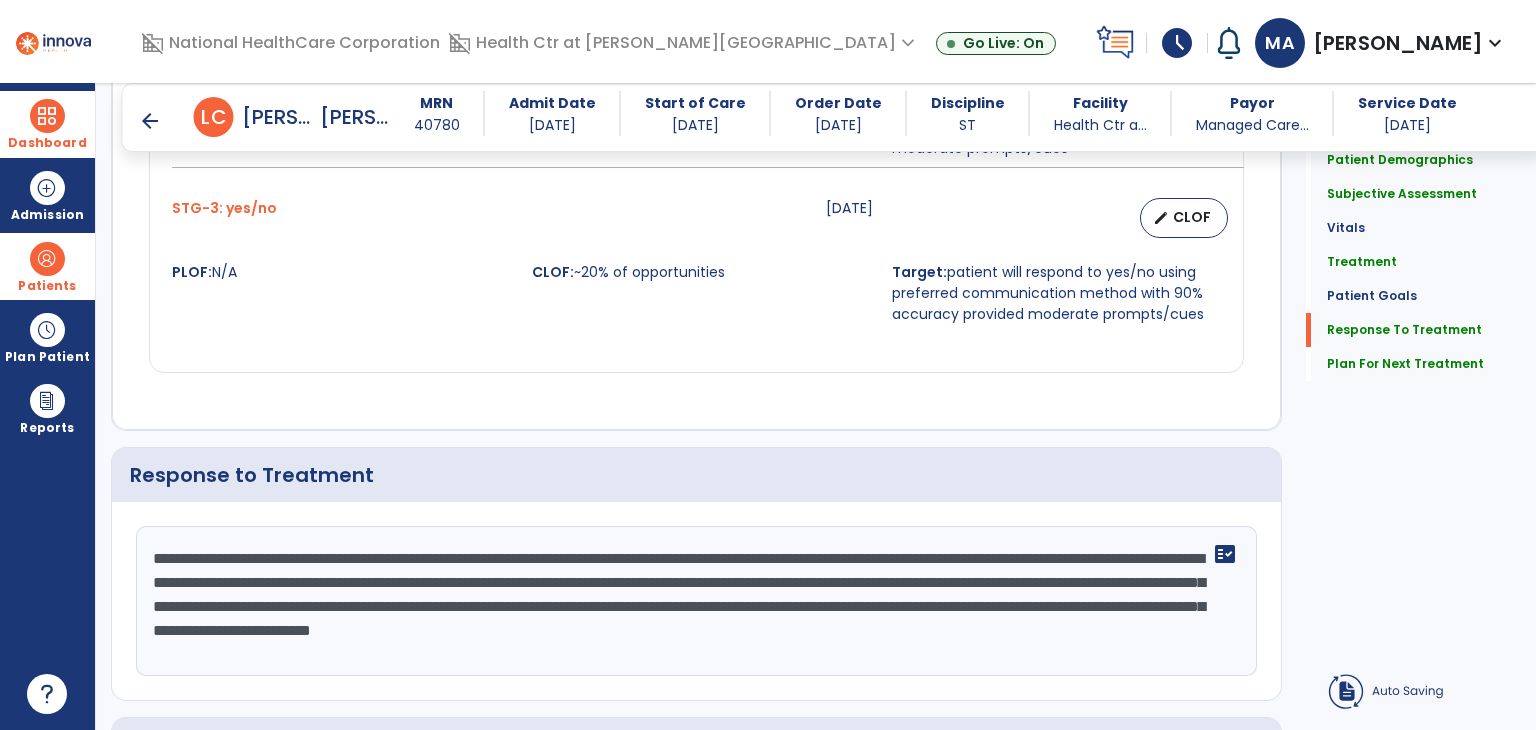 scroll, scrollTop: 3497, scrollLeft: 0, axis: vertical 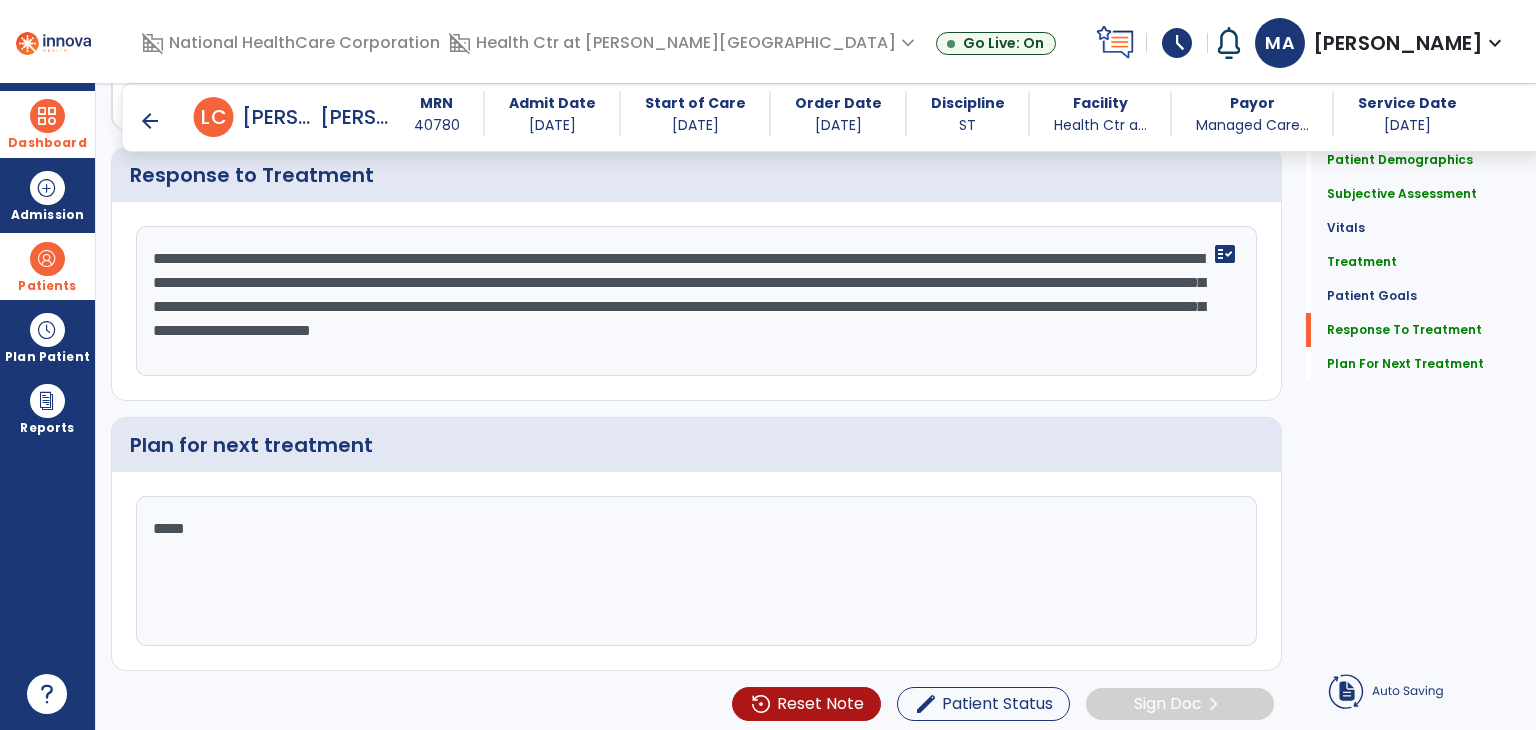 drag, startPoint x: 154, startPoint y: 257, endPoint x: 355, endPoint y: 350, distance: 221.47235 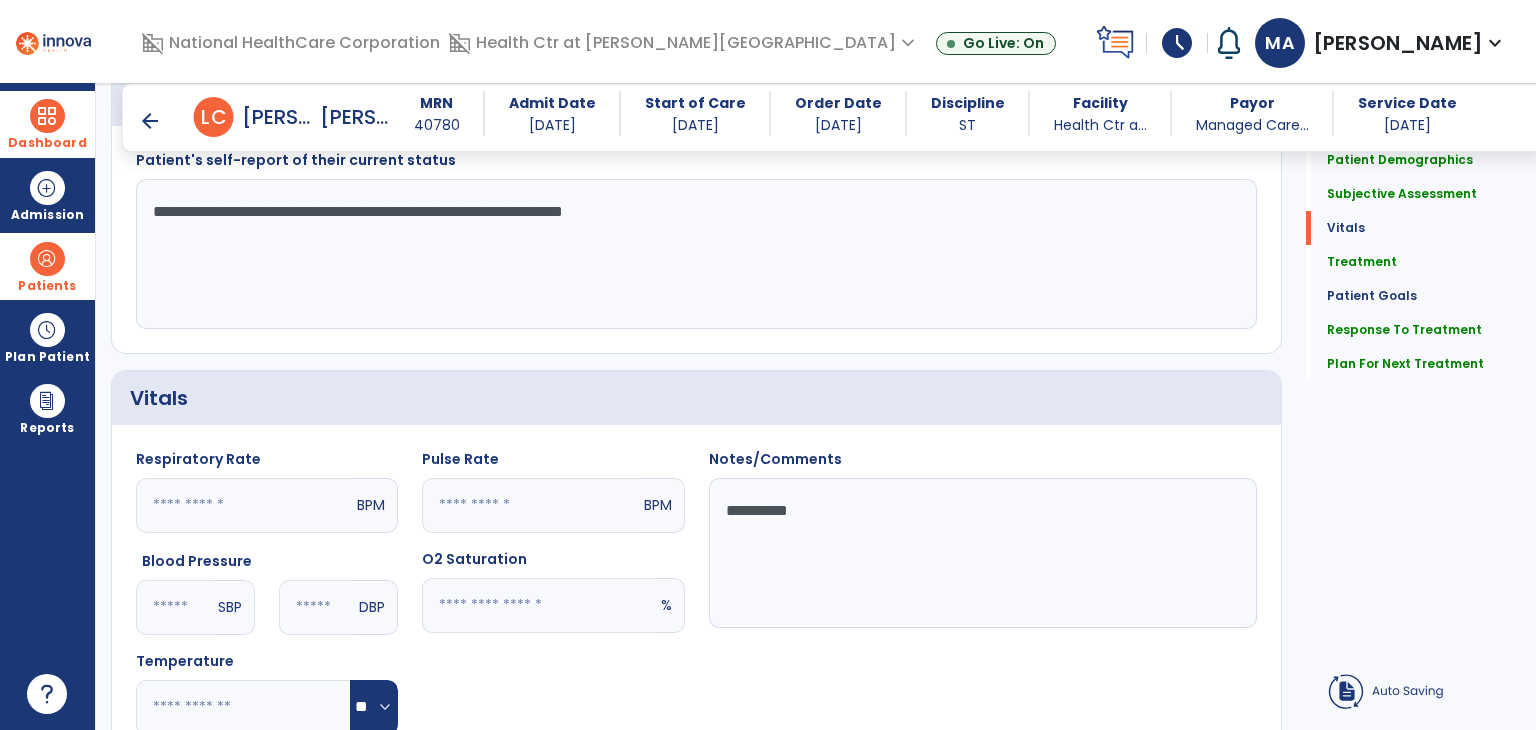 scroll, scrollTop: 0, scrollLeft: 0, axis: both 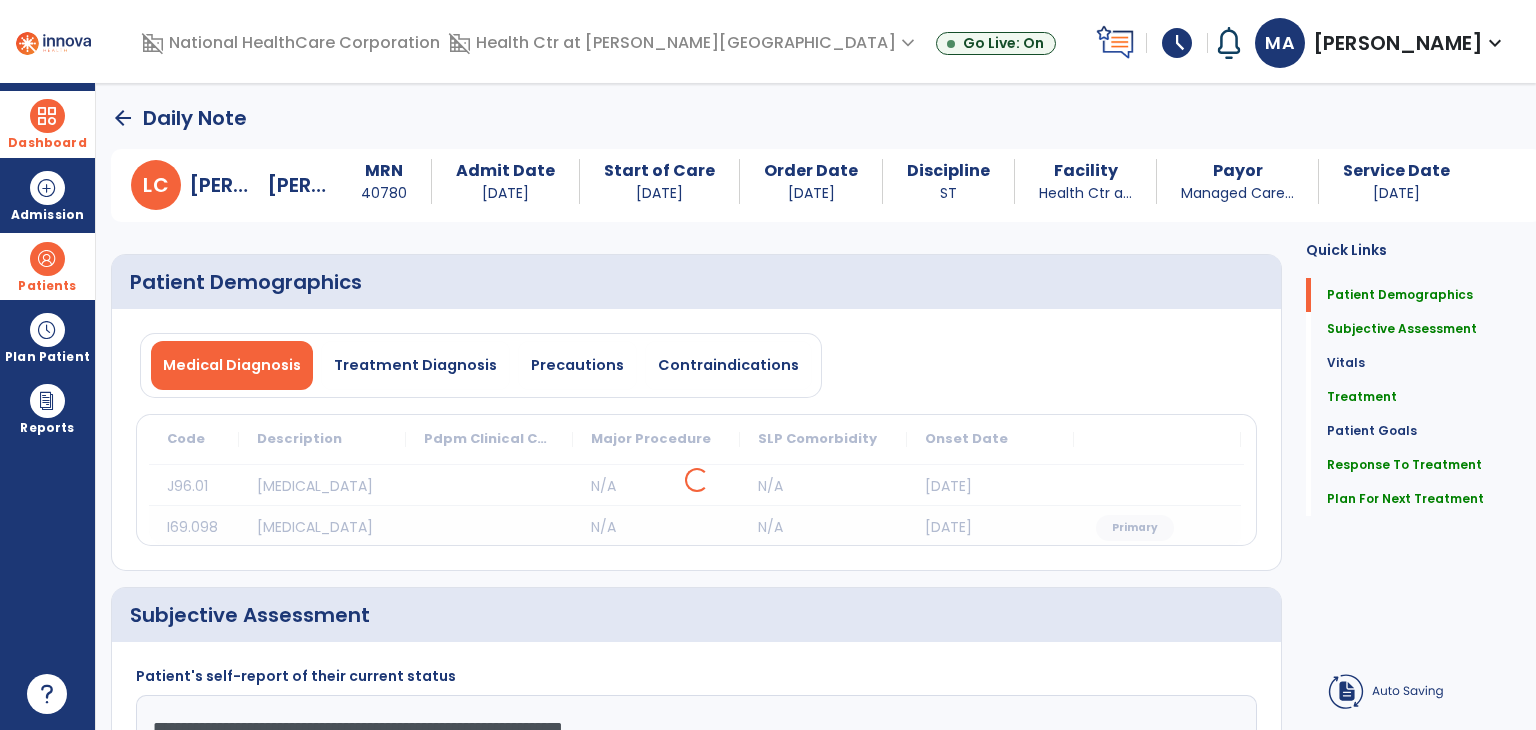 drag, startPoint x: 37, startPoint y: 112, endPoint x: 56, endPoint y: 112, distance: 19 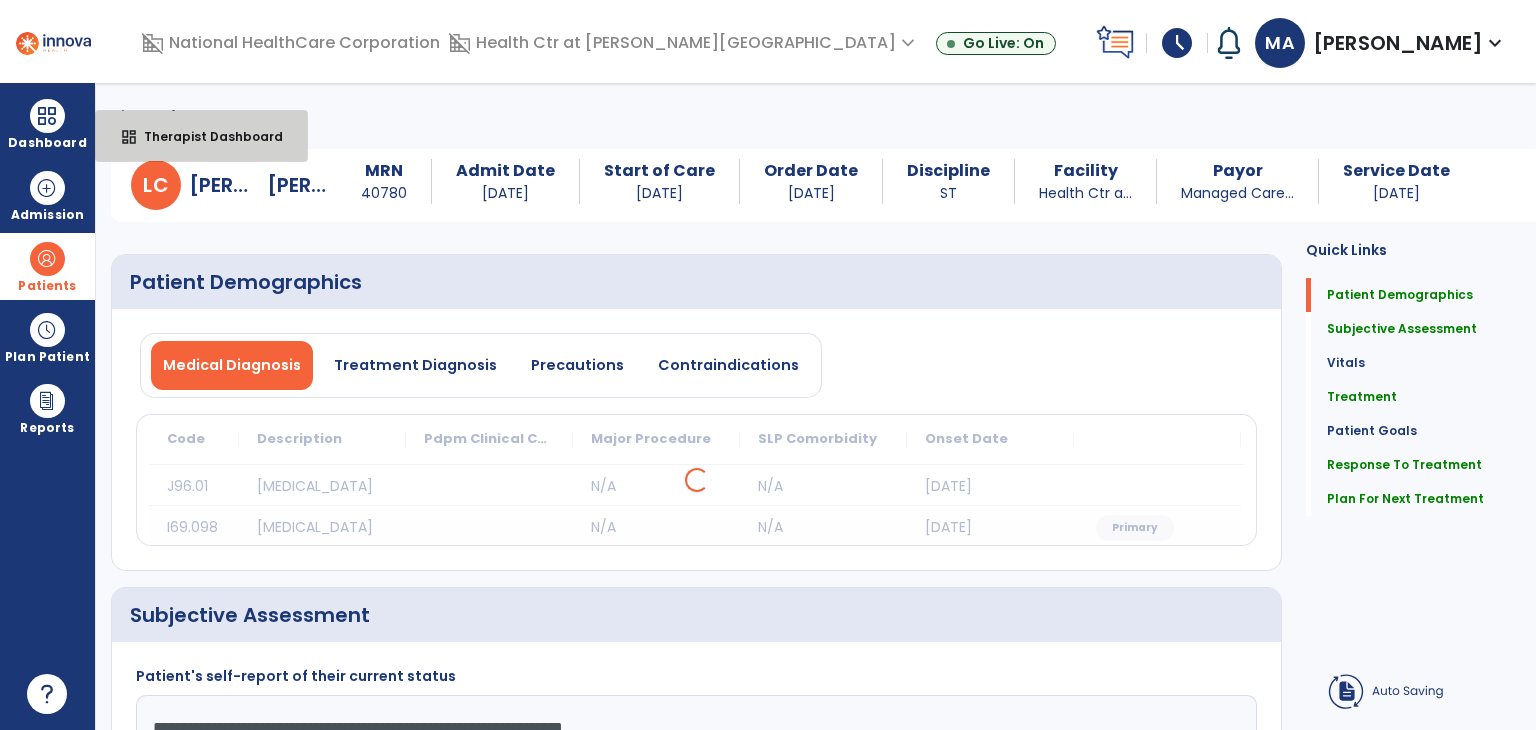 click on "dashboard  Therapist Dashboard" at bounding box center (201, 136) 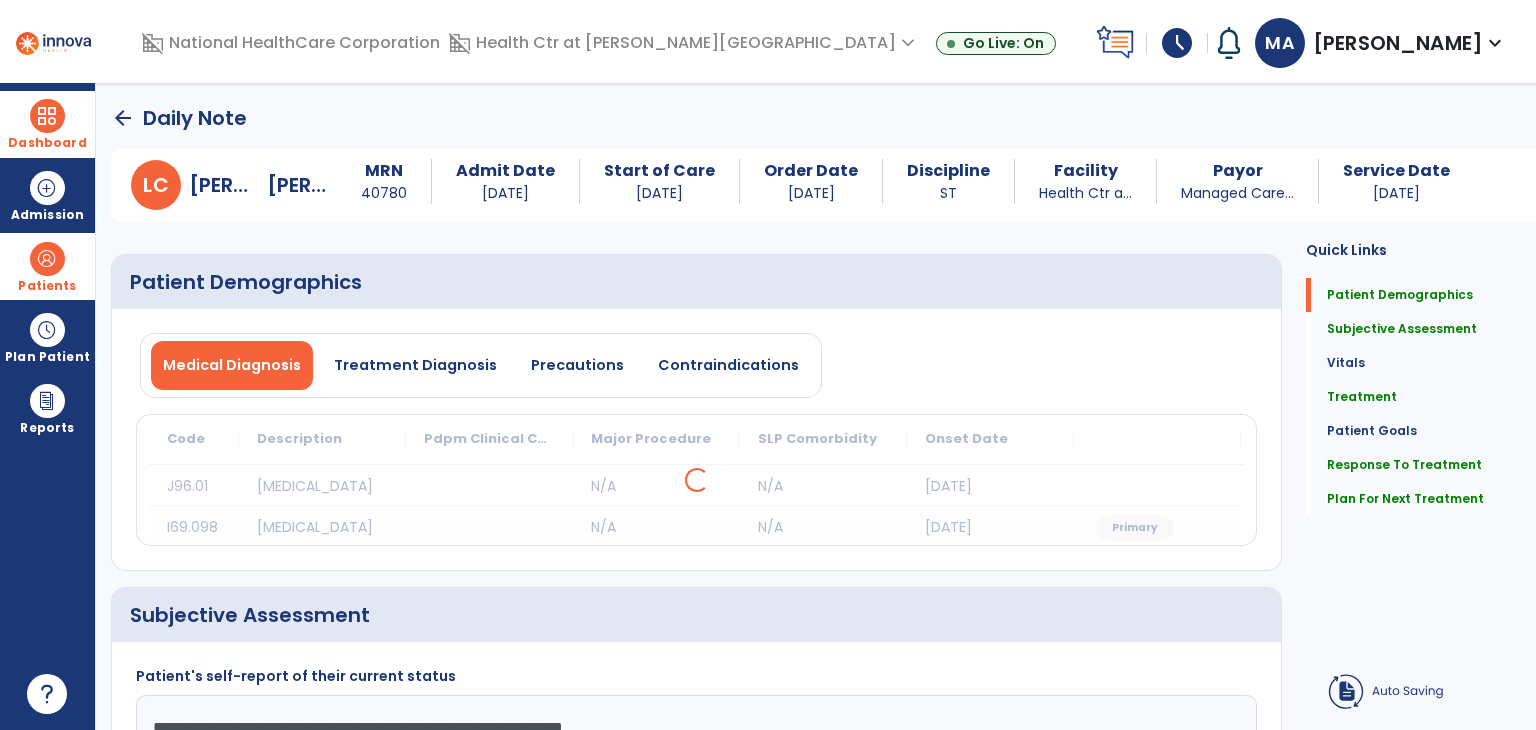 click at bounding box center [47, 116] 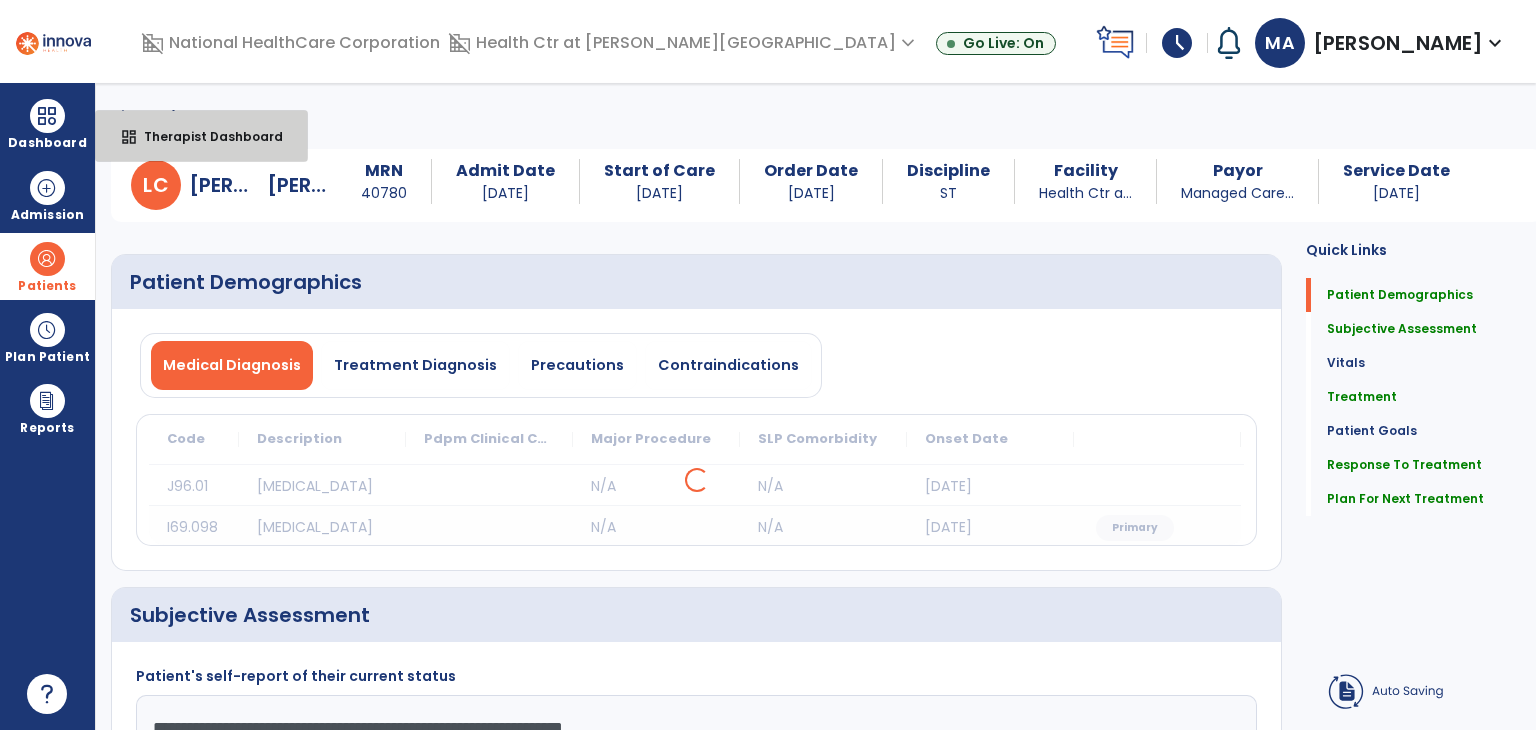 click on "dashboard" at bounding box center [129, 137] 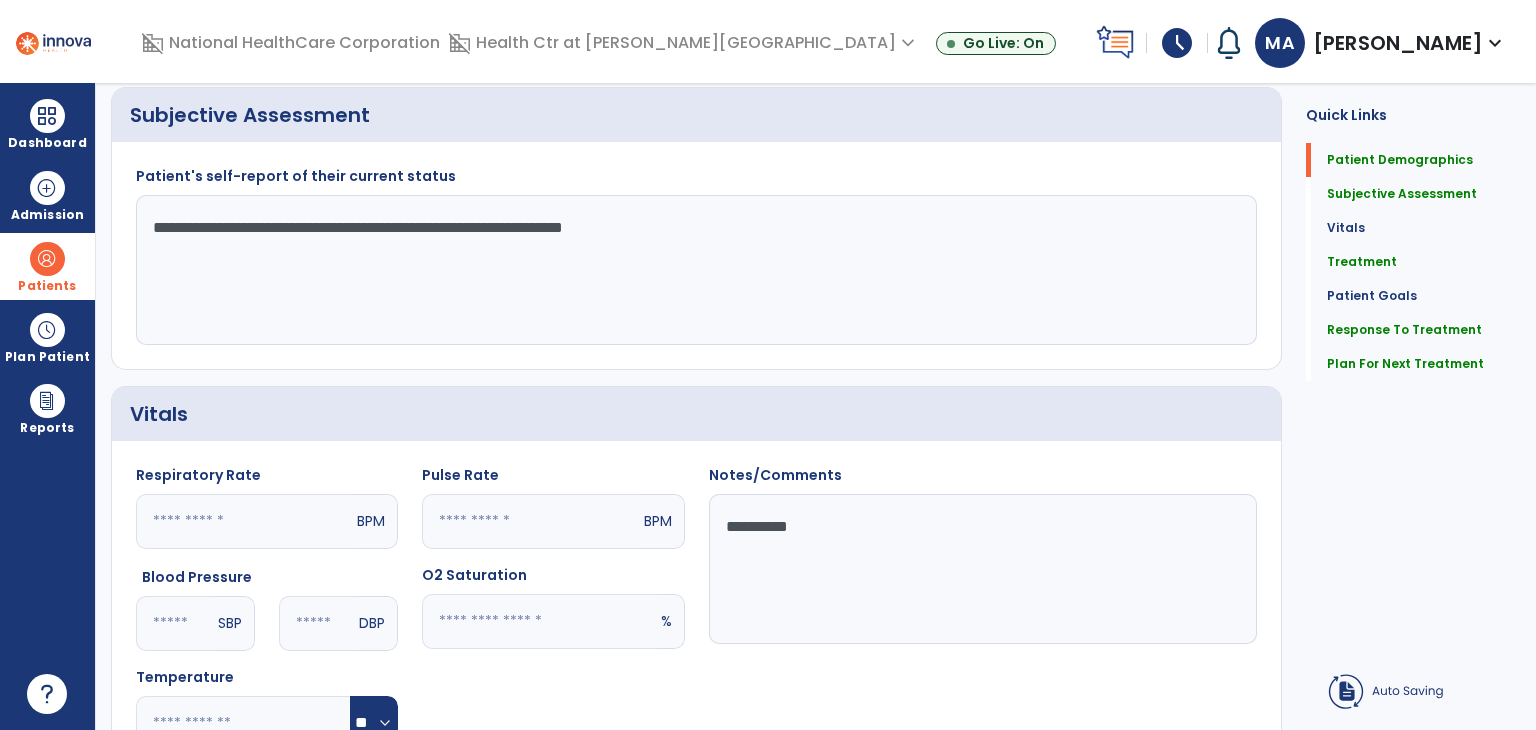 scroll, scrollTop: 0, scrollLeft: 0, axis: both 